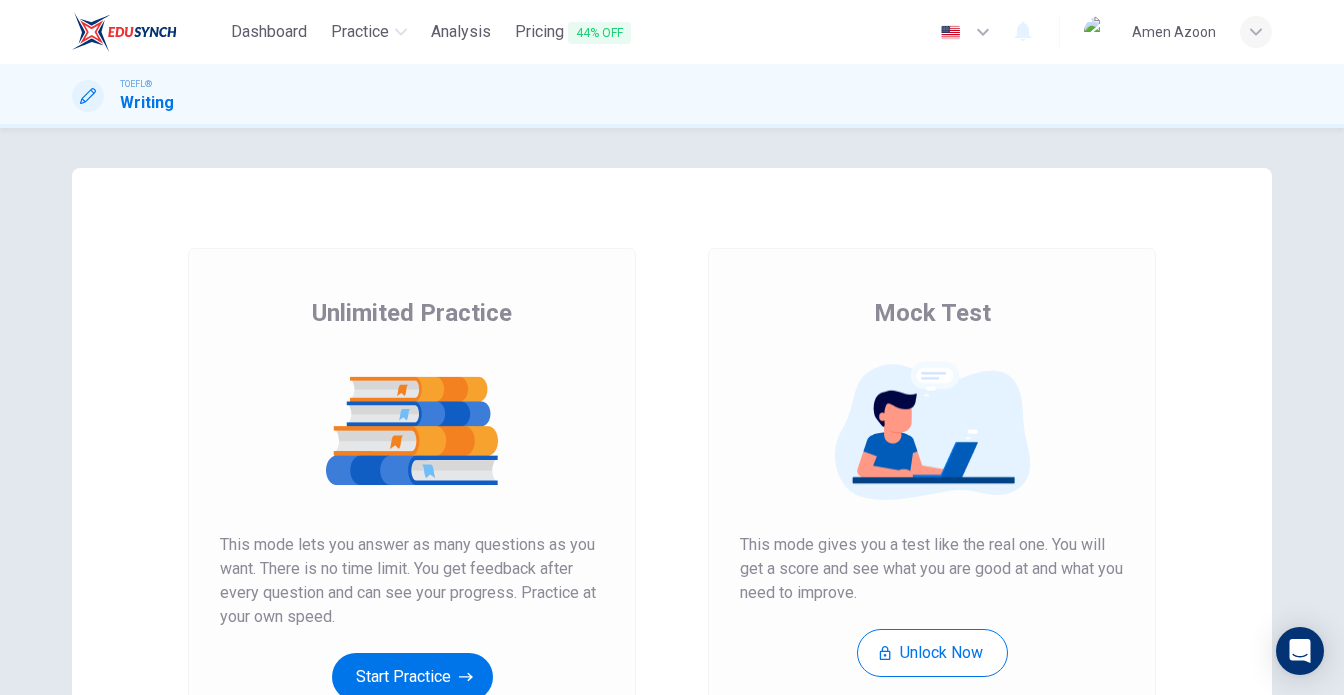 scroll, scrollTop: 0, scrollLeft: 0, axis: both 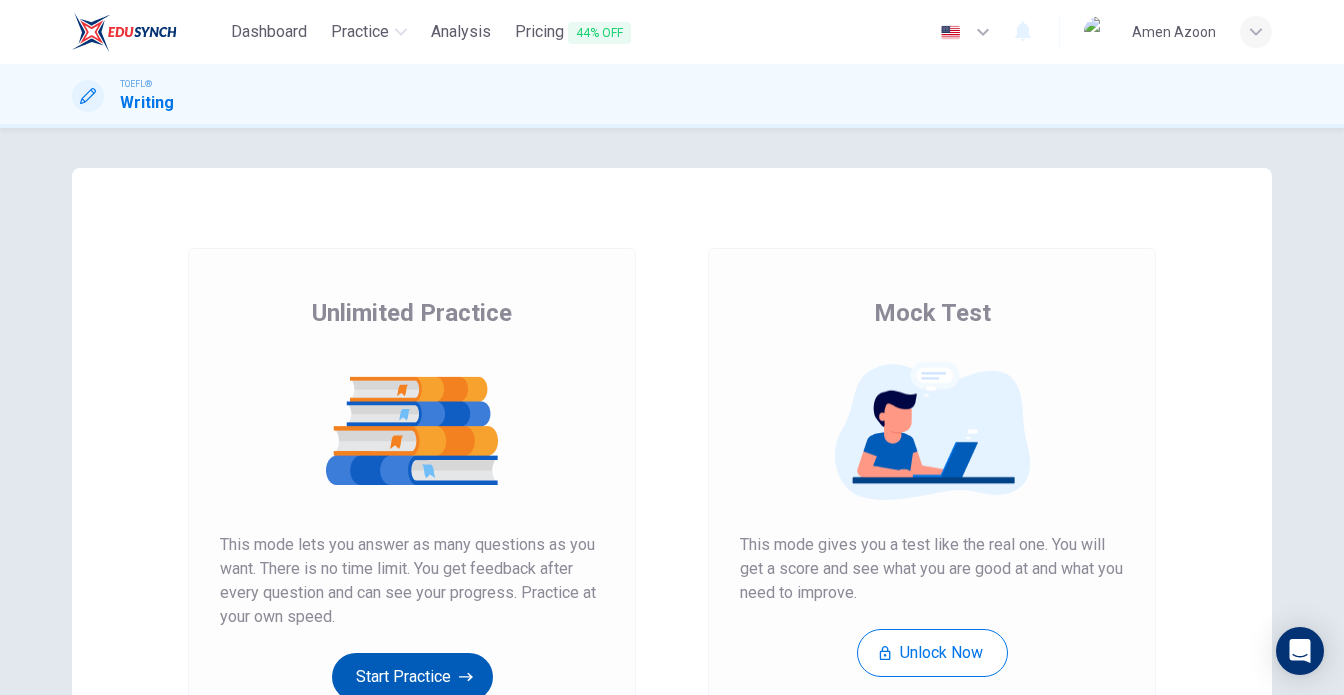 click on "Start Practice" at bounding box center [412, 677] 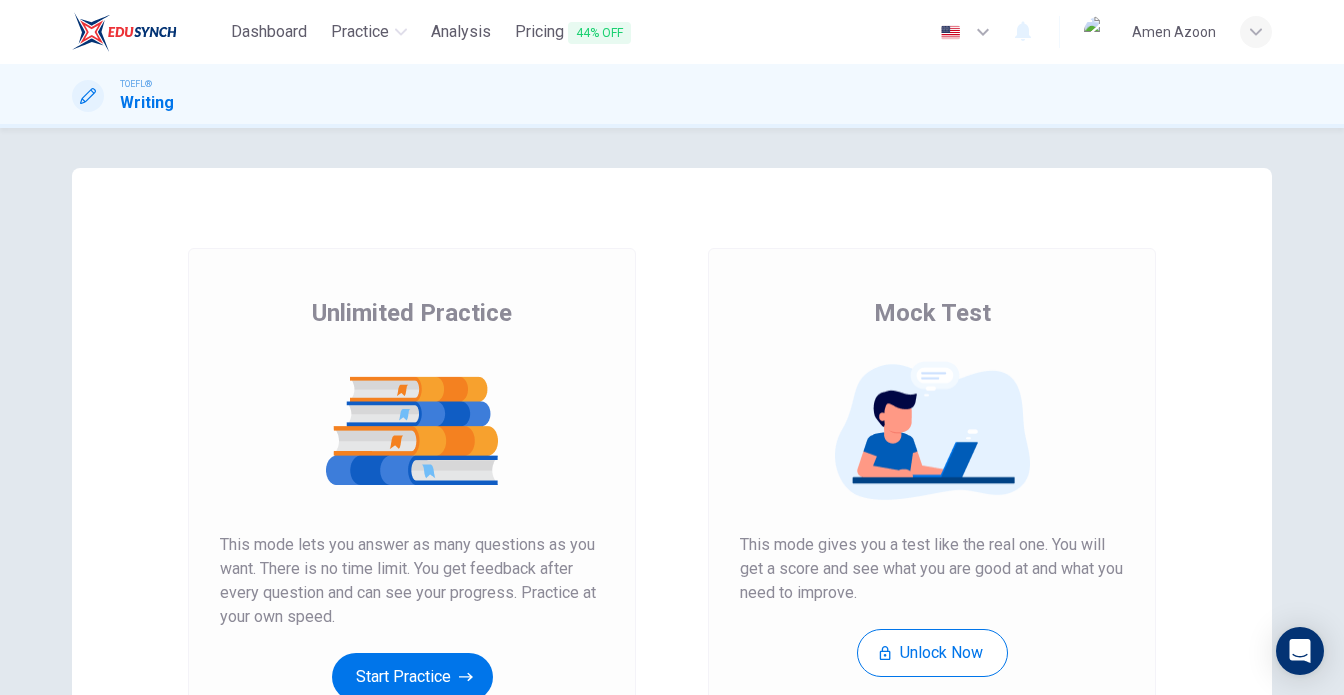 scroll, scrollTop: 0, scrollLeft: 0, axis: both 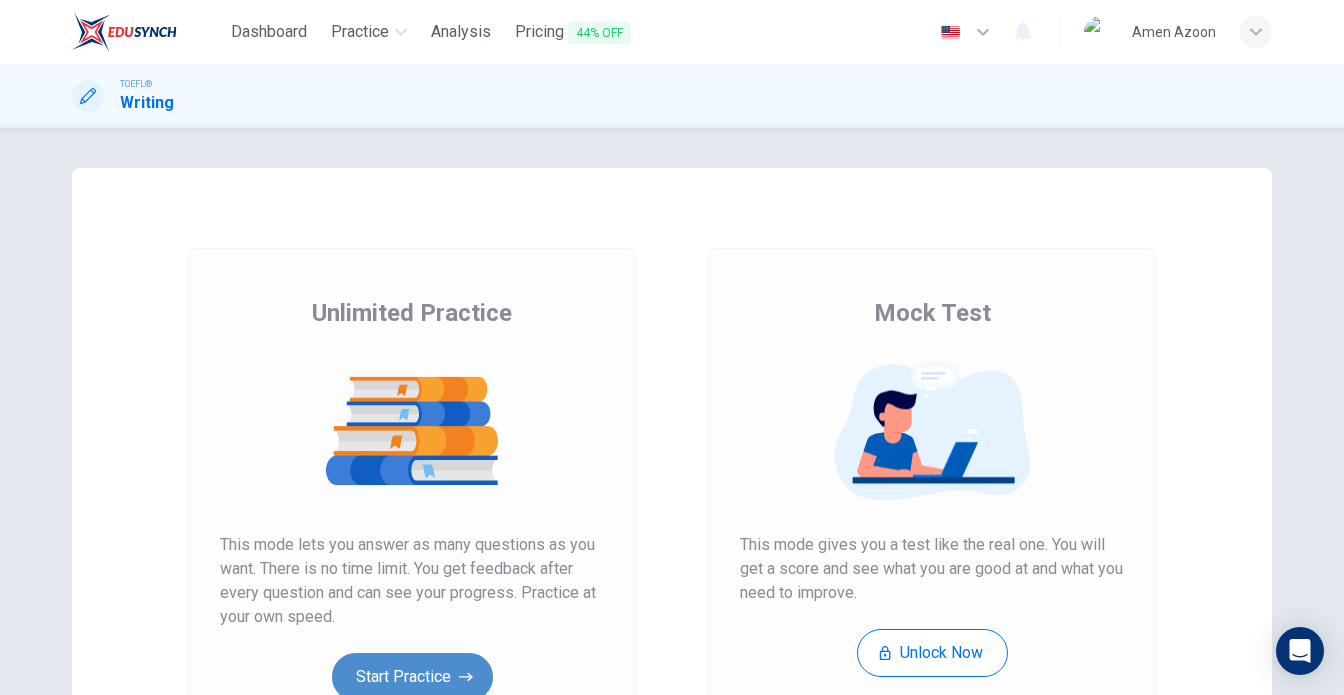 click on "Start Practice" at bounding box center (412, 677) 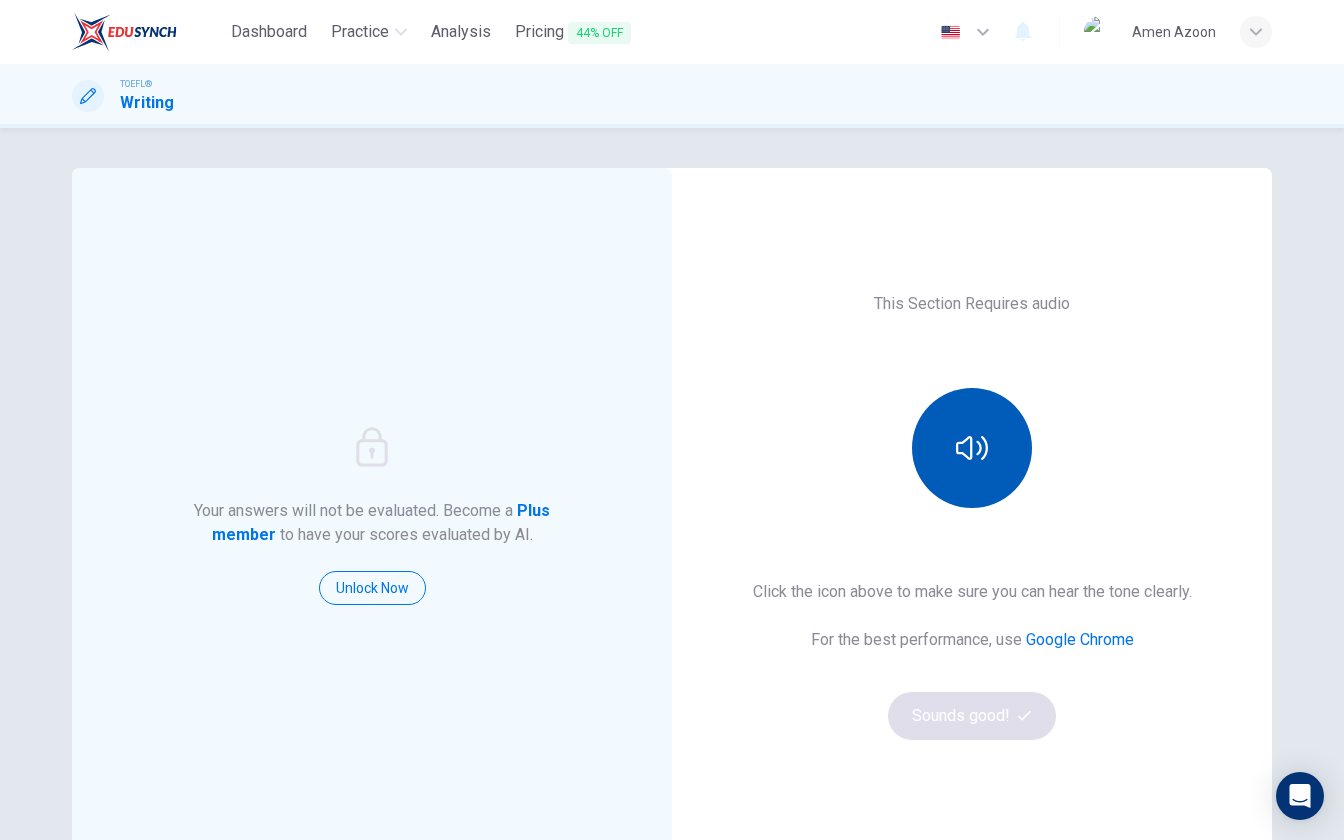 click at bounding box center [972, 448] 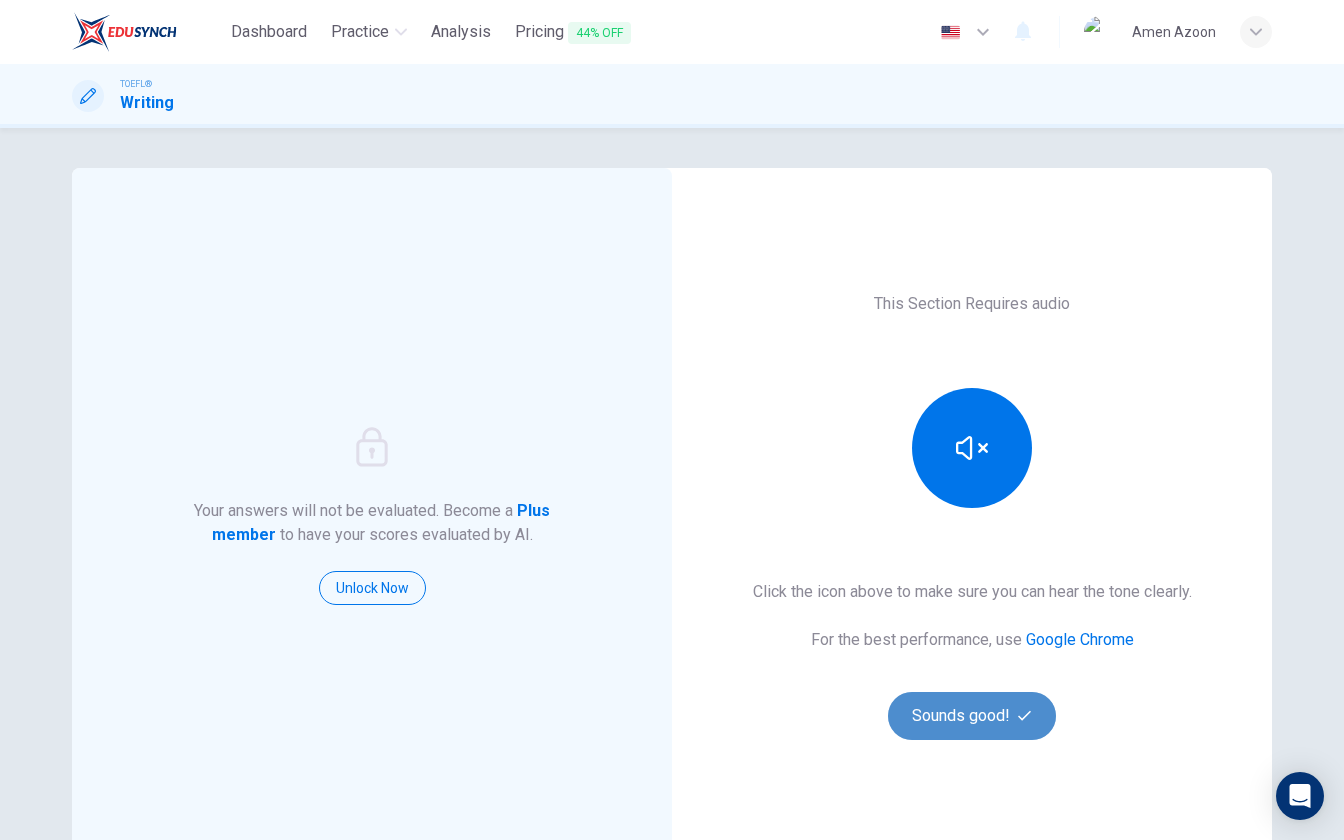 click on "Sounds good!" at bounding box center [972, 716] 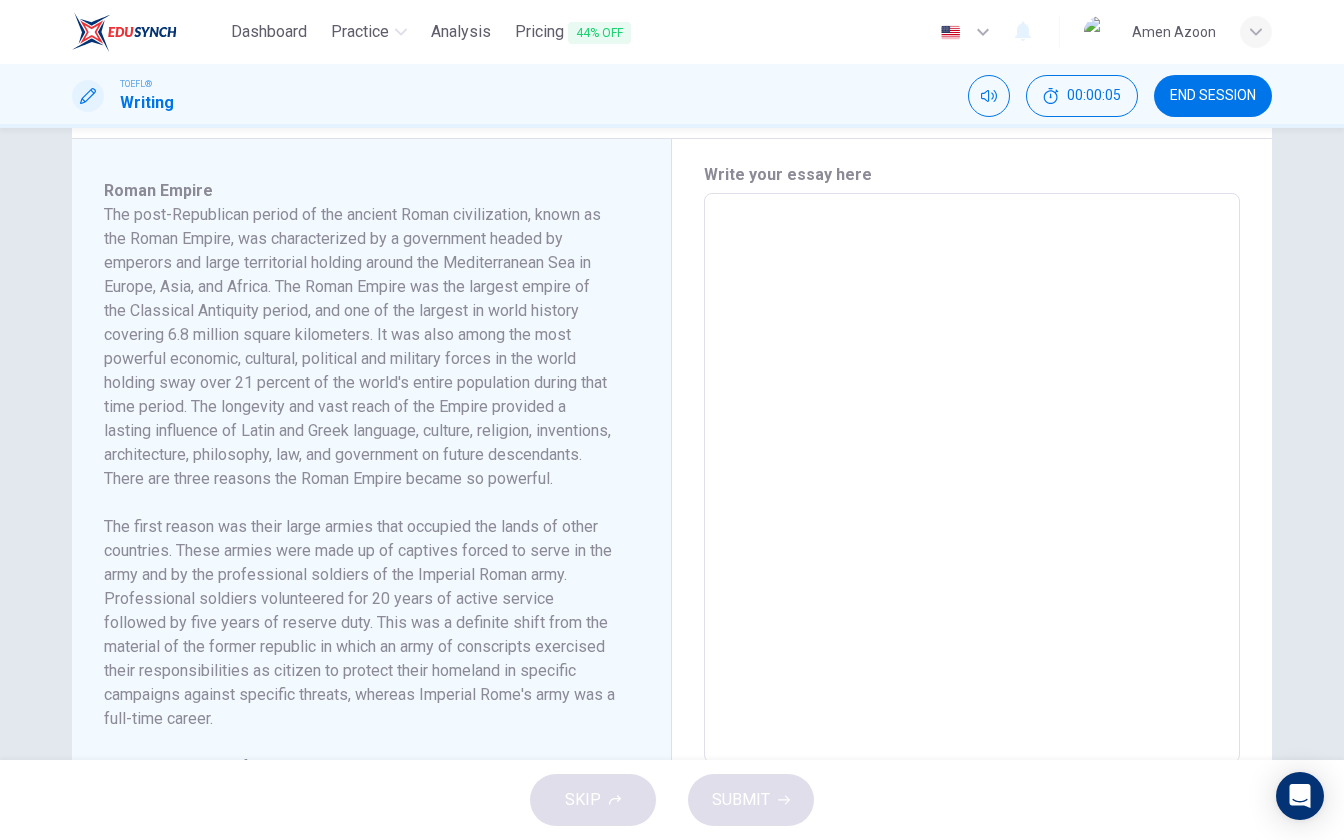 scroll, scrollTop: 398, scrollLeft: 0, axis: vertical 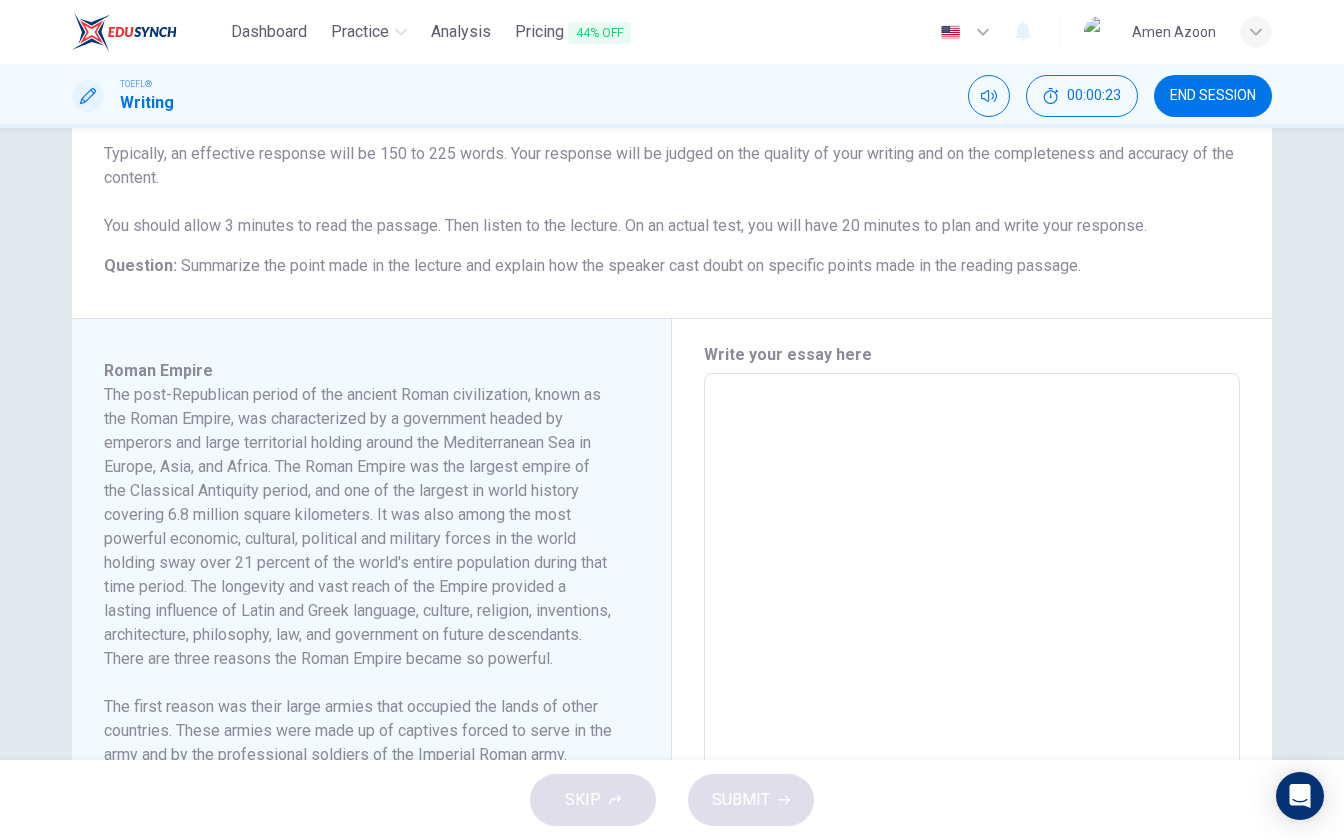 click at bounding box center (972, 658) 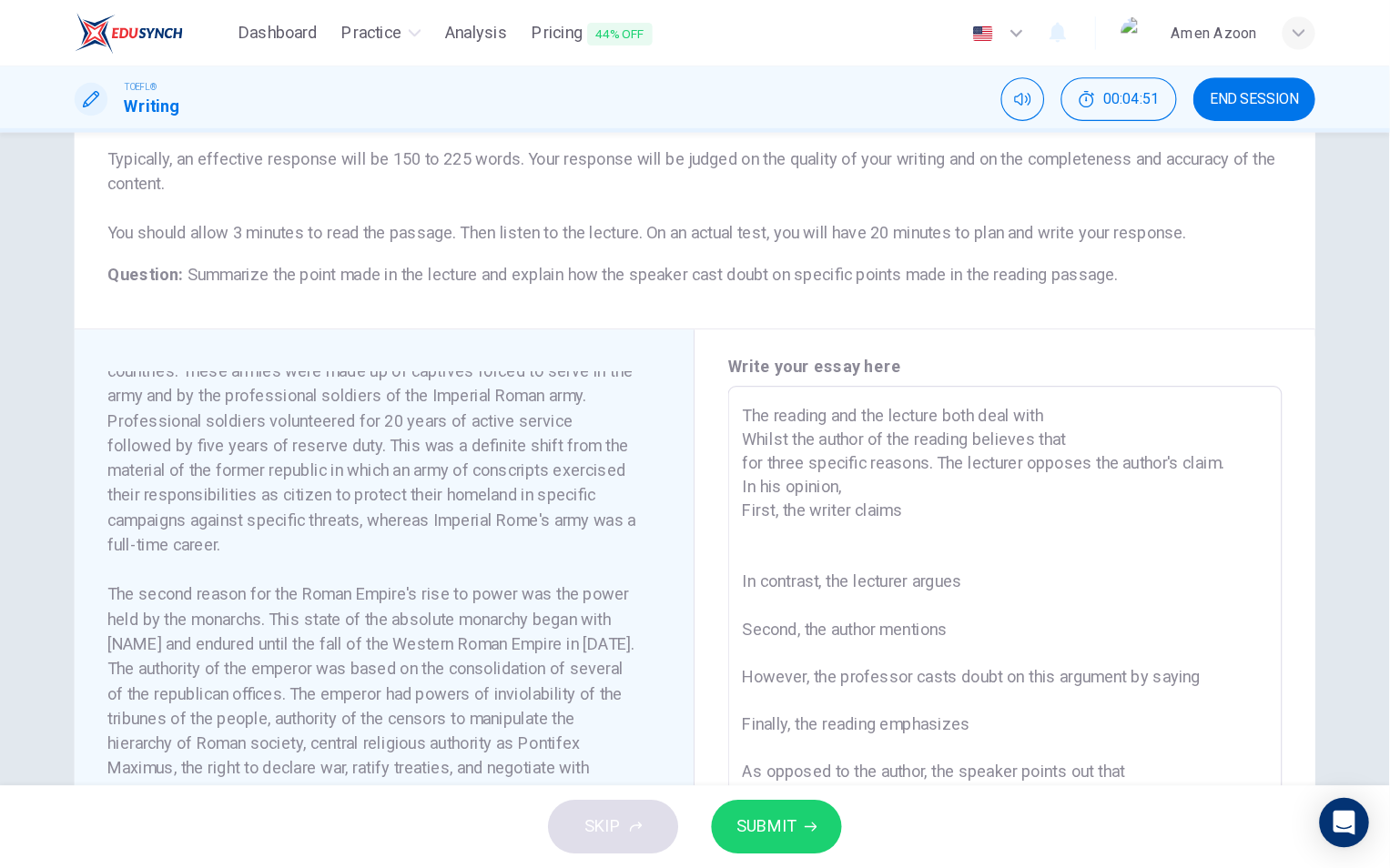 scroll, scrollTop: 357, scrollLeft: 0, axis: vertical 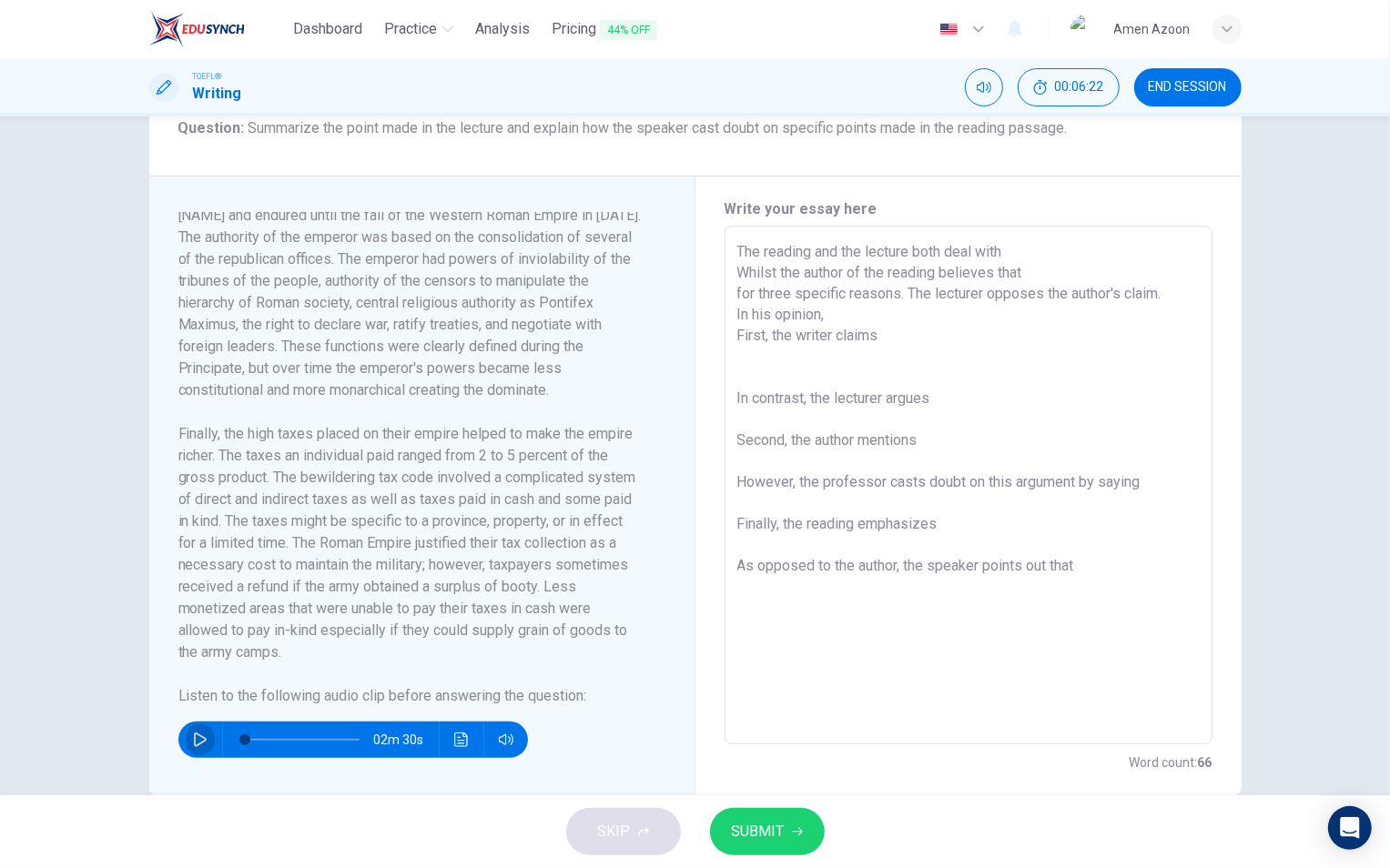 click at bounding box center [200, 740] 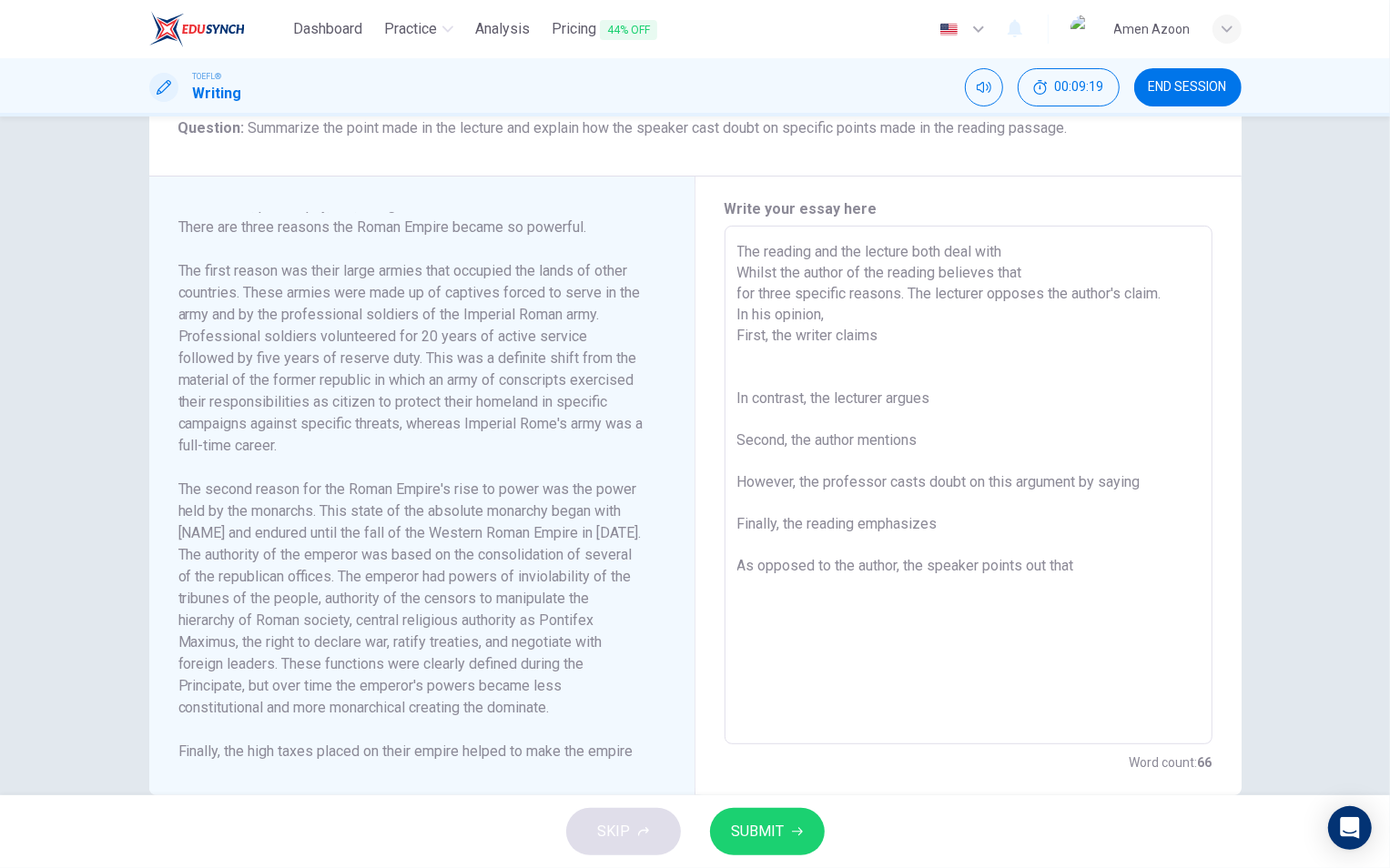scroll, scrollTop: 257, scrollLeft: 0, axis: vertical 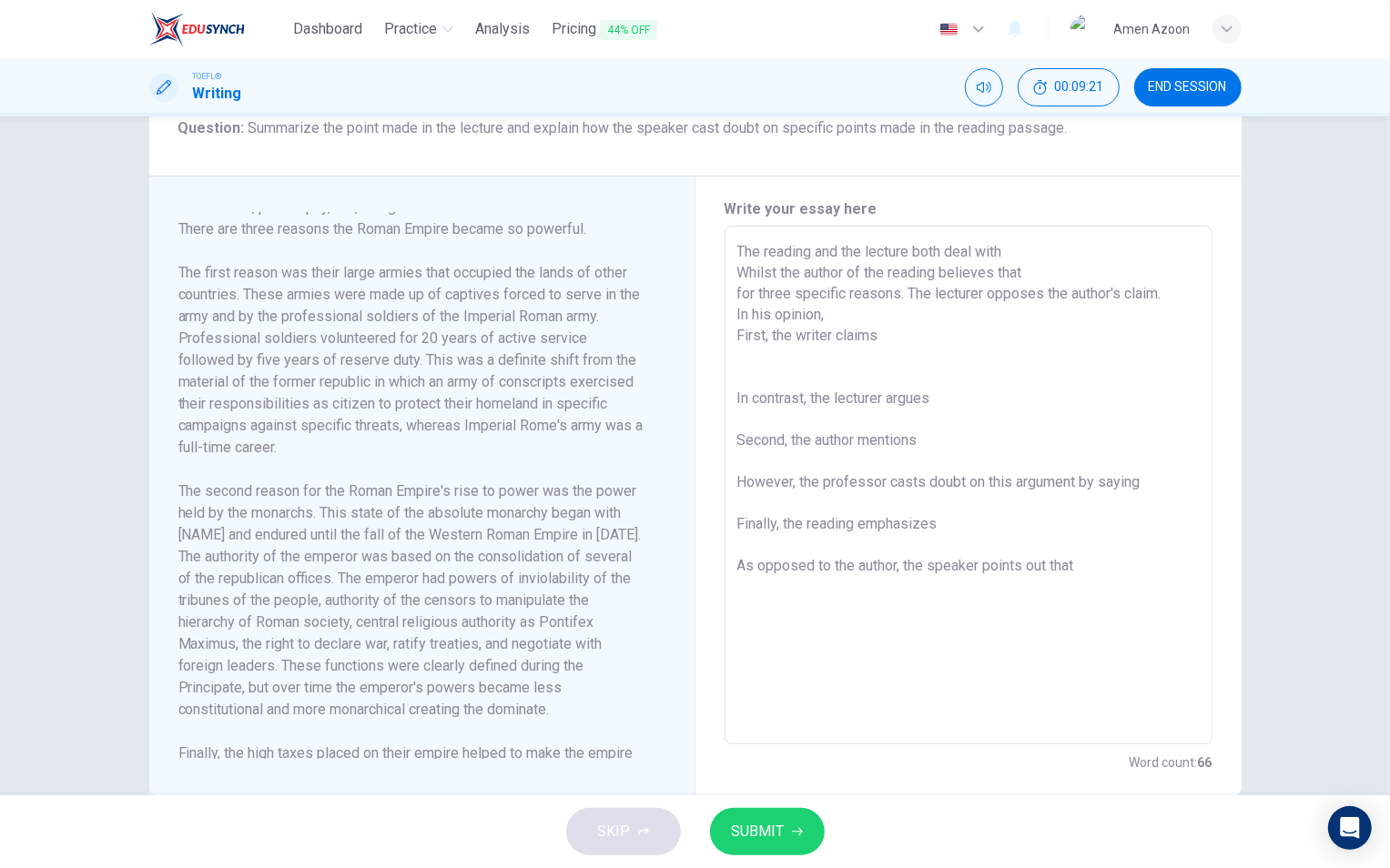 click on "The reading and the lecture both deal with
Whilst the author of the reading believes that
for three specific reasons. The lecturer opposes the author's claim.
In his opinion,
First, the writer claims
In contrast, the lecturer argues
Second, the author mentions
However, the professor casts doubt on this argument by saying
Finally, the reading emphasizes
As opposed to the author, the speaker points out that" at bounding box center [969, 485] 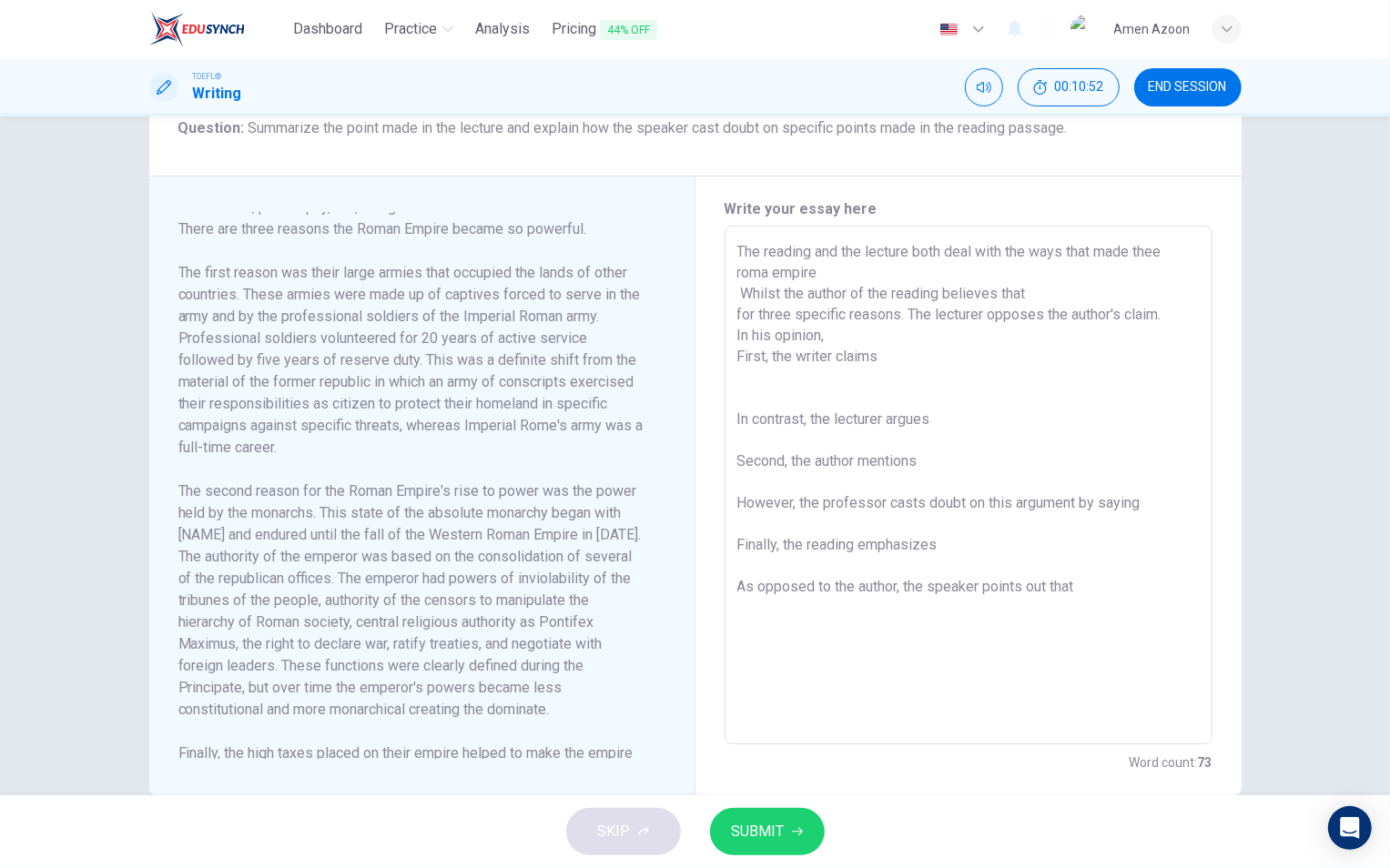 click on "The reading and the lecture both deal with the ways that made thee roma empire
Whilst the author of the reading believes that
for three specific reasons. The lecturer opposes the author's claim.
In his opinion,
First, the writer claims
In contrast, the lecturer argues
Second, the author mentions
However, the professor casts doubt on this argument by saying
Finally, the reading emphasizes
As opposed to the author, the speaker points out that" at bounding box center [969, 485] 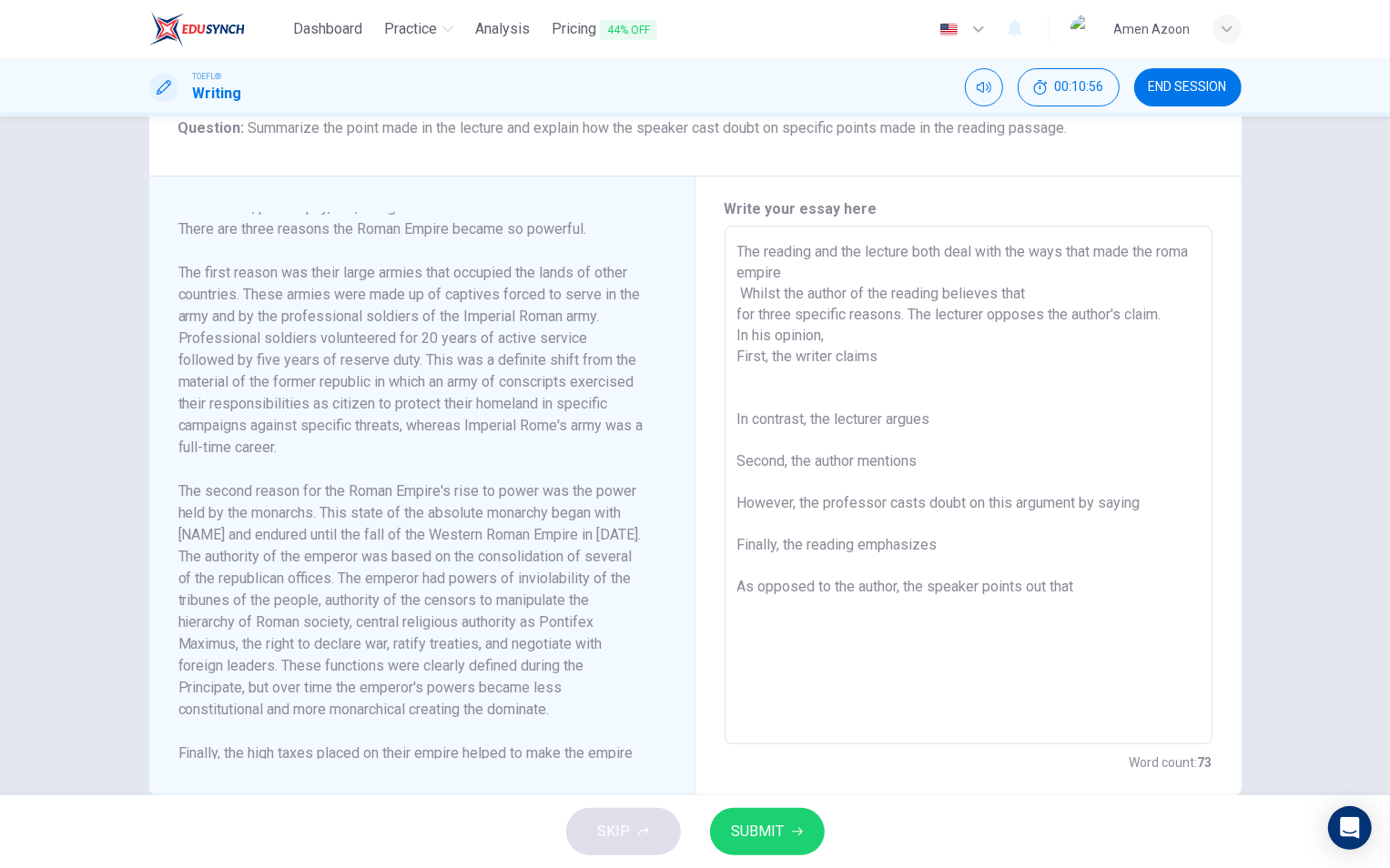 click on "The reading and the lecture both deal with the ways that made the roma empire
Whilst the author of the reading believes that
for three specific reasons. The lecturer opposes the author's claim.
In his opinion,
First, the writer claims
In contrast, the lecturer argues
Second, the author mentions
However, the professor casts doubt on this argument by saying
Finally, the reading emphasizes
As opposed to the author, the speaker points out that" at bounding box center (969, 485) 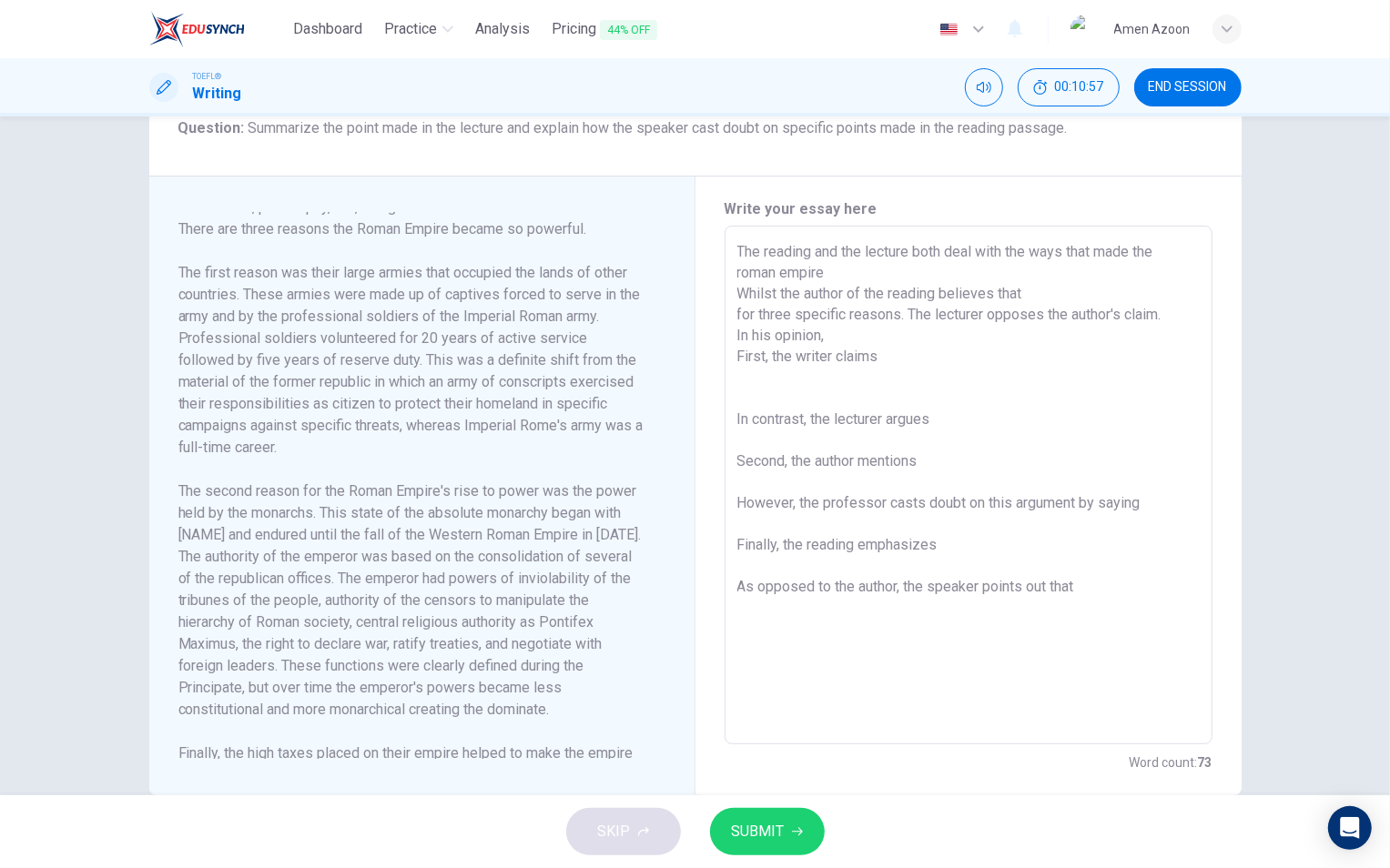 click on "The reading and the lecture both deal with the ways that made the roman empire
Whilst the author of the reading believes that
for three specific reasons. The lecturer opposes the author's claim.
In his opinion,
First, the writer claims
In contrast, the lecturer argues
Second, the author mentions
However, the professor casts doubt on this argument by saying
Finally, the reading emphasizes
As opposed to the author, the speaker points out that" at bounding box center (969, 485) 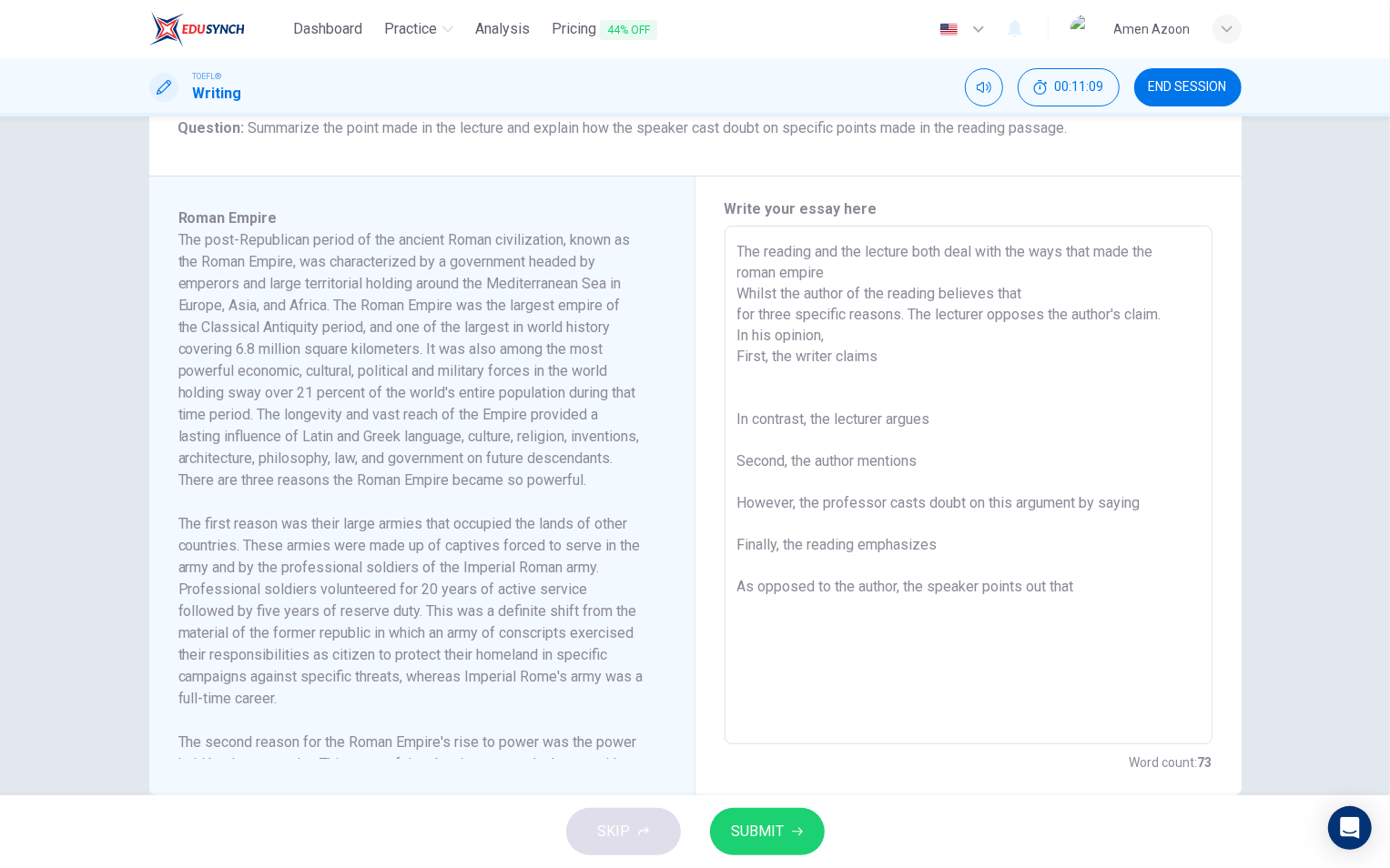 scroll, scrollTop: 0, scrollLeft: 0, axis: both 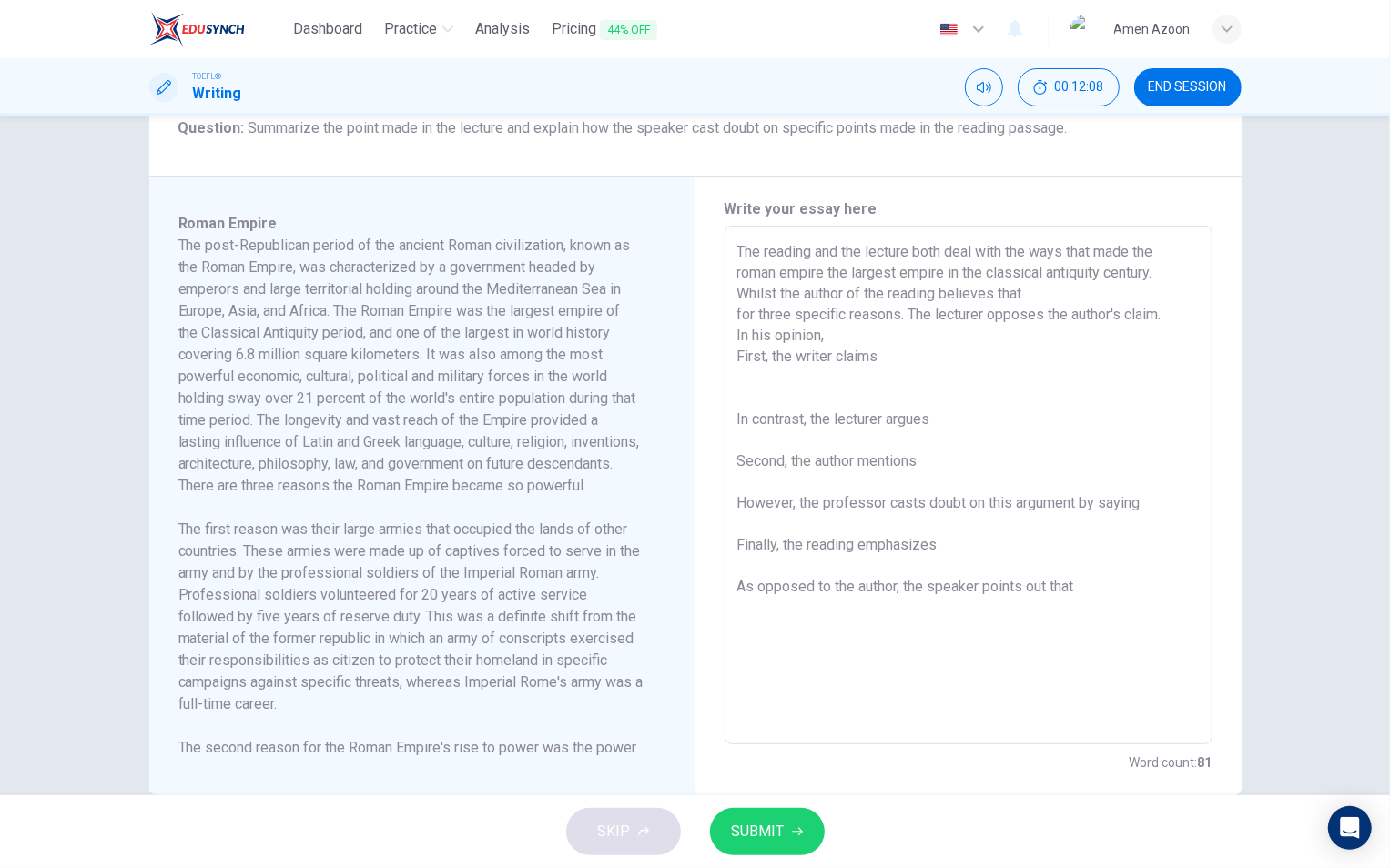 click on "The reading and the lecture both deal with the ways that made the roman empire the largest empire in the classical antiquity century.
Whilst the author of the reading believes that
for three specific reasons. The lecturer opposes the author's claim.
In his opinion,
First, the writer claims
In contrast, the lecturer argues
Second, the author mentions
However, the professor casts doubt on this argument by saying
Finally, the reading emphasizes
As opposed to the author, the speaker points out that" at bounding box center (969, 485) 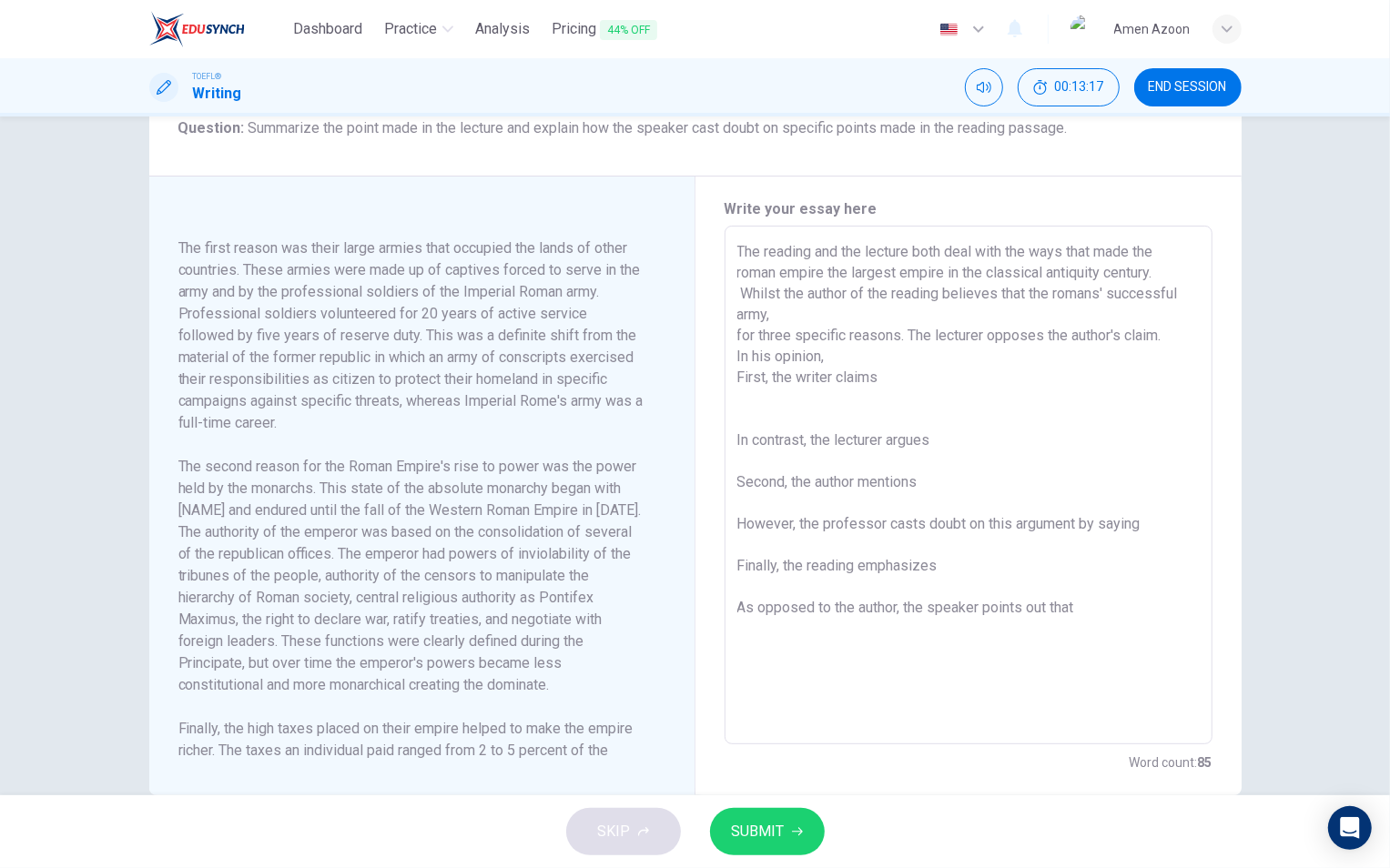 scroll, scrollTop: 282, scrollLeft: 0, axis: vertical 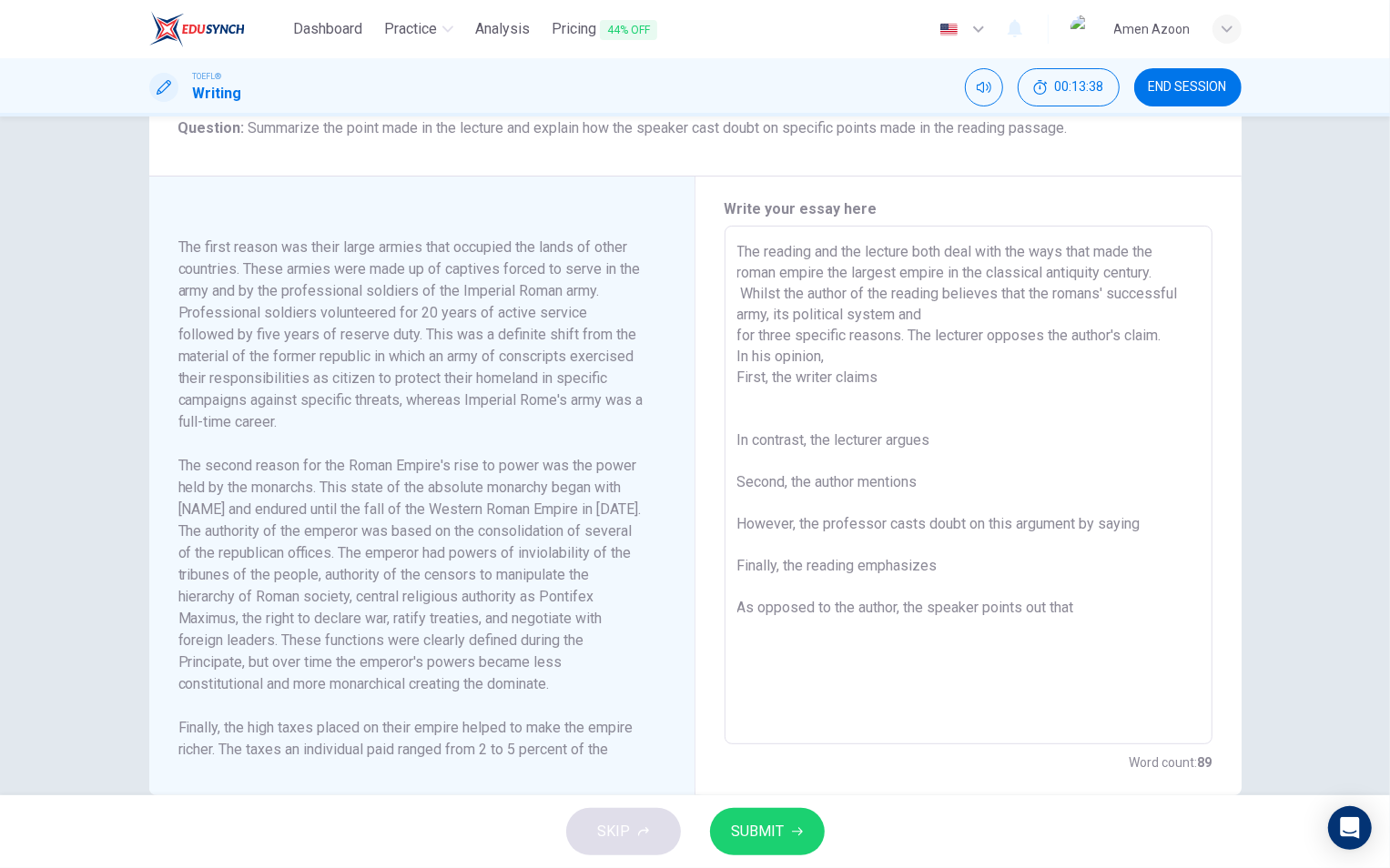 click on "The reading and the lecture both deal with the ways that made the roman empire the largest empire in the classical antiquity century.
Whilst the author of the reading believes that the romans' successful army, its political system and
for three specific reasons. The lecturer opposes the author's claim.
In his opinion,
First, the writer claims
In contrast, the lecturer argues
Second, the author mentions
However, the professor casts doubt on this argument by saying
Finally, the reading emphasizes
As opposed to the author, the speaker points out that" at bounding box center (969, 485) 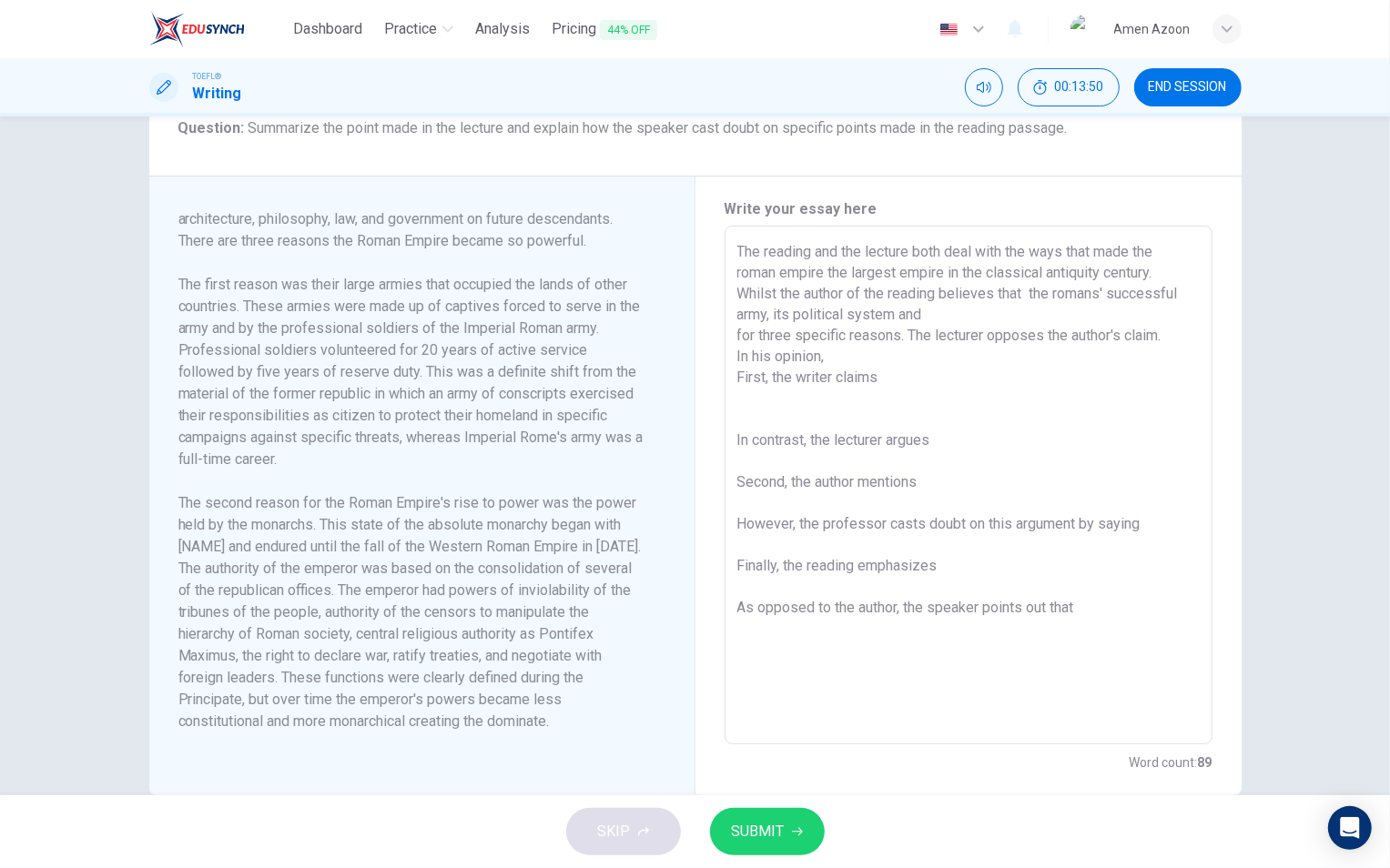 scroll, scrollTop: 247, scrollLeft: 0, axis: vertical 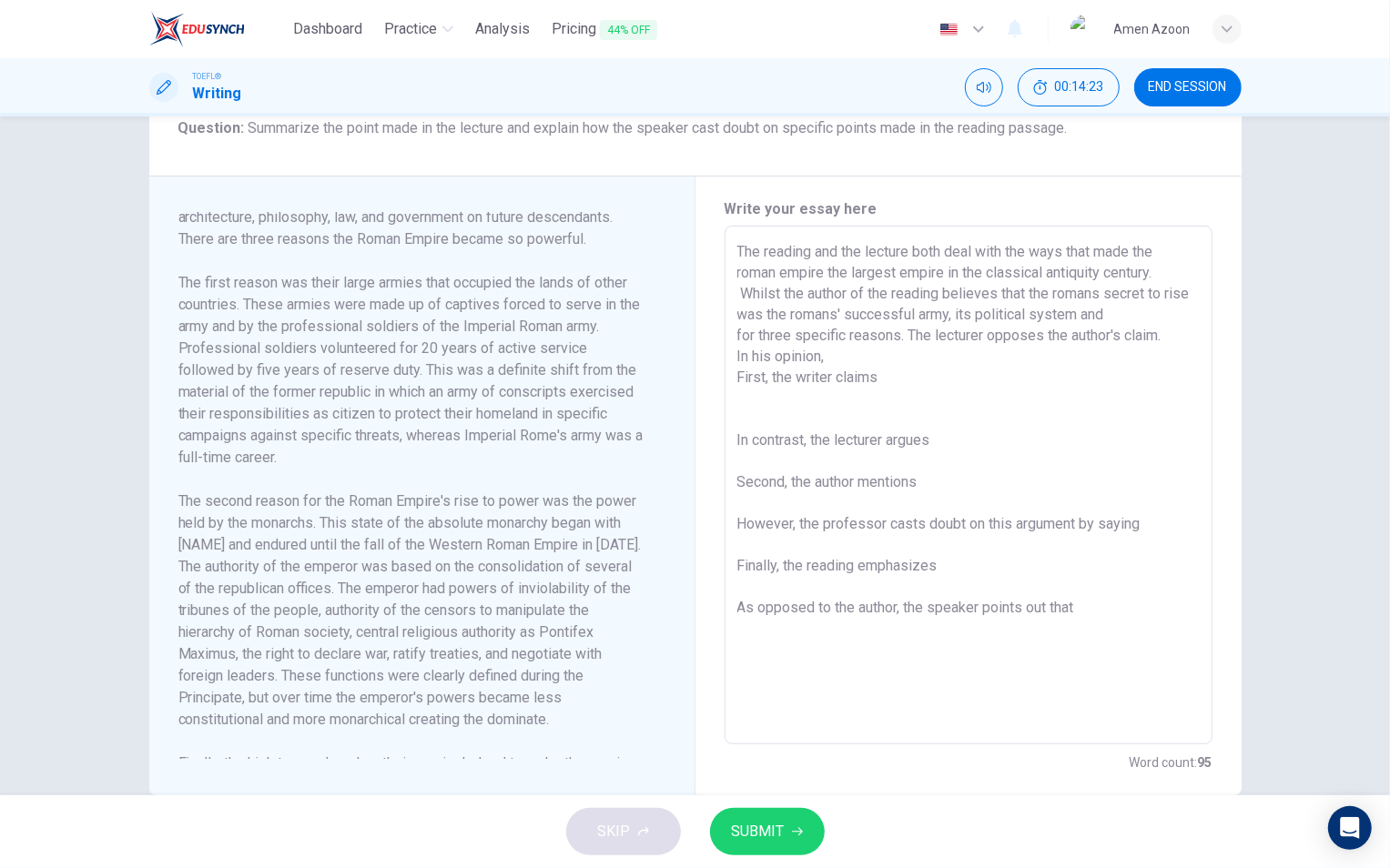 drag, startPoint x: 840, startPoint y: 315, endPoint x: 763, endPoint y: 318, distance: 77.058419 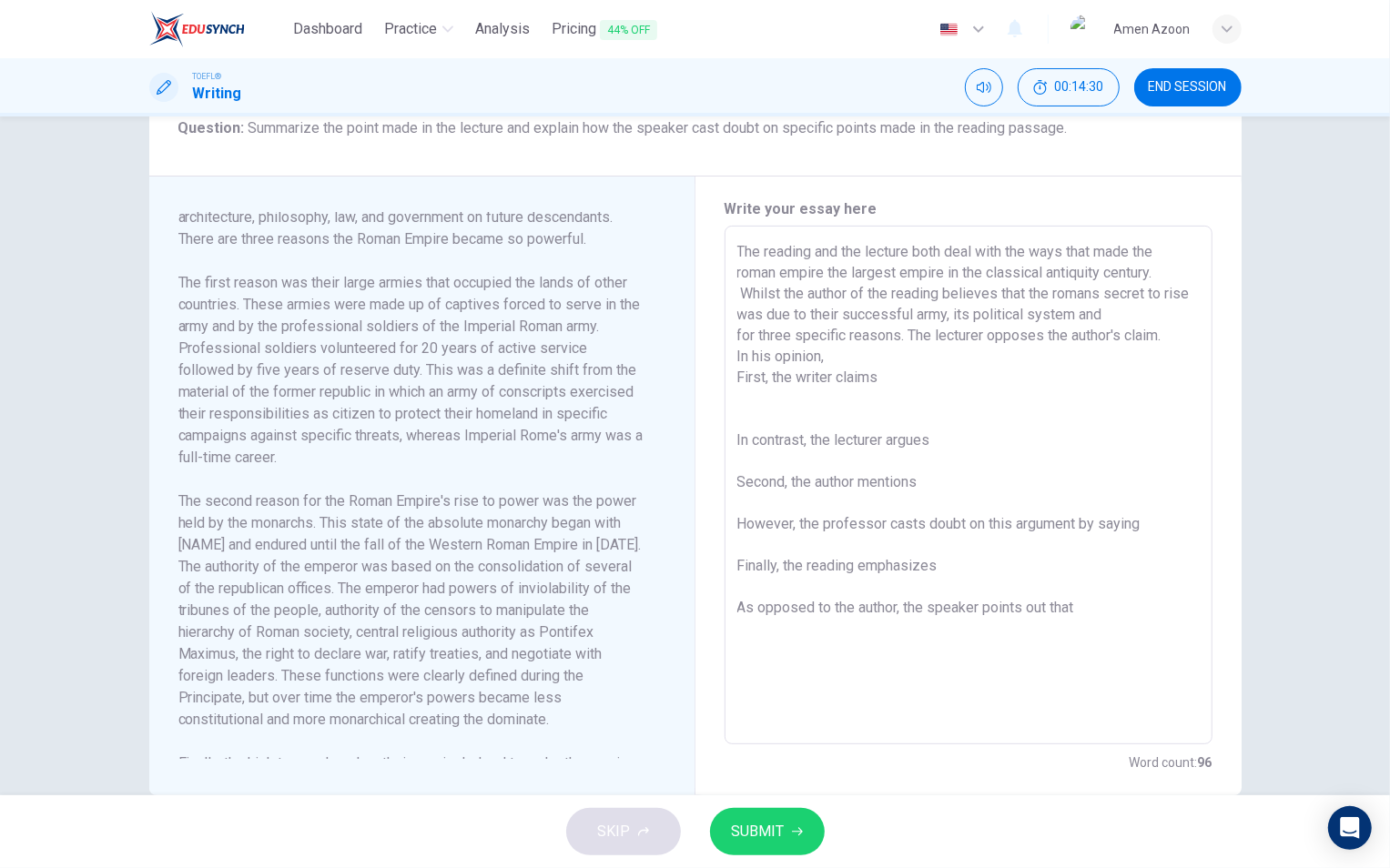 click on "The reading and the lecture both deal with the ways that made the roman empire the largest empire in the classical antiquity century.
Whilst the author of the reading believes that the romans secret to rise was due to their successful army, its political system and
for three specific reasons. The lecturer opposes the author's claim.
In his opinion,
First, the writer claims
In contrast, the lecturer argues
Second, the author mentions
However, the professor casts doubt on this argument by saying
Finally, the reading emphasizes
As opposed to the author, the speaker points out that" at bounding box center (969, 485) 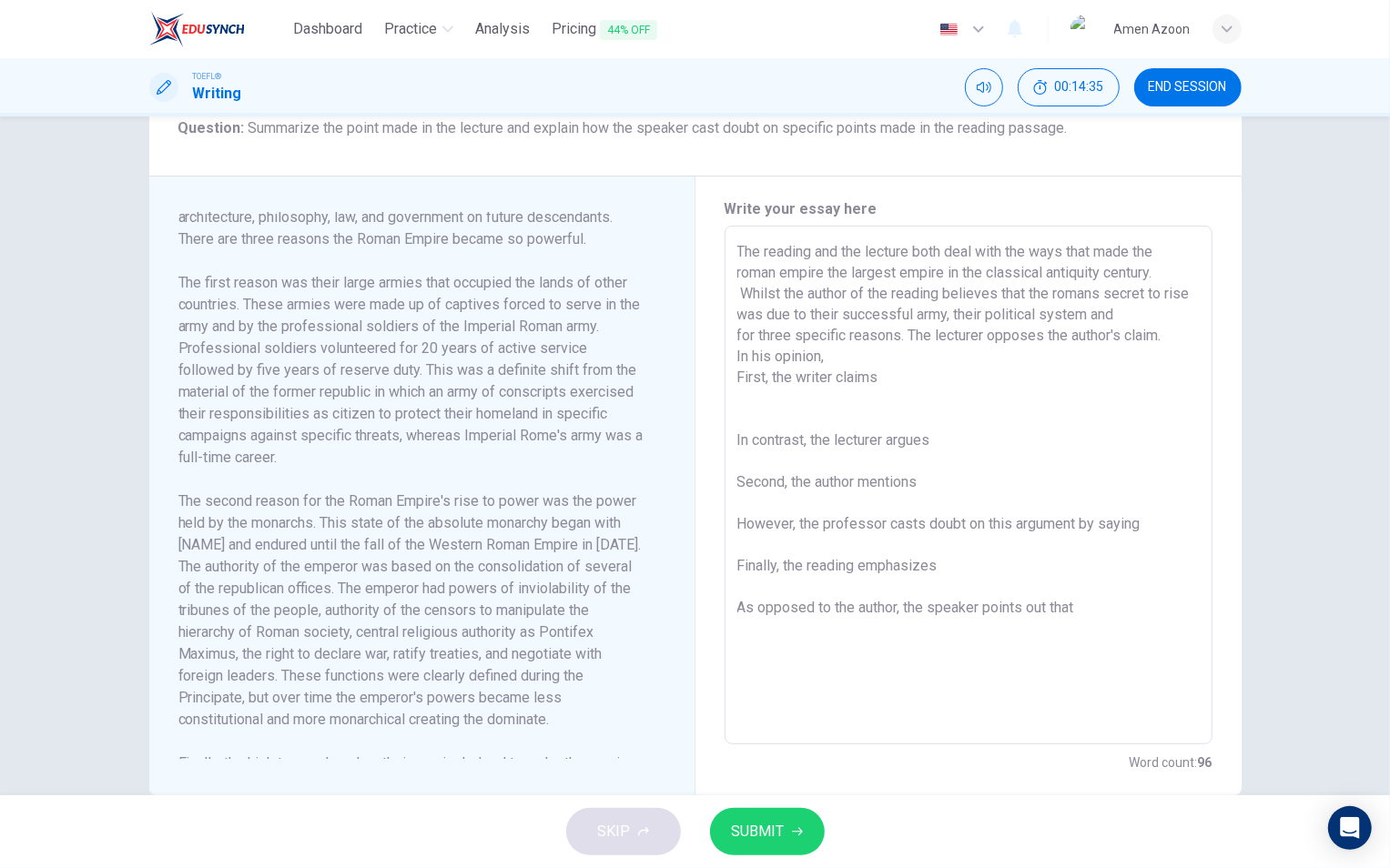 click on "The reading and the lecture both deal with the ways that made the roman empire the largest empire in the classical antiquity century.
Whilst the author of the reading believes that the romans secret to rise was due to their successful army, their political system and
for three specific reasons. The lecturer opposes the author's claim.
In his opinion,
First, the writer claims
In contrast, the lecturer argues
Second, the author mentions
However, the professor casts doubt on this argument by saying
Finally, the reading emphasizes
As opposed to the author, the speaker points out that" at bounding box center [969, 485] 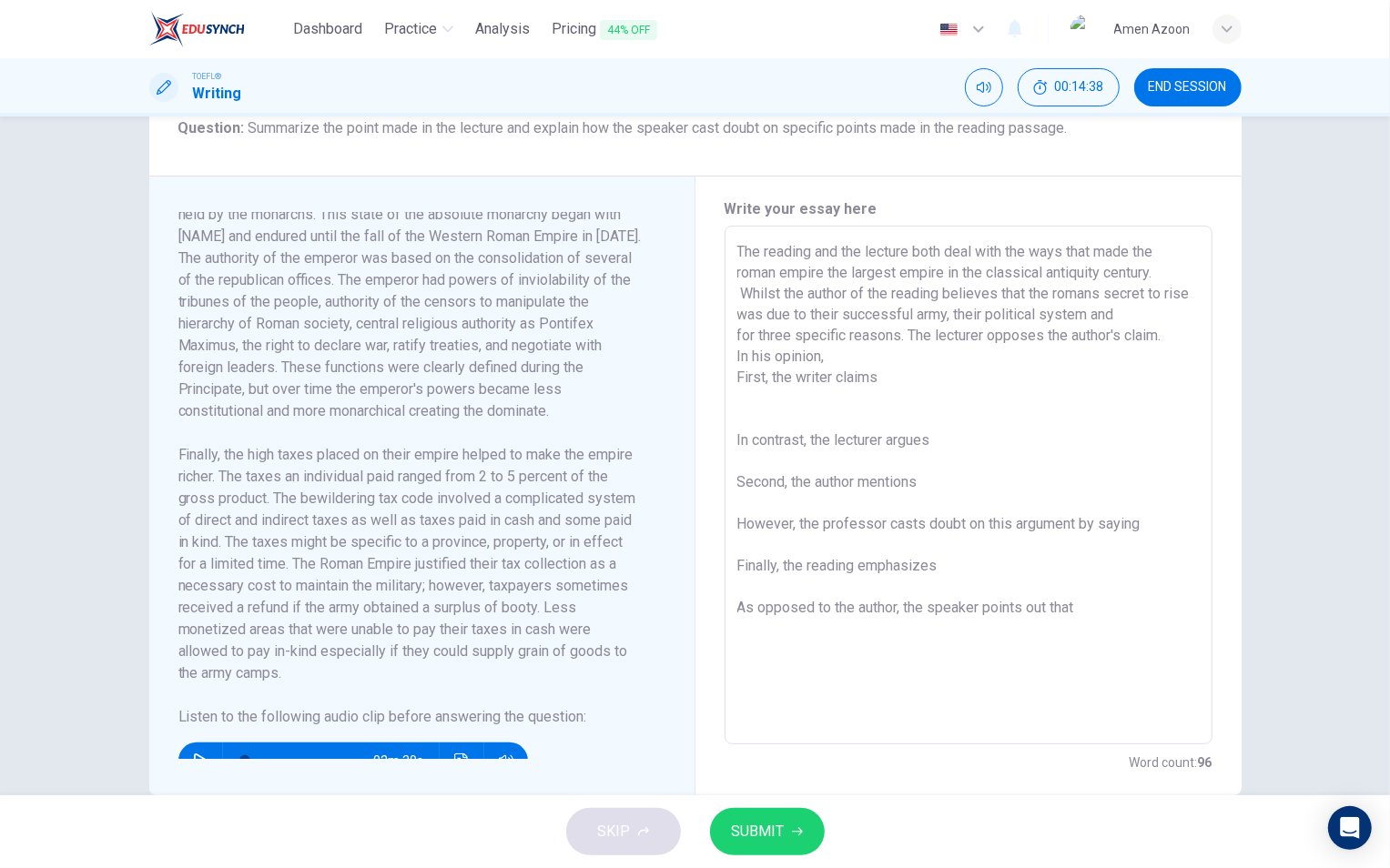 scroll, scrollTop: 560, scrollLeft: 0, axis: vertical 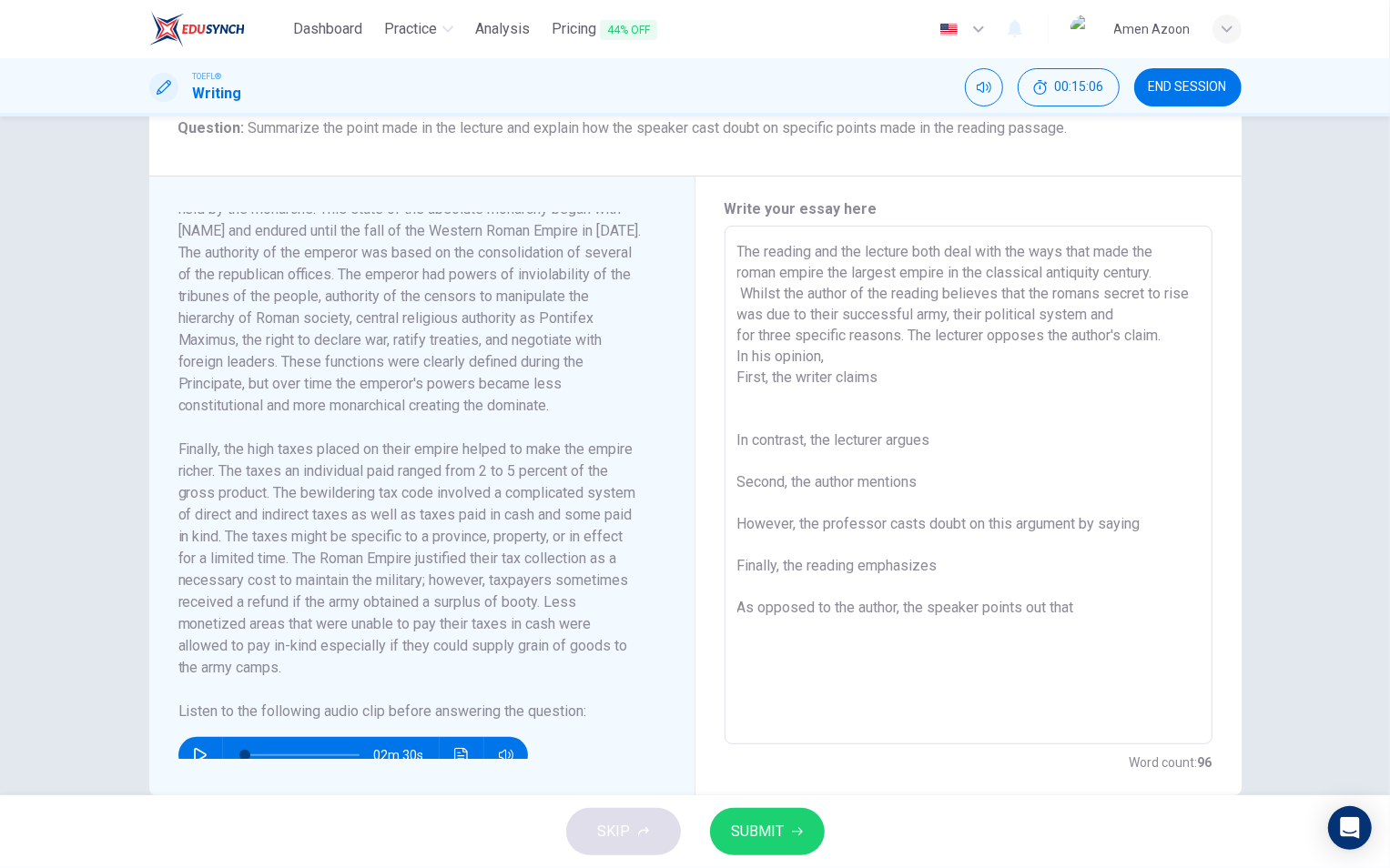 click on "The reading and the lecture both deal with the ways that made the roman empire the largest empire in the classical antiquity century.
Whilst the author of the reading believes that the romans secret to rise was due to their successful army, their political system and
for three specific reasons. The lecturer opposes the author's claim.
In his opinion,
First, the writer claims
In contrast, the lecturer argues
Second, the author mentions
However, the professor casts doubt on this argument by saying
Finally, the reading emphasizes
As opposed to the author, the speaker points out that" at bounding box center (969, 485) 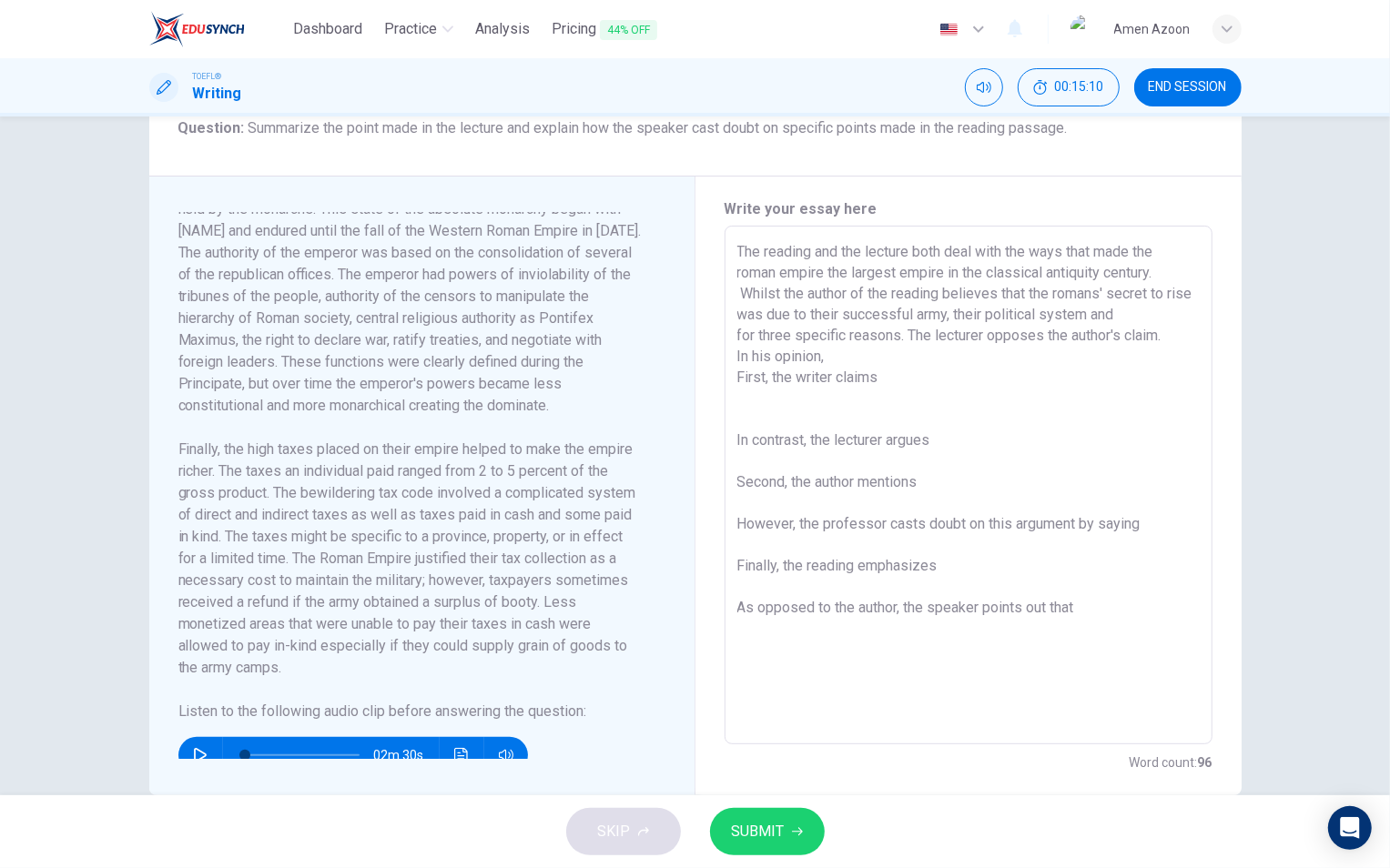 click on "The reading and the lecture both deal with the ways that made the roman empire the largest empire in the classical antiquity century.
Whilst the author of the reading believes that the romans' secret to rise was due to their successful army, their political system and
for three specific reasons. The lecturer opposes the author's claim.
In his opinion,
First, the writer claims
In contrast, the lecturer argues
Second, the author mentions
However, the professor casts doubt on this argument by saying
Finally, the reading emphasizes
As opposed to the author, the speaker points out that" at bounding box center (969, 485) 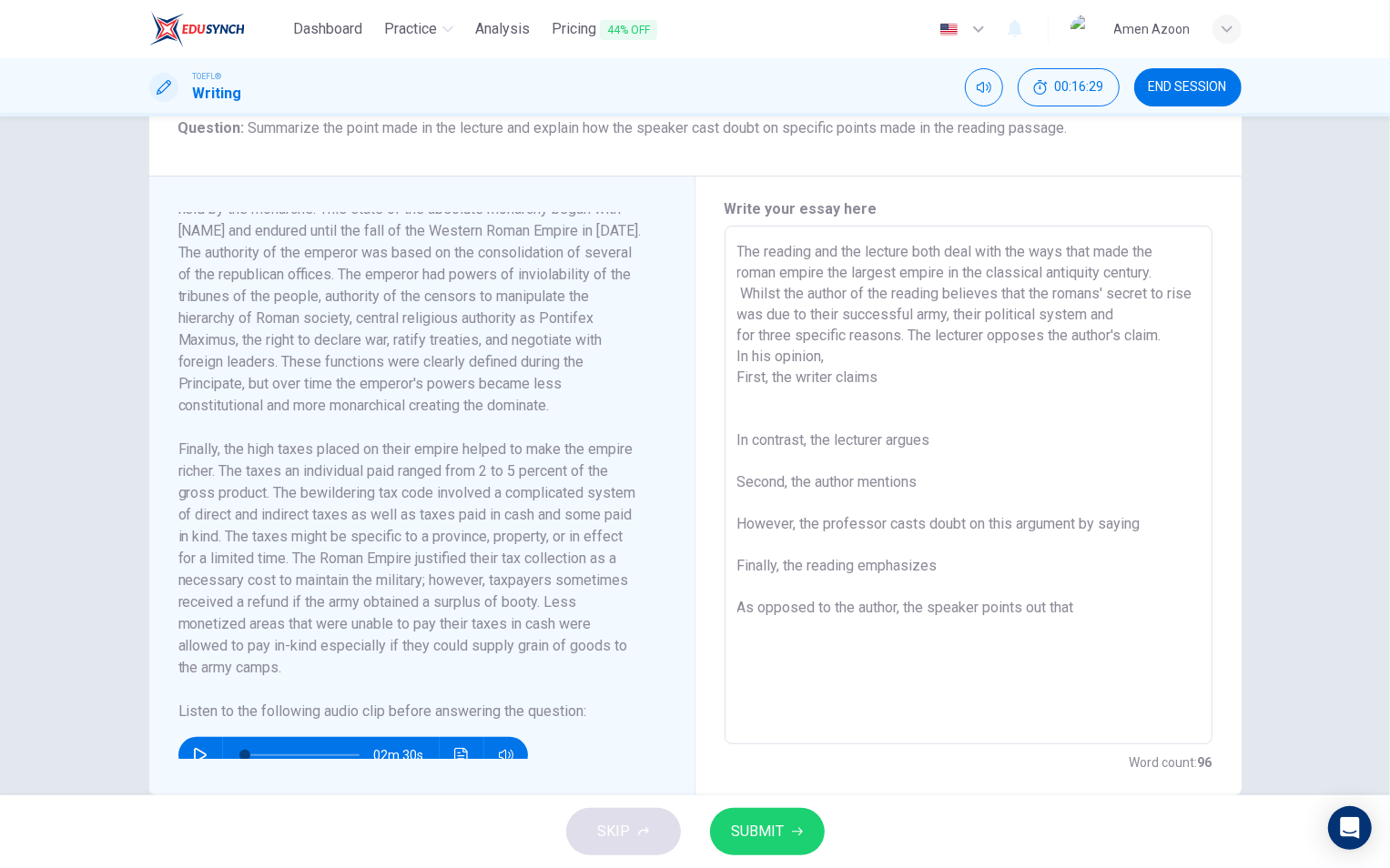 drag, startPoint x: 1025, startPoint y: 291, endPoint x: 1046, endPoint y: 297, distance: 21.84033 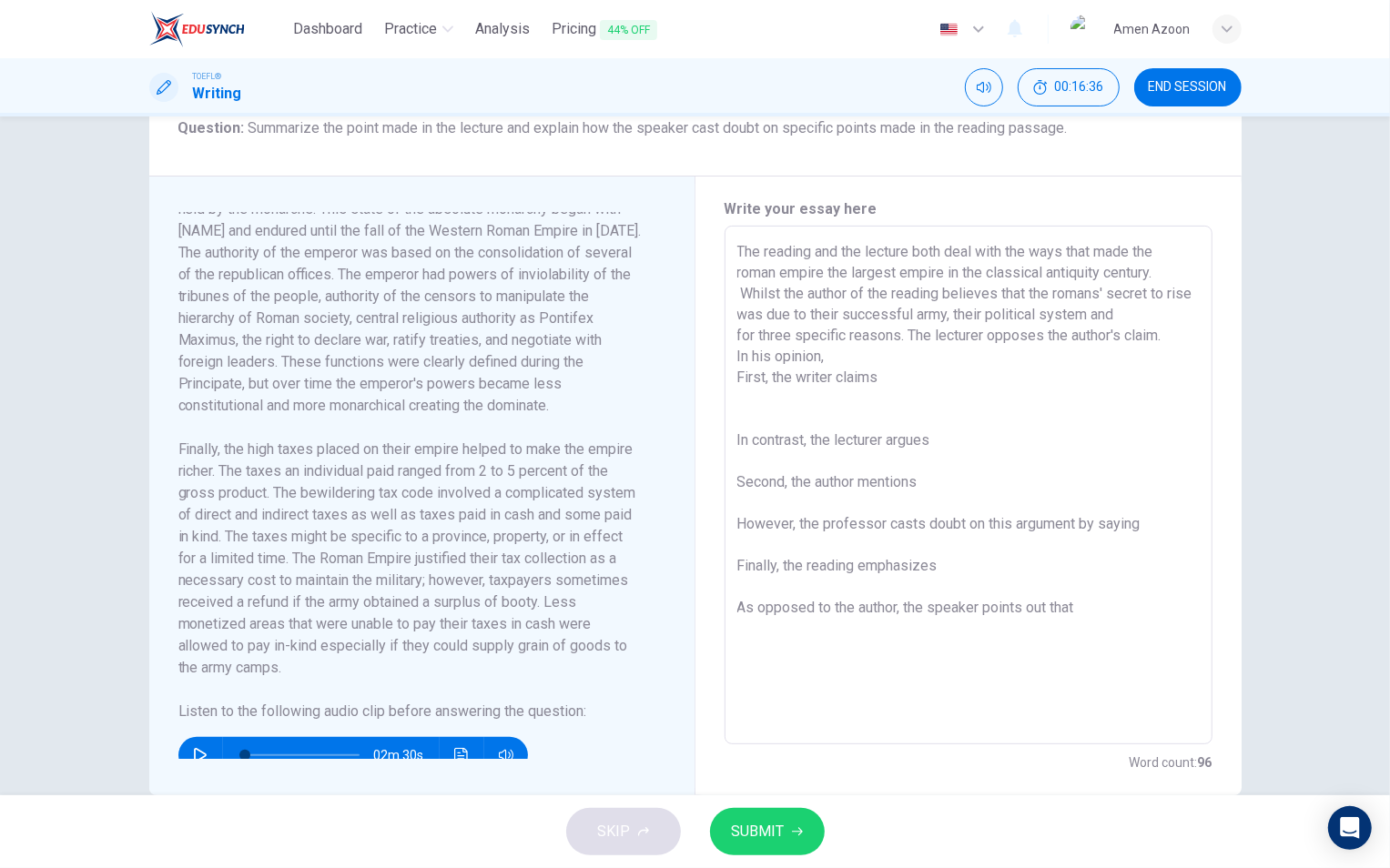 drag, startPoint x: 1103, startPoint y: 295, endPoint x: 863, endPoint y: 317, distance: 241.00622 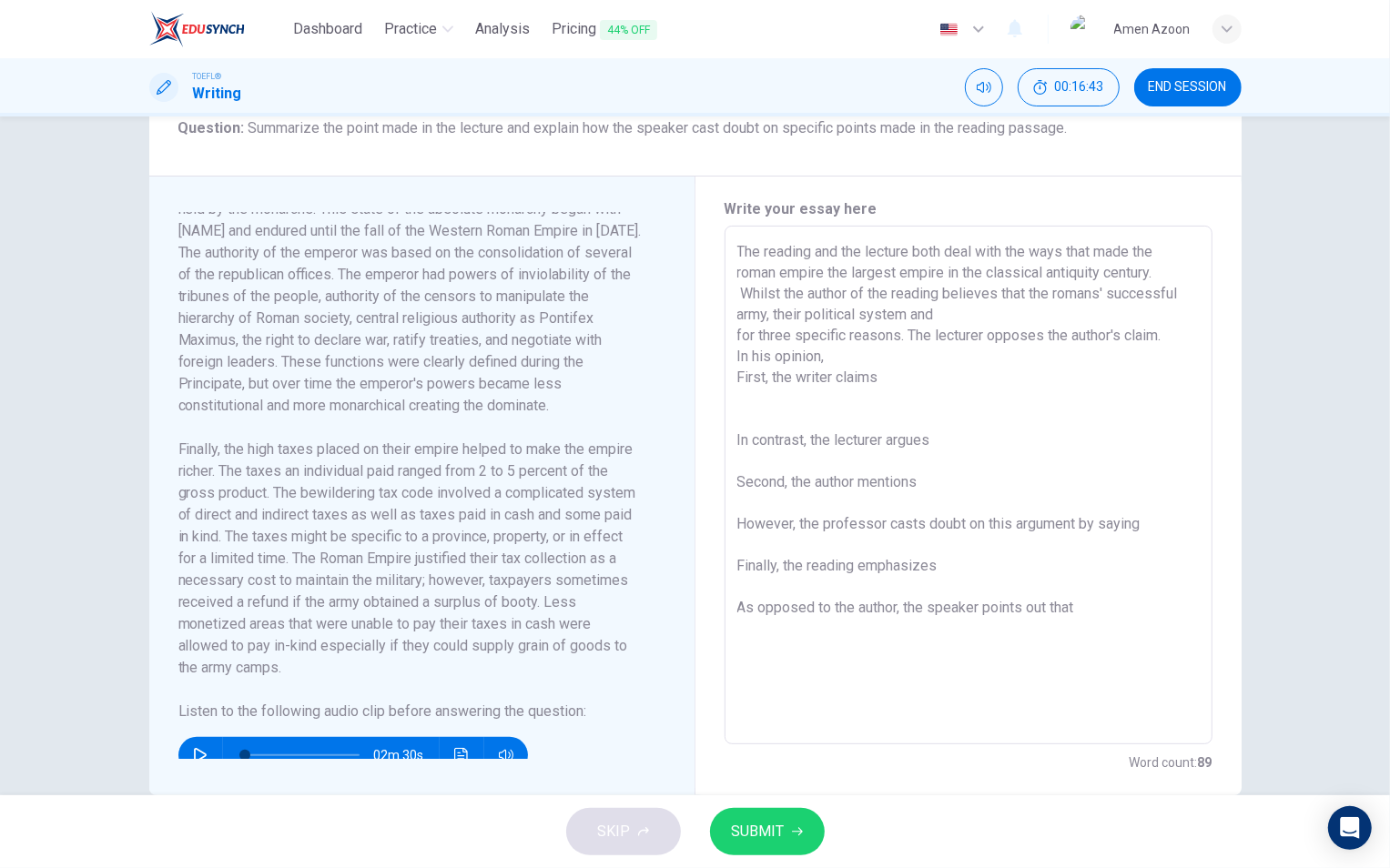 click on "The reading and the lecture both deal with the ways that made the roman empire the largest empire in the classical antiquity century.
Whilst the author of the reading believes that the romans' successful army, their political system and
for three specific reasons. The lecturer opposes the author's claim.
In his opinion,
First, the writer claims
In contrast, the lecturer argues
Second, the author mentions
However, the professor casts doubt on this argument by saying
Finally, the reading emphasizes
As opposed to the author, the speaker points out that" at bounding box center [969, 485] 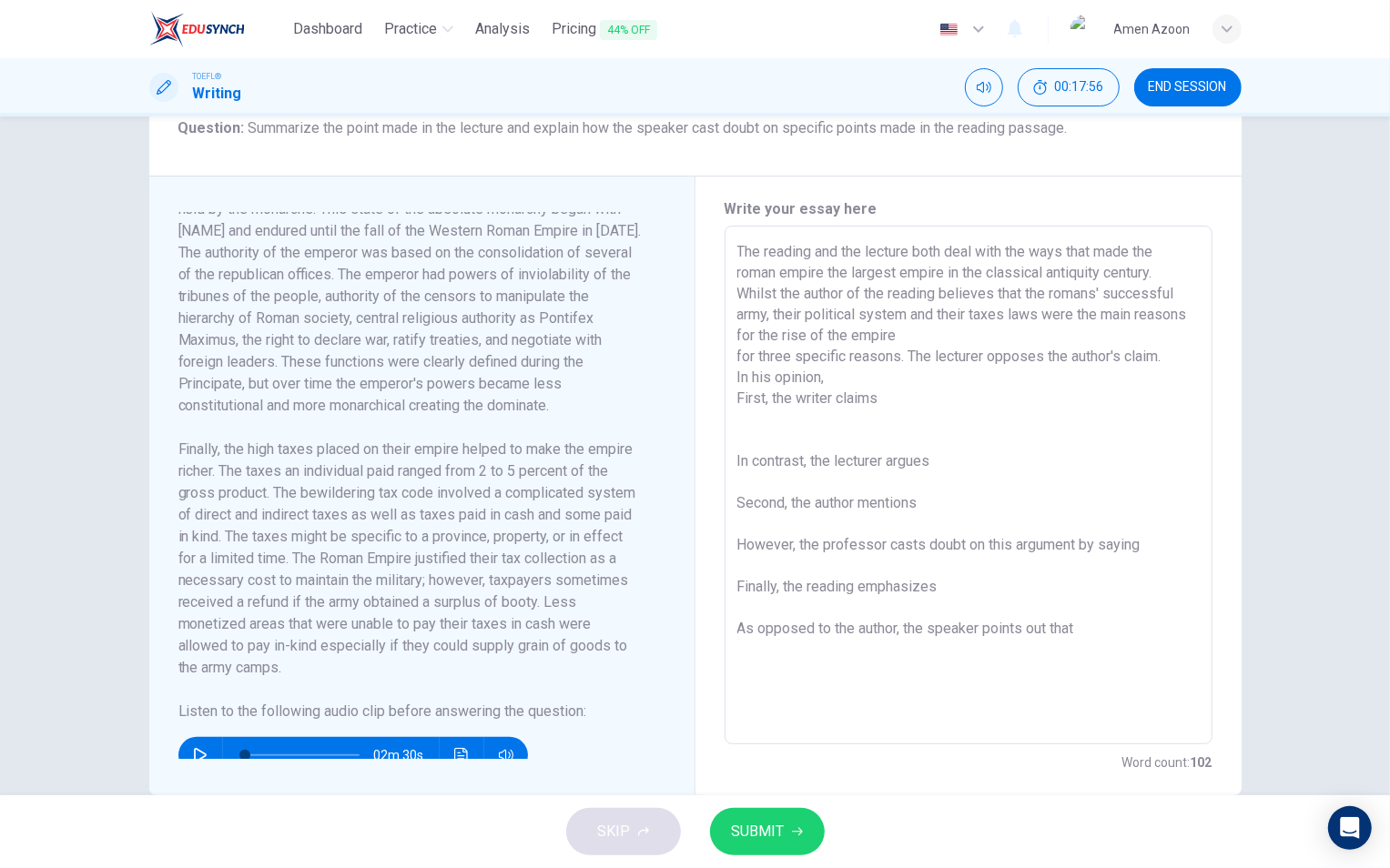 click on "The reading and the lecture both deal with the ways that made the roman empire the largest empire in the classical antiquity century.
Whilst the author of the reading believes that the romans' successful army, their political system and their taxes laws were the main reasons for the rise of the empire
for three specific reasons. The lecturer opposes the author's claim.
In his opinion,
First, the writer claims
In contrast, the lecturer argues
Second, the author mentions
However, the professor casts doubt on this argument by saying
Finally, the reading emphasizes
As opposed to the author, the speaker points out that" at bounding box center (969, 485) 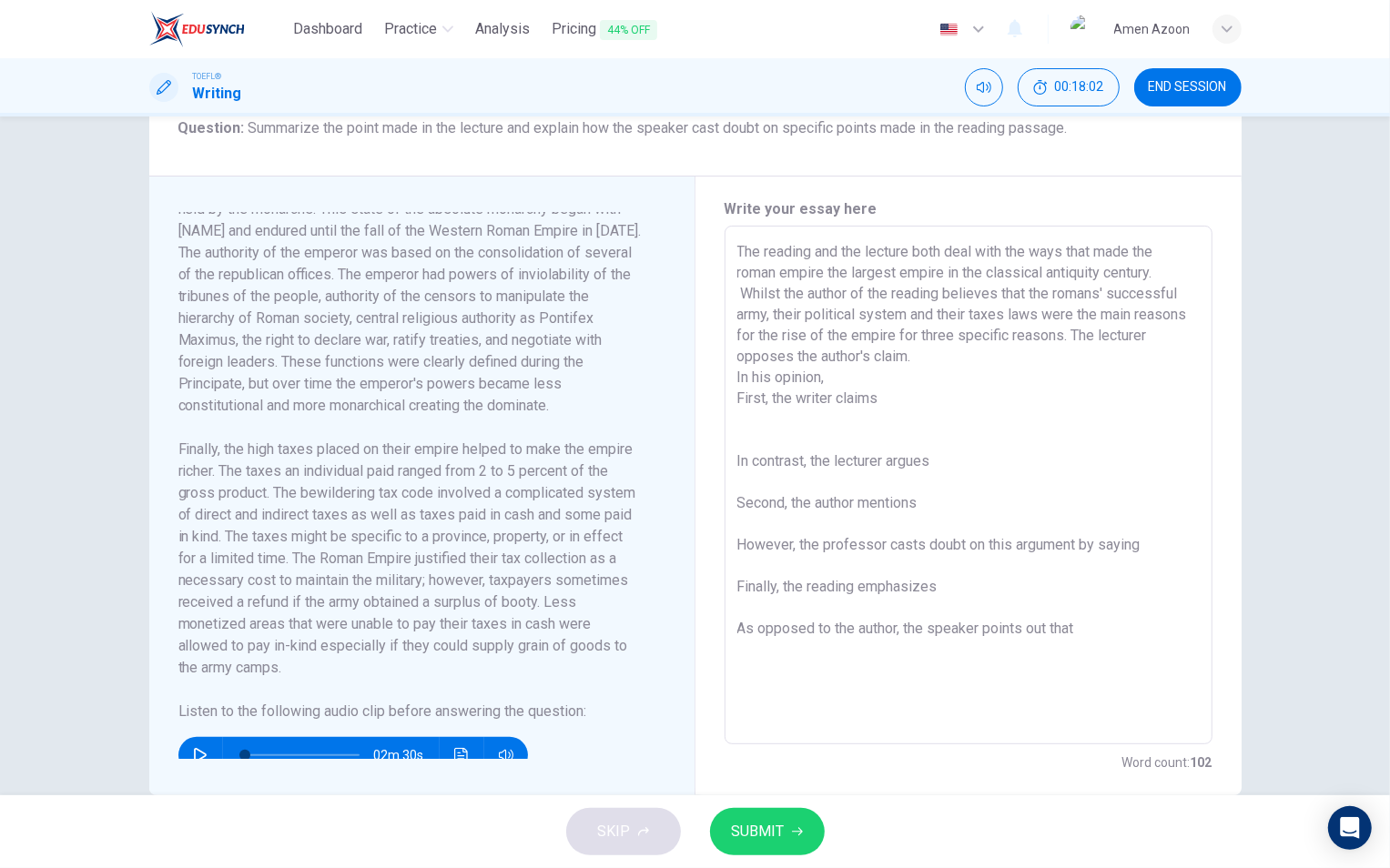 click on "The reading and the lecture both deal with the ways that made the roman empire the largest empire in the classical antiquity century.
Whilst the author of the reading believes that the romans' successful army, their political system and their taxes laws were the main reasons for the rise of the empire for three specific reasons. The lecturer opposes the author's claim.
In his opinion,
First, the writer claims
In contrast, the lecturer argues
Second, the author mentions
However, the professor casts doubt on this argument by saying
Finally, the reading emphasizes
As opposed to the author, the speaker points out that" at bounding box center (969, 485) 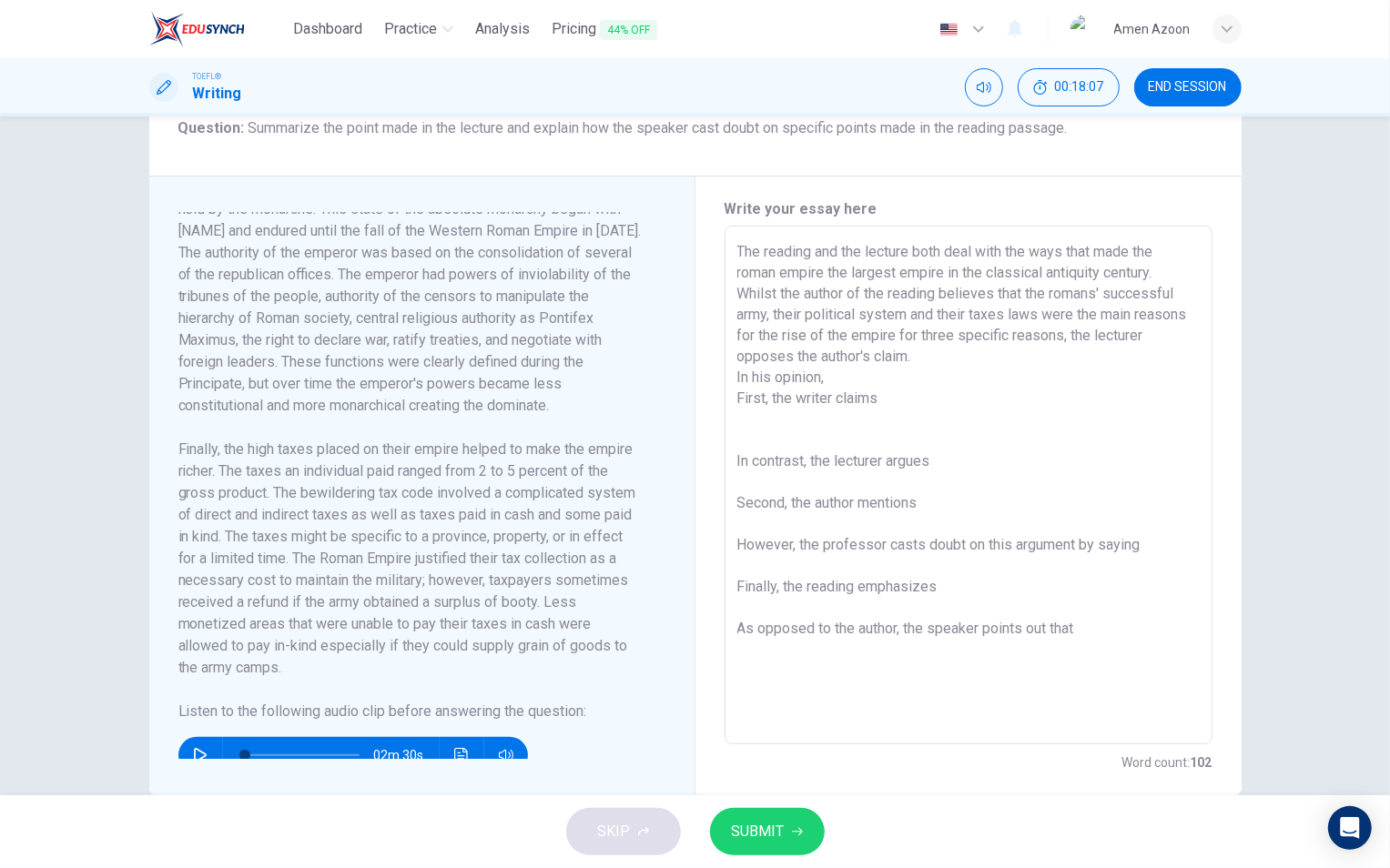 click on "The reading and the lecture both deal with the ways that made the roman empire the largest empire in the classical antiquity century.
Whilst the author of the reading believes that the romans' successful army, their political system and their taxes laws were the main reasons for the rise of the empire for three specific reasons, the lecturer opposes the author's claim.
In his opinion,
First, the writer claims
In contrast, the lecturer argues
Second, the author mentions
However, the professor casts doubt on this argument by saying
Finally, the reading emphasizes
As opposed to the author, the speaker points out that" at bounding box center (969, 485) 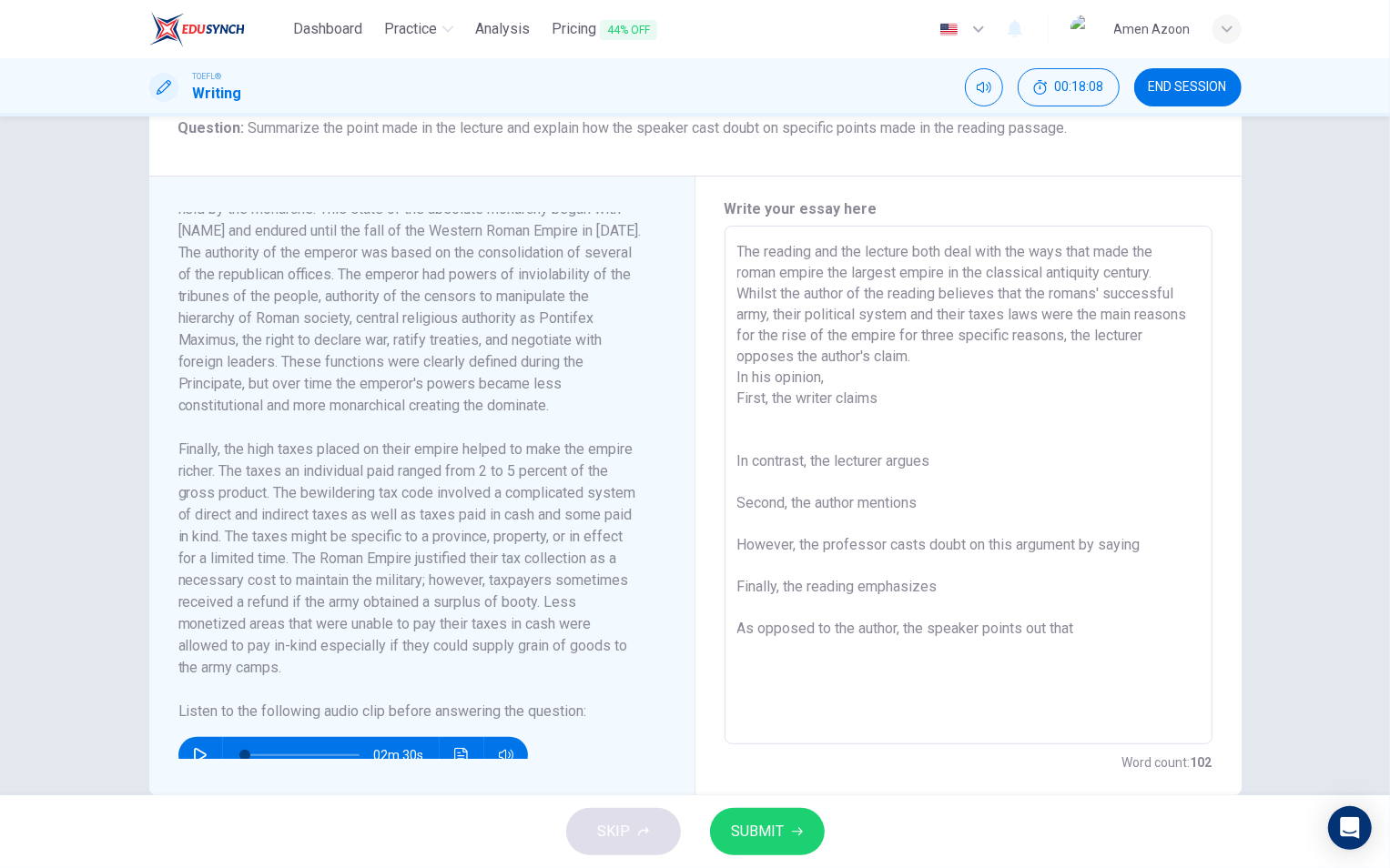 click on "The reading and the lecture both deal with the ways that made the roman empire the largest empire in the classical antiquity century.
Whilst the author of the reading believes that the romans' successful army, their political system and their taxes laws were the main reasons for the rise of the empire for three specific reasons, the lecturer opposes the author's claim.
In his opinion,
First, the writer claims
In contrast, the lecturer argues
Second, the author mentions
However, the professor casts doubt on this argument by saying
Finally, the reading emphasizes
As opposed to the author, the speaker points out that" at bounding box center [969, 485] 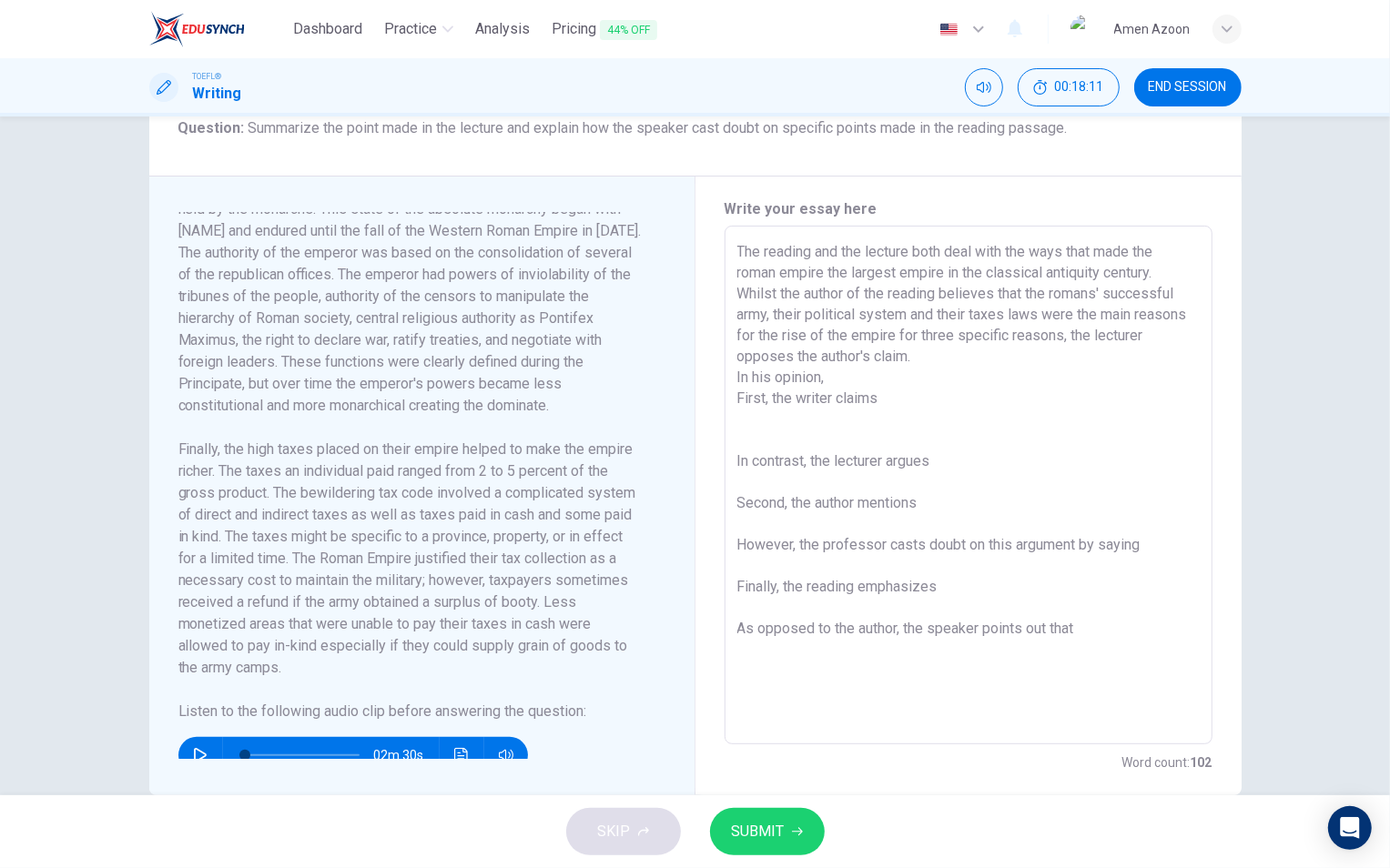 click on "The reading and the lecture both deal with the ways that made the roman empire the largest empire in the classical antiquity century.
Whilst the author of the reading believes that the romans' successful army, their political system and their taxes laws were the main reasons for the rise of the empire for three specific reasons, the lecturer opposes the author's claim.
In his opinion,
First, the writer claims
In contrast, the lecturer argues
Second, the author mentions
However, the professor casts doubt on this argument by saying
Finally, the reading emphasizes
As opposed to the author, the speaker points out that" at bounding box center (969, 485) 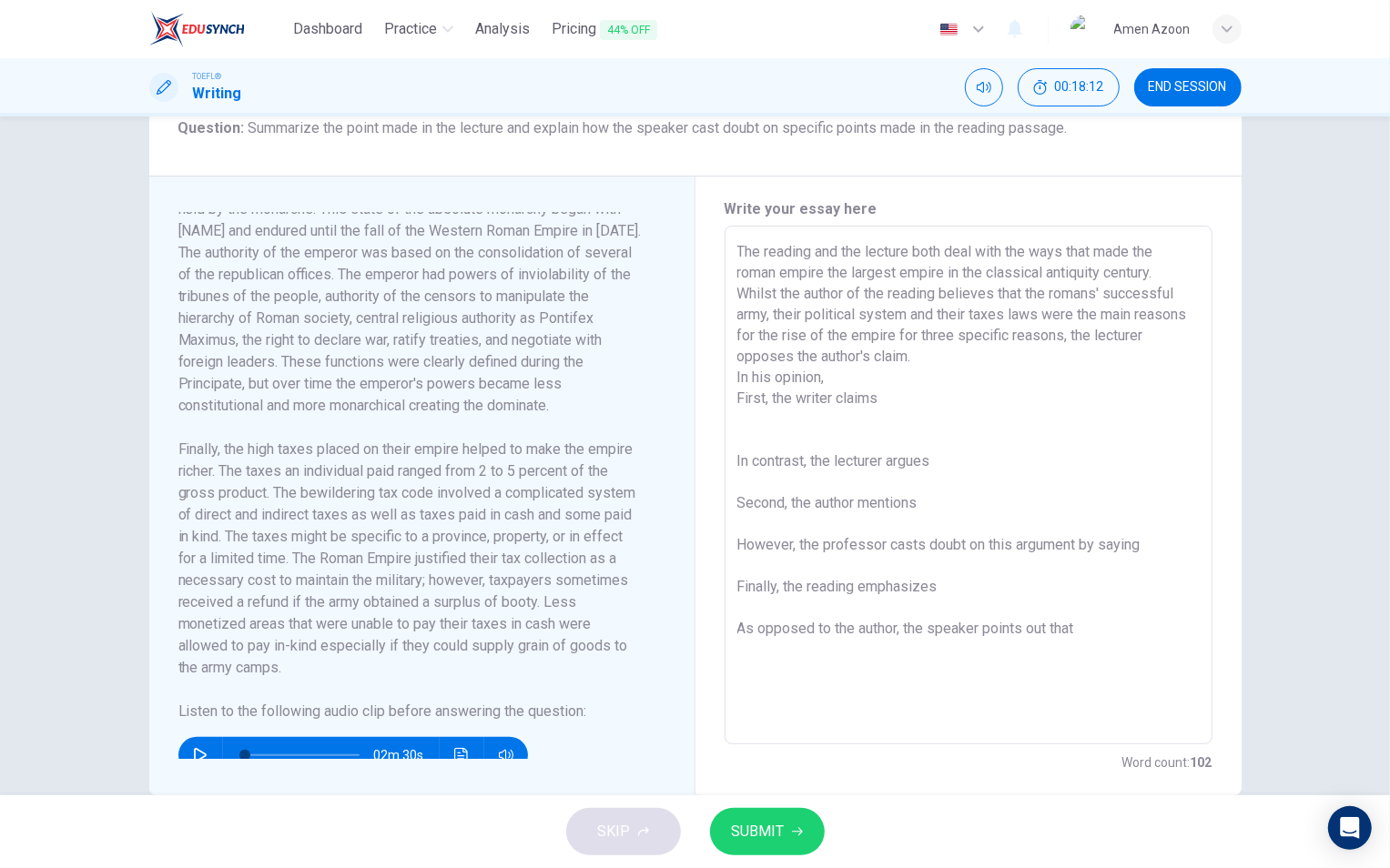click on "The reading and the lecture both deal with the ways that made the roman empire the largest empire in the classical antiquity century.
Whilst the author of the reading believes that the romans' successful army, their political system and their taxes laws were the main reasons for the rise of the empire for three specific reasons, the lecturer opposes the author's claim.
In his opinion,
First, the writer claims
In contrast, the lecturer argues
Second, the author mentions
However, the professor casts doubt on this argument by saying
Finally, the reading emphasizes
As opposed to the author, the speaker points out that" at bounding box center (969, 485) 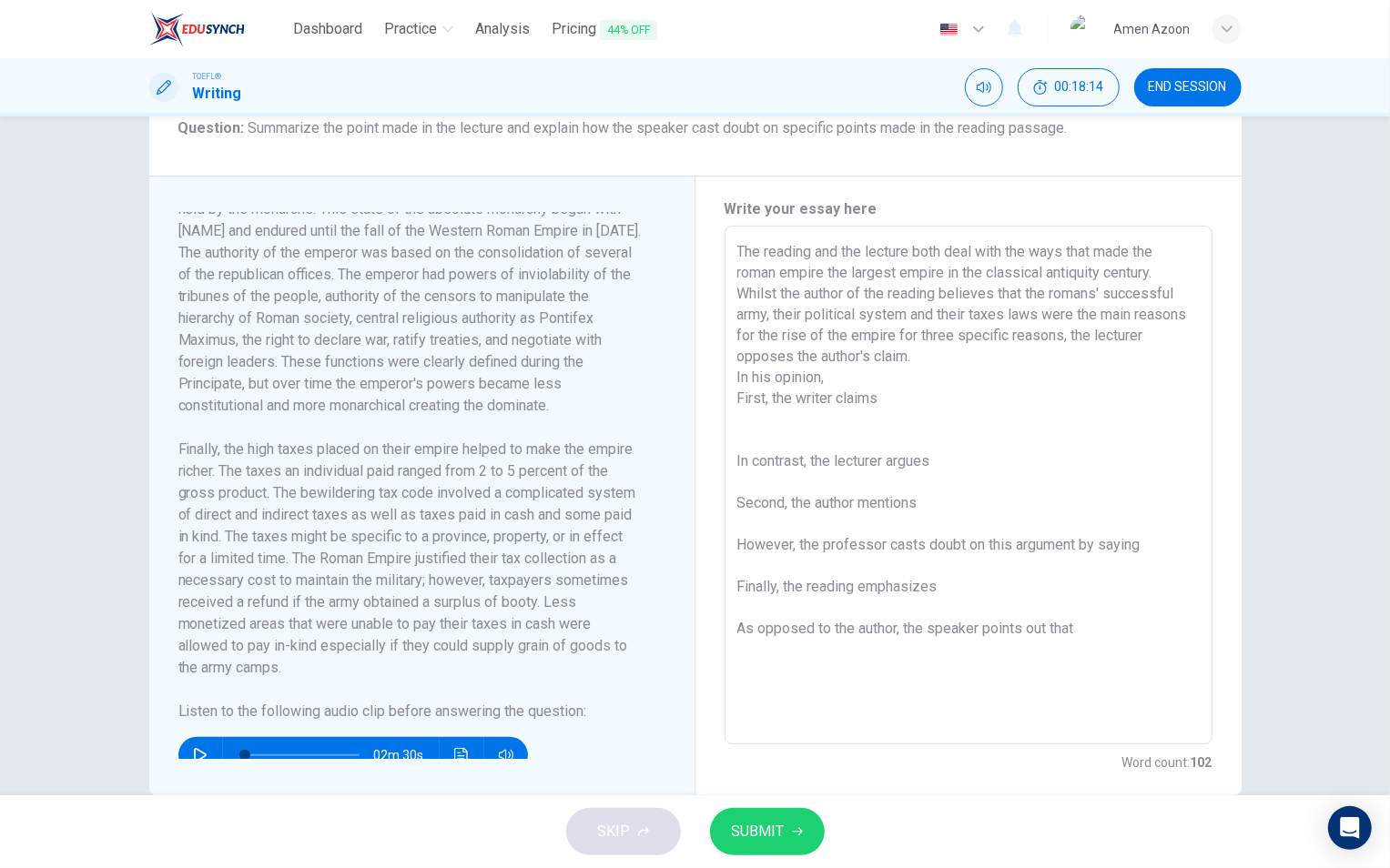 scroll, scrollTop: 619, scrollLeft: 0, axis: vertical 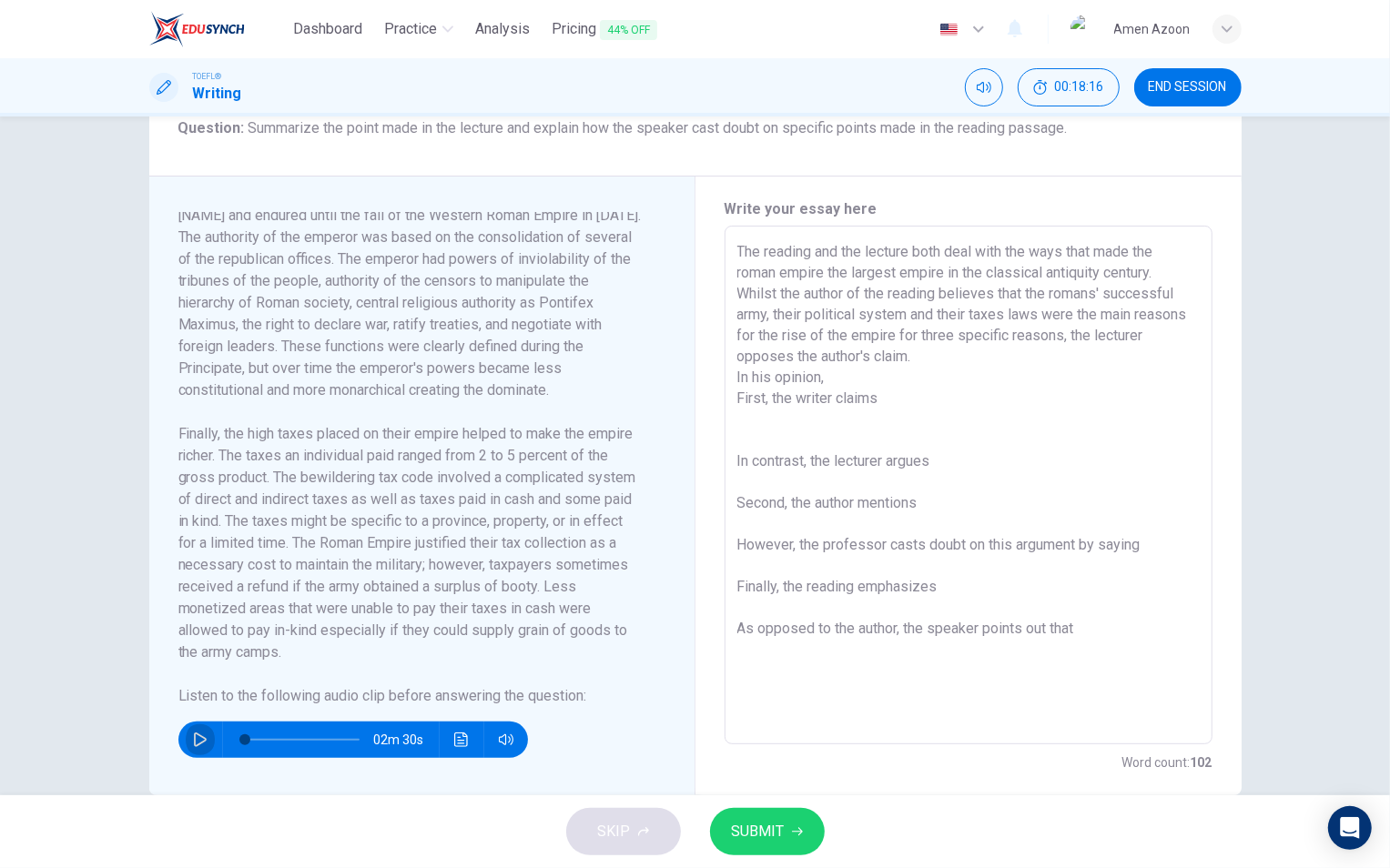 click at bounding box center (200, 740) 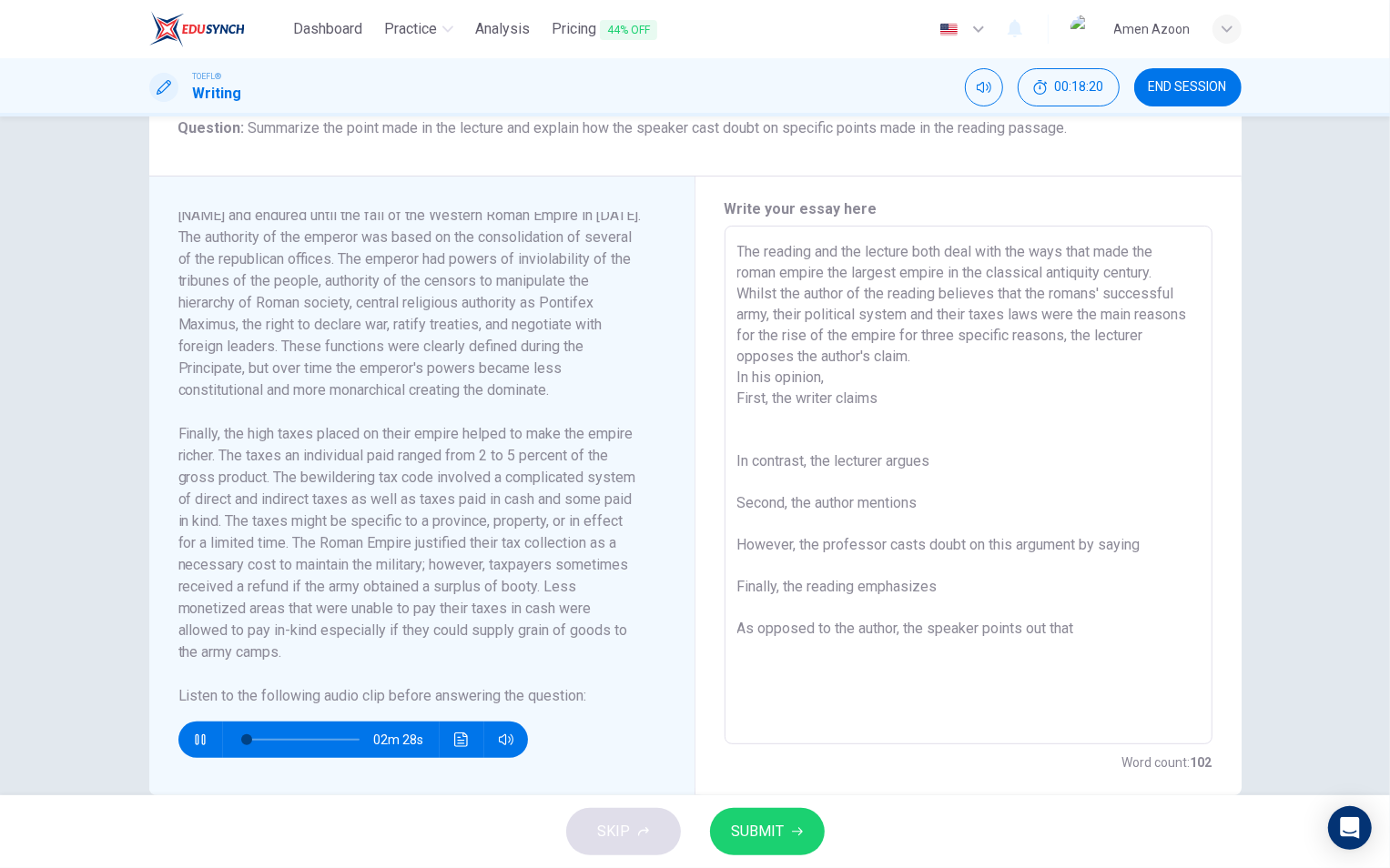 click on "The reading and the lecture both deal with the ways that made the roman empire the largest empire in the classical antiquity century.
Whilst the author of the reading believes that the romans' successful army, their political system and their taxes laws were the main reasons for the rise of the empire for three specific reasons, the lecturer opposes the author's claim.
In his opinion,
First, the writer claims
In contrast, the lecturer argues
Second, the author mentions
However, the professor casts doubt on this argument by saying
Finally, the reading emphasizes
As opposed to the author, the speaker points out that" at bounding box center [969, 485] 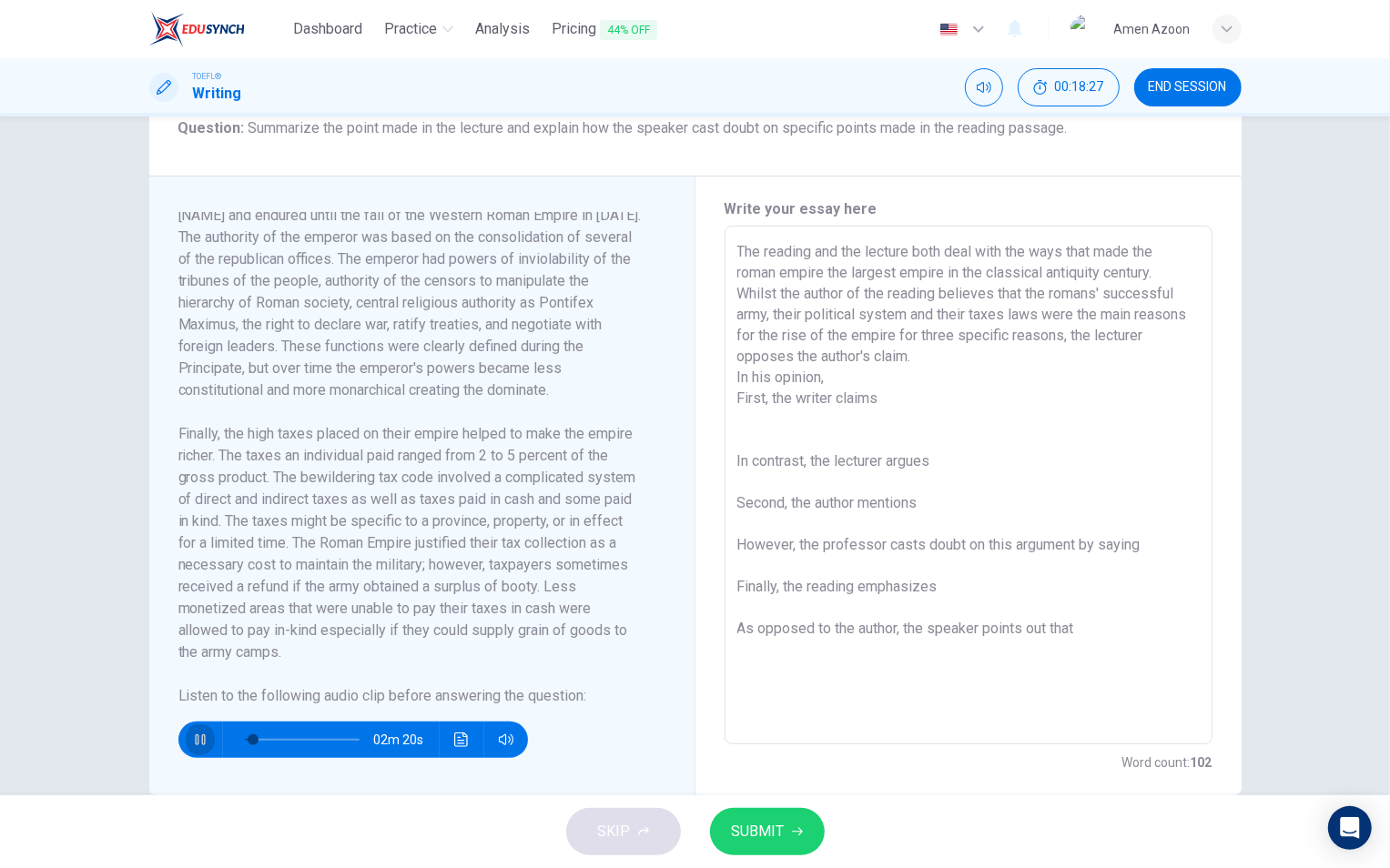 click at bounding box center (200, 740) 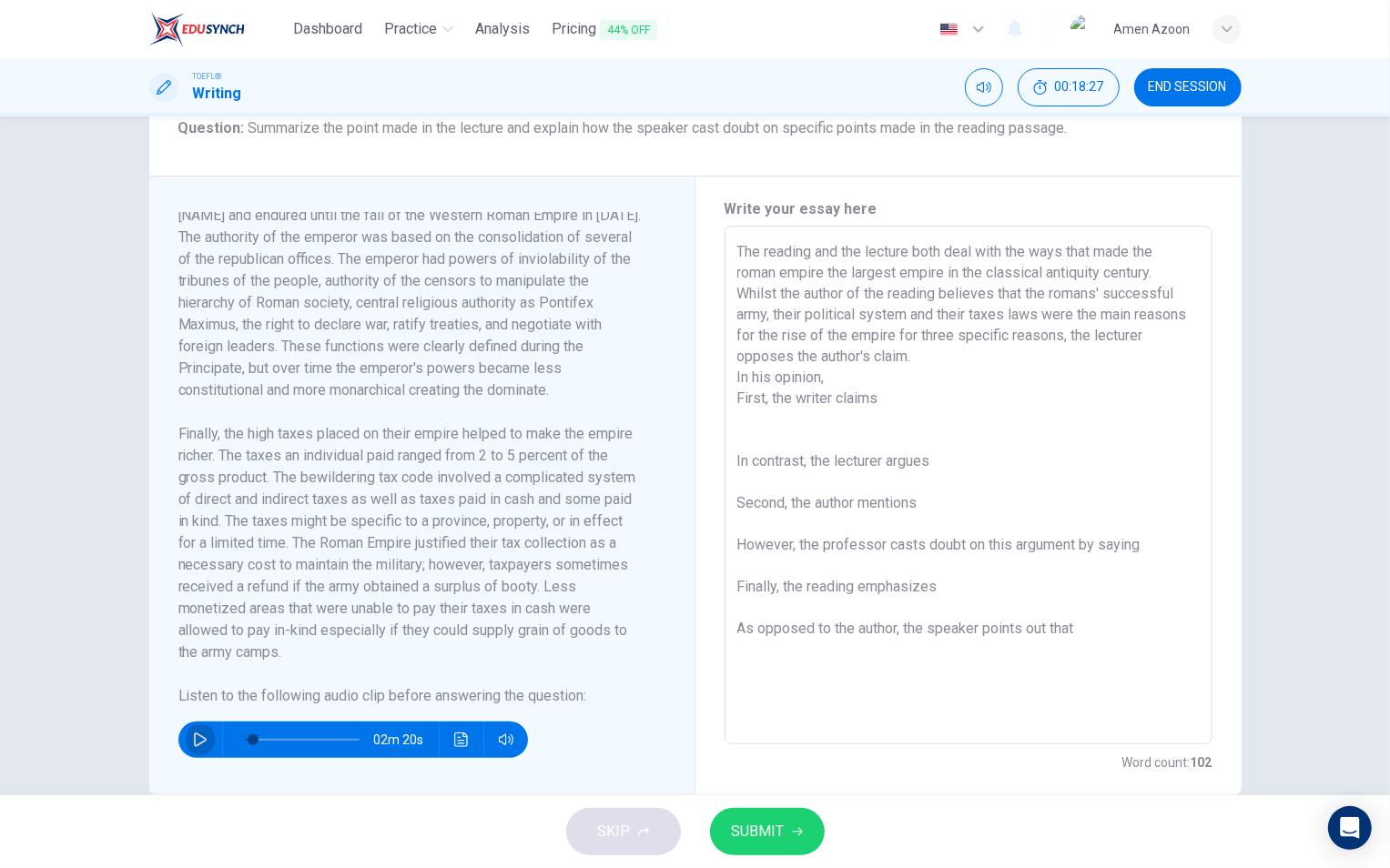 click at bounding box center [200, 740] 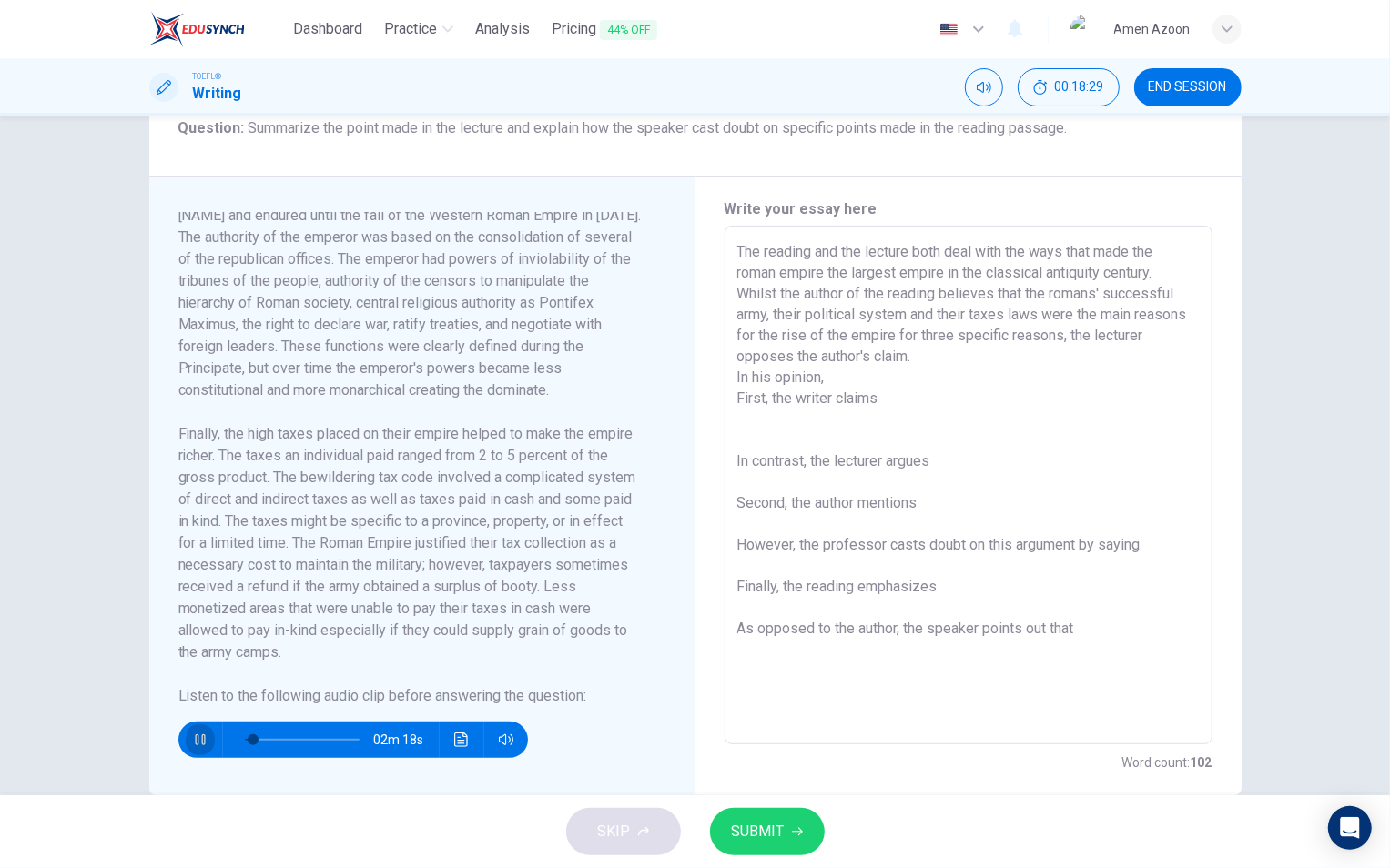 click at bounding box center (200, 740) 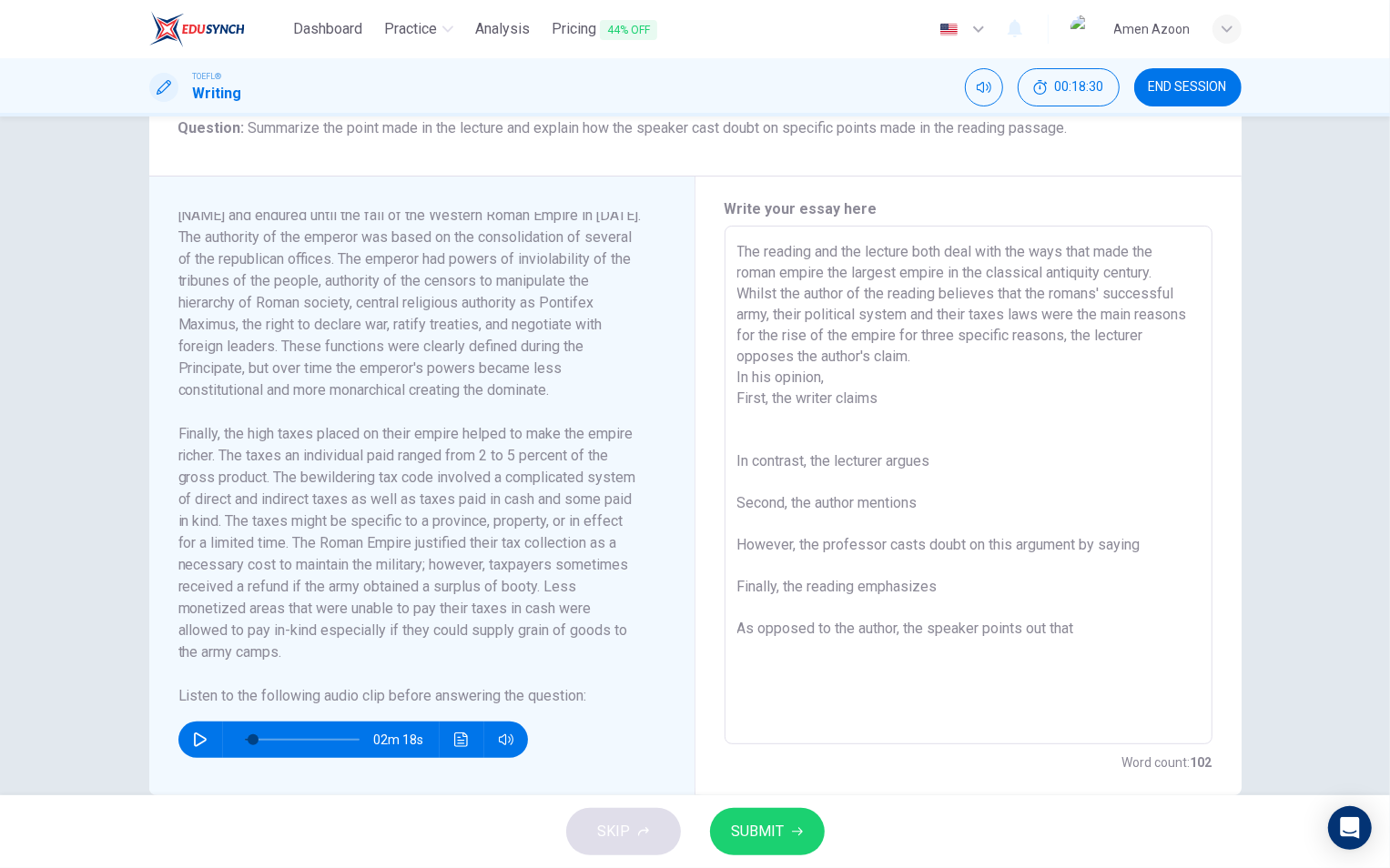 click on "The reading and the lecture both deal with the ways that made the roman empire the largest empire in the classical antiquity century.
Whilst the author of the reading believes that the romans' successful army, their political system and their taxes laws were the main reasons for the rise of the empire for three specific reasons, the lecturer opposes the author's claim.
In his opinion,
First, the writer claims
In contrast, the lecturer argues
Second, the author mentions
However, the professor casts doubt on this argument by saying
Finally, the reading emphasizes
As opposed to the author, the speaker points out that" at bounding box center [969, 485] 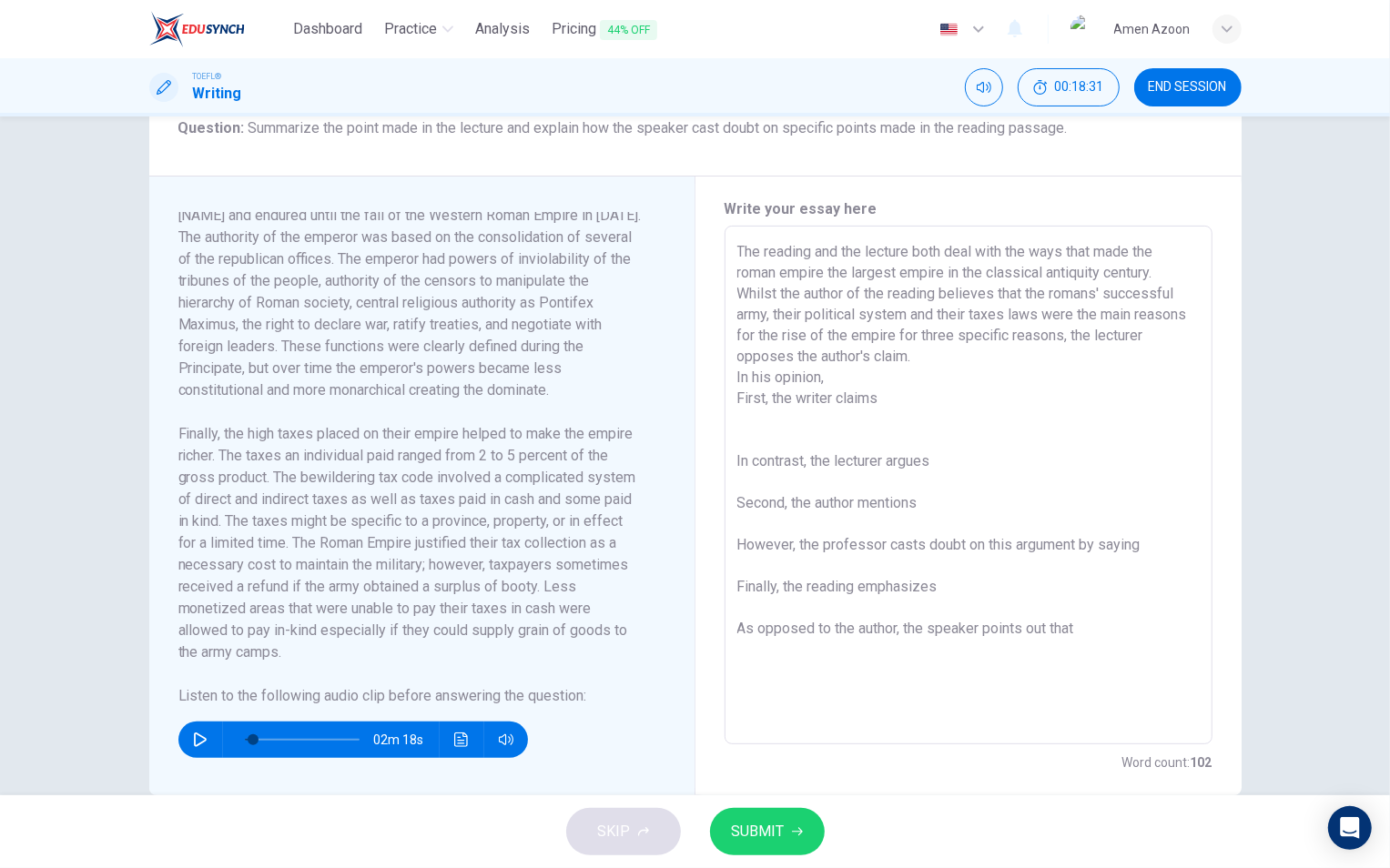 click on "The reading and the lecture both deal with the ways that made the roman empire the largest empire in the classical antiquity century.
Whilst the author of the reading believes that the romans' successful army, their political system and their taxes laws were the main reasons for the rise of the empire for three specific reasons, the lecturer opposes the author's claim.
In his opinion,
First, the writer claims
In contrast, the lecturer argues
Second, the author mentions
However, the professor casts doubt on this argument by saying
Finally, the reading emphasizes
As opposed to the author, the speaker points out that" at bounding box center [969, 485] 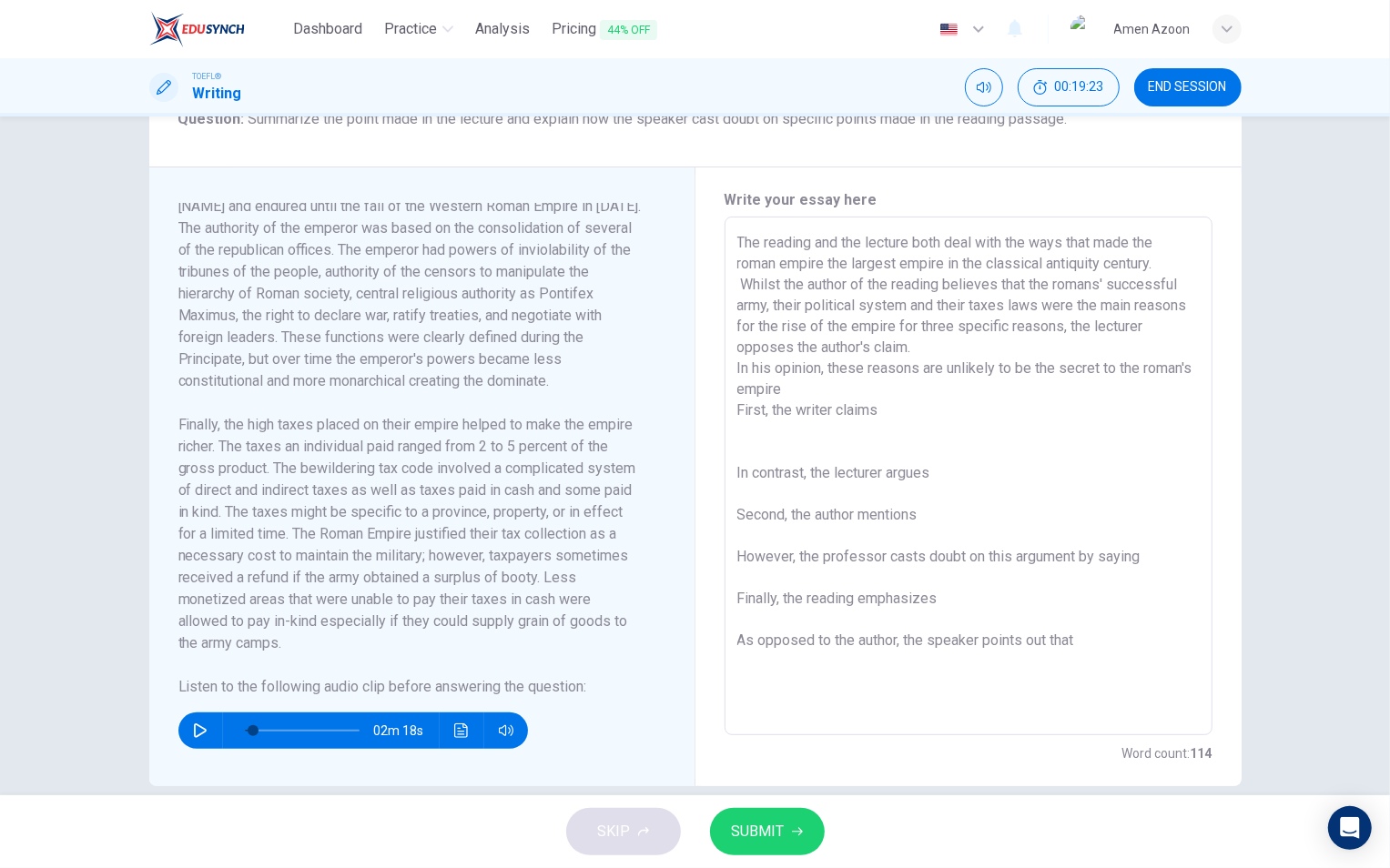 scroll, scrollTop: 0, scrollLeft: 0, axis: both 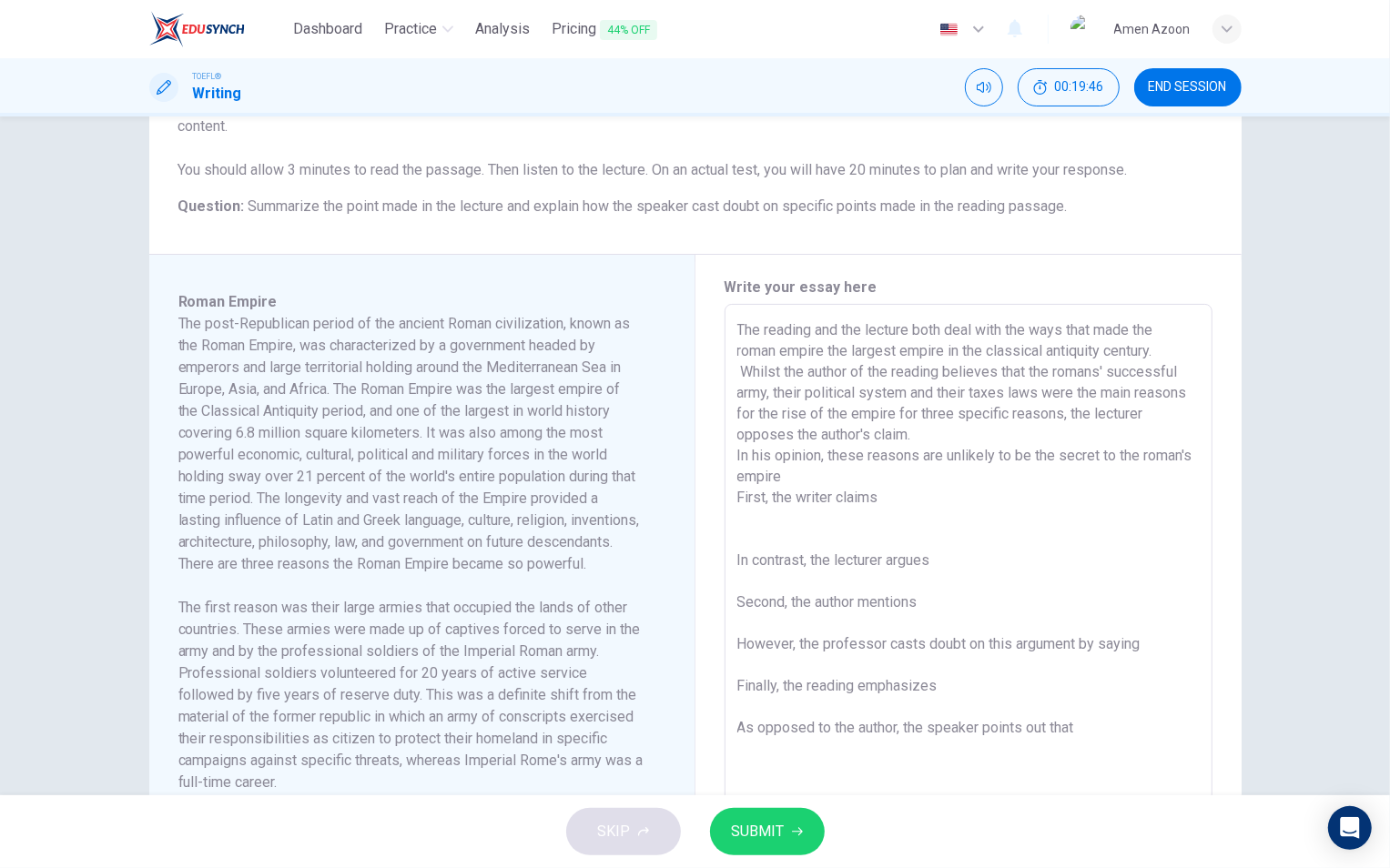 click on "The reading and the lecture both deal with the ways that made the roman empire the largest empire in the classical antiquity century.
Whilst the author of the reading believes that the romans' successful army, their political system and their taxes laws were the main reasons for the rise of the empire for three specific reasons, the lecturer opposes the author's claim.
In his opinion, these reasons are unlikely to be the secret to the roman's empire
First, the writer claims
In contrast, the lecturer argues
Second, the author mentions
However, the professor casts doubt on this argument by saying
Finally, the reading emphasizes
As opposed to the author, the speaker points out that" at bounding box center [969, 563] 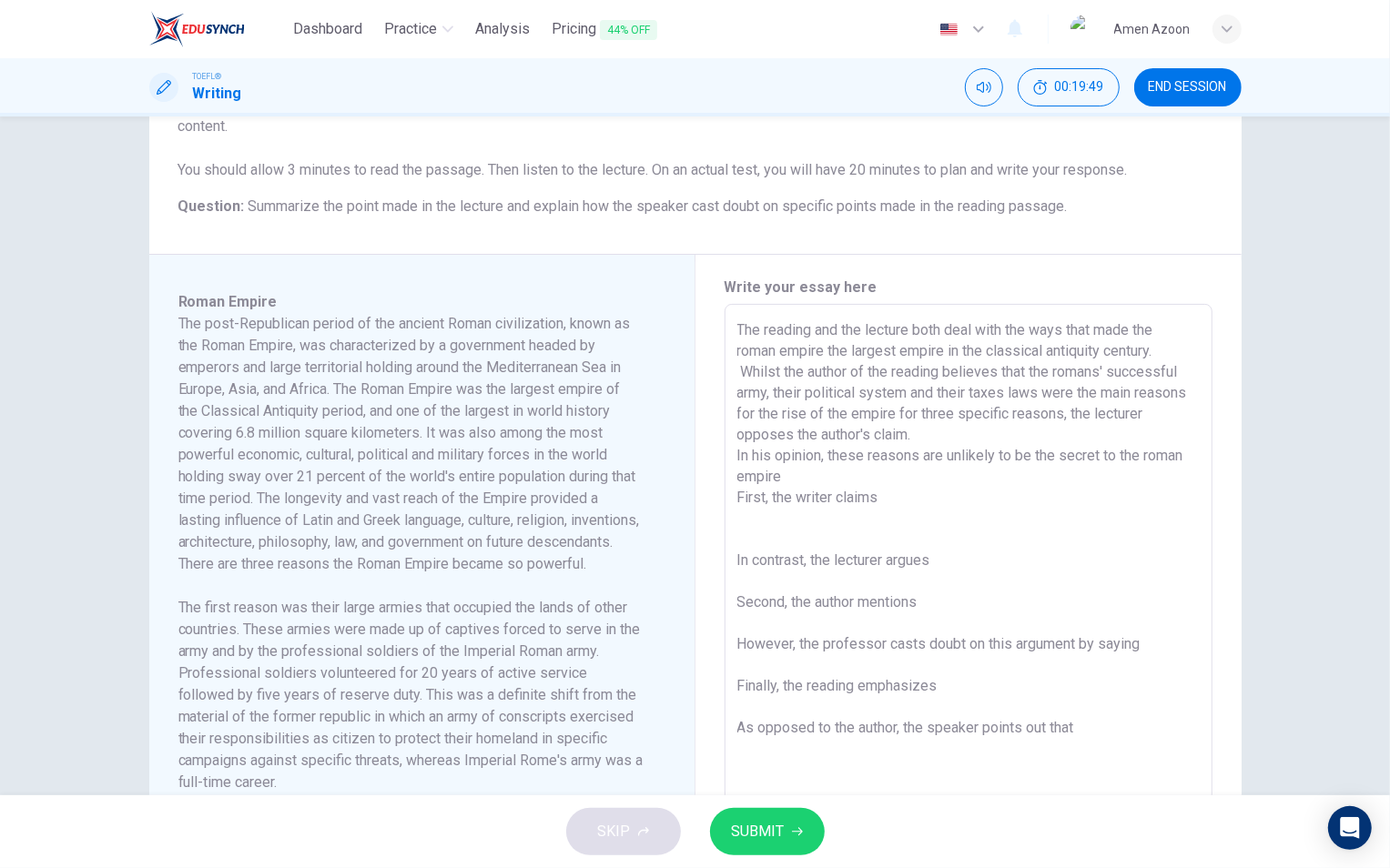 click on "The reading and the lecture both deal with the ways that made the roman empire the largest empire in the classical antiquity century.
Whilst the author of the reading believes that the romans' successful army, their political system and their taxes laws were the main reasons for the rise of the empire for three specific reasons, the lecturer opposes the author's claim.
In his opinion, these reasons are unlikely to be the secret to the roman empire
First, the writer claims
In contrast, the lecturer argues
Second, the author mentions
However, the professor casts doubt on this argument by saying
Finally, the reading emphasizes
As opposed to the author, the speaker points out that" at bounding box center [969, 563] 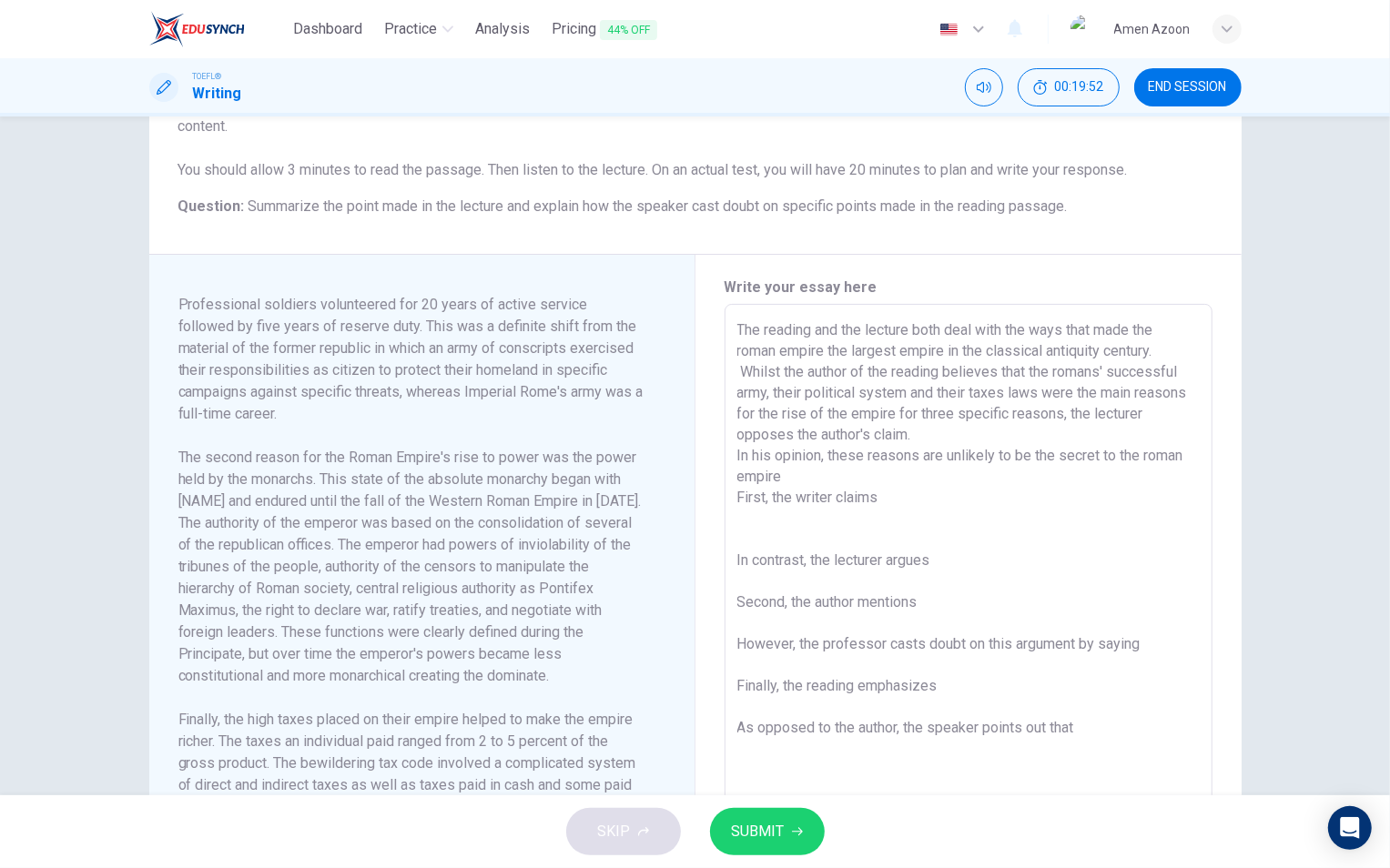 scroll, scrollTop: 619, scrollLeft: 0, axis: vertical 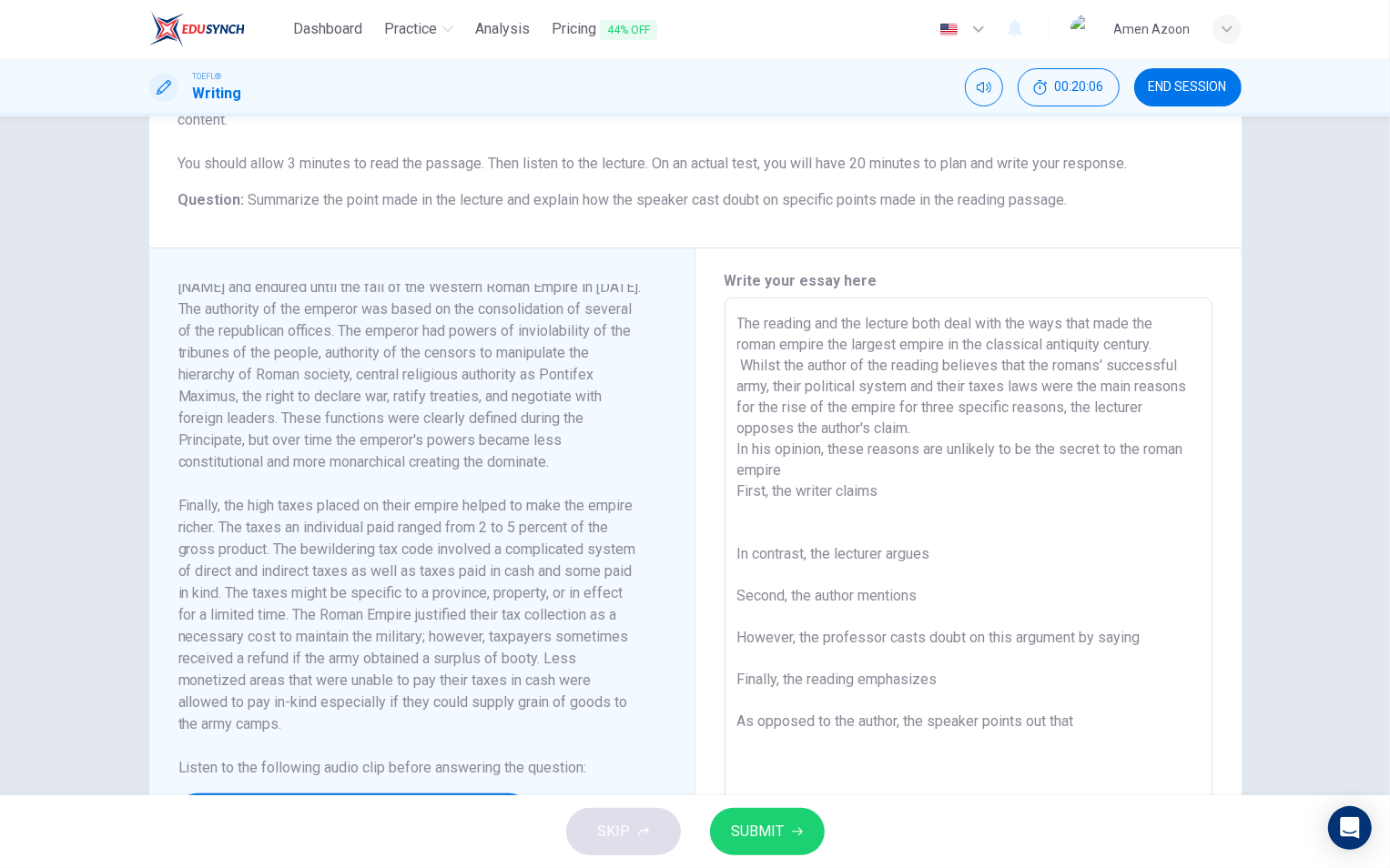 click on "The reading and the lecture both deal with the ways that made the roman empire the largest empire in the classical antiquity century.
Whilst the author of the reading believes that the romans' successful army, their political system and their taxes laws were the main reasons for the rise of the empire for three specific reasons, the lecturer opposes the author's claim.
In his opinion, these reasons are unlikely to be the secret to the roman empire
First, the writer claims
In contrast, the lecturer argues
Second, the author mentions
However, the professor casts doubt on this argument by saying
Finally, the reading emphasizes
As opposed to the author, the speaker points out that" at bounding box center [969, 557] 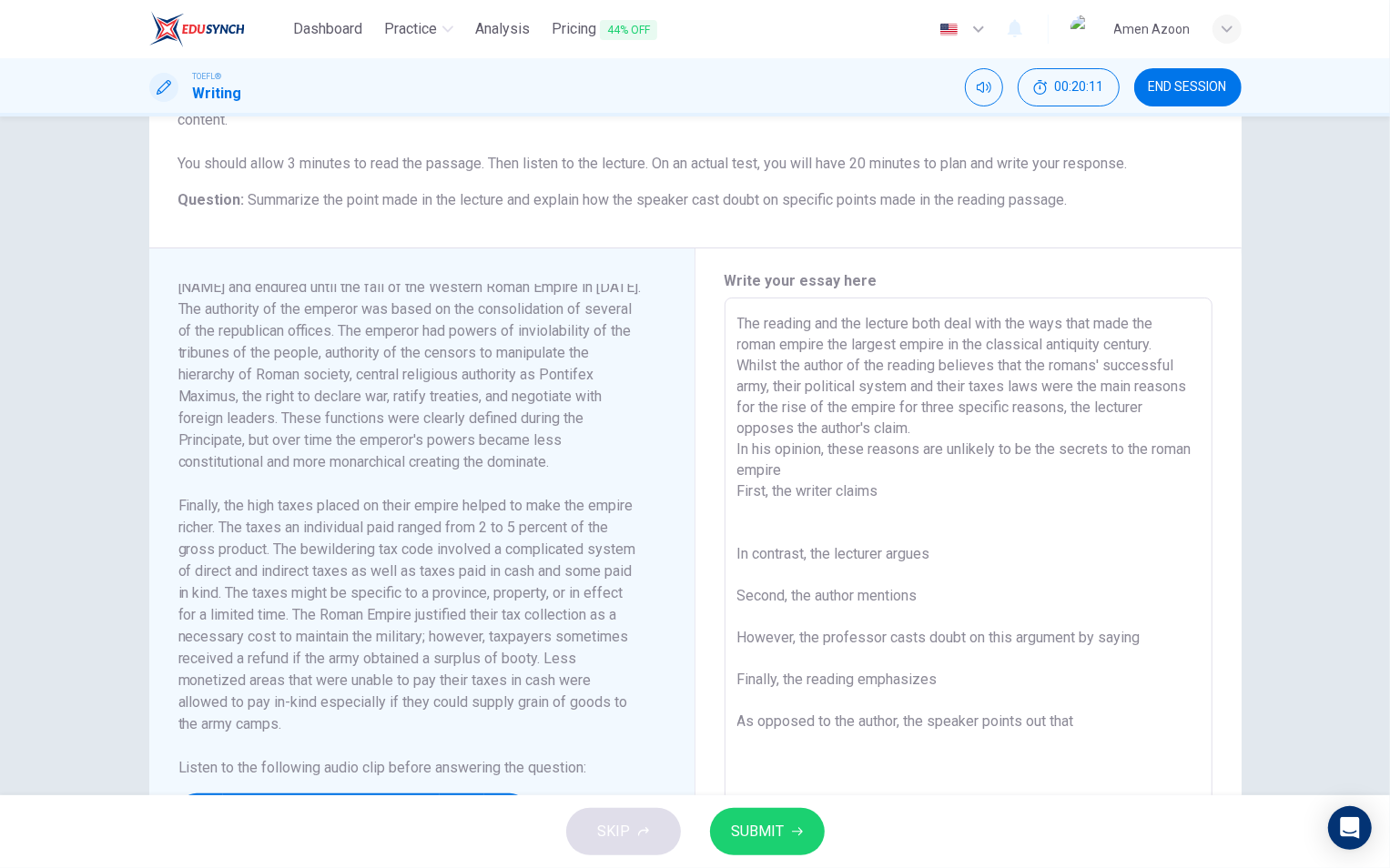 click on "The reading and the lecture both deal with the ways that made the roman empire the largest empire in the classical antiquity century.
Whilst the author of the reading believes that the romans' successful army, their political system and their taxes laws were the main reasons for the rise of the empire for three specific reasons, the lecturer opposes the author's claim.
In his opinion, these reasons are unlikely to be the secrets to the roman empire
First, the writer claims
In contrast, the lecturer argues
Second, the author mentions
However, the professor casts doubt on this argument by saying
Finally, the reading emphasizes
As opposed to the author, the speaker points out that [INITIAL]" at bounding box center [969, 557] 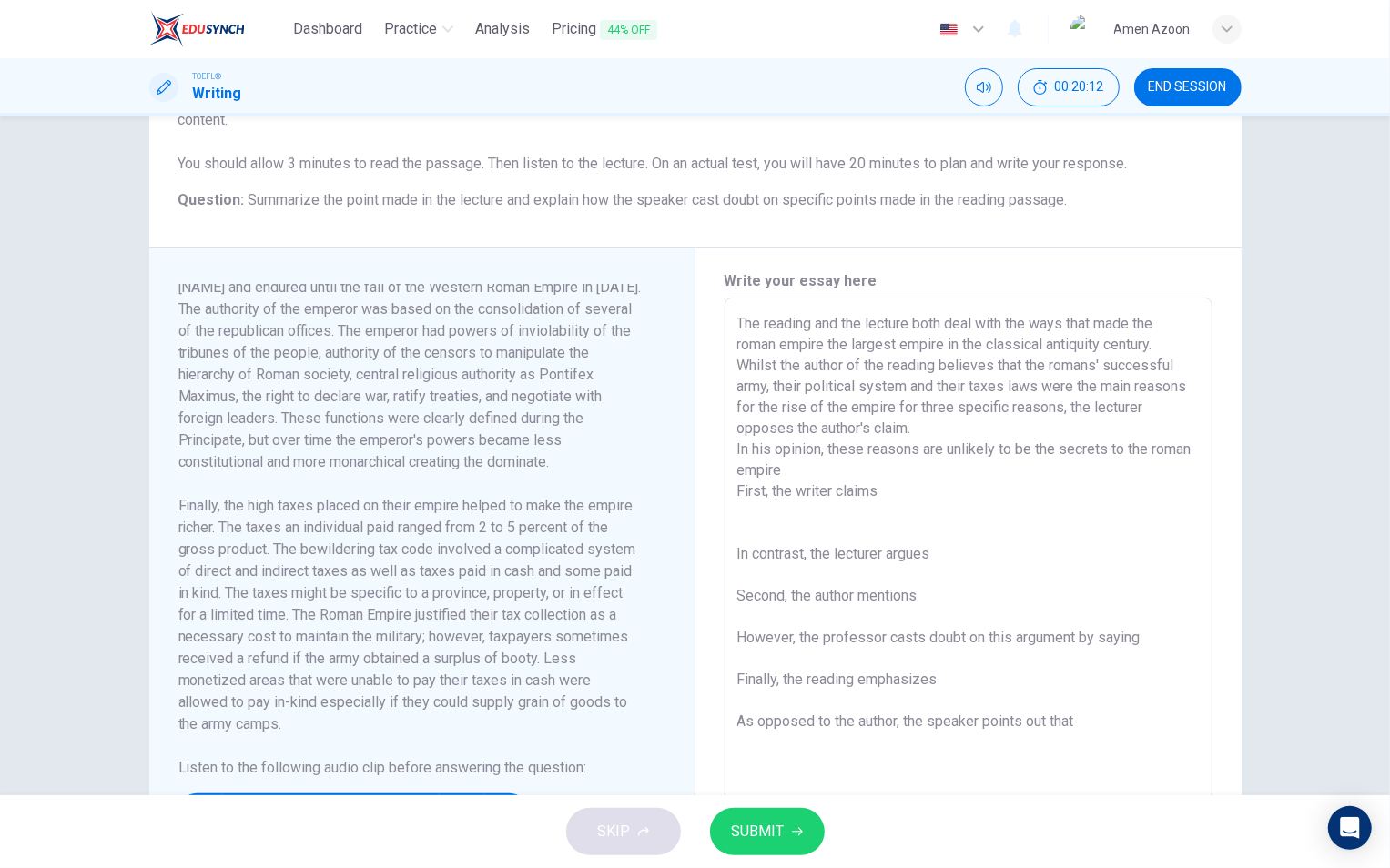 click on "The reading and the lecture both deal with the ways that made the roman empire the largest empire in the classical antiquity century.
Whilst the author of the reading believes that the romans' successful army, their political system and their taxes laws were the main reasons for the rise of the empire for three specific reasons, the lecturer opposes the author's claim.
In his opinion, these reasons are unlikely to be the secrets to the roman empire
First, the writer claims
In contrast, the lecturer argues
Second, the author mentions
However, the professor casts doubt on this argument by saying
Finally, the reading emphasizes
As opposed to the author, the speaker points out that [INITIAL]" at bounding box center (969, 557) 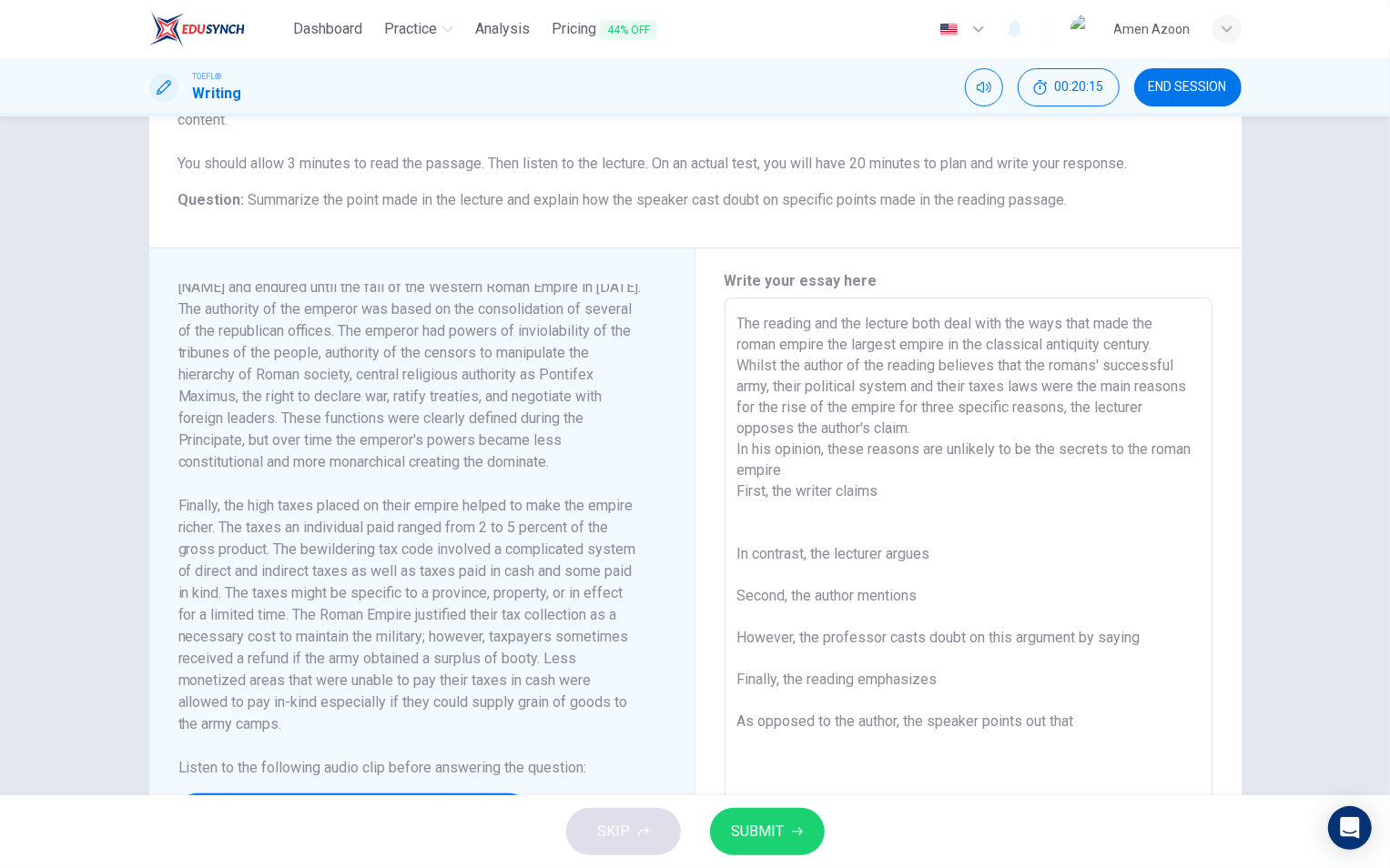 click on "The reading and the lecture both deal with the ways that made the roman empire the largest empire in the classical antiquity century.
Whilst the author of the reading believes that the romans' successful army, their political system and their taxes laws were the main reasons for the rise of the empire for three specific reasons, the lecturer opposes the author's claim.
In his opinion, these reasons are unlikely to be the secrets to the roman empire
First, the writer claims
In contrast, the lecturer argues
Second, the author mentions
However, the professor casts doubt on this argument by saying
Finally, the reading emphasizes
As opposed to the author, the speaker points out that" at bounding box center (969, 557) 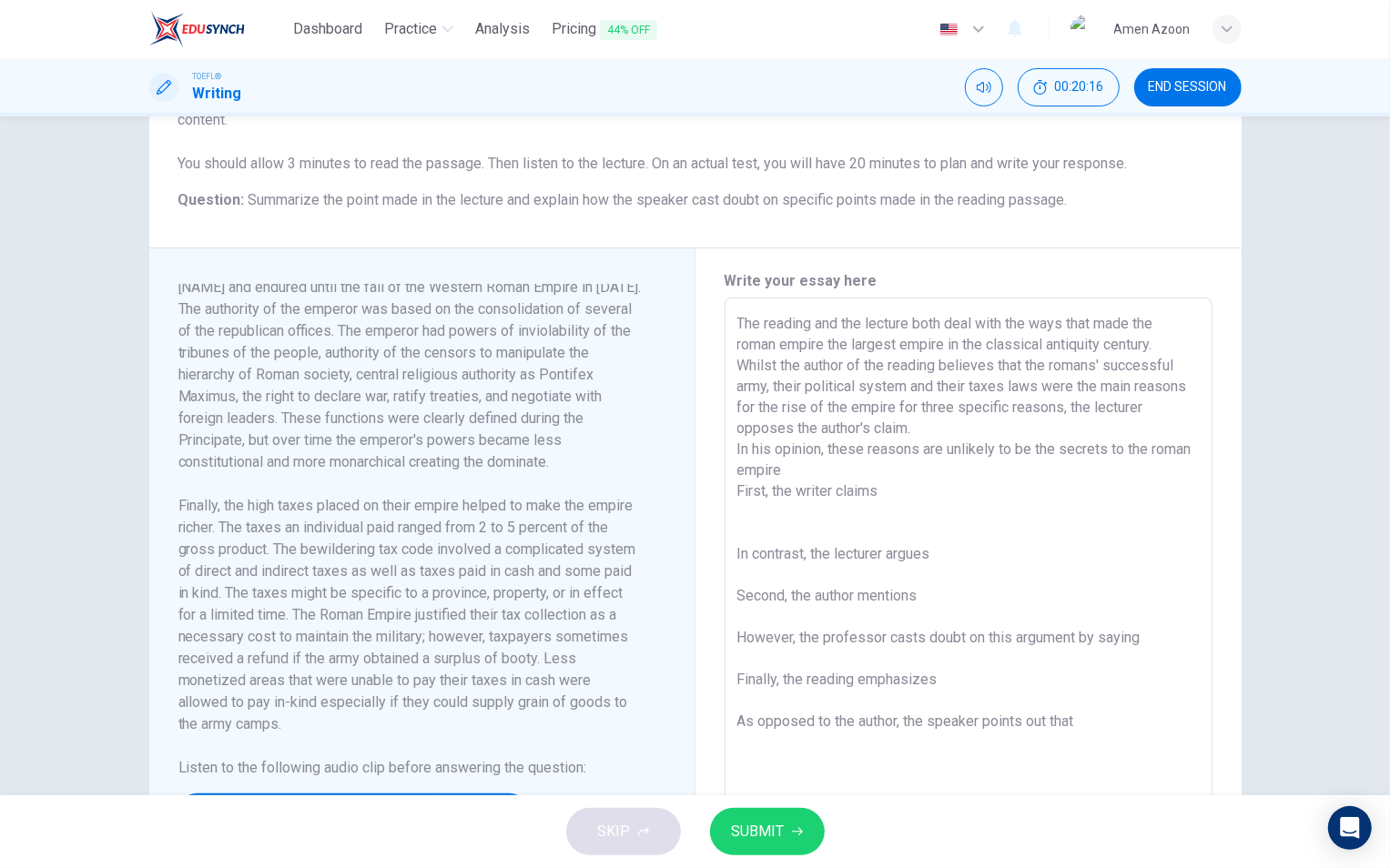 click on "The reading and the lecture both deal with the ways that made the roman empire the largest empire in the classical antiquity century.
Whilst the author of the reading believes that the romans' successful army, their political system and their taxes laws were the main reasons for the rise of the empire for three specific reasons, the lecturer opposes the author's claim.
In his opinion, these reasons are unlikely to be the secrets to the roman empire
First, the writer claims
In contrast, the lecturer argues
Second, the author mentions
However, the professor casts doubt on this argument by saying
Finally, the reading emphasizes
As opposed to the author, the speaker points out that" at bounding box center [969, 557] 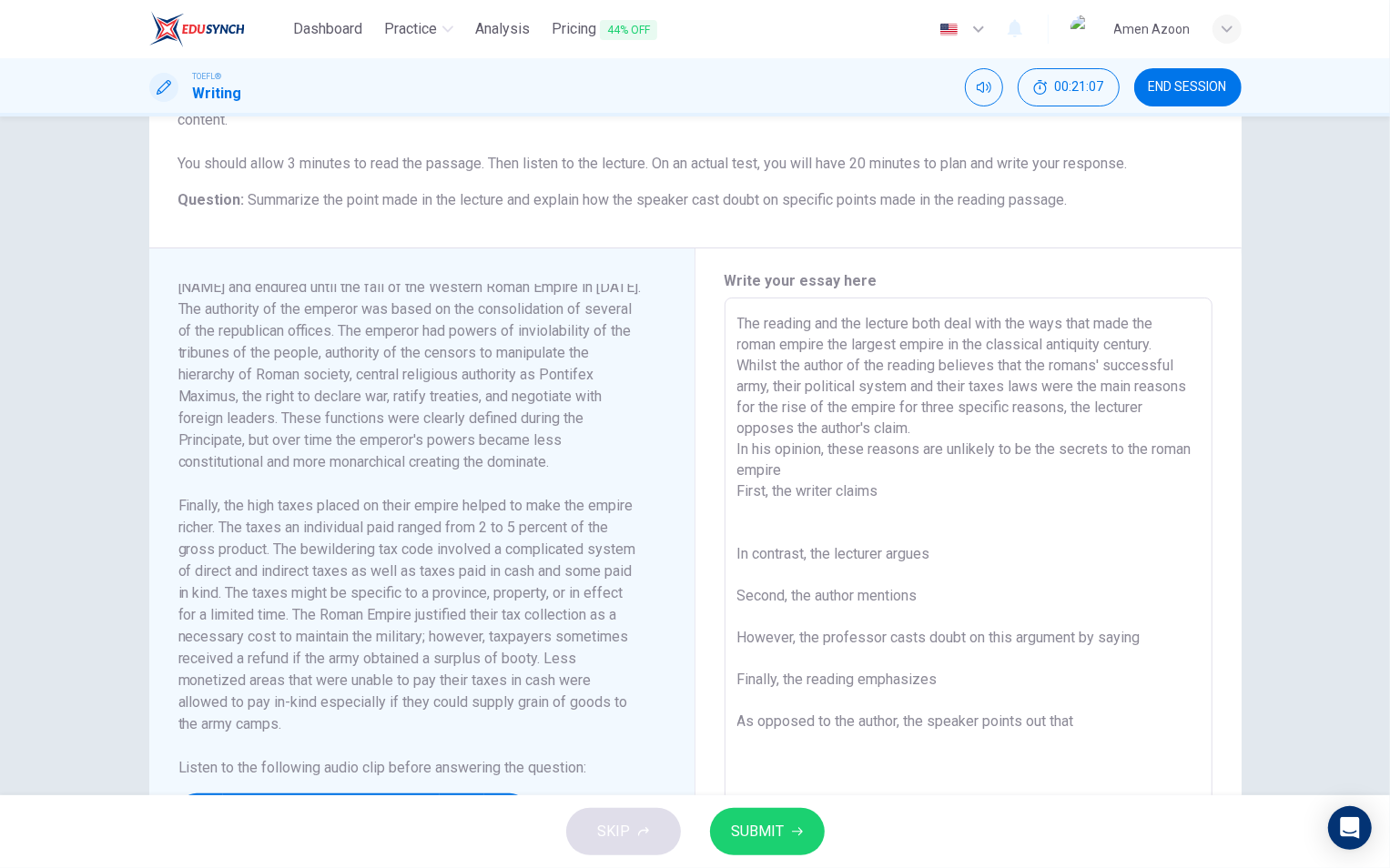 drag, startPoint x: 969, startPoint y: 442, endPoint x: 927, endPoint y: 449, distance: 42.57934 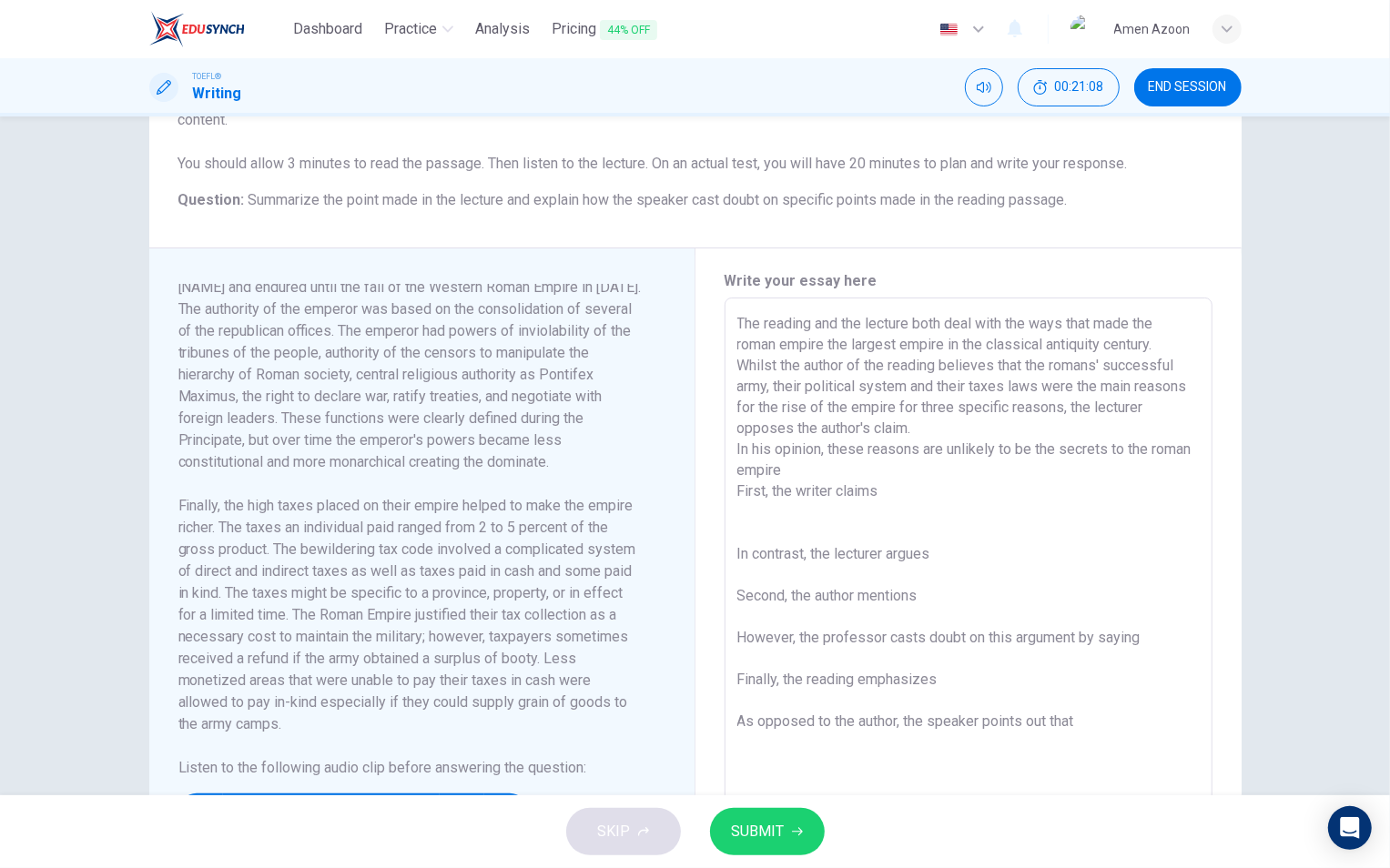 click on "The reading and the lecture both deal with the ways that made the roman empire the largest empire in the classical antiquity century.
Whilst the author of the reading believes that the romans' successful army, their political system and their taxes laws were the main reasons for the rise of the empire for three specific reasons, the lecturer opposes the author's claim.
In his opinion, these reasons are unlikely to be the secrets to the roman empire
First, the writer claims
In contrast, the lecturer argues
Second, the author mentions
However, the professor casts doubt on this argument by saying
Finally, the reading emphasizes
As opposed to the author, the speaker points out that" at bounding box center (969, 557) 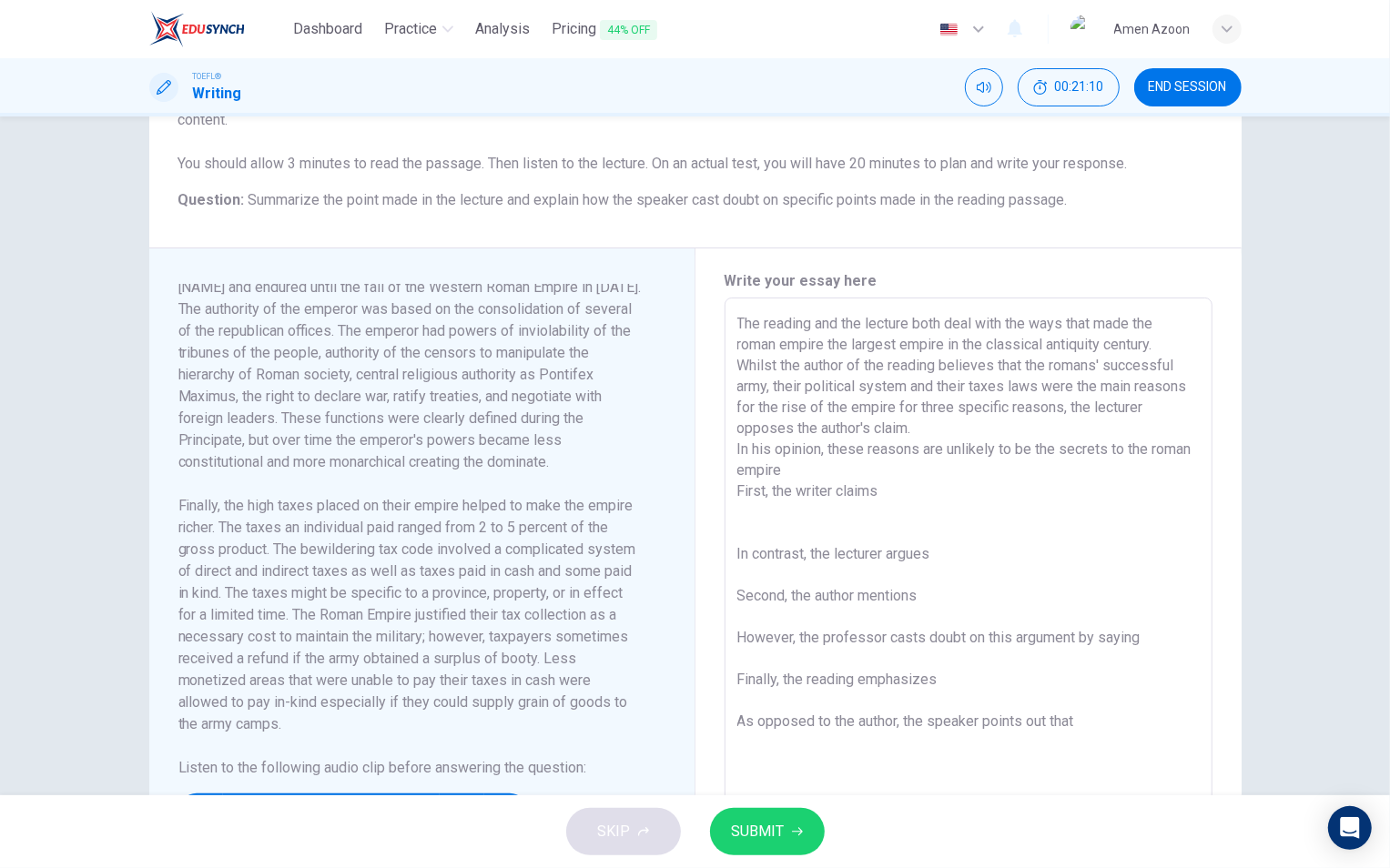 click on "The reading and the lecture both deal with the ways that made the roman empire the largest empire in the classical antiquity century.
Whilst the author of the reading believes that the romans' successful army, their political system and their taxes laws were the main reasons for the rise of the empire for three specific reasons, the lecturer opposes the author's claim.
In his opinion, these reasons are unlikely to be the secrets to the roman empire
First, the writer claims
In contrast, the lecturer argues
Second, the author mentions
However, the professor casts doubt on this argument by saying
Finally, the reading emphasizes
As opposed to the author, the speaker points out that [INITIAL]" at bounding box center [969, 557] 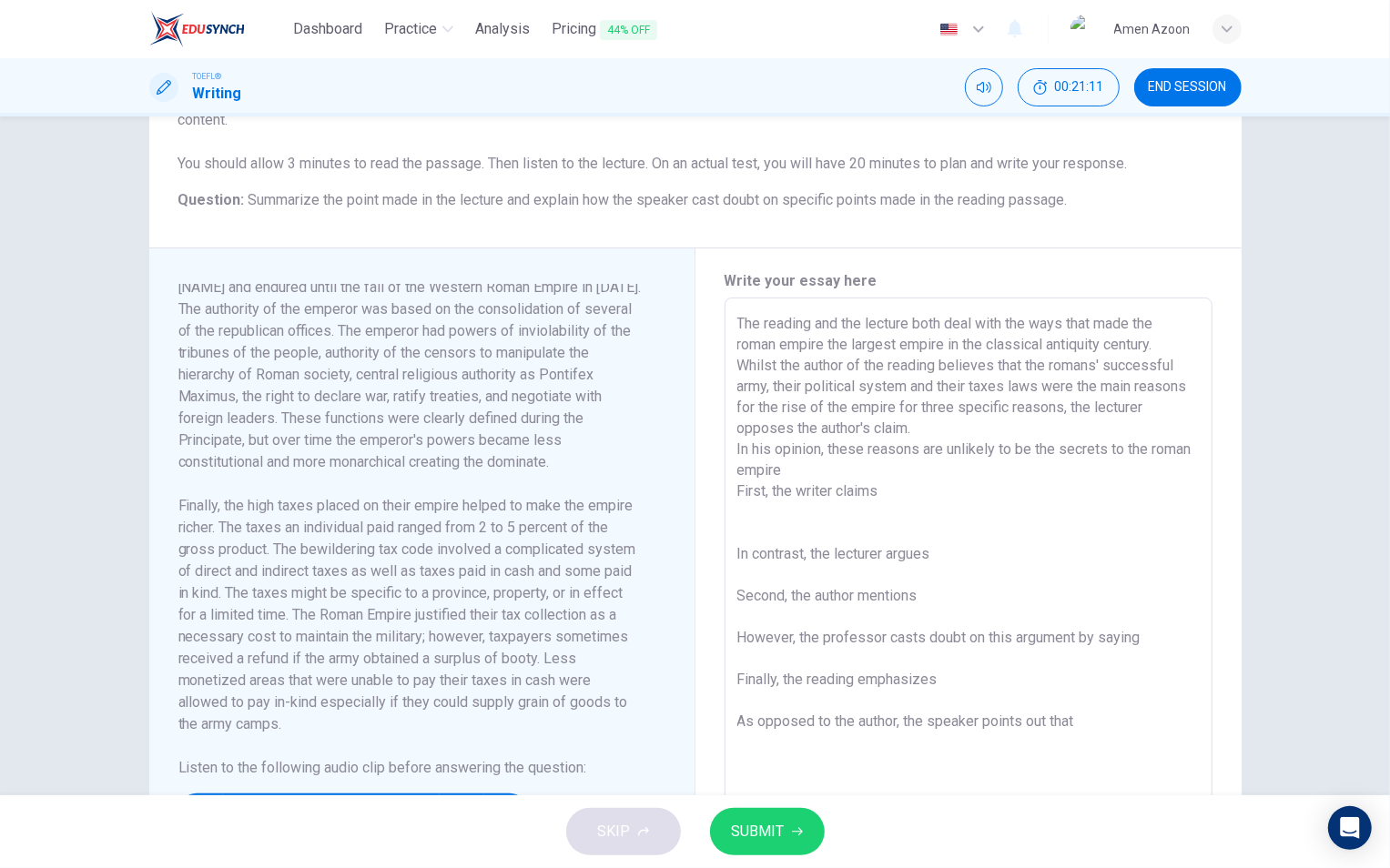 click on "The reading and the lecture both deal with the ways that made the roman empire the largest empire in the classical antiquity century.
Whilst the author of the reading believes that the romans' successful army, their political system and their taxes laws were the main reasons for the rise of the empire for three specific reasons, the lecturer opposes the author's claim.
In his opinion, these reasons are unlikely to be the secrets to the roman empire
First, the writer claims
In contrast, the lecturer argues
Second, the author mentions
However, the professor casts doubt on this argument by saying
Finally, the reading emphasizes
As opposed to the author, the speaker points out that [INITIAL]" at bounding box center [969, 557] 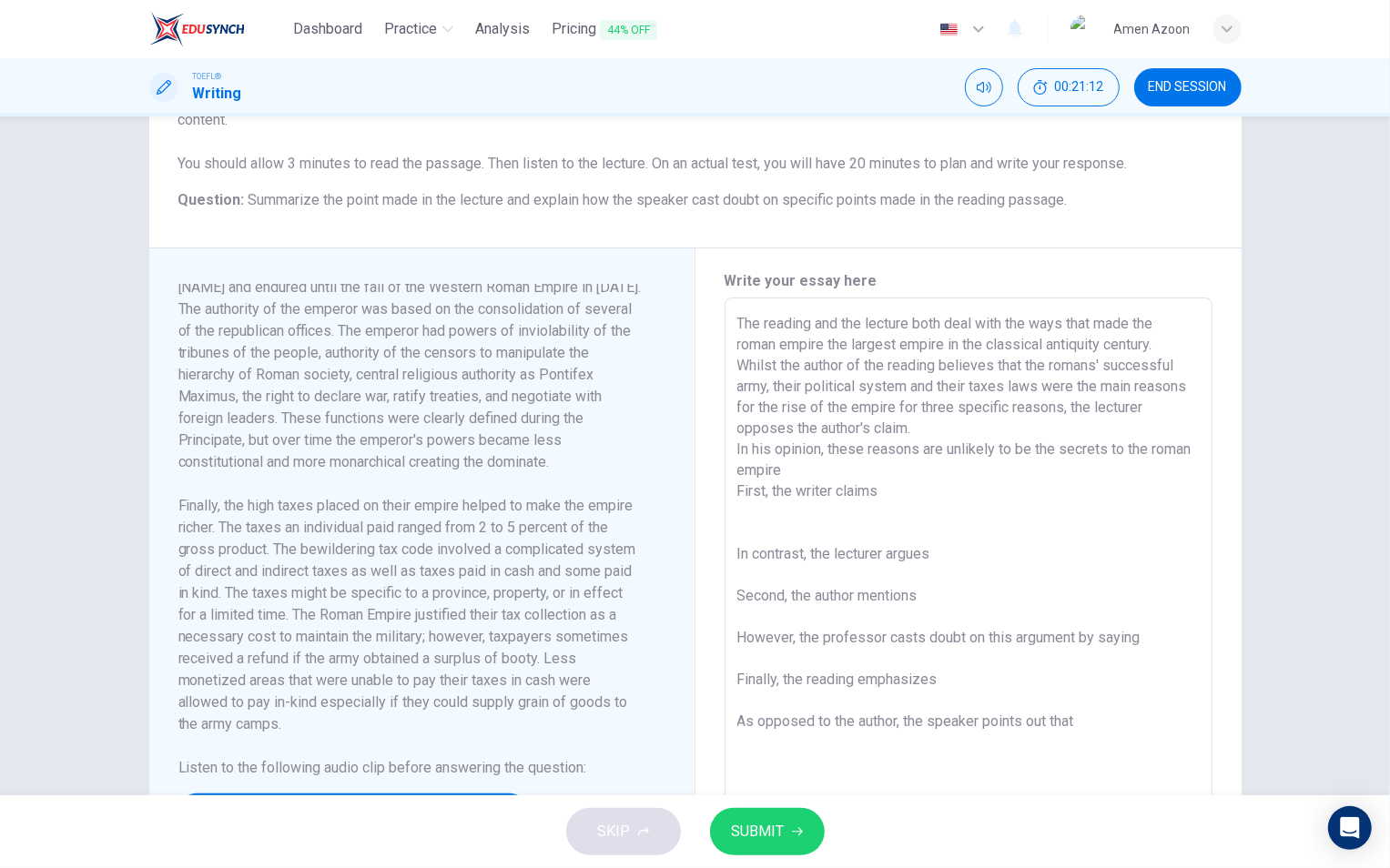 click on "The reading and the lecture both deal with the ways that made the roman empire the largest empire in the classical antiquity century.
Whilst the author of the reading believes that the romans' successful army, their political system and their taxes laws were the main reasons for the rise of the empire for three specific reasons, the lecturer opposes the author's claim.
In his opinion, these reasons are unlikely to be the secrets to the roman empire
First, the writer claims
In contrast, the lecturer argues
Second, the author mentions
However, the professor casts doubt on this argument by saying
Finally, the reading emphasizes
As opposed to the author, the speaker points out that" at bounding box center [969, 557] 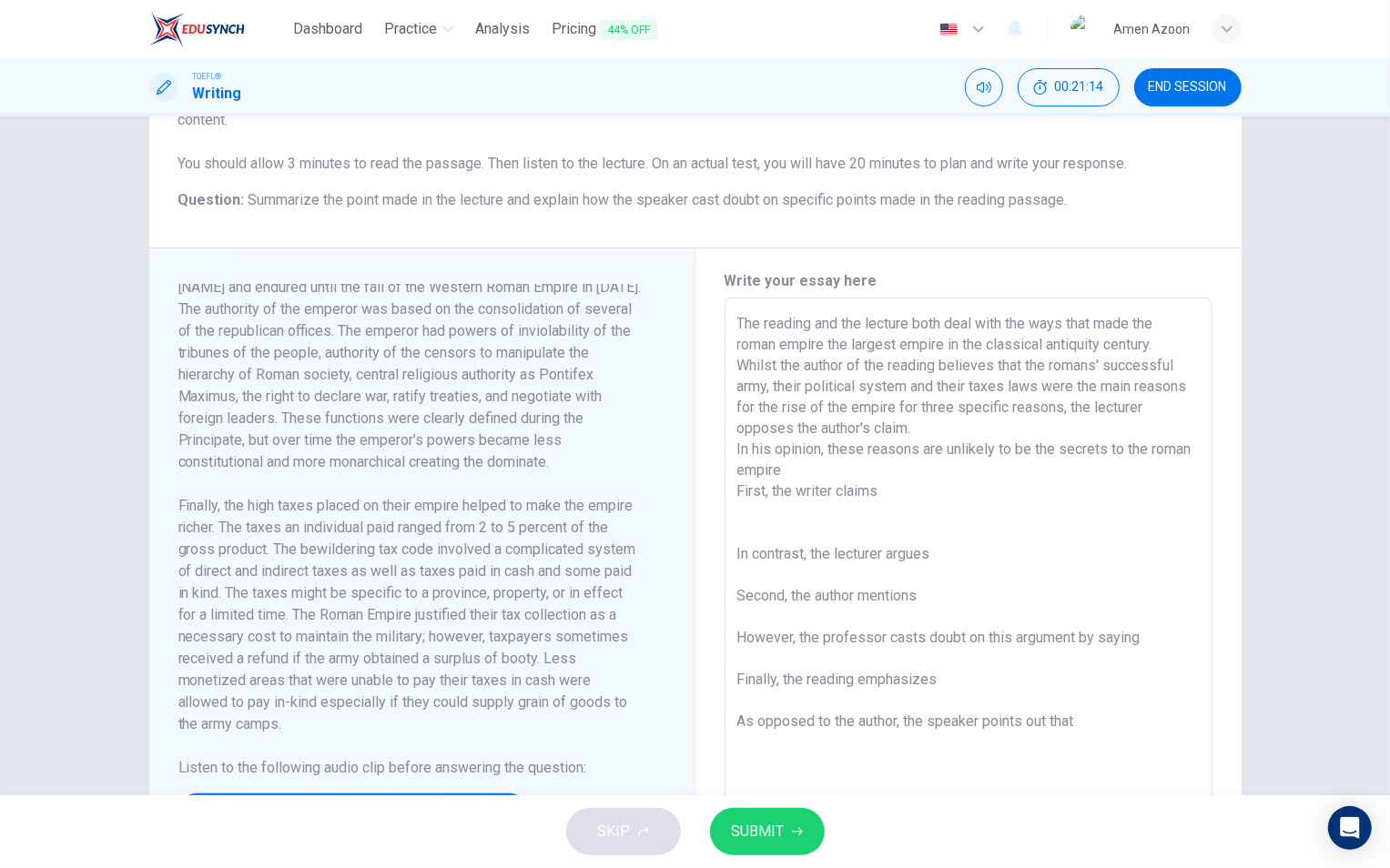 click on "The reading and the lecture both deal with the ways that made the roman empire the largest empire in the classical antiquity century.
Whilst the author of the reading believes that the romans' successful army, their political system and their taxes laws were the main reasons for the rise of the empire for three specific reasons, the lecturer opposes the author's claim.
In his opinion, these reasons are unlikely to be the secrets to the roman empire
First, the writer claims
In contrast, the lecturer argues
Second, the author mentions
However, the professor casts doubt on this argument by saying
Finally, the reading emphasizes
As opposed to the author, the speaker points out that" at bounding box center [969, 557] 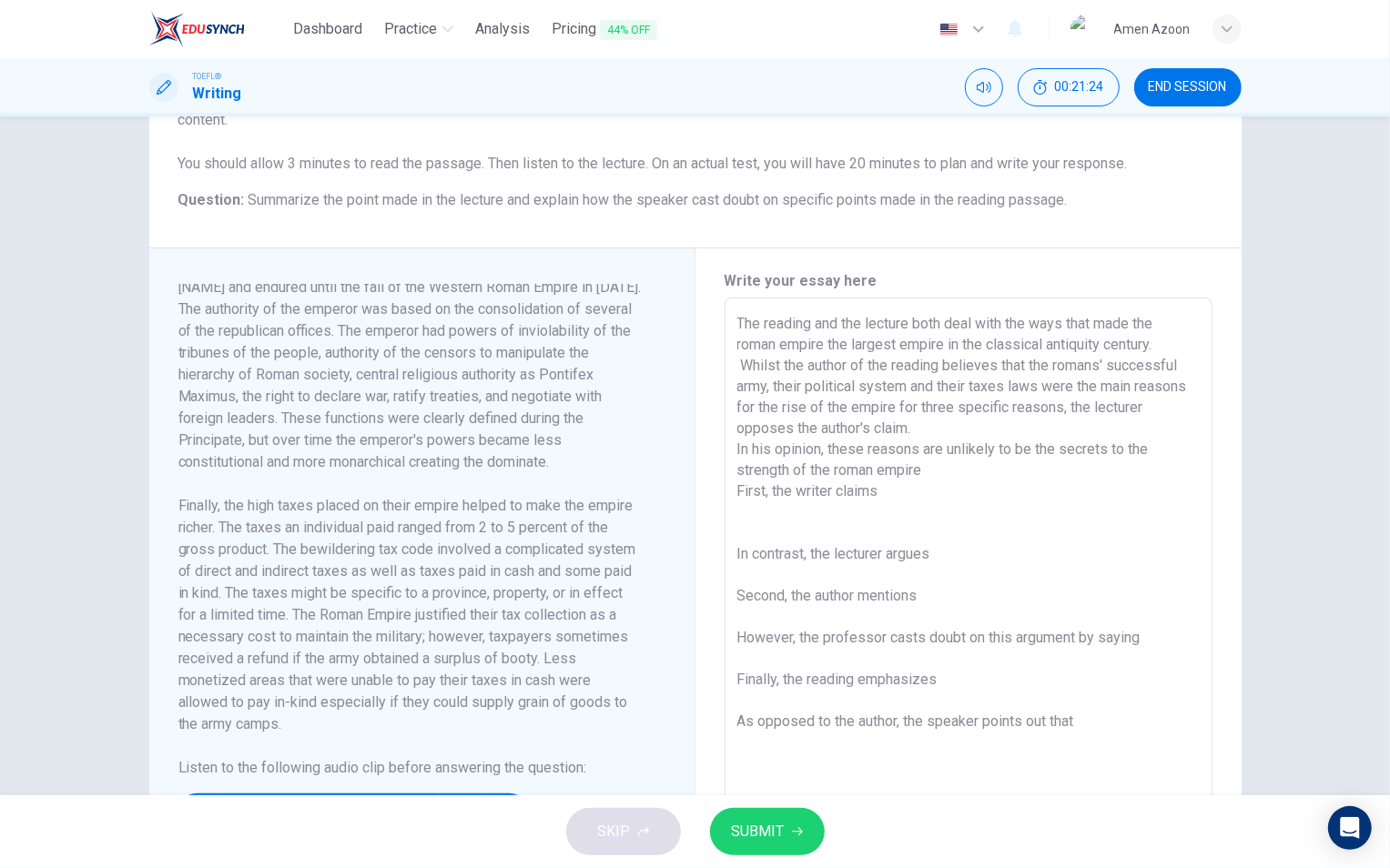 click on "The reading and the lecture both deal with the ways that made the roman empire the largest empire in the classical antiquity century.
Whilst the author of the reading believes that the romans' successful army, their political system and their taxes laws were the main reasons for the rise of the empire for three specific reasons, the lecturer opposes the author's claim.
In his opinion, these reasons are unlikely to be the secrets to the strength of the roman empire
First, the writer claims
In contrast, the lecturer argues
Second, the author mentions
However, the professor casts doubt on this argument by saying
Finally, the reading emphasizes
As opposed to the author, the speaker points out that" at bounding box center [969, 557] 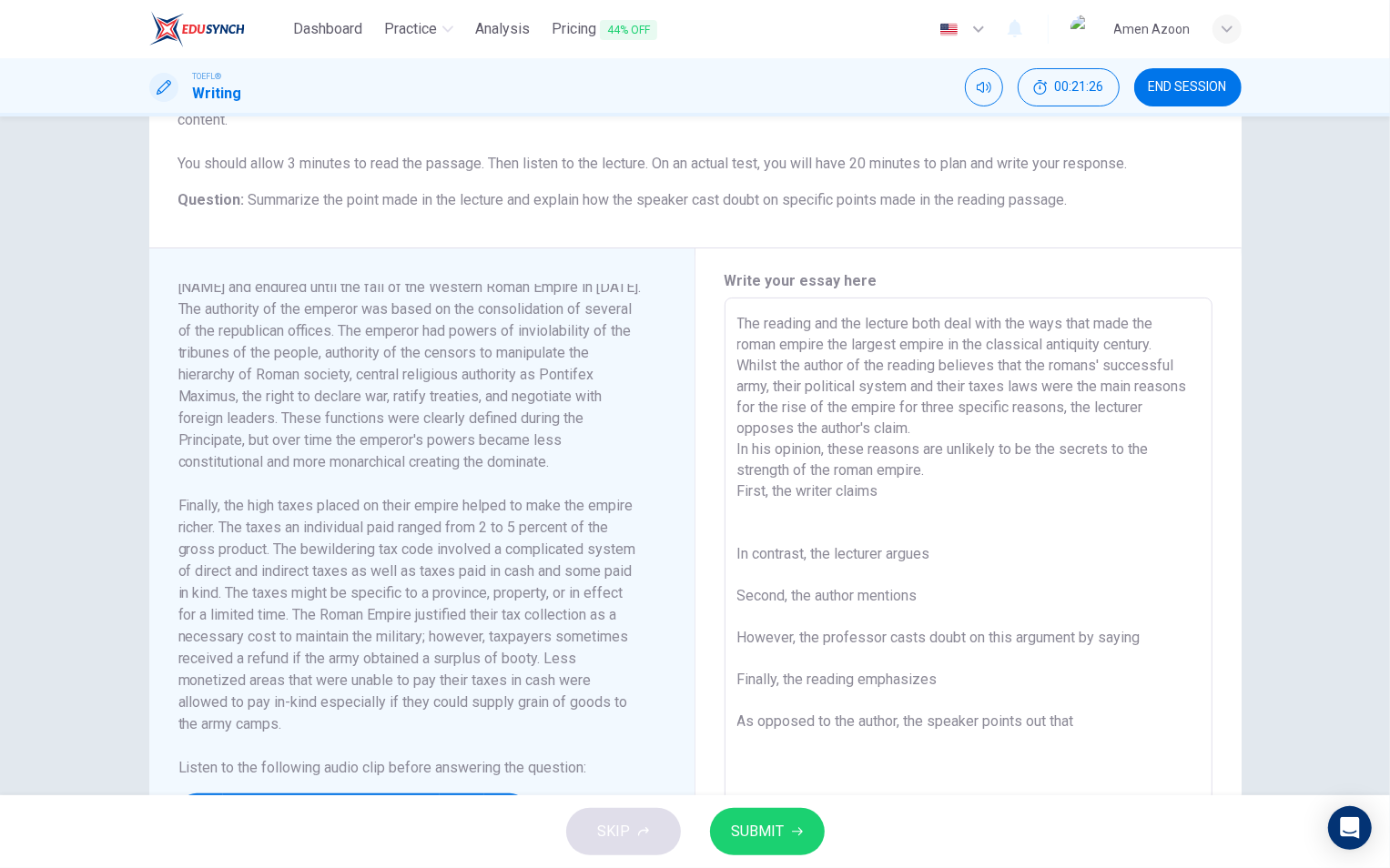 click on "The reading and the lecture both deal with the ways that made the roman empire the largest empire in the classical antiquity century.
Whilst the author of the reading believes that the romans' successful army, their political system and their taxes laws were the main reasons for the rise of the empire for three specific reasons, the lecturer opposes the author's claim.
In his opinion, these reasons are unlikely to be the secrets to the strength of the roman empire.
First, the writer claims
In contrast, the lecturer argues
Second, the author mentions
However, the professor casts doubt on this argument by saying
Finally, the reading emphasizes
As opposed to the author, the speaker points out that" at bounding box center [969, 557] 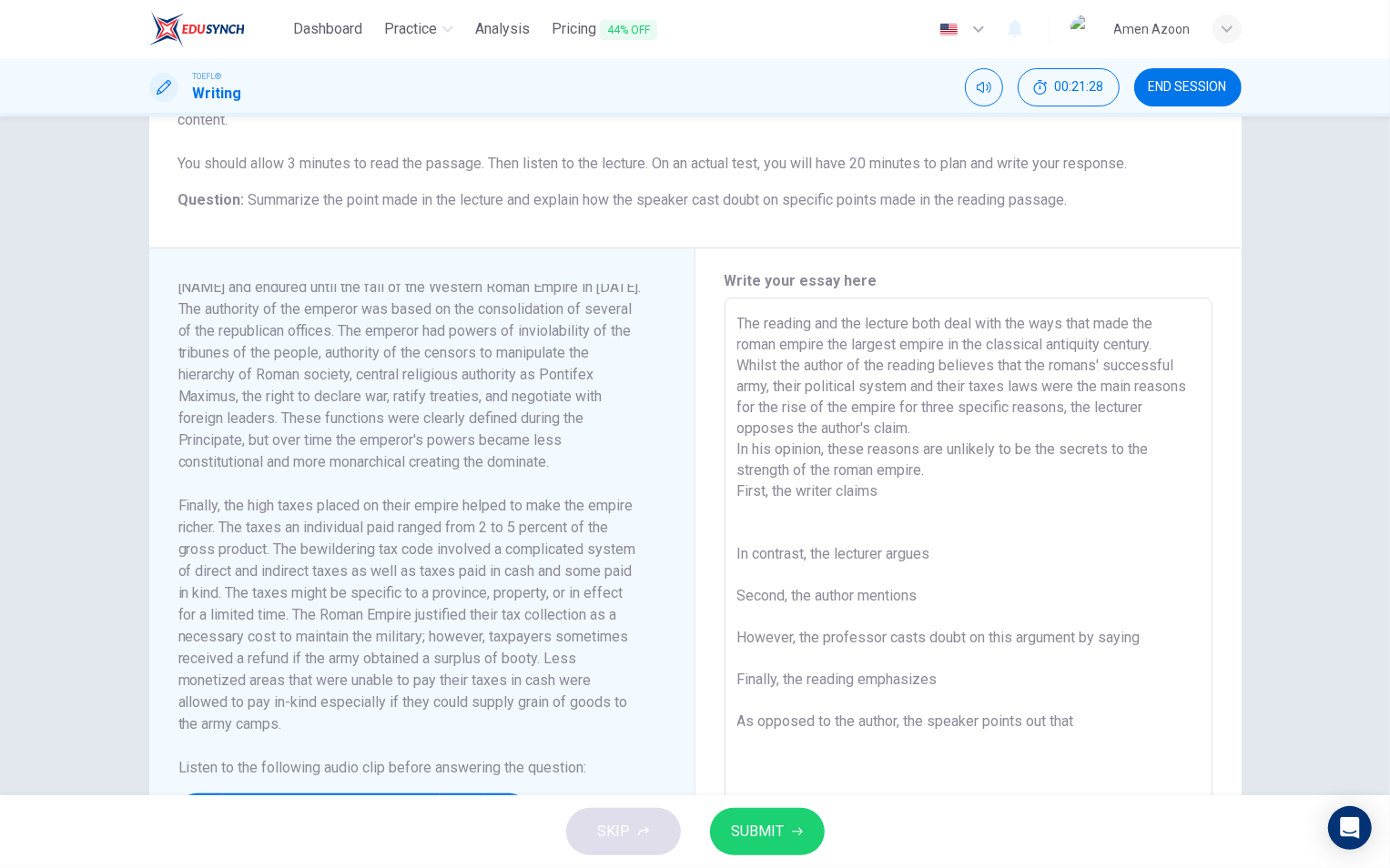 click on "The reading and the lecture both deal with the ways that made the roman empire the largest empire in the classical antiquity century.
Whilst the author of the reading believes that the romans' successful army, their political system and their taxes laws were the main reasons for the rise of the empire for three specific reasons, the lecturer opposes the author's claim.
In his opinion, these reasons are unlikely to be the secrets to the strength of the roman empire.
First, the writer claims
In contrast, the lecturer argues
Second, the author mentions
However, the professor casts doubt on this argument by saying
Finally, the reading emphasizes
As opposed to the author, the speaker points out that" at bounding box center (969, 557) 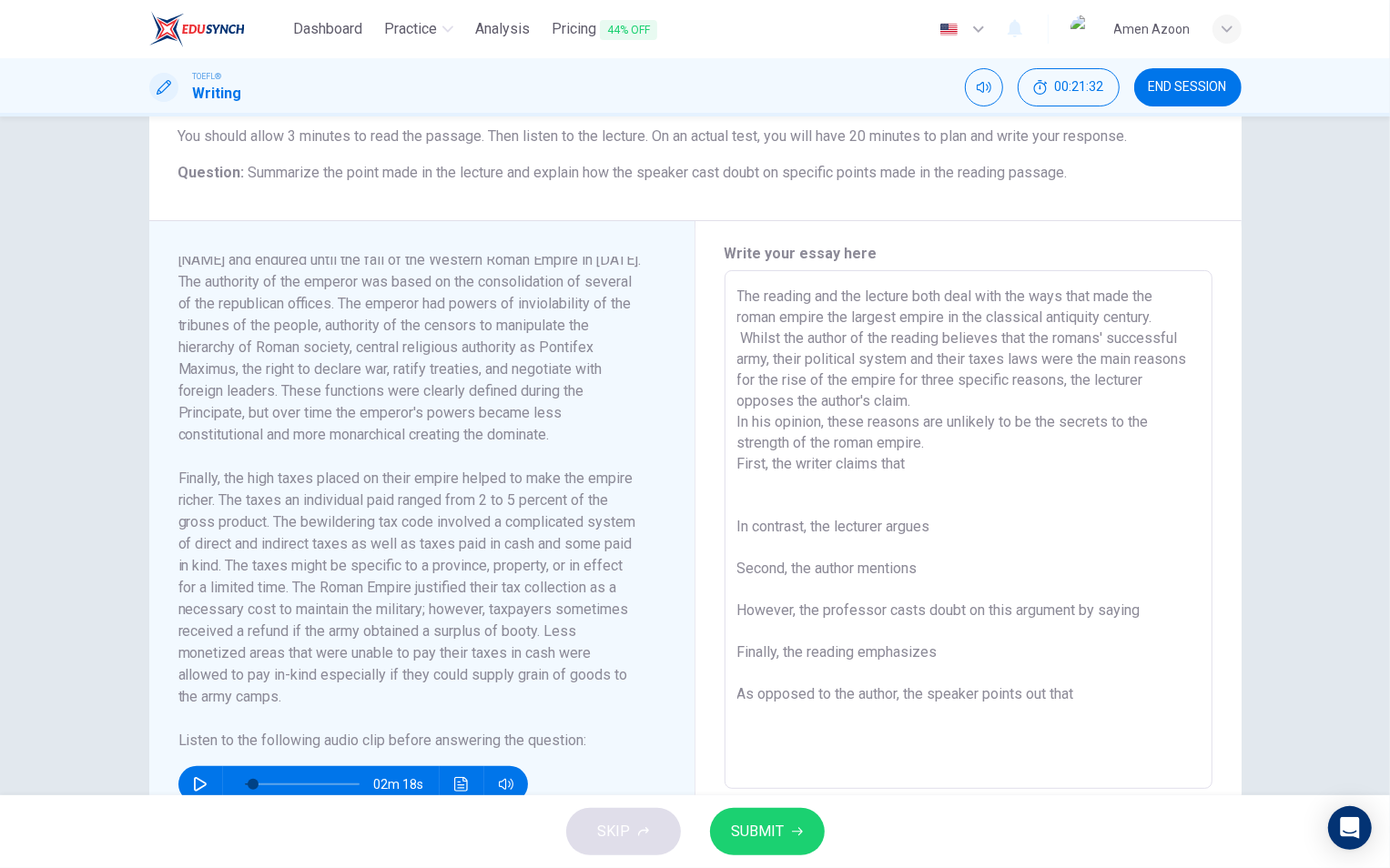 scroll, scrollTop: 273, scrollLeft: 0, axis: vertical 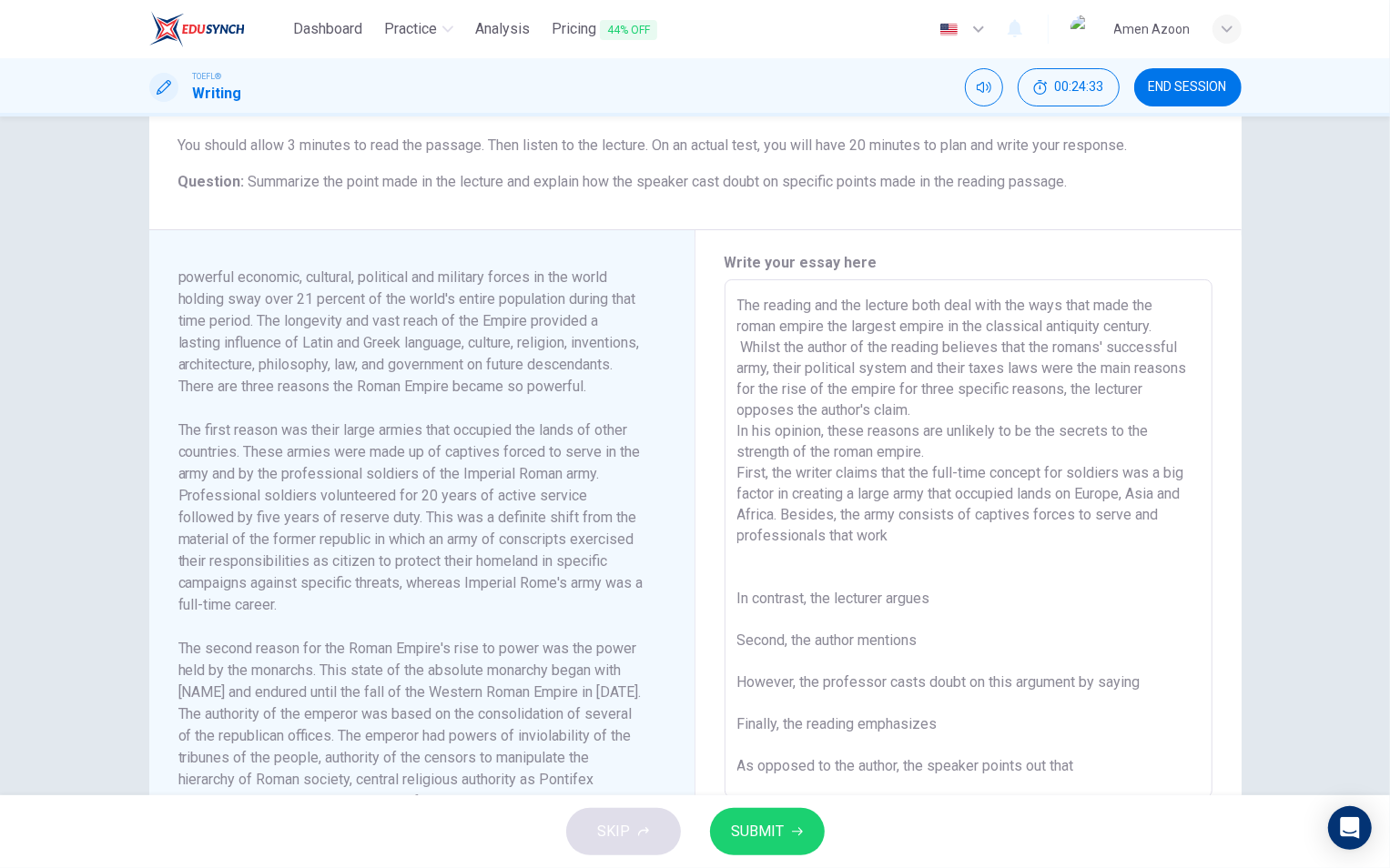 click on "The reading and the lecture both deal with the ways that made the roman empire the largest empire in the classical antiquity century.
Whilst the author of the reading believes that the romans' successful army, their political system and their taxes laws were the main reasons for the rise of the empire for three specific reasons, the lecturer opposes the author's claim.
In his opinion, these reasons are unlikely to be the secrets to the strength of the roman empire.
First, the writer claims that the full-time concept for soldiers was a big factor in creating a large army that occupied lands on Europe, Asia and Africa. Besides, the army consists of captives forces to serve and professionals that work
In contrast, the lecturer argues
Second, the author mentions
However, the professor casts doubt on this argument by saying
Finally, the reading emphasizes
As opposed to the author, the speaker points out that" at bounding box center (969, 539) 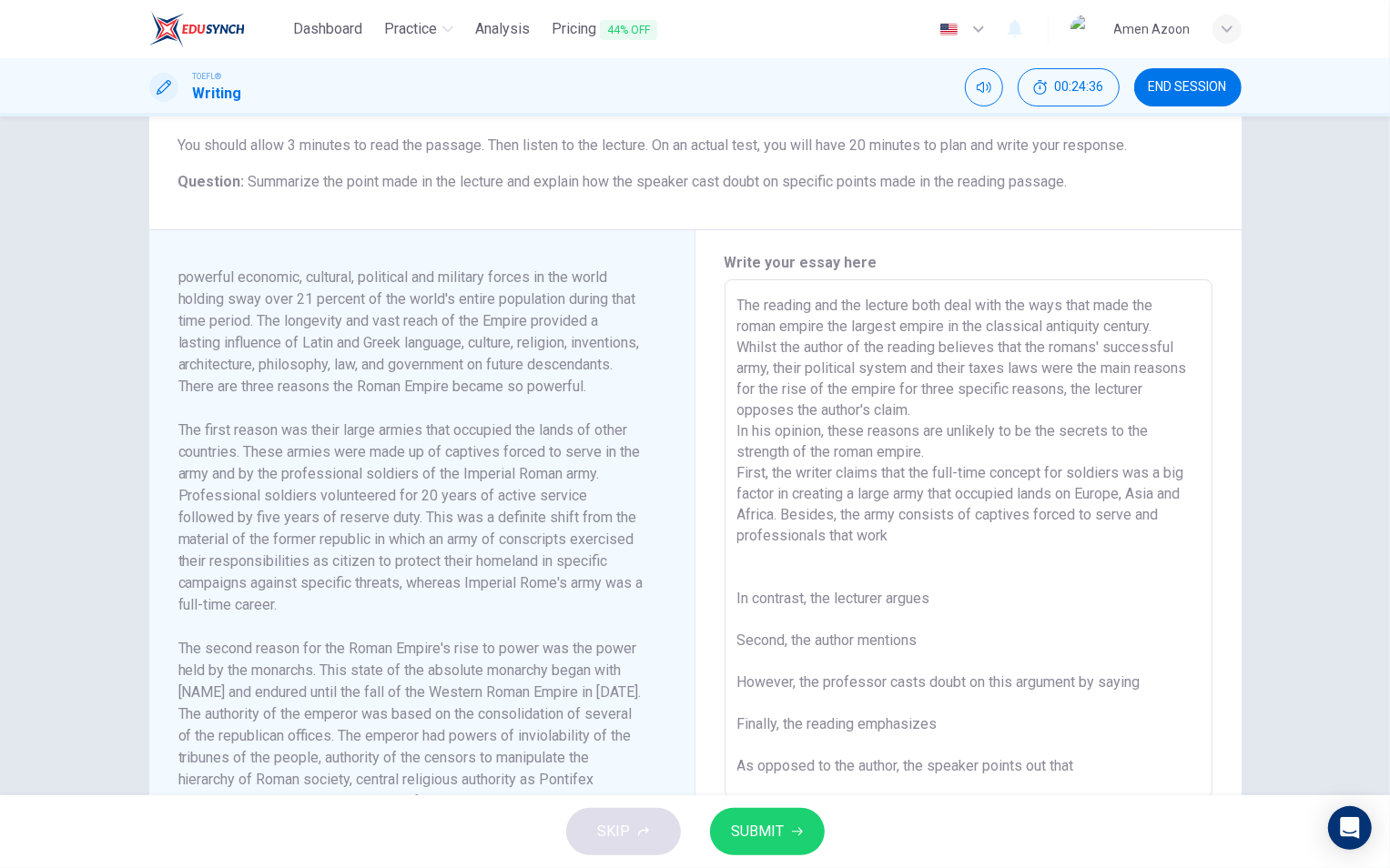 click on "The reading and the lecture both deal with the ways that made the roman empire the largest empire in the classical antiquity century.
Whilst the author of the reading believes that the romans' successful army, their political system and their taxes laws were the main reasons for the rise of the empire for three specific reasons, the lecturer opposes the author's claim.
In his opinion, these reasons are unlikely to be the secrets to the strength of the roman empire.
First, the writer claims that the full-time concept for soldiers was a big factor in creating a large army that occupied lands on Europe, Asia and Africa. Besides, the army consists of captives forced to serve and professionals that work
In contrast, the lecturer argues
Second, the author mentions
However, the professor casts doubt on this argument by saying
Finally, the reading emphasizes
As opposed to the author, the speaker points out that" at bounding box center [969, 539] 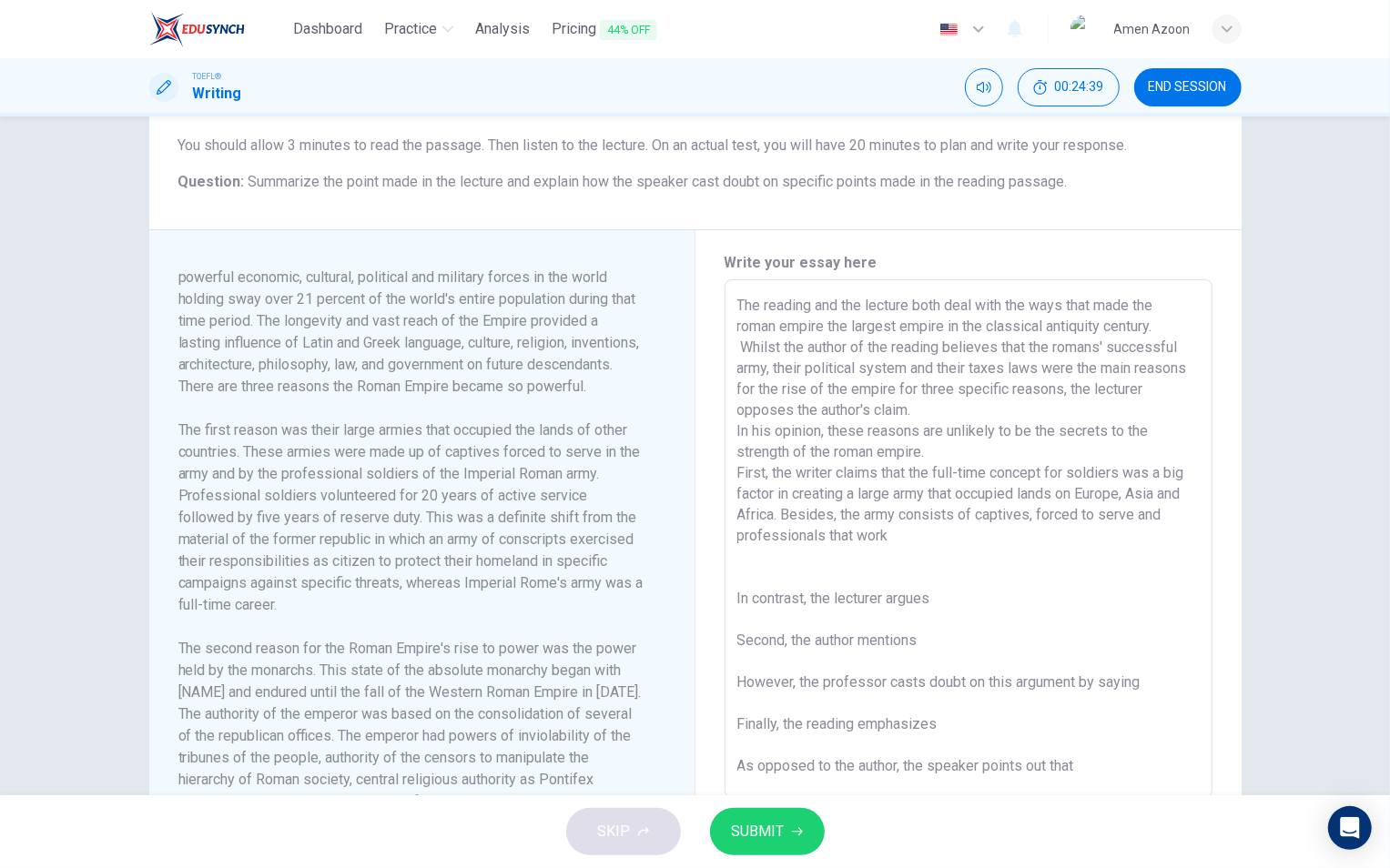 click on "The reading and the lecture both deal with the ways that made the roman empire the largest empire in the classical antiquity century.
Whilst the author of the reading believes that the romans' successful army, their political system and their taxes laws were the main reasons for the rise of the empire for three specific reasons, the lecturer opposes the author's claim.
In his opinion, these reasons are unlikely to be the secrets to the strength of the roman empire.
First, the writer claims that the full-time concept for soldiers was a big factor in creating a large army that occupied lands on Europe, Asia and Africa. Besides, the army consists of captives, forced to serve and professionals that work
In contrast, the lecturer argues
Second, the author mentions
However, the professor casts doubt on this argument by saying
Finally, the reading emphasizes
As opposed to the author, the speaker points out that" at bounding box center [969, 539] 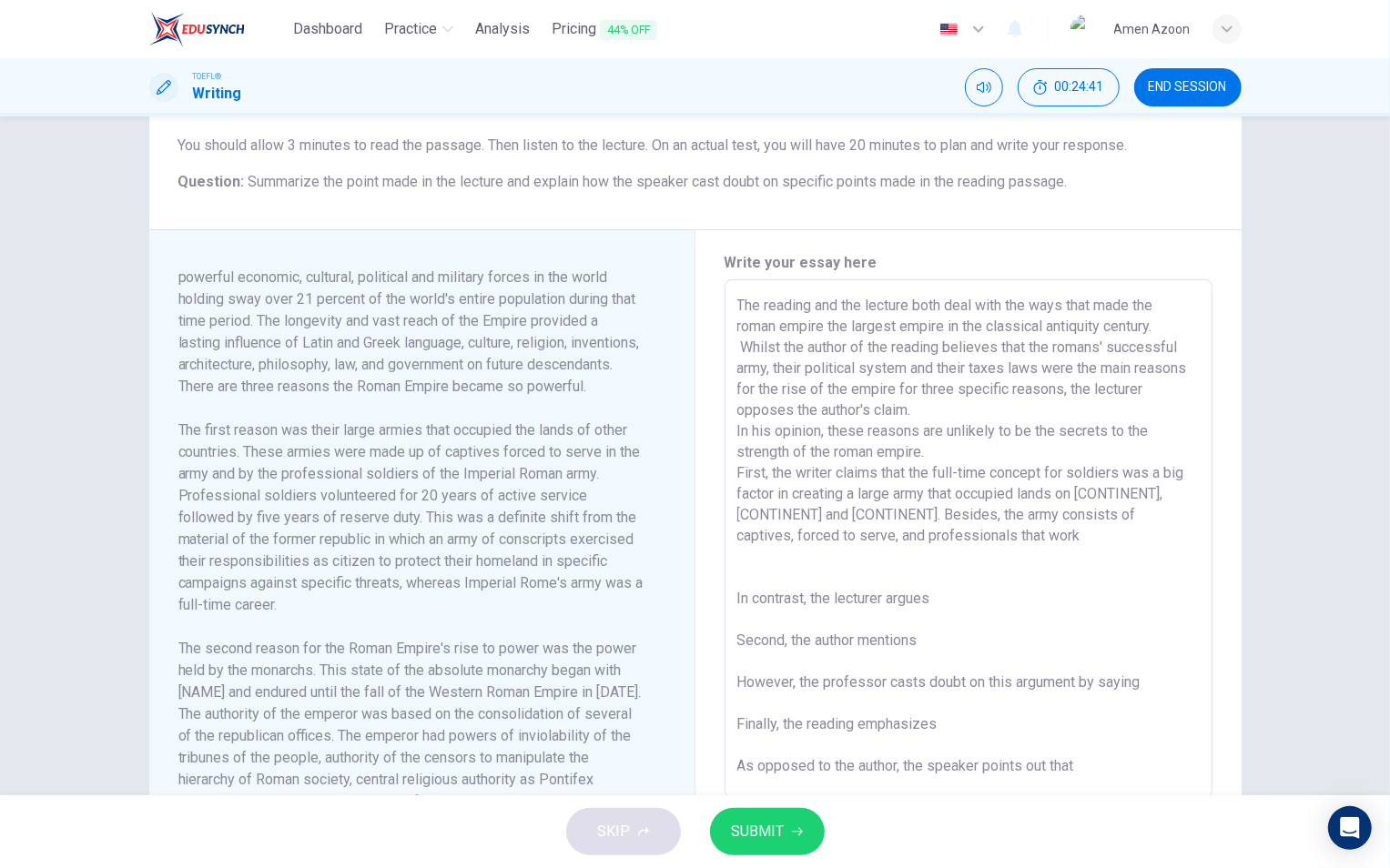 click on "The reading and the lecture both deal with the ways that made the roman empire the largest empire in the classical antiquity century.
Whilst the author of the reading believes that the romans' successful army, their political system and their taxes laws were the main reasons for the rise of the empire for three specific reasons, the lecturer opposes the author's claim.
In his opinion, these reasons are unlikely to be the secrets to the strength of the roman empire.
First, the writer claims that the full-time concept for soldiers was a big factor in creating a large army that occupied lands on [CONTINENT], [CONTINENT] and [CONTINENT]. Besides, the army consists of captives, forced to serve, and professionals that work
In contrast, the lecturer argues
Second, the author mentions
However, the professor casts doubt on this argument by saying
Finally, the reading emphasizes
As opposed to the author, the speaker points out that" at bounding box center [969, 539] 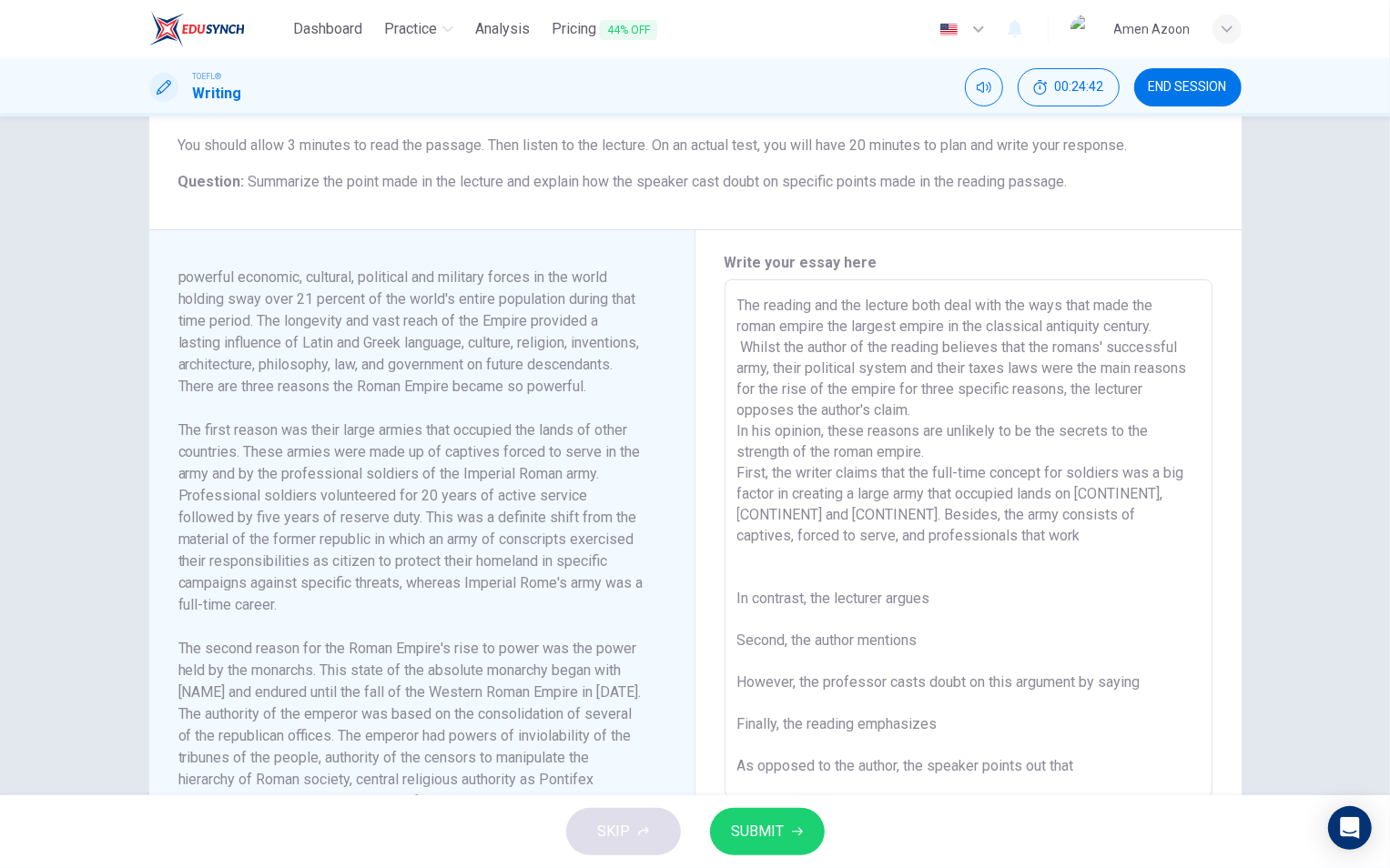 click on "The reading and the lecture both deal with the ways that made the roman empire the largest empire in the classical antiquity century.
Whilst the author of the reading believes that the romans' successful army, their political system and their taxes laws were the main reasons for the rise of the empire for three specific reasons, the lecturer opposes the author's claim.
In his opinion, these reasons are unlikely to be the secrets to the strength of the roman empire.
First, the writer claims that the full-time concept for soldiers was a big factor in creating a large army that occupied lands on [CONTINENT], [CONTINENT] and [CONTINENT]. Besides, the army consists of captives, forced to serve, and professionals that work
In contrast, the lecturer argues
Second, the author mentions
However, the professor casts doubt on this argument by saying
Finally, the reading emphasizes
As opposed to the author, the speaker points out that" at bounding box center [969, 539] 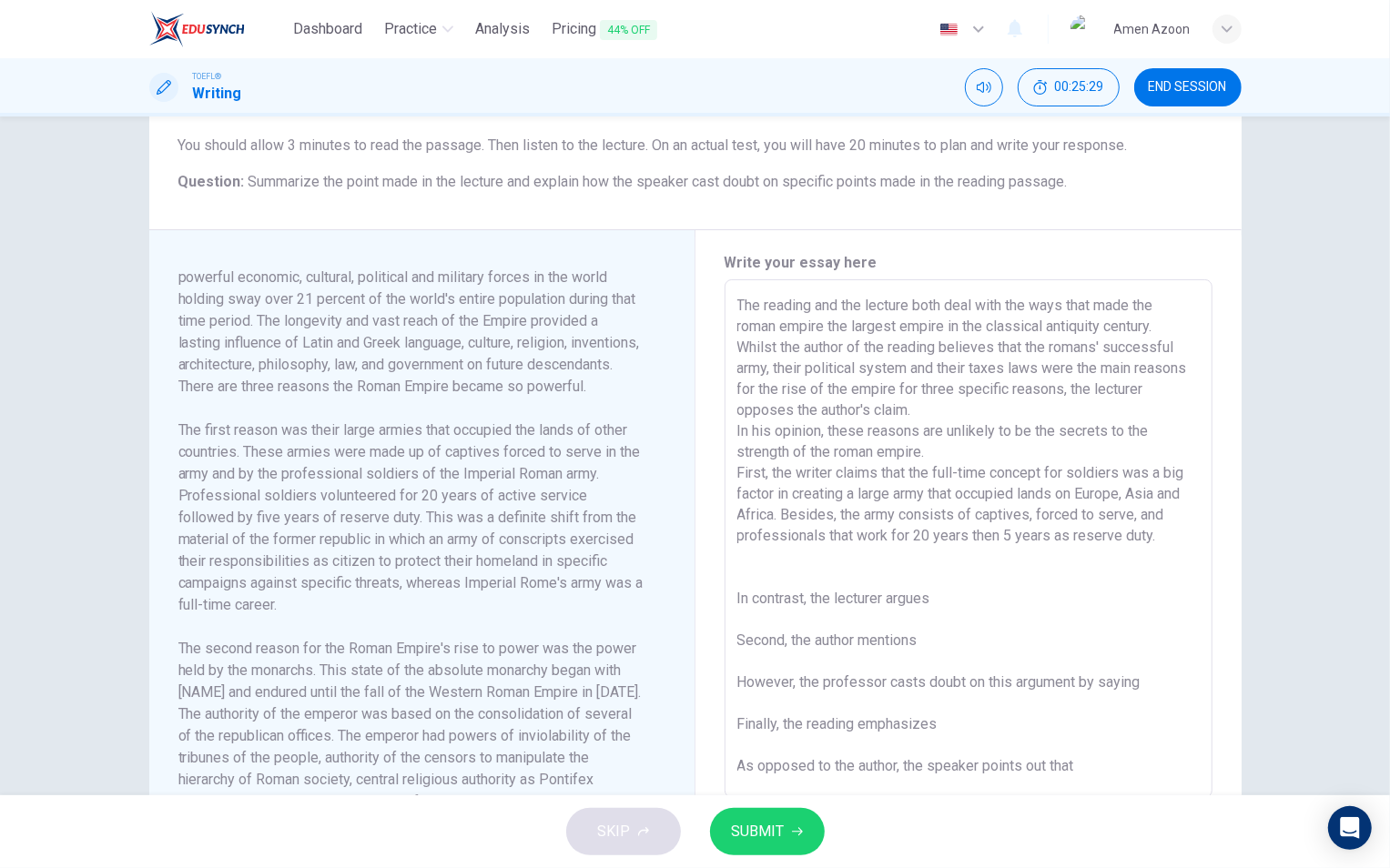 click on "The reading and the lecture both deal with the ways that made the roman empire the largest empire in the classical antiquity century.
Whilst the author of the reading believes that the romans' successful army, their political system and their taxes laws were the main reasons for the rise of the empire for three specific reasons, the lecturer opposes the author's claim.
In his opinion, these reasons are unlikely to be the secrets to the strength of the roman empire.
First, the writer claims that the full-time concept for soldiers was a big factor in creating a large army that occupied lands on Europe, Asia and Africa. Besides, the army consists of captives, forced to serve, and professionals that work for 20 years then 5 years as reserve duty.
In contrast, the lecturer argues
Second, the author mentions
However, the professor casts doubt on this argument by saying
Finally, the reading emphasizes
As opposed to the author, the speaker points out that" at bounding box center [969, 539] 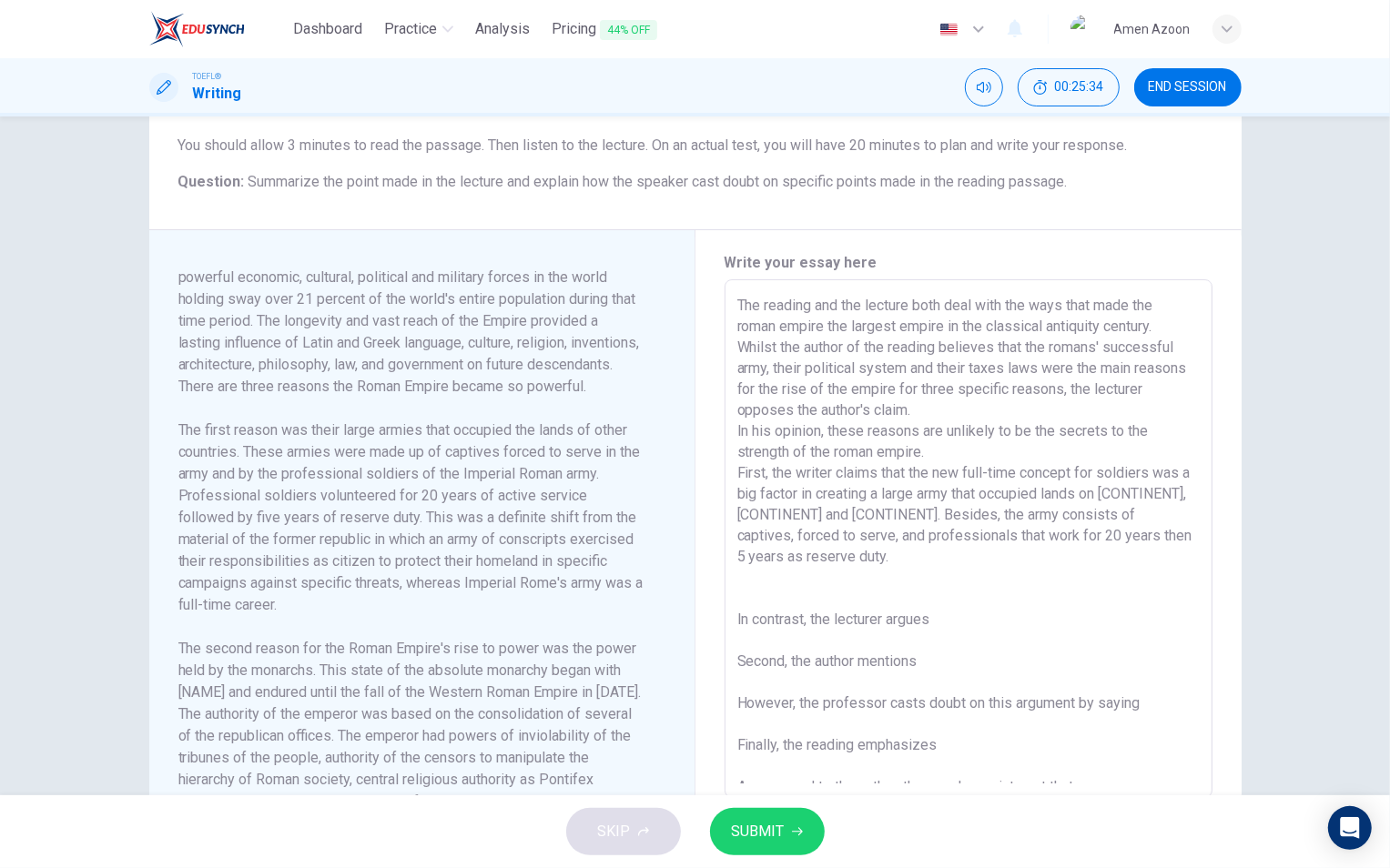 click on "The reading and the lecture both deal with the ways that made the roman empire the largest empire in the classical antiquity century.
Whilst the author of the reading believes that the romans' successful army, their political system and their taxes laws were the main reasons for the rise of the empire for three specific reasons, the lecturer opposes the author's claim.
In his opinion, these reasons are unlikely to be the secrets to the strength of the roman empire.
First, the writer claims that the new full-time concept for soldiers was a big factor in creating a large army that occupied lands on [CONTINENT], [CONTINENT] and [CONTINENT]. Besides, the army consists of captives, forced to serve, and professionals that work for 20 years then 5 years as reserve duty.
In contrast, the lecturer argues
Second, the author mentions
However, the professor casts doubt on this argument by saying
Finally, the reading emphasizes
As opposed to the author, the speaker points out that" at bounding box center (969, 539) 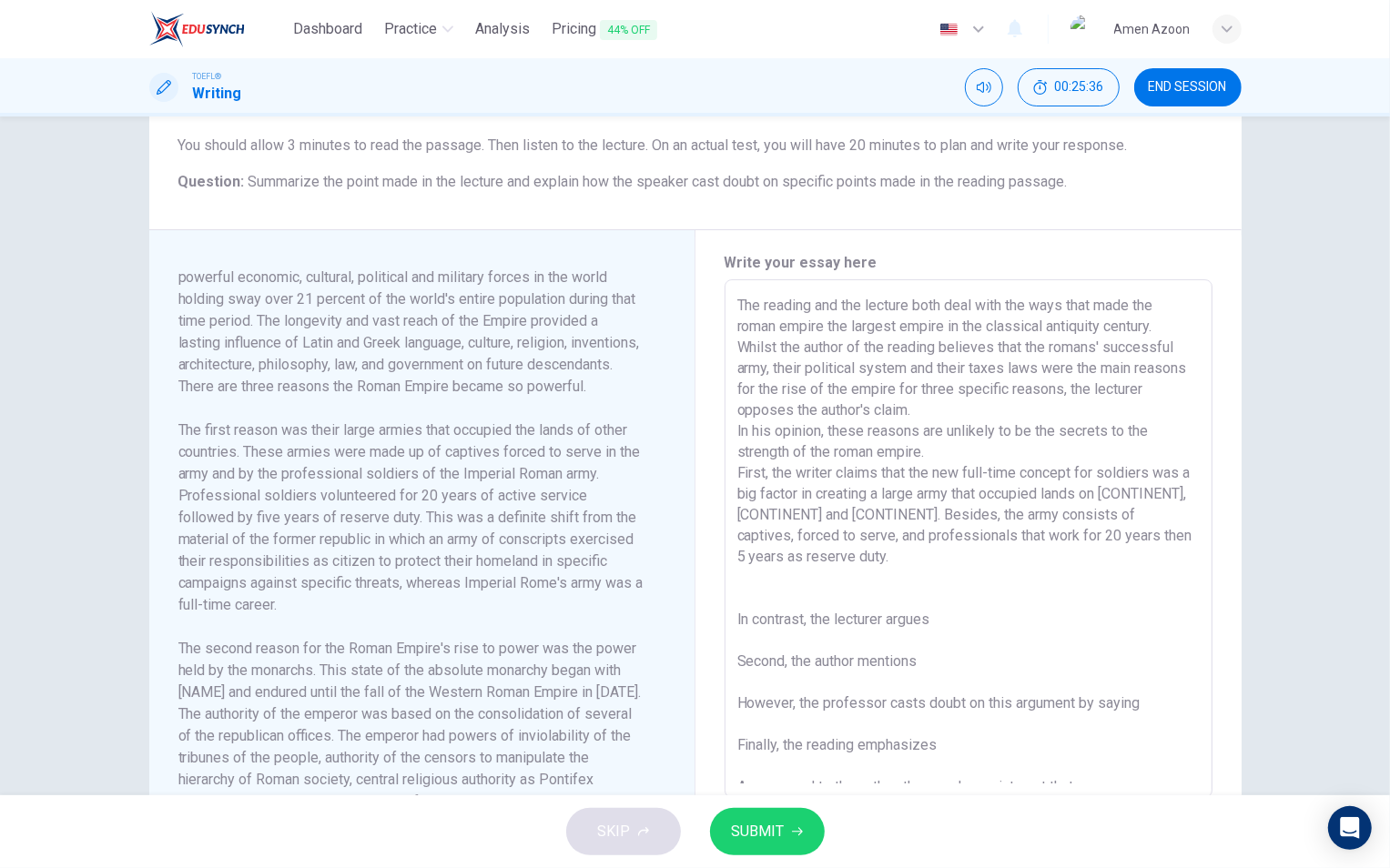 click on "The reading and the lecture both deal with the ways that made the roman empire the largest empire in the classical antiquity century.
Whilst the author of the reading believes that the romans' successful army, their political system and their taxes laws were the main reasons for the rise of the empire for three specific reasons, the lecturer opposes the author's claim.
In his opinion, these reasons are unlikely to be the secrets to the strength of the roman empire.
First, the writer claims that the new full-time concept for soldiers was a big factor in creating a large army that occupied lands on Europe, Asia and Africa. Besides, the army consists of captives, forced to serve, and professionals that work for 20 years then 5 years as reserve duty.
In contrast, the lecturer argues
Second, the author mentions
However, the professor casts doubt on this argument by saying
Finally, the reading emphasizes
As opposed to the author, the speaker points out that x ​" at bounding box center (969, 539) 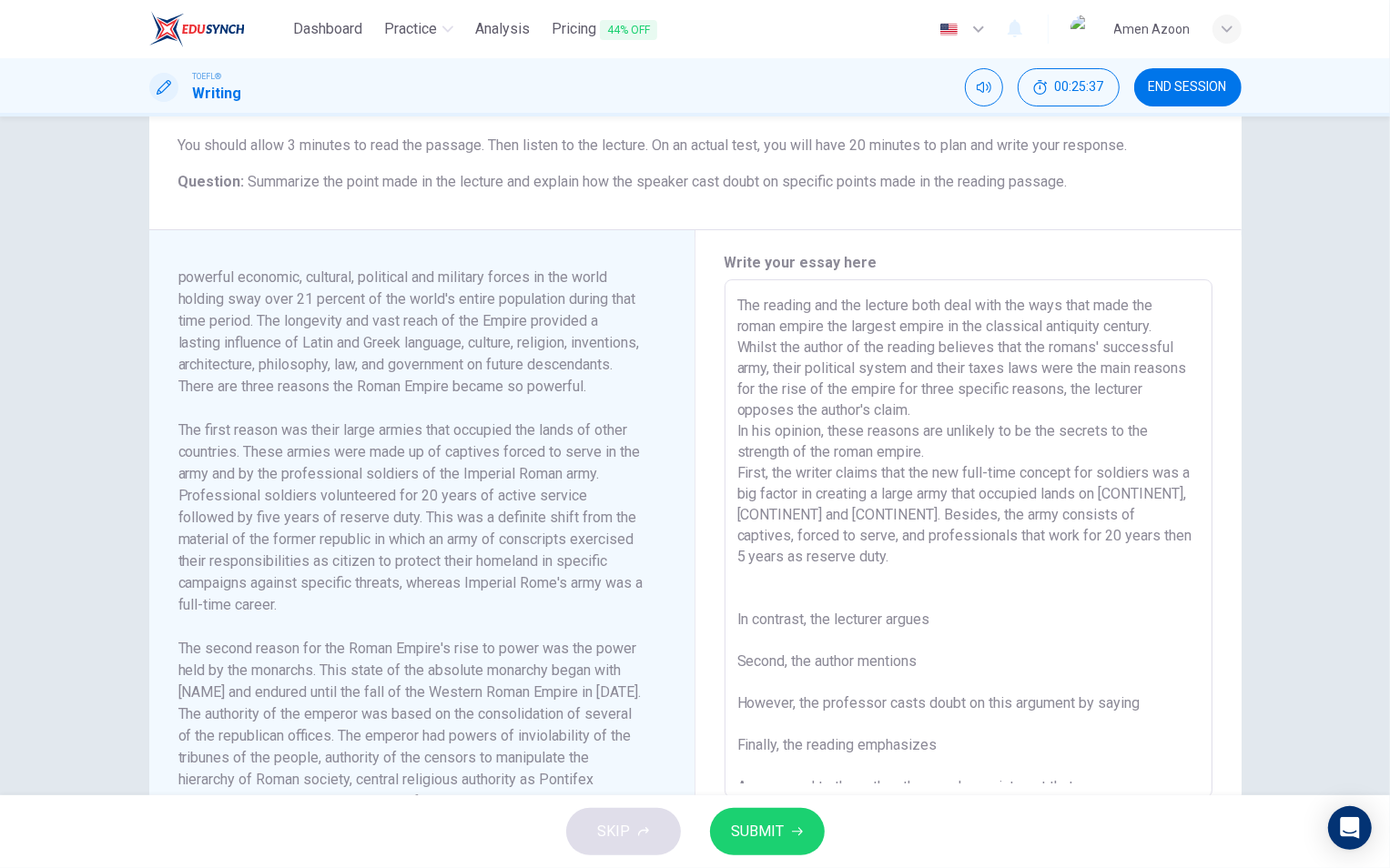 click on "The reading and the lecture both deal with the ways that made the roman empire the largest empire in the classical antiquity century.
Whilst the author of the reading believes that the romans' successful army, their political system and their taxes laws were the main reasons for the rise of the empire for three specific reasons, the lecturer opposes the author's claim.
In his opinion, these reasons are unlikely to be the secrets to the strength of the roman empire.
First, the writer claims that the new full-time concept for soldiers was a big factor in creating a large army that occupied lands on [CONTINENT], [CONTINENT] and [CONTINENT]. Besides, the army consists of captives, forced to serve, and professionals that work for 20 years then 5 years as reserve duty.
In contrast, the lecturer argues
Second, the author mentions
However, the professor casts doubt on this argument by saying
Finally, the reading emphasizes
As opposed to the author, the speaker points out that" at bounding box center [969, 539] 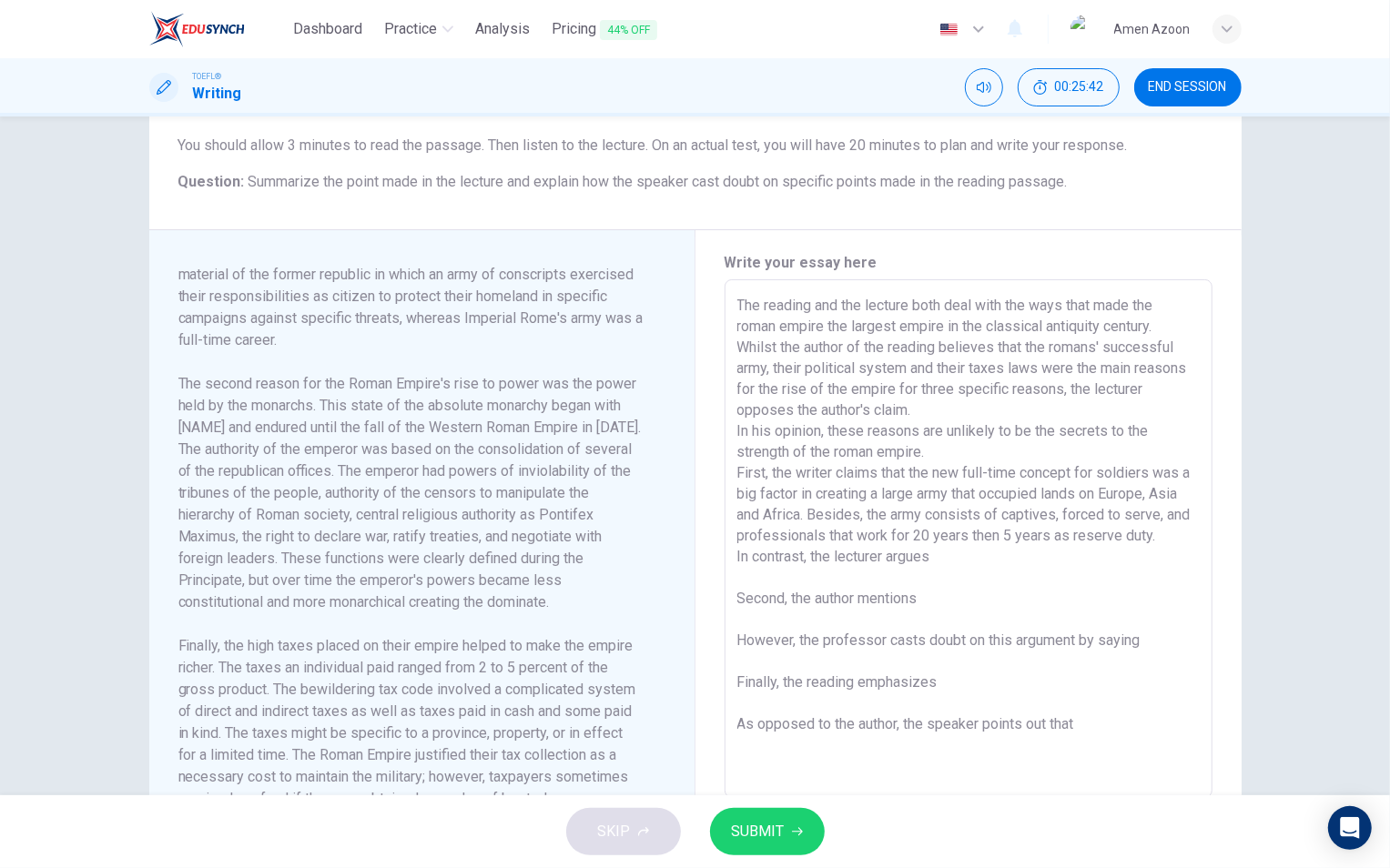 scroll, scrollTop: 619, scrollLeft: 0, axis: vertical 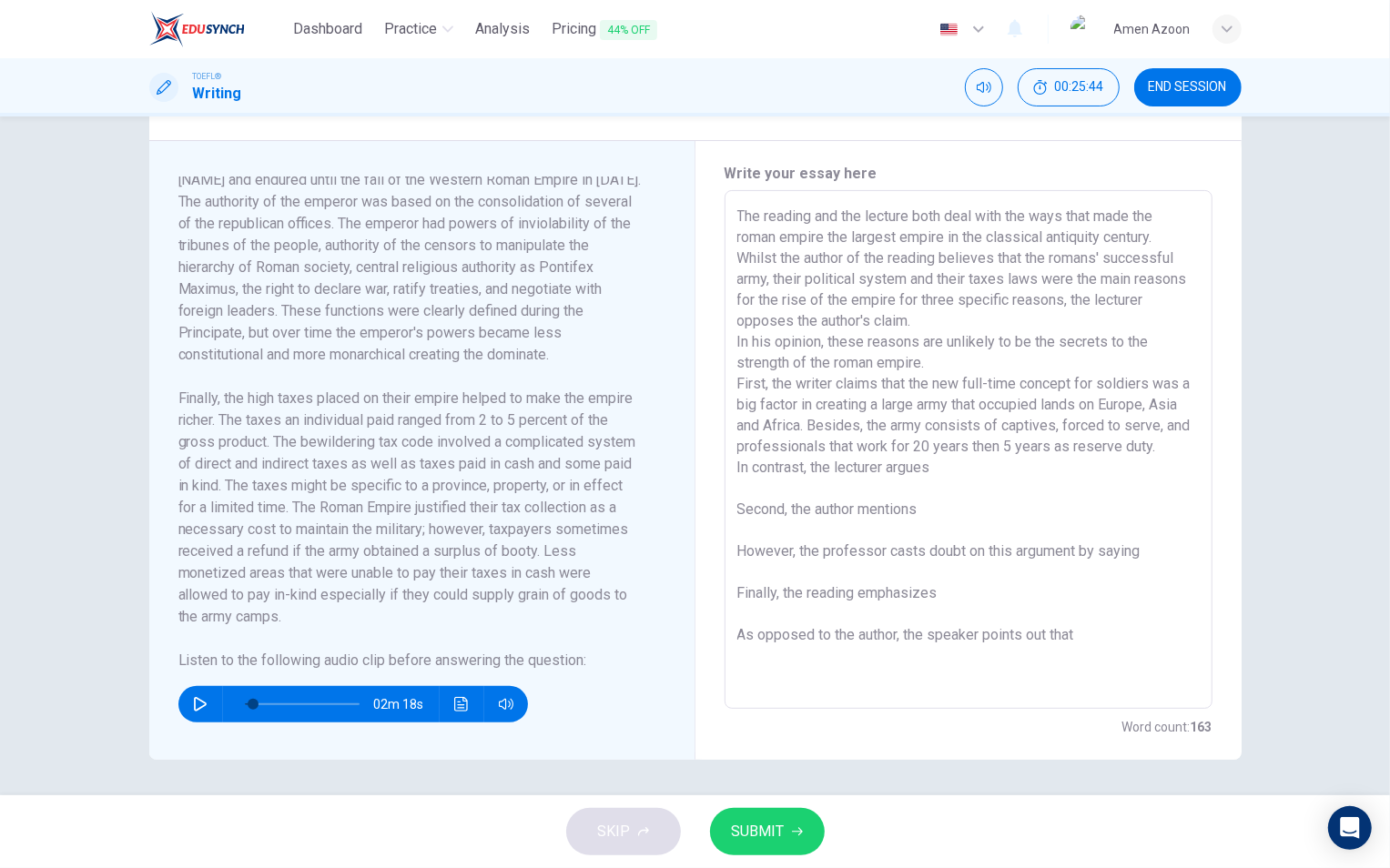 click at bounding box center [200, 704] 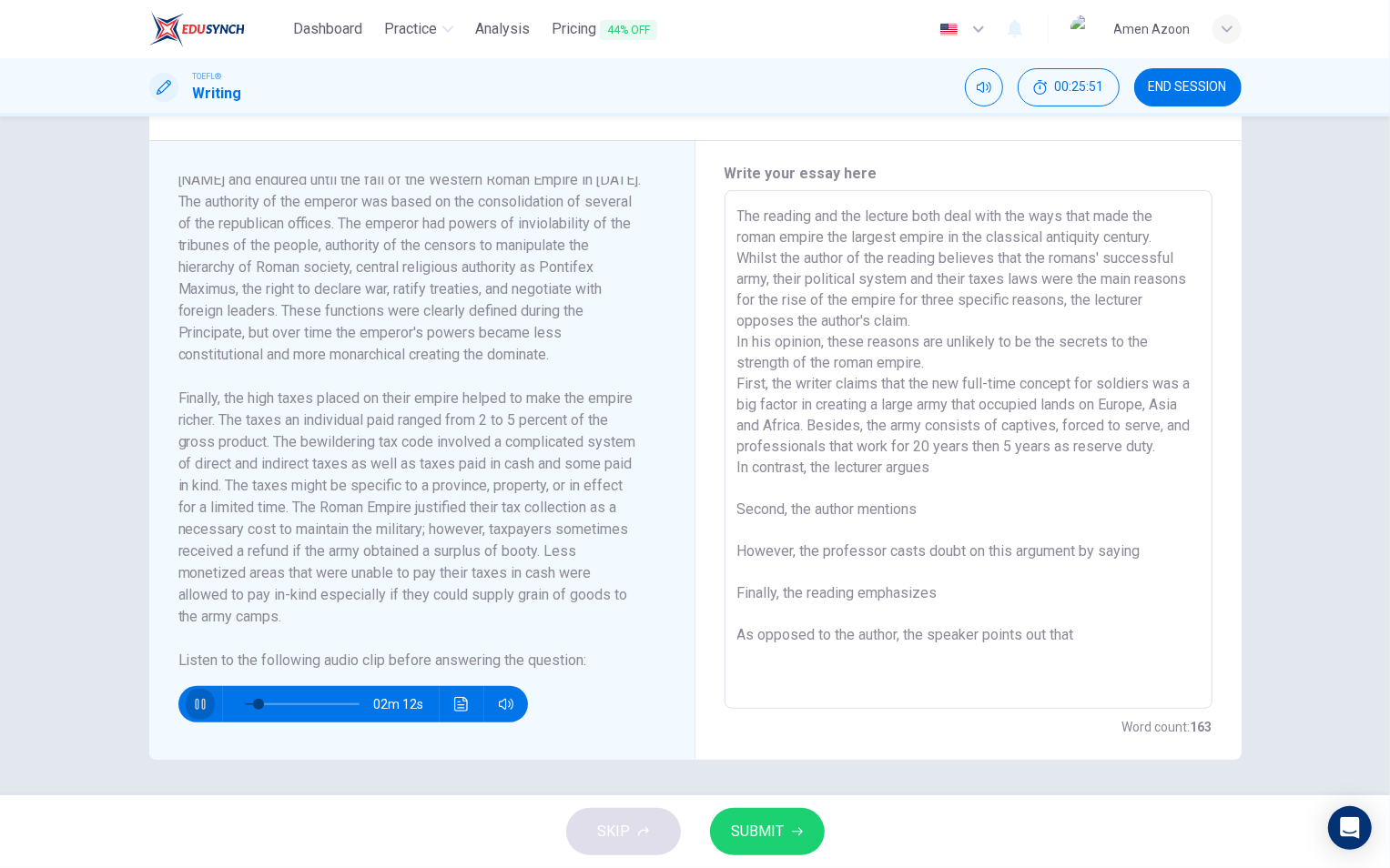 click at bounding box center [199, 704] 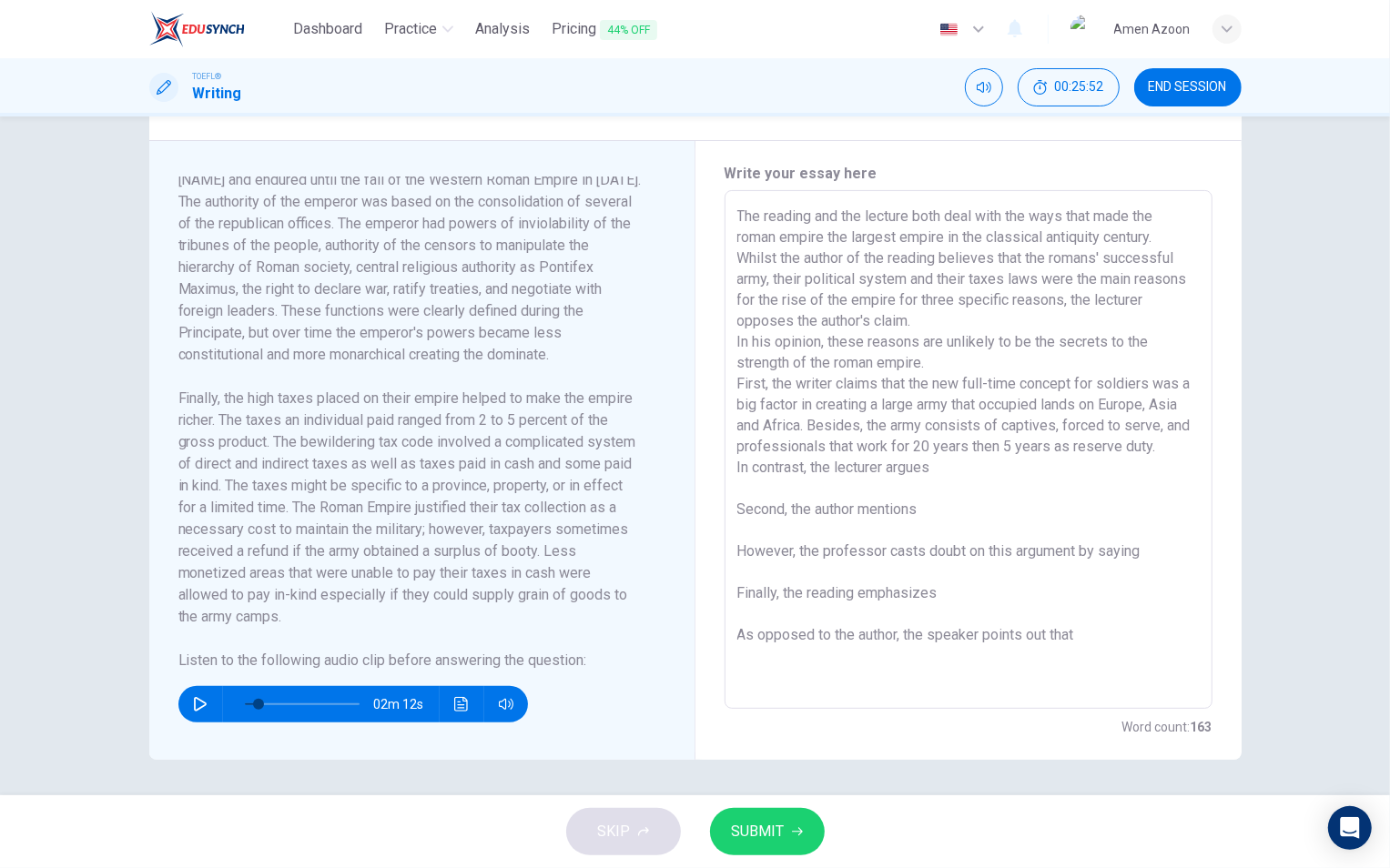 click on "The reading and the lecture both deal with the ways that made the roman empire the largest empire in the classical antiquity century.
Whilst the author of the reading believes that the romans' successful army, their political system and their taxes laws were the main reasons for the rise of the empire for three specific reasons, the lecturer opposes the author's claim.
In his opinion, these reasons are unlikely to be the secrets to the strength of the roman empire.
First, the writer claims that the new full-time concept for soldiers was a big factor in creating a large army that occupied lands on Europe, Asia and Africa. Besides, the army consists of captives, forced to serve, and professionals that work for 20 years then 5 years as reserve duty.
In contrast, the lecturer argues
Second, the author mentions
However, the professor casts doubt on this argument by saying
Finally, the reading emphasizes
As opposed to the author, the speaker points out that" at bounding box center [969, 449] 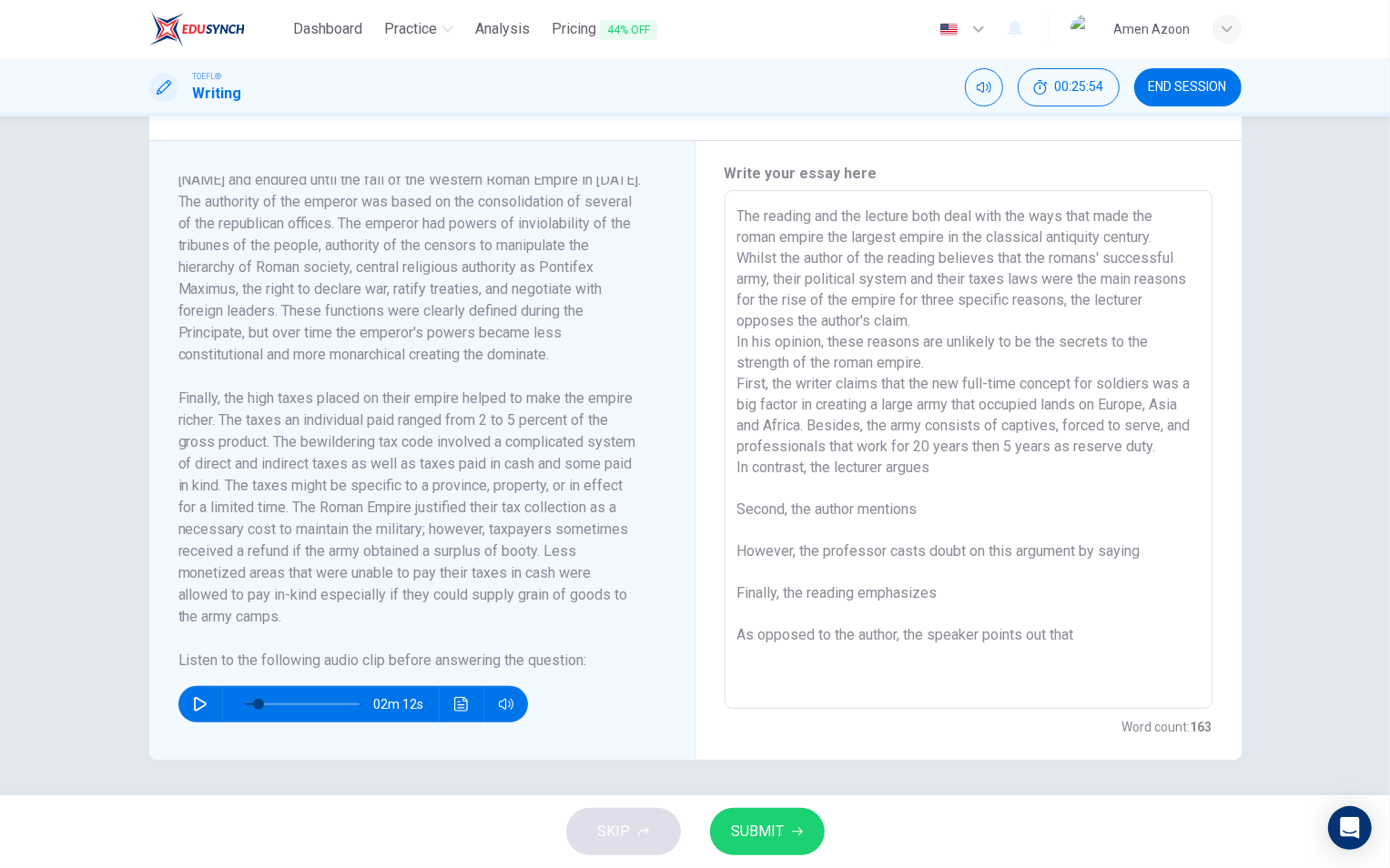 click at bounding box center (200, 704) 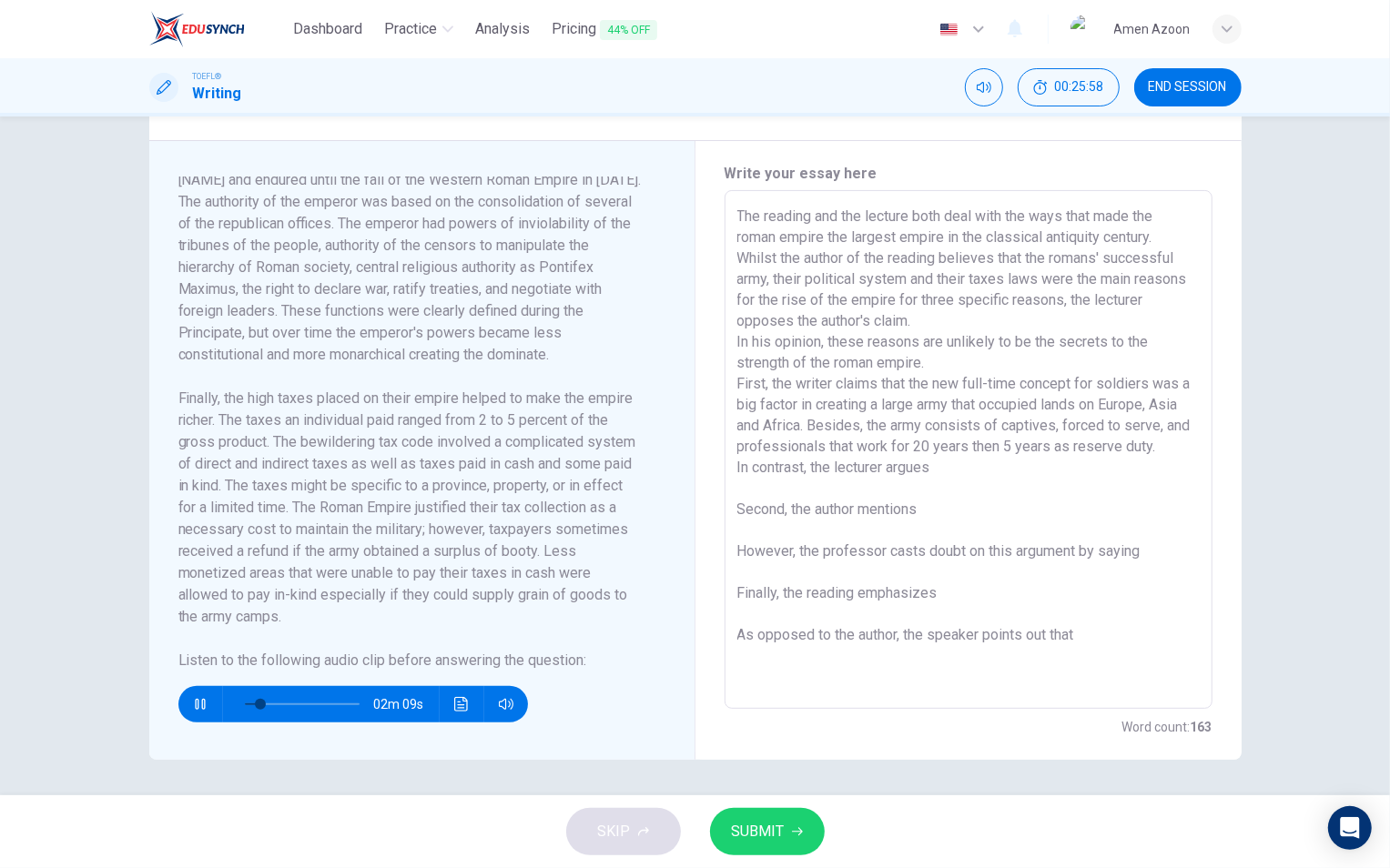 click on "The reading and the lecture both deal with the ways that made the roman empire the largest empire in the classical antiquity century.
Whilst the author of the reading believes that the romans' successful army, their political system and their taxes laws were the main reasons for the rise of the empire for three specific reasons, the lecturer opposes the author's claim.
In his opinion, these reasons are unlikely to be the secrets to the strength of the roman empire.
First, the writer claims that the new full-time concept for soldiers was a big factor in creating a large army that occupied lands on Europe, Asia and Africa. Besides, the army consists of captives, forced to serve, and professionals that work for 20 years then 5 years as reserve duty.
In contrast, the lecturer argues
Second, the author mentions
However, the professor casts doubt on this argument by saying
Finally, the reading emphasizes
As opposed to the author, the speaker points out that" at bounding box center (969, 449) 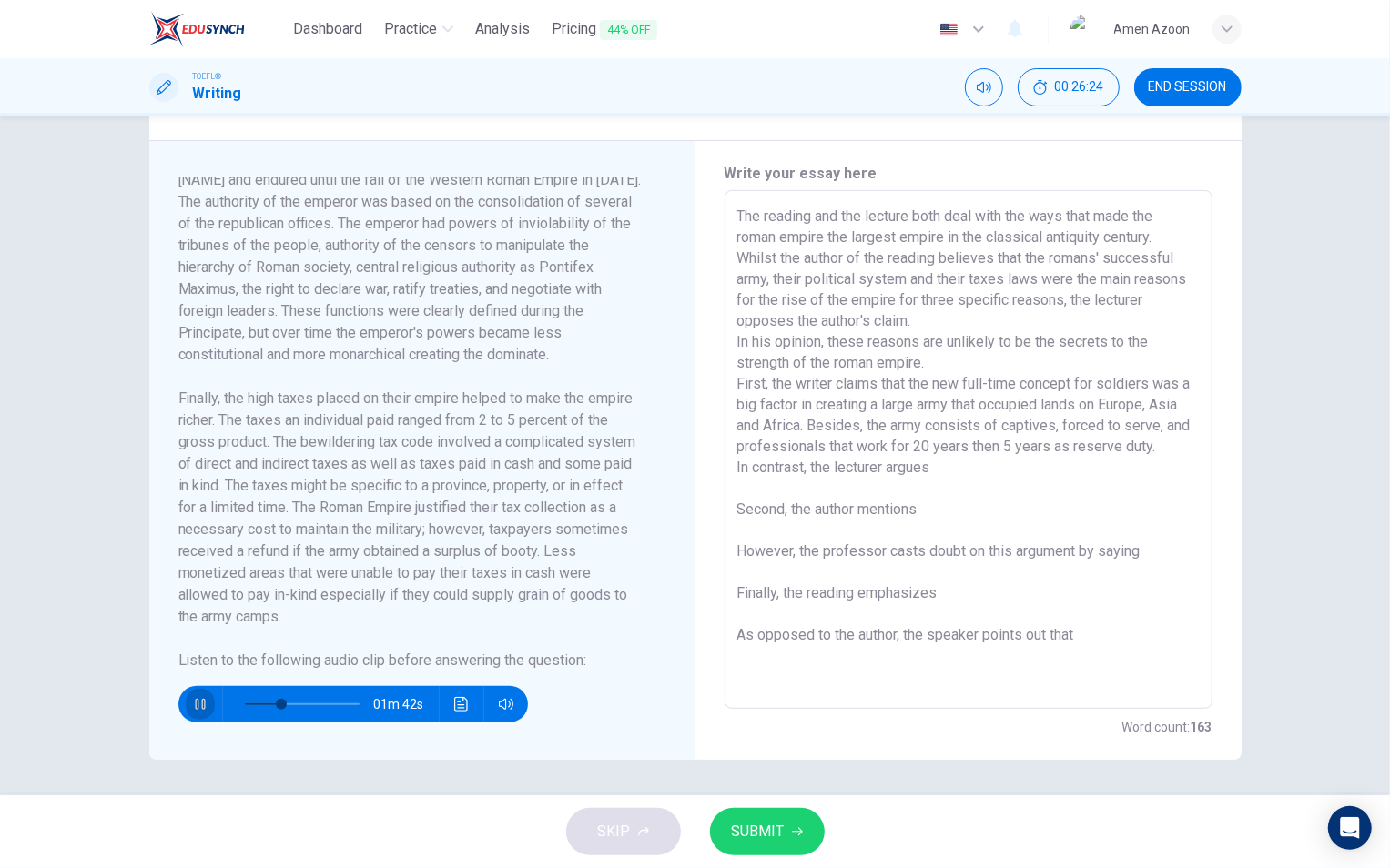 click at bounding box center [199, 704] 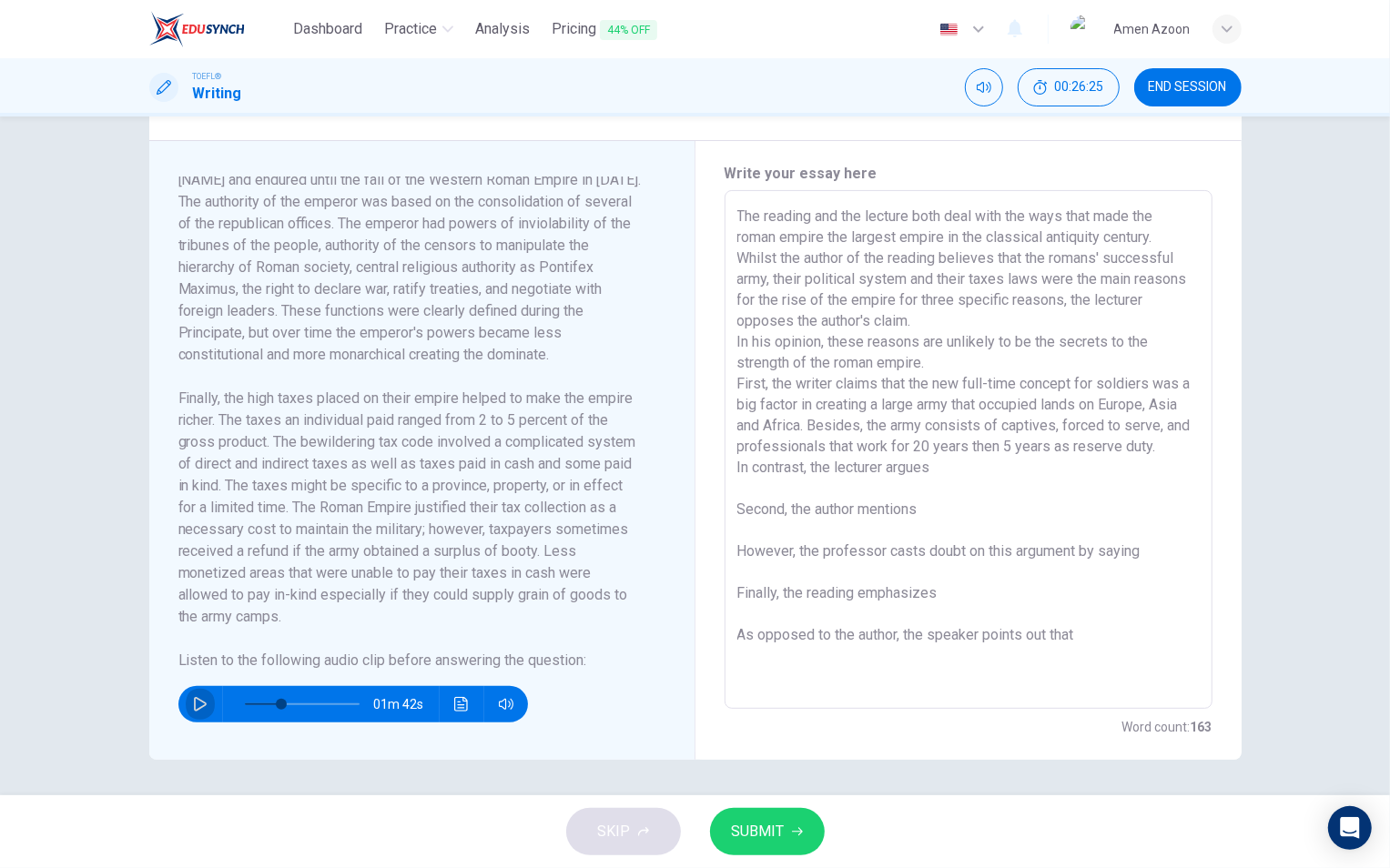 click at bounding box center (200, 704) 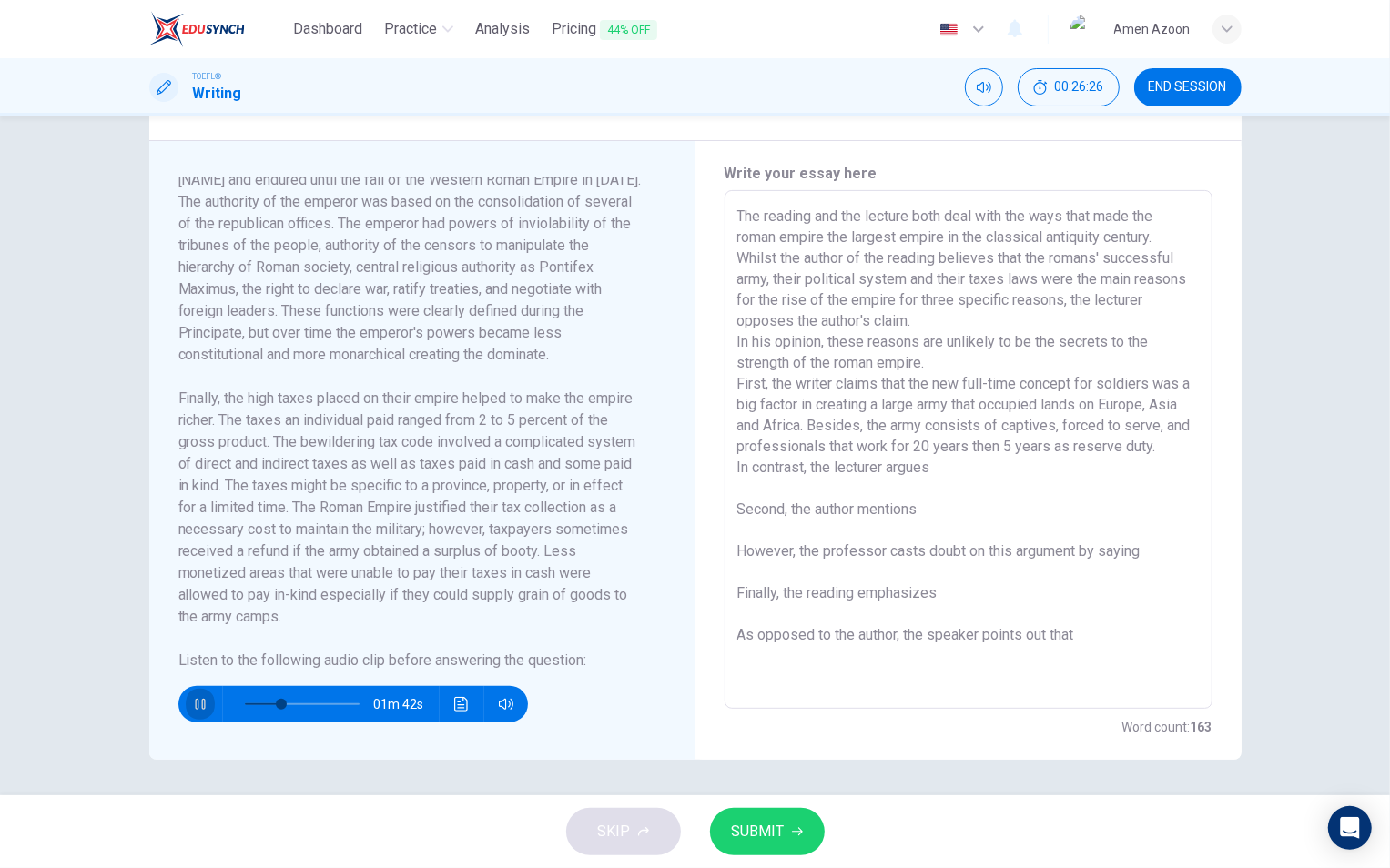 click at bounding box center (199, 704) 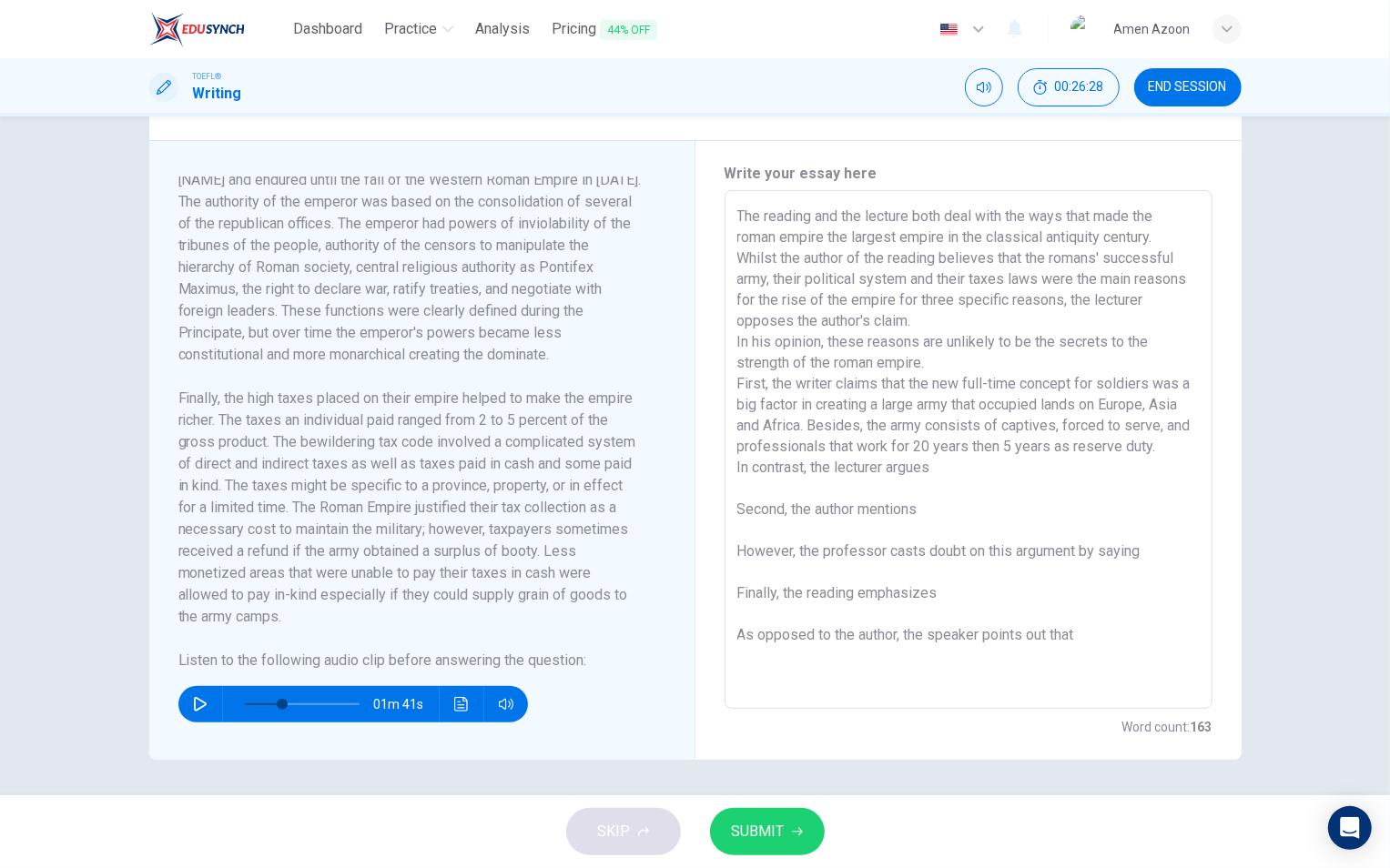 click on "The reading and the lecture both deal with the ways that made the roman empire the largest empire in the classical antiquity century.
Whilst the author of the reading believes that the romans' successful army, their political system and their taxes laws were the main reasons for the rise of the empire for three specific reasons, the lecturer opposes the author's claim.
In his opinion, these reasons are unlikely to be the secrets to the strength of the roman empire.
First, the writer claims that the new full-time concept for soldiers was a big factor in creating a large army that occupied lands on Europe, Asia and Africa. Besides, the army consists of captives, forced to serve, and professionals that work for 20 years then 5 years as reserve duty.
In contrast, the lecturer argues
Second, the author mentions
However, the professor casts doubt on this argument by saying
Finally, the reading emphasizes
As opposed to the author, the speaker points out that" at bounding box center (969, 449) 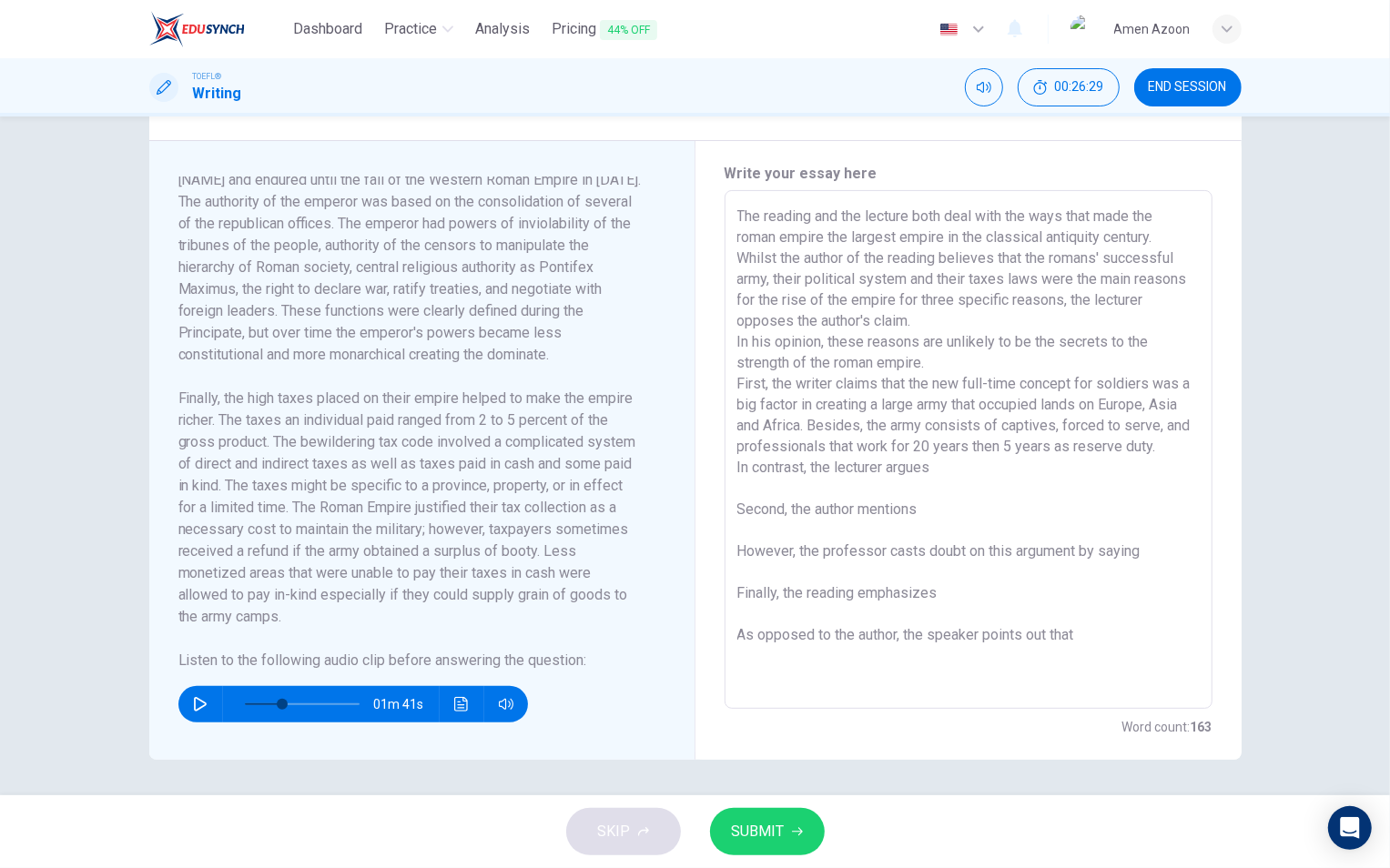 click on "The reading and the lecture both deal with the ways that made the roman empire the largest empire in the classical antiquity century.
Whilst the author of the reading believes that the romans' successful army, their political system and their taxes laws were the main reasons for the rise of the empire for three specific reasons, the lecturer opposes the author's claim.
In his opinion, these reasons are unlikely to be the secrets to the strength of the roman empire.
First, the writer claims that the new full-time concept for soldiers was a big factor in creating a large army that occupied lands on Europe, Asia and Africa. Besides, the army consists of captives, forced to serve, and professionals that work for 20 years then 5 years as reserve duty.
In contrast, the lecturer argues
Second, the author mentions
However, the professor casts doubt on this argument by saying
Finally, the reading emphasizes
As opposed to the author, the speaker points out that" at bounding box center [969, 449] 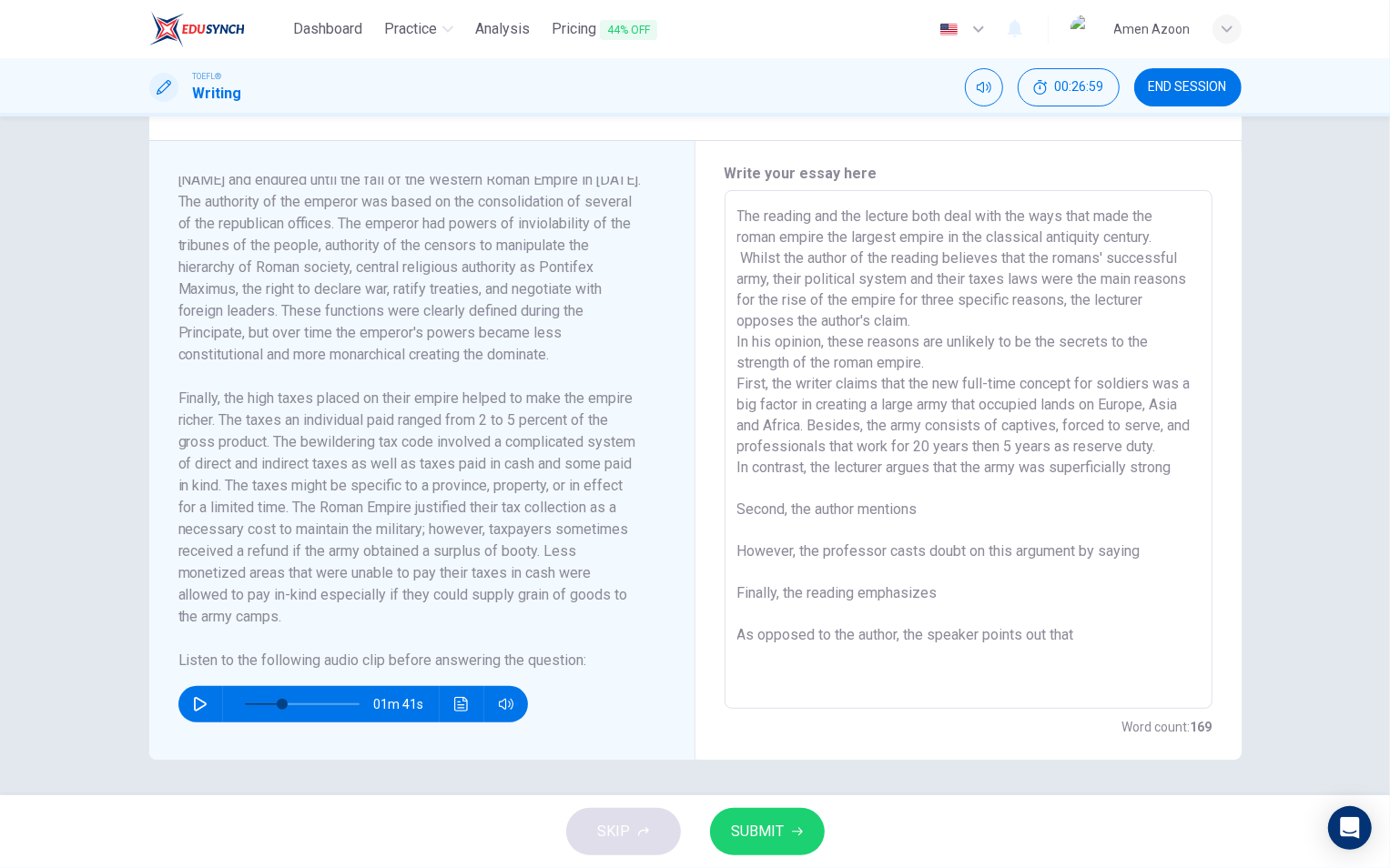click on "The reading and the lecture both deal with the ways that made the roman empire the largest empire in the classical antiquity century.
Whilst the author of the reading believes that the romans' successful army, their political system and their taxes laws were the main reasons for the rise of the empire for three specific reasons, the lecturer opposes the author's claim.
In his opinion, these reasons are unlikely to be the secrets to the strength of the roman empire.
First, the writer claims that the new full-time concept for soldiers was a big factor in creating a large army that occupied lands on Europe, Asia and Africa. Besides, the army consists of captives, forced to serve, and professionals that work for 20 years then 5 years as reserve duty.
In contrast, the lecturer argues that the army was superficially strong
Second, the author mentions
However, the professor casts doubt on this argument by saying
Finally, the reading emphasizes
As opposed to the author, the speaker points out that" at bounding box center (969, 449) 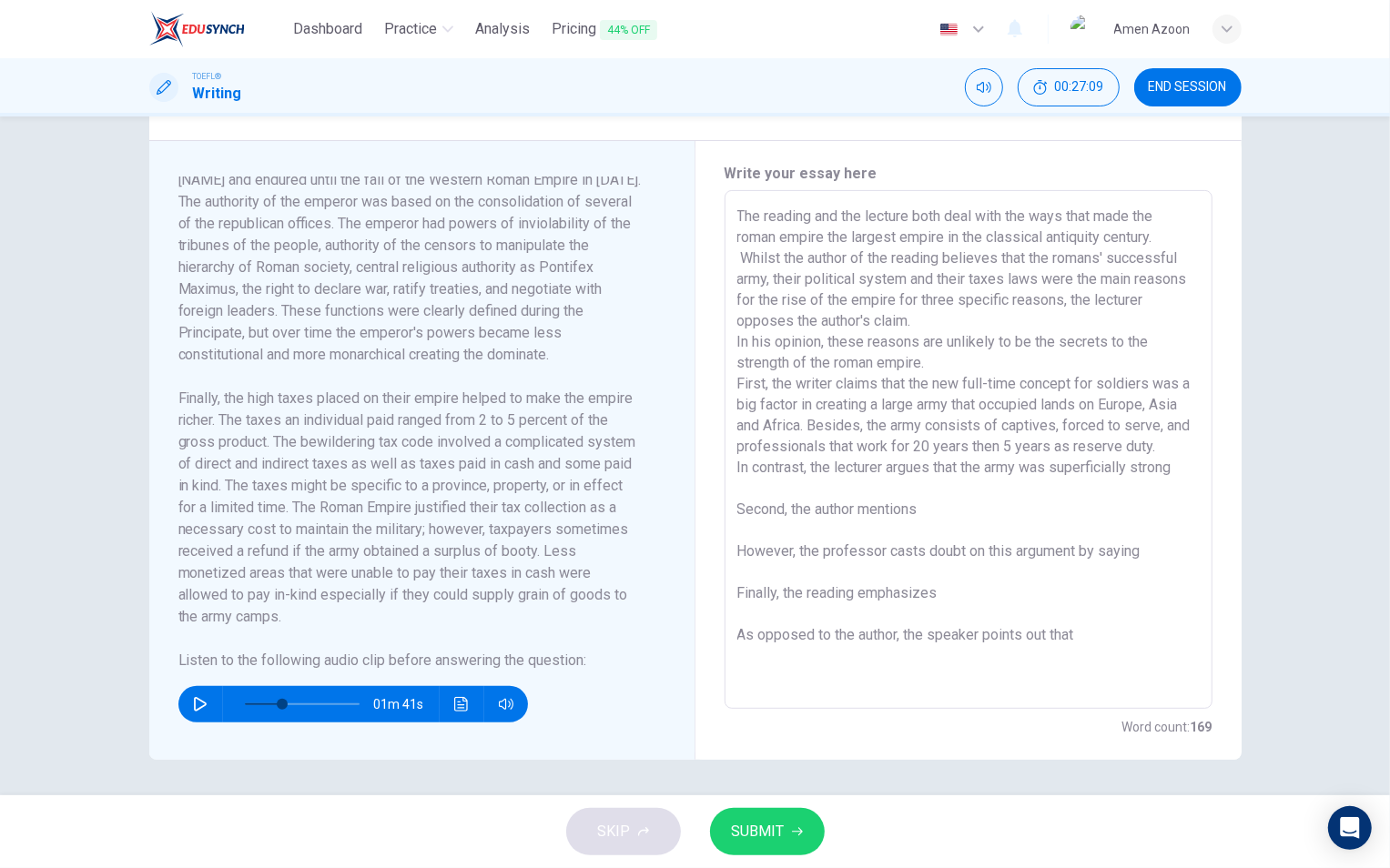 click on "The reading and the lecture both deal with the ways that made the roman empire the largest empire in the classical antiquity century.
Whilst the author of the reading believes that the romans' successful army, their political system and their taxes laws were the main reasons for the rise of the empire for three specific reasons, the lecturer opposes the author's claim.
In his opinion, these reasons are unlikely to be the secrets to the strength of the roman empire.
First, the writer claims that the new full-time concept for soldiers was a big factor in creating a large army that occupied lands on Europe, Asia and Africa. Besides, the army consists of captives, forced to serve, and professionals that work for 20 years then 5 years as reserve duty.
In contrast, the lecturer argues that the army was superficially strong
Second, the author mentions
However, the professor casts doubt on this argument by saying
Finally, the reading emphasizes
As opposed to the author, the speaker points out that" at bounding box center [969, 449] 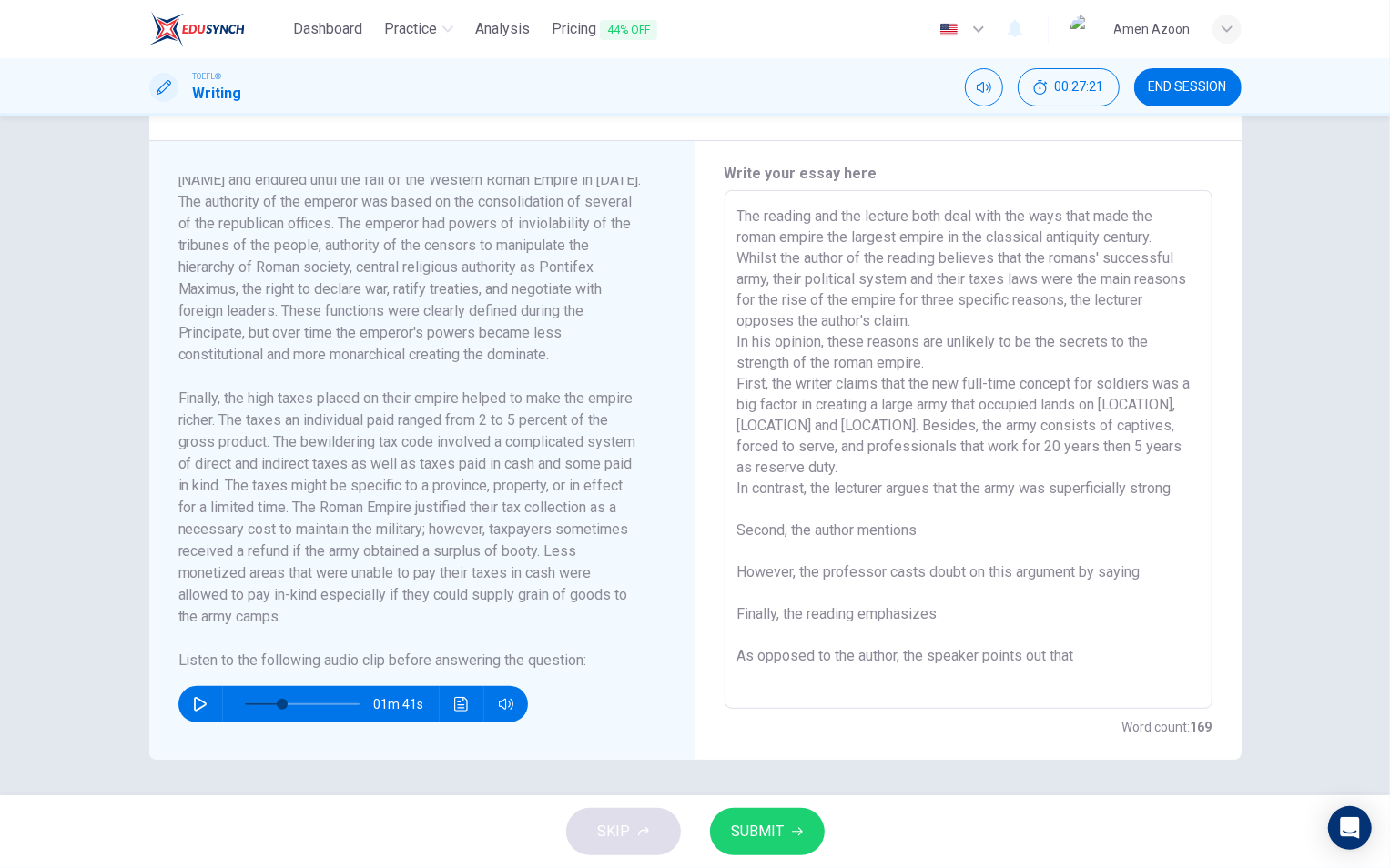 click on "The reading and the lecture both deal with the ways that made the roman empire the largest empire in the classical antiquity century.
Whilst the author of the reading believes that the romans' successful army, their political system and their taxes laws were the main reasons for the rise of the empire for three specific reasons, the lecturer opposes the author's claim.
In his opinion, these reasons are unlikely to be the secrets to the strength of the roman empire.
First, the writer claims that the new full-time concept for soldiers was a big factor in creating a large army that occupied lands on [LOCATION], [LOCATION] and [LOCATION]. Besides, the army consists of captives, forced to serve, and professionals that work for 20 years then 5 years as reserve duty.
In contrast, the lecturer argues that the army was superficially strong
Second, the author mentions
However, the professor casts doubt on this argument by saying
Finally, the reading emphasizes
As opposed to the author, the speaker points out that" at bounding box center (969, 449) 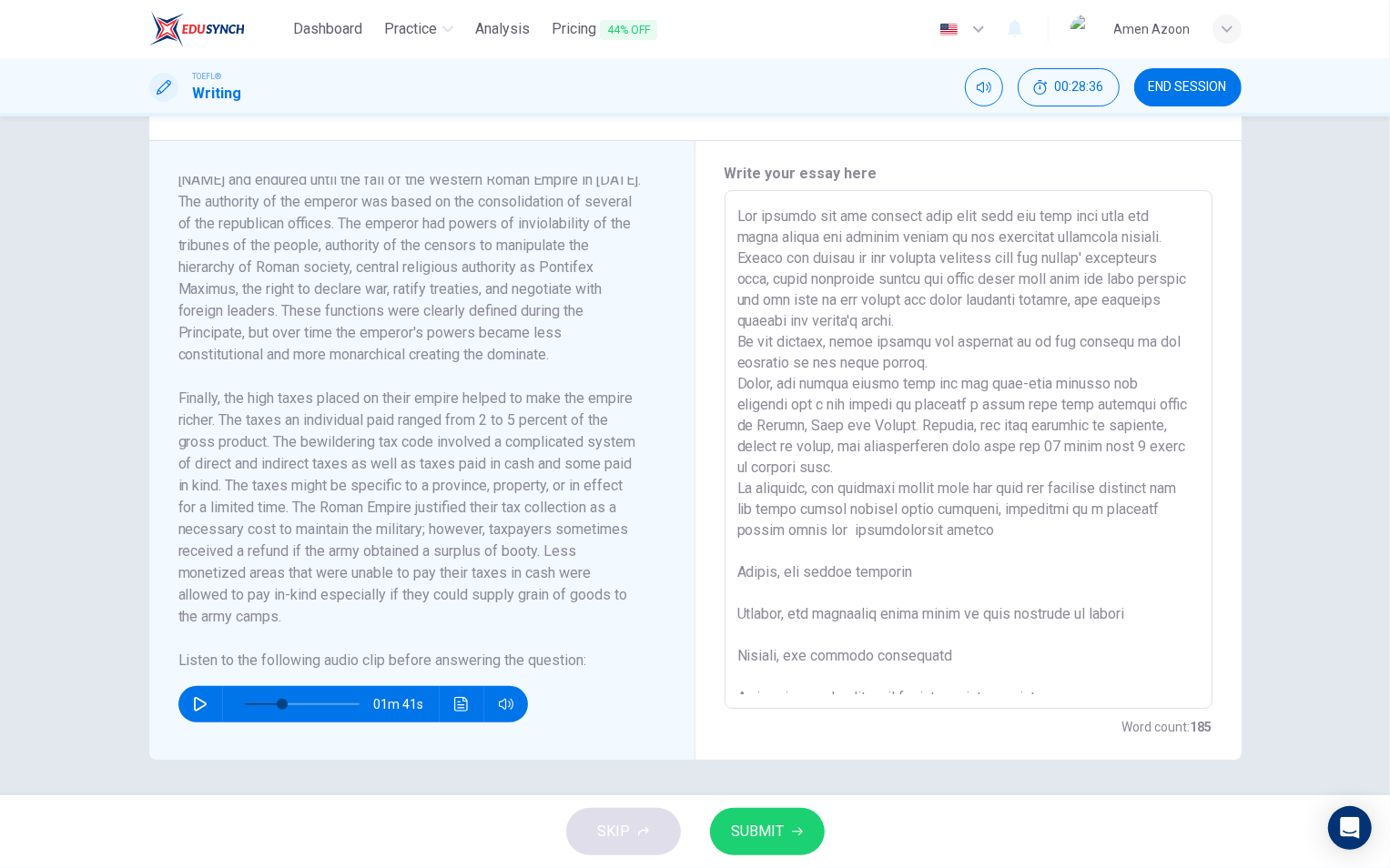 click at bounding box center [969, 449] 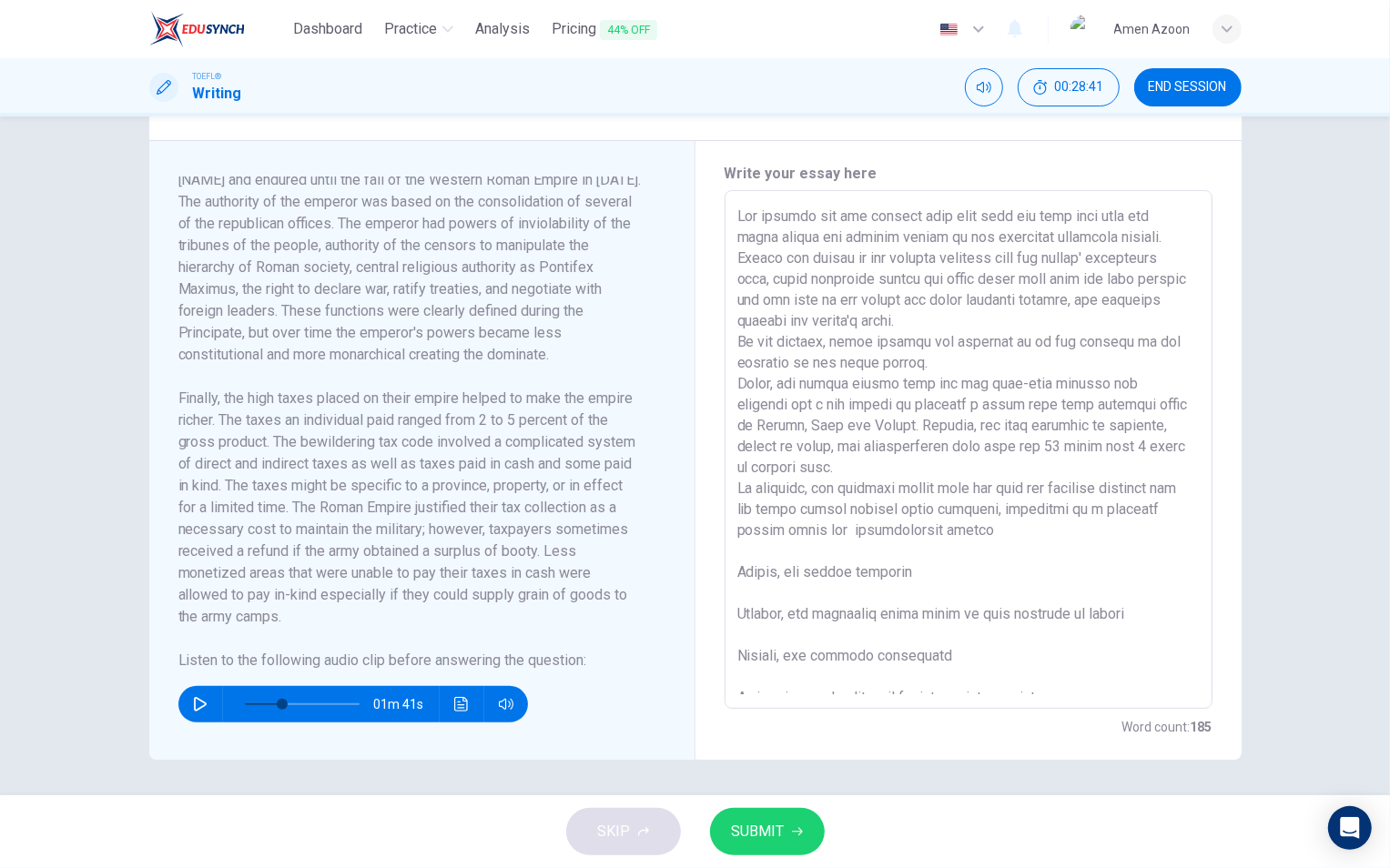 click at bounding box center (969, 449) 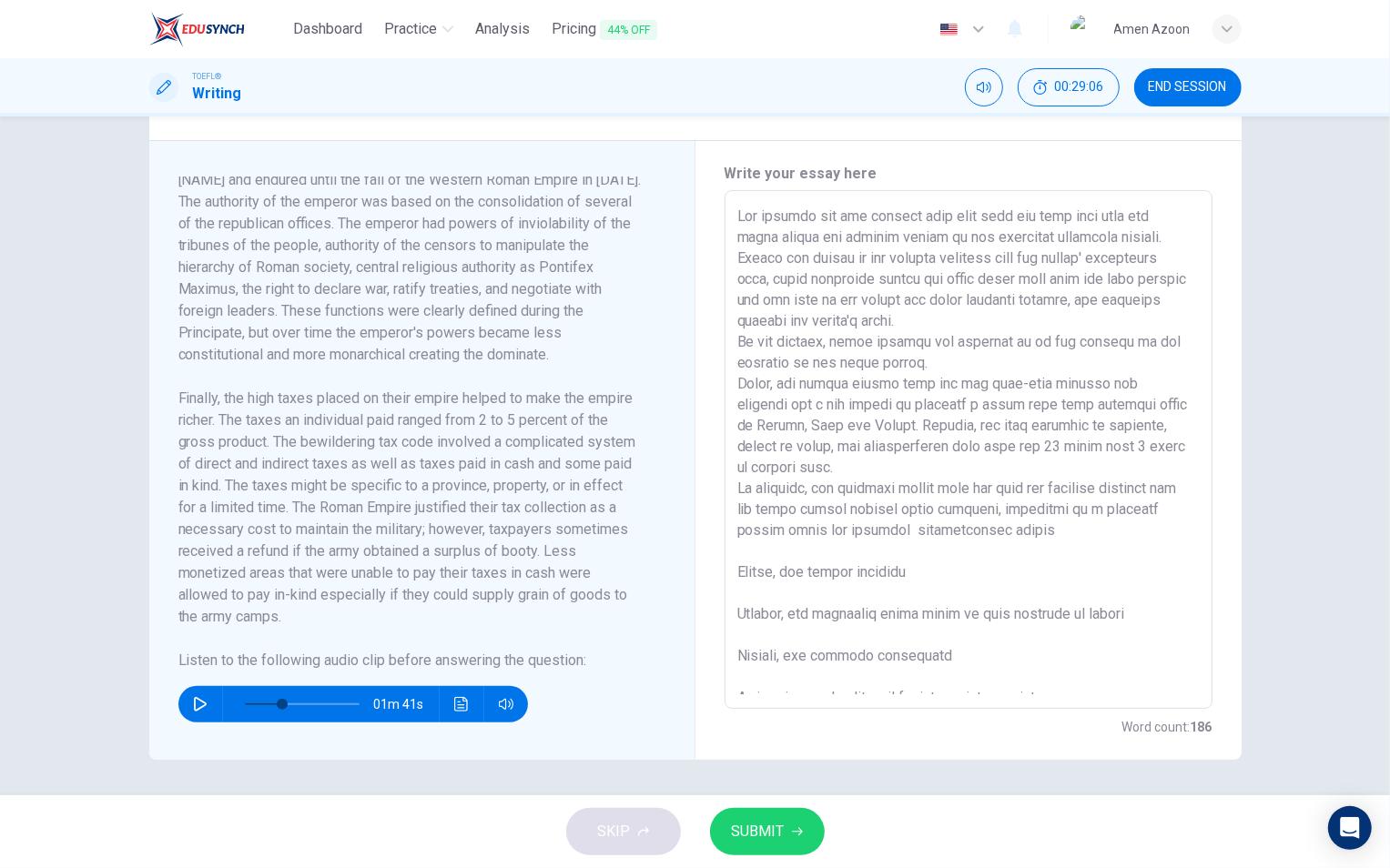 click at bounding box center [969, 449] 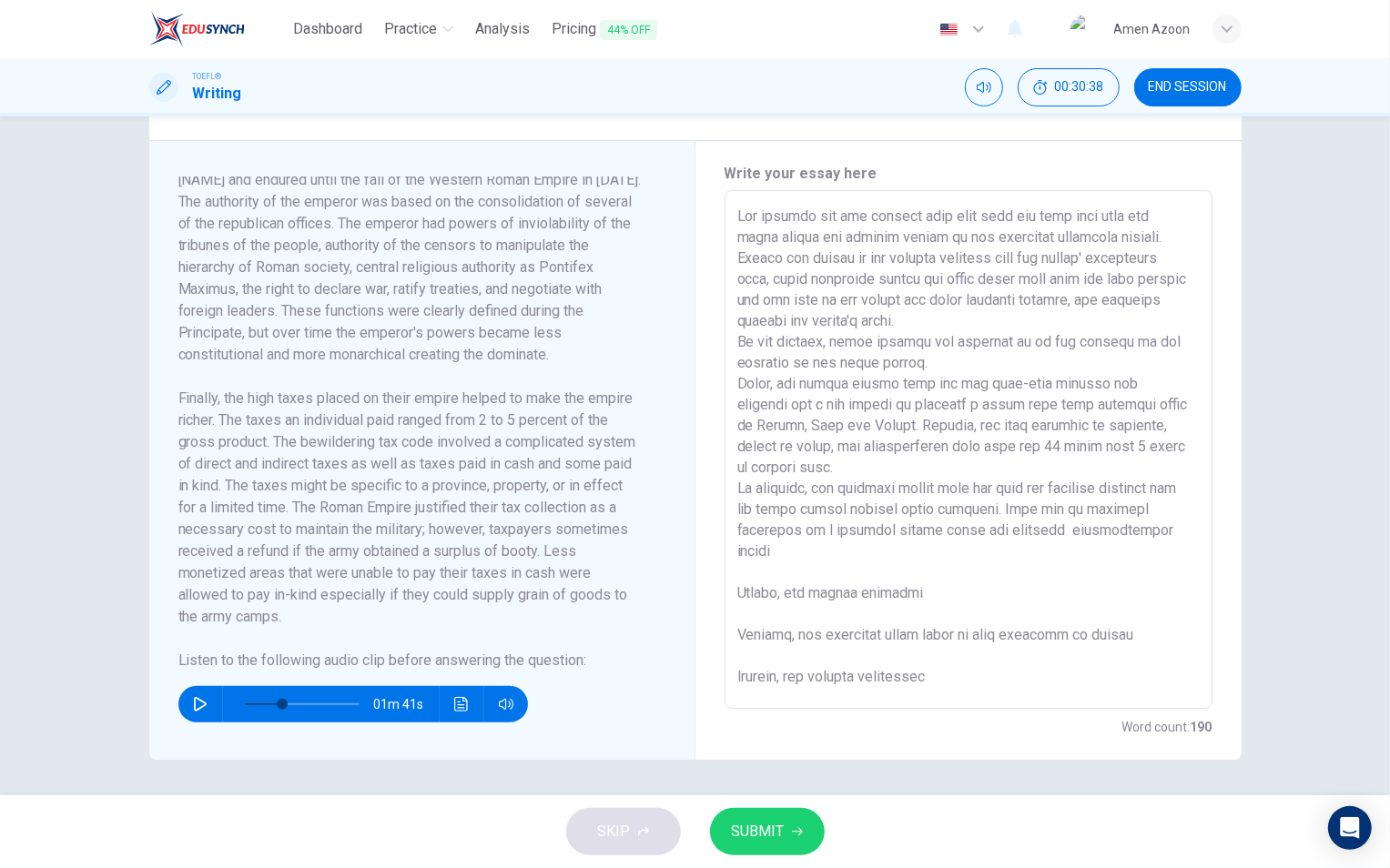 click at bounding box center (969, 449) 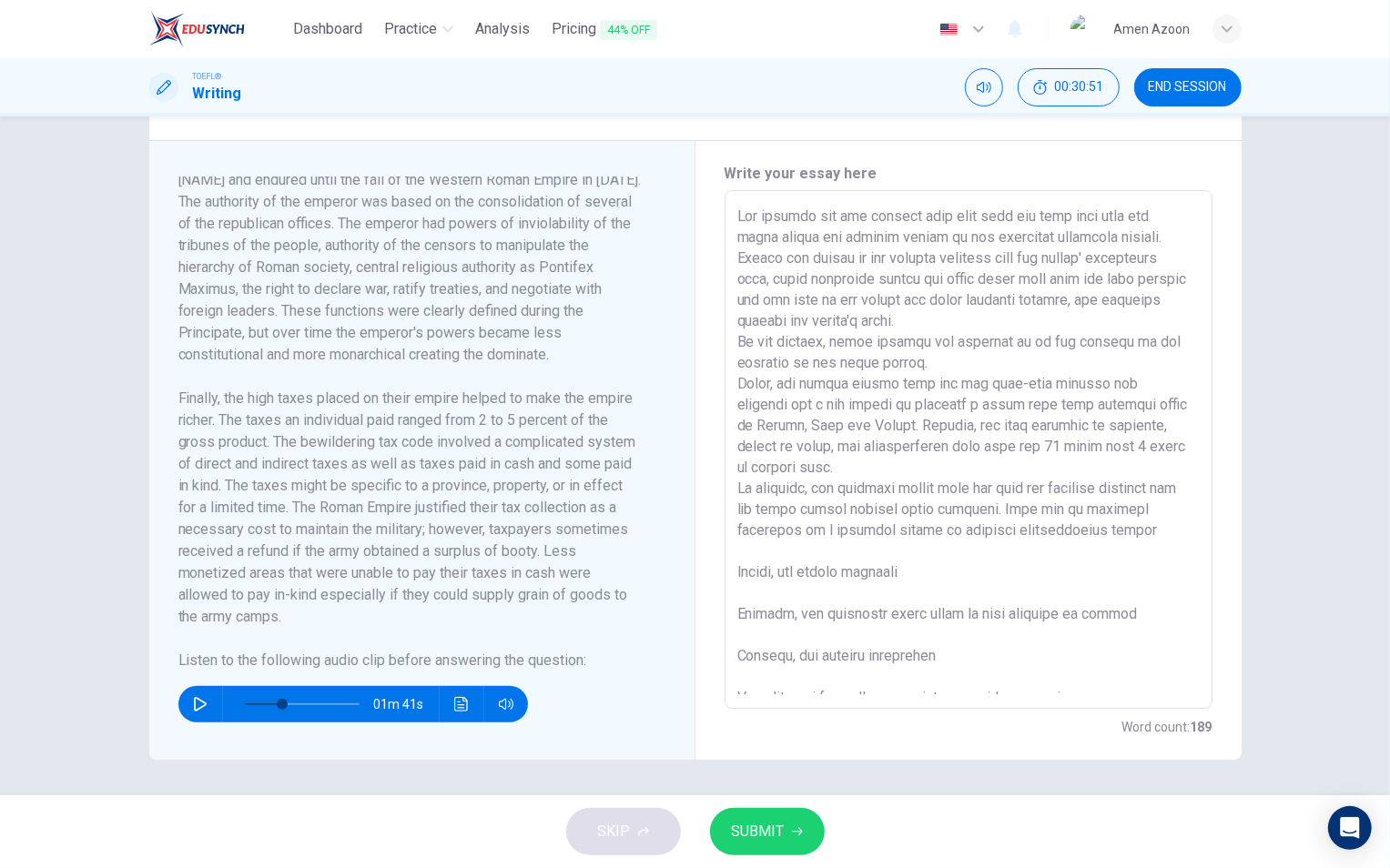 click at bounding box center (969, 449) 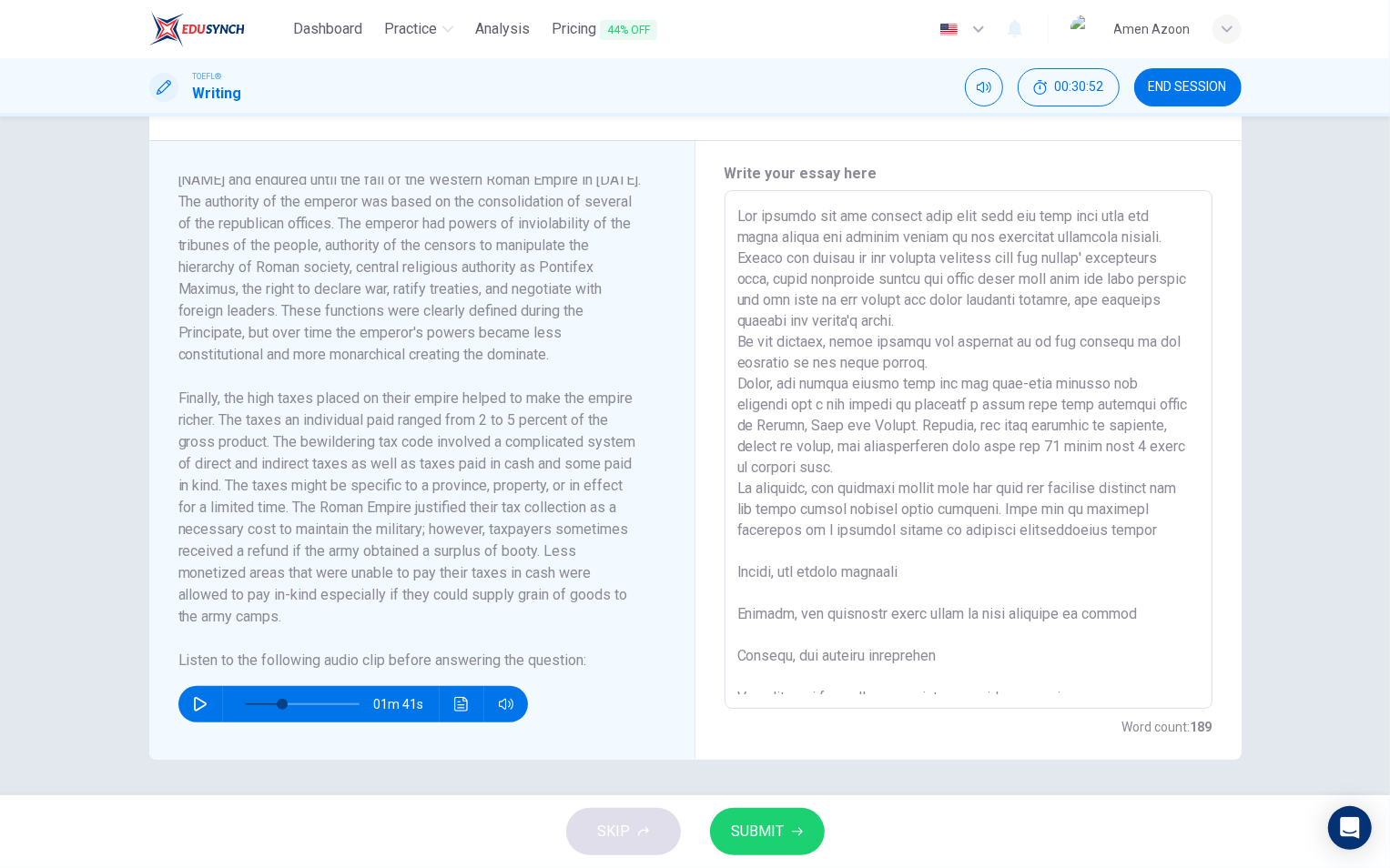click at bounding box center (969, 449) 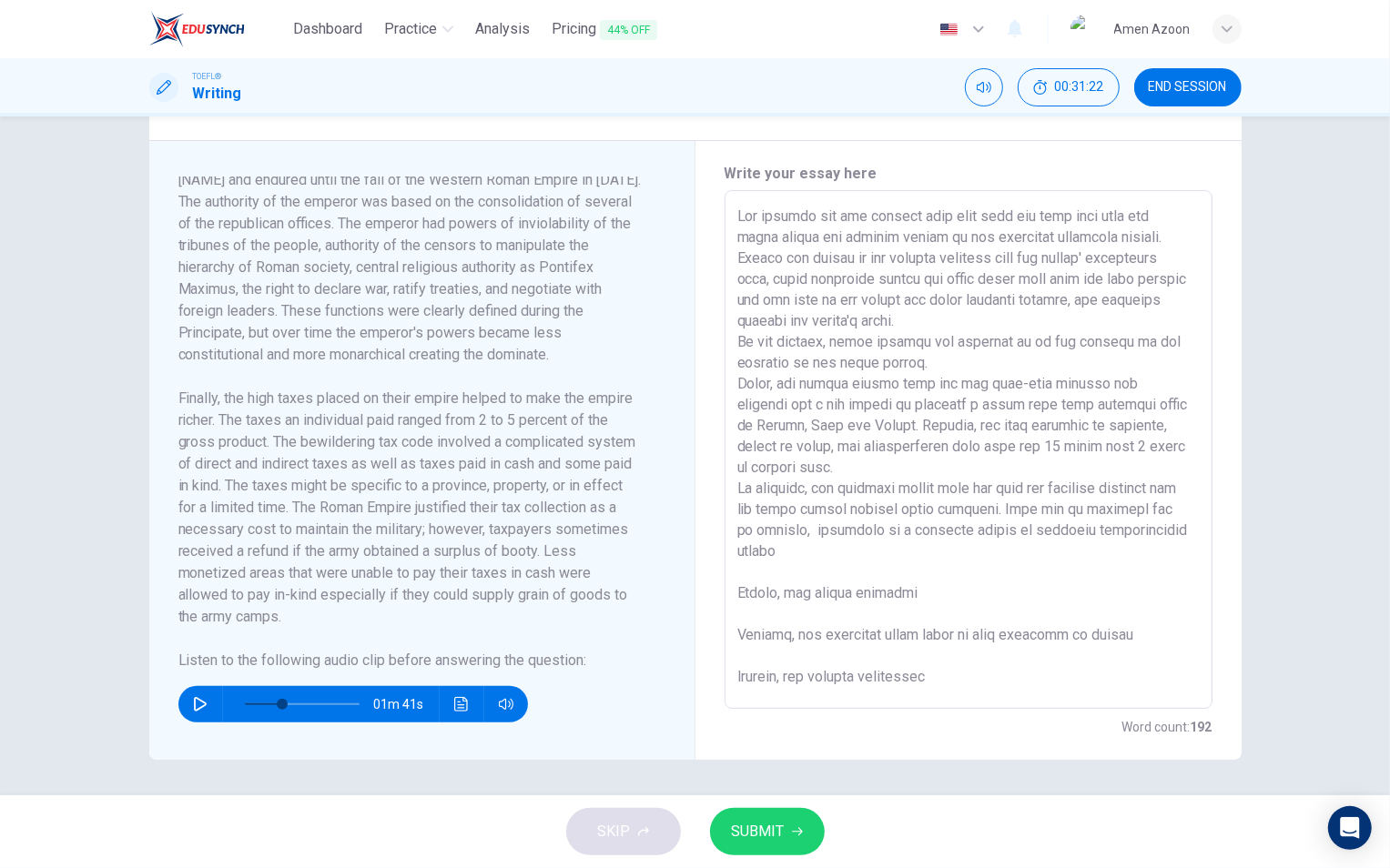 click at bounding box center (969, 449) 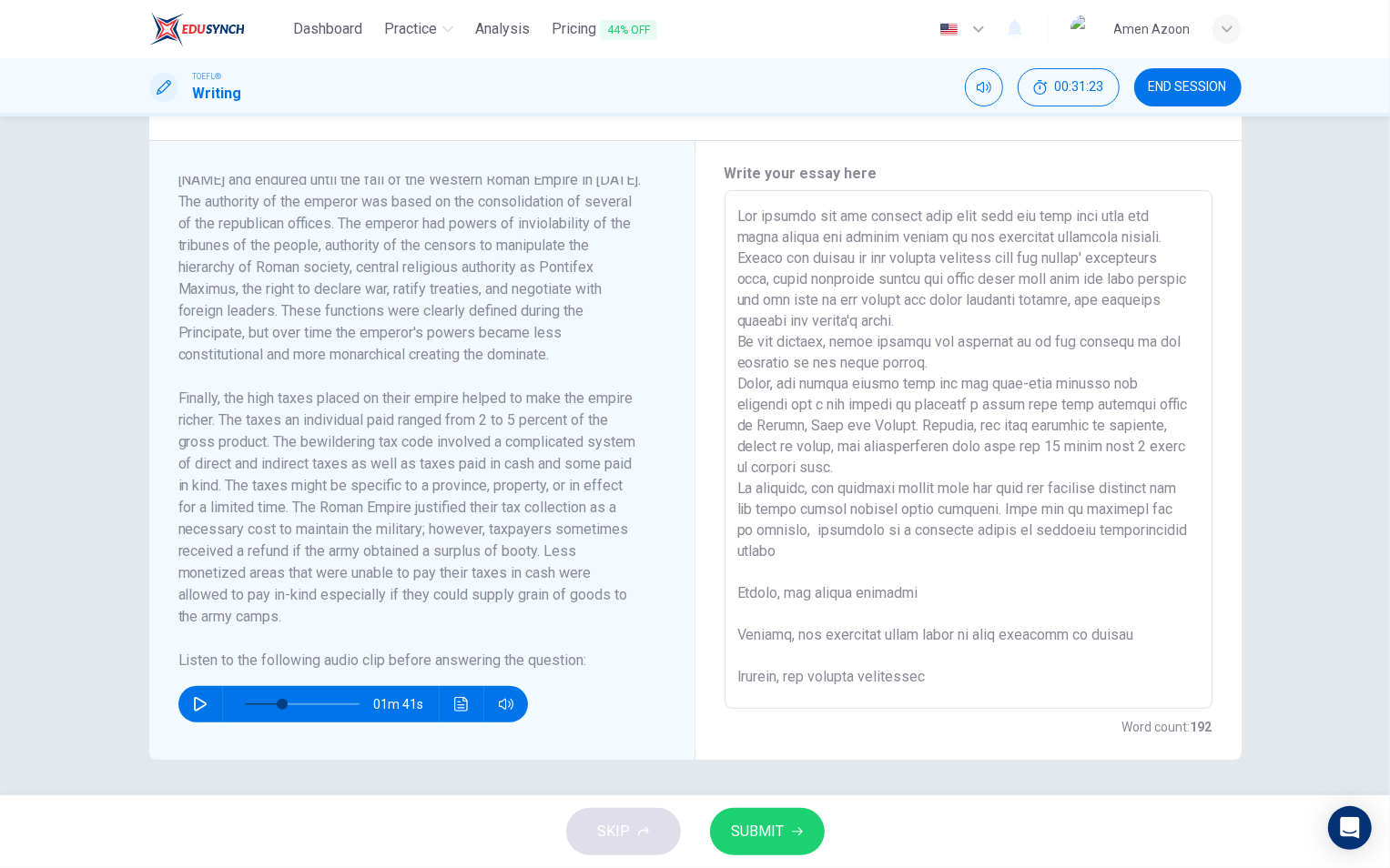 click at bounding box center [969, 449] 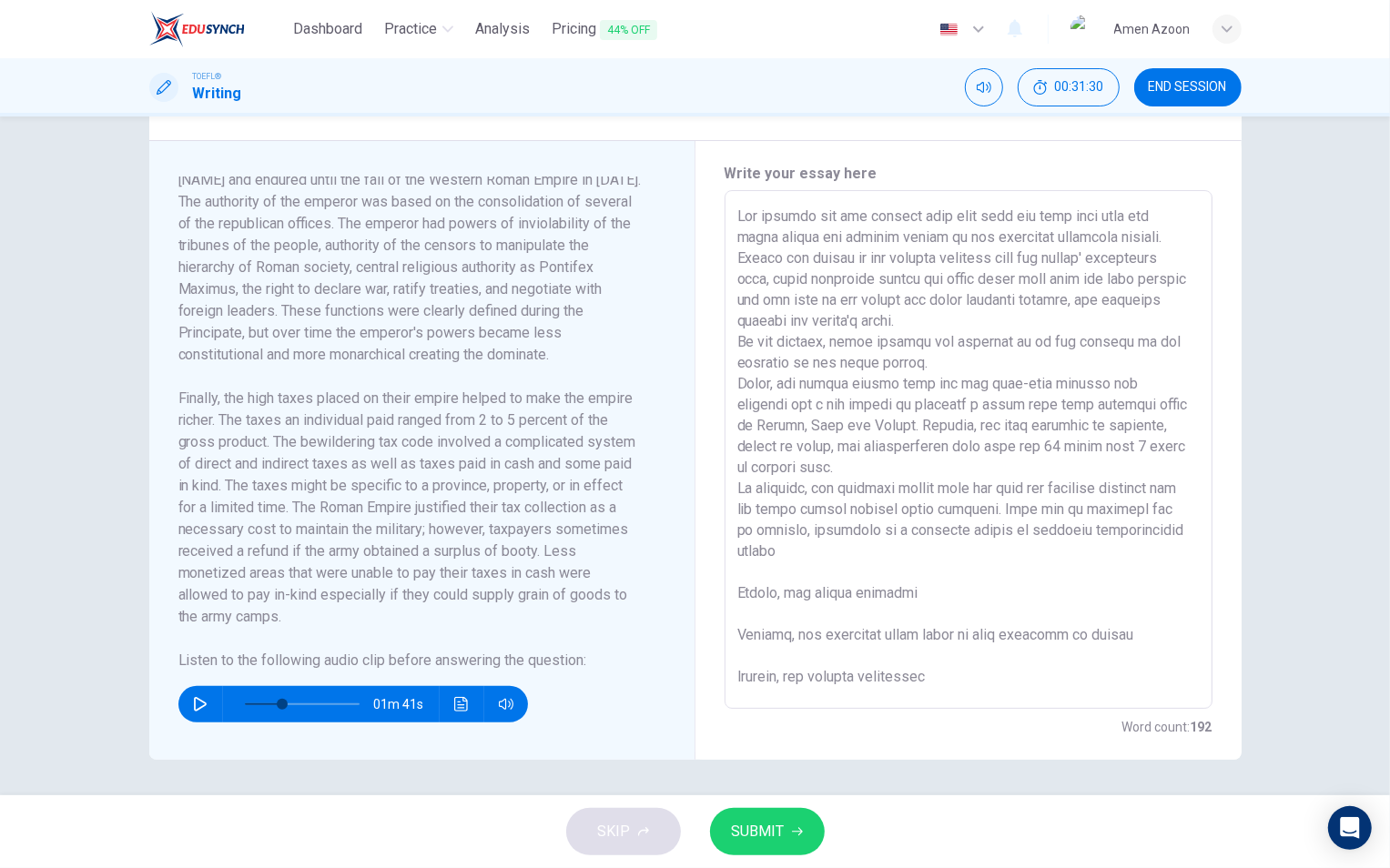 click at bounding box center [969, 449] 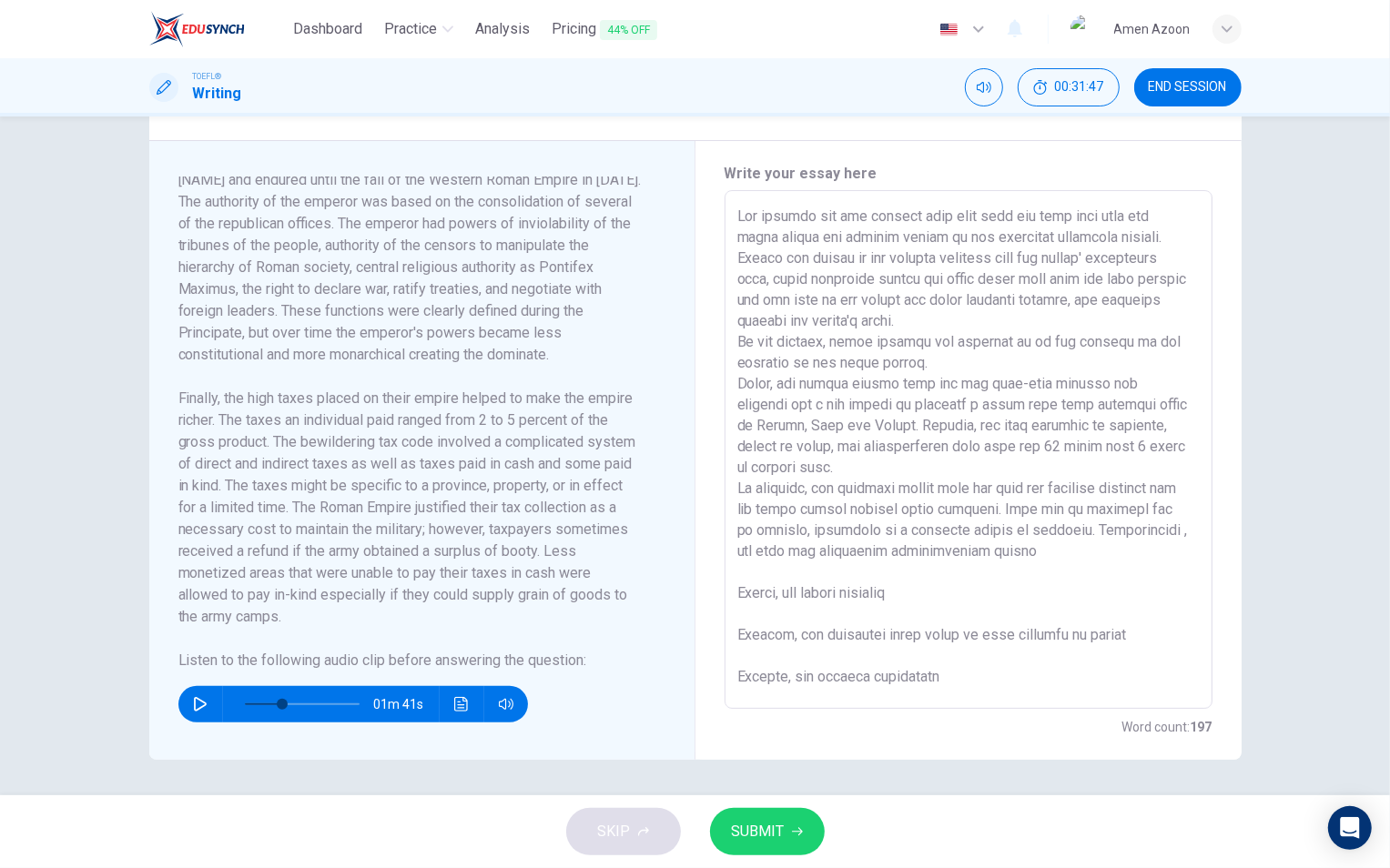 click at bounding box center (969, 449) 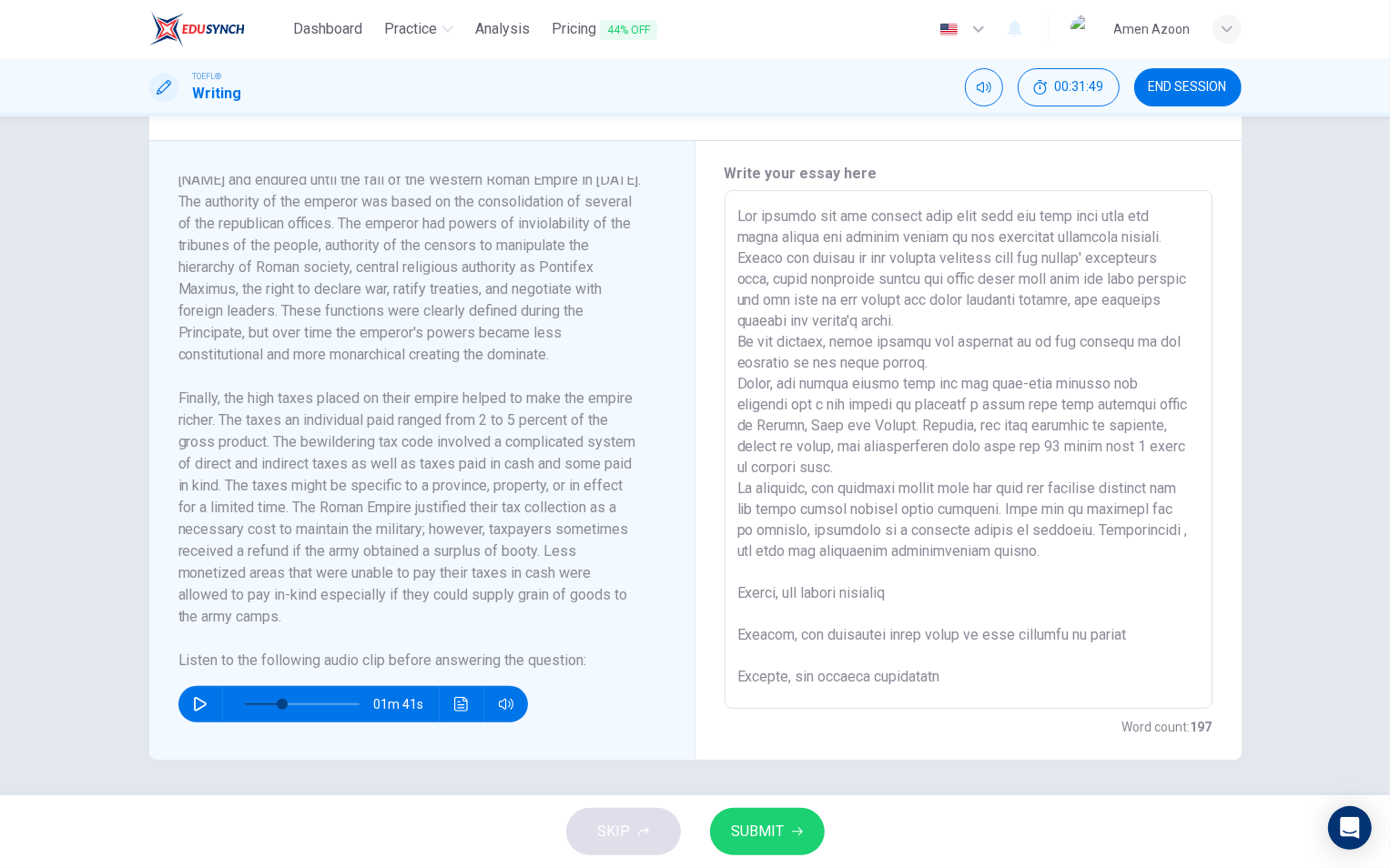 click at bounding box center (969, 449) 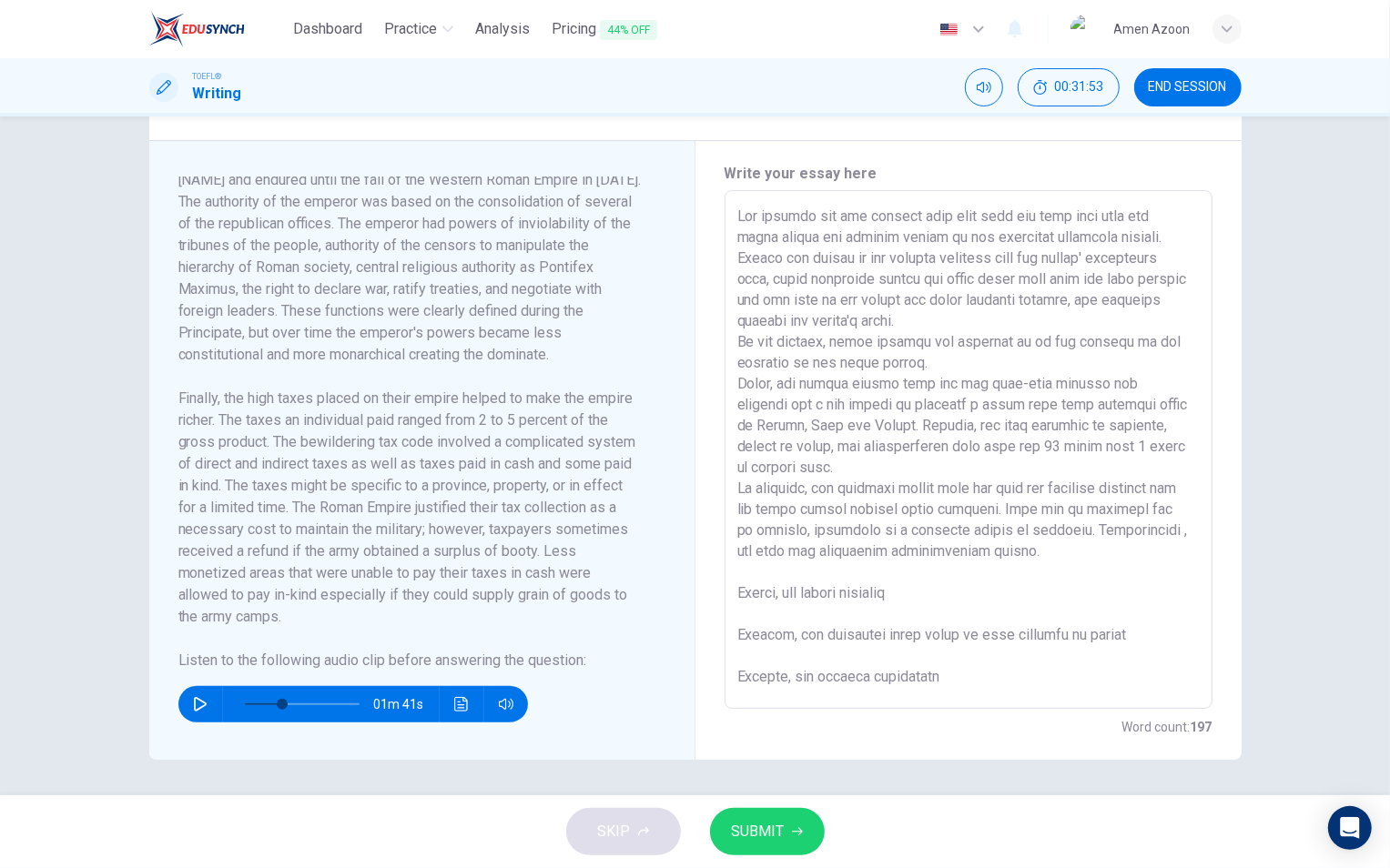 click at bounding box center (969, 449) 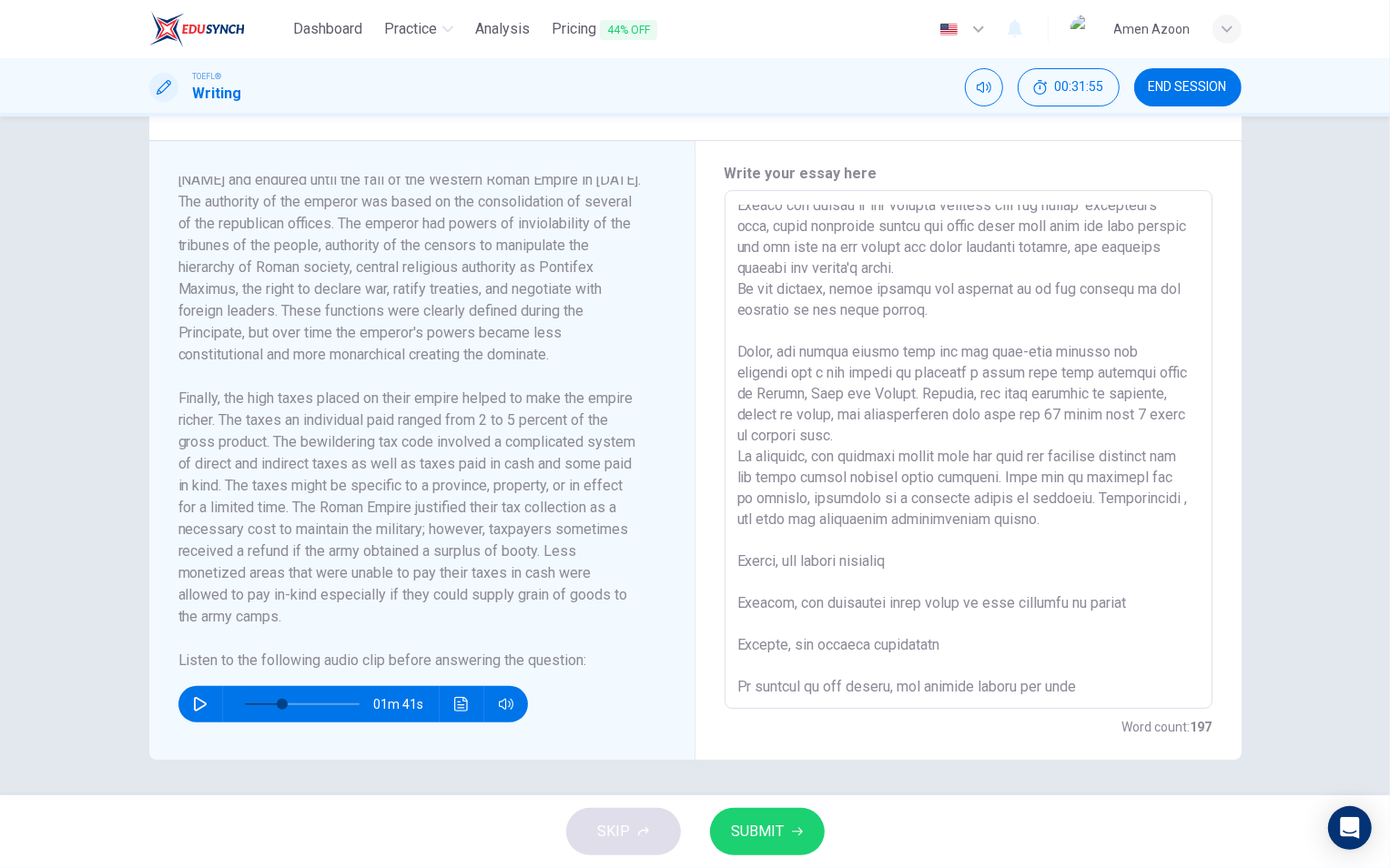 scroll, scrollTop: 55, scrollLeft: 0, axis: vertical 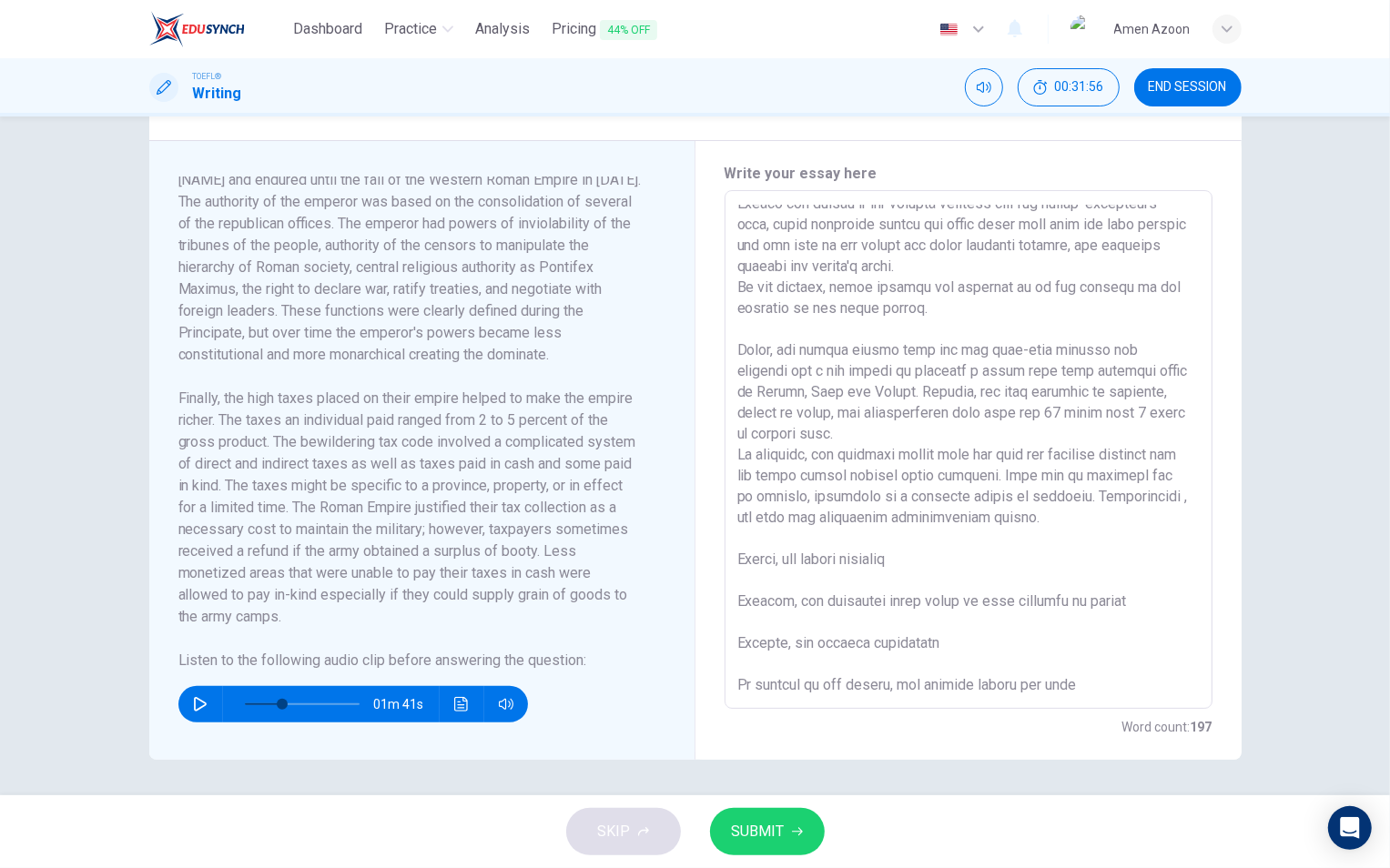 click at bounding box center [969, 449] 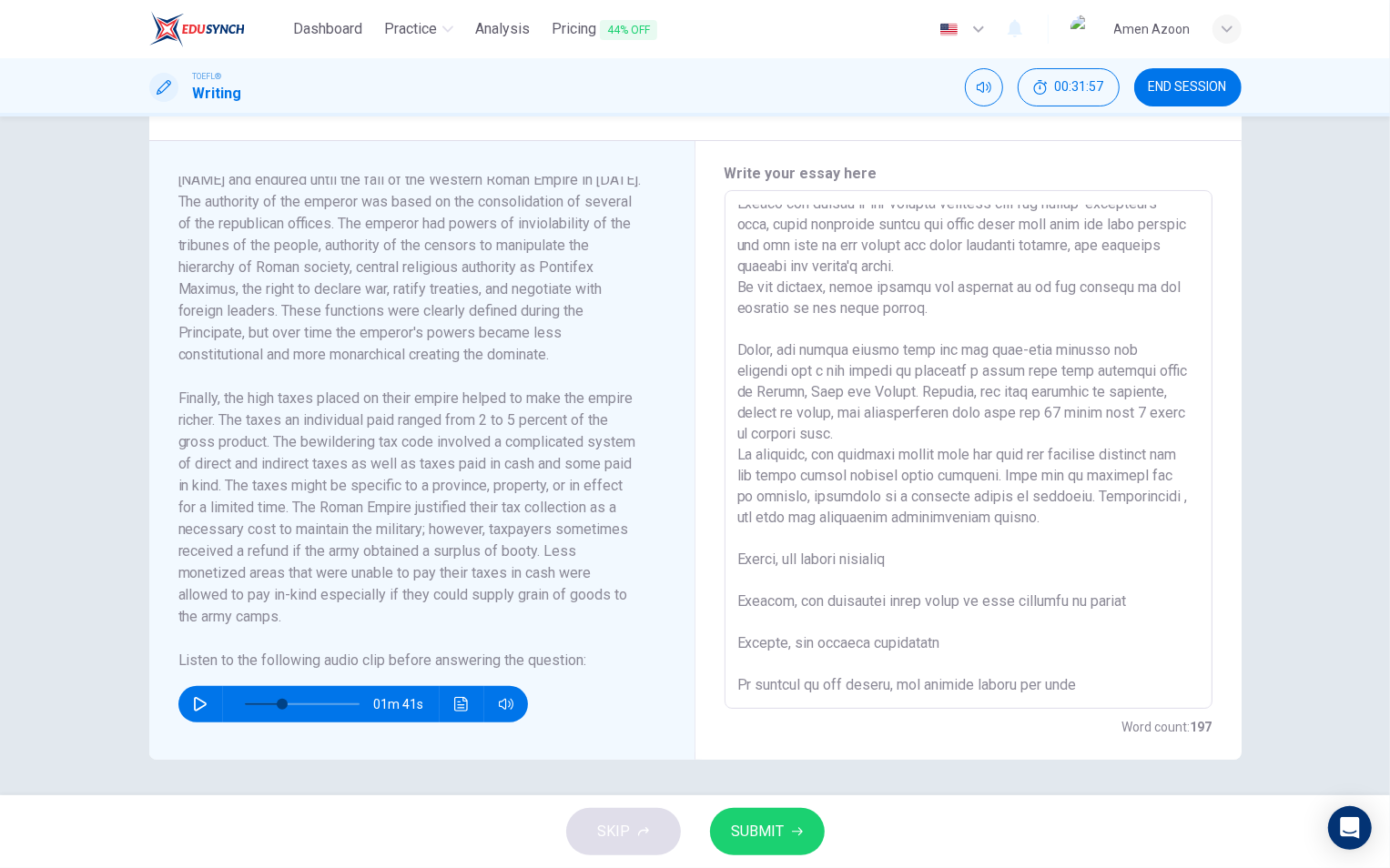 click at bounding box center (969, 449) 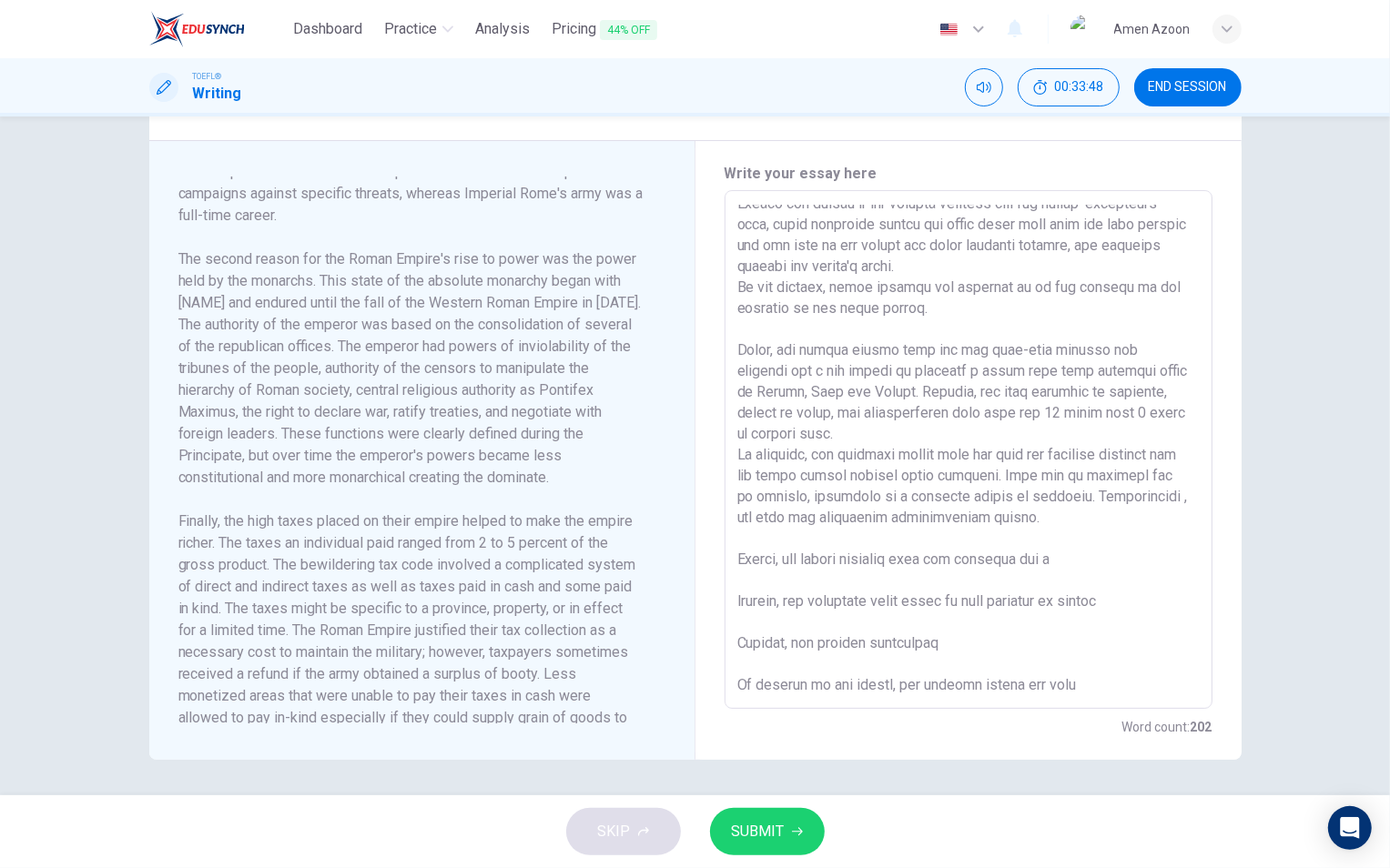 scroll, scrollTop: 455, scrollLeft: 0, axis: vertical 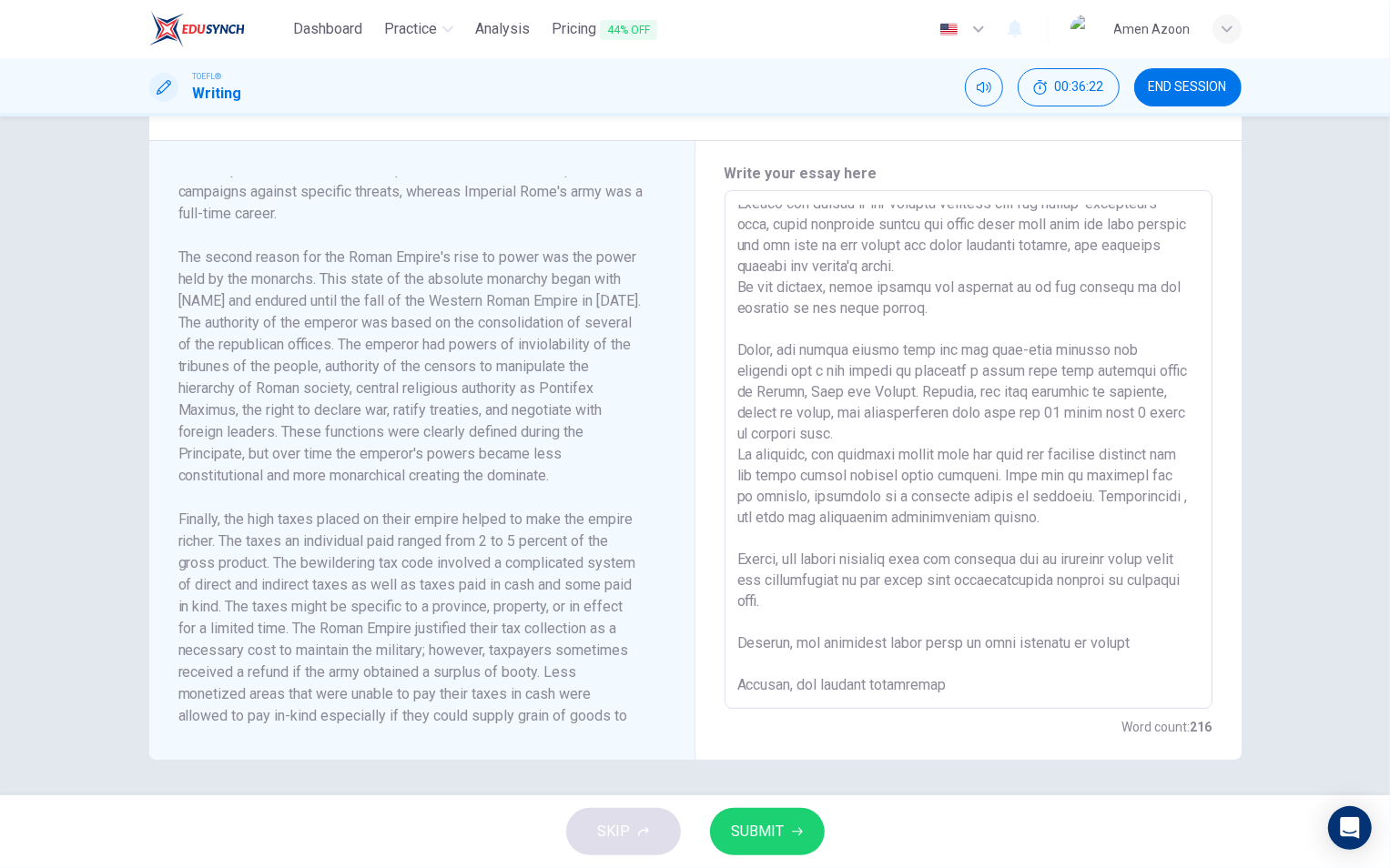 click at bounding box center (969, 449) 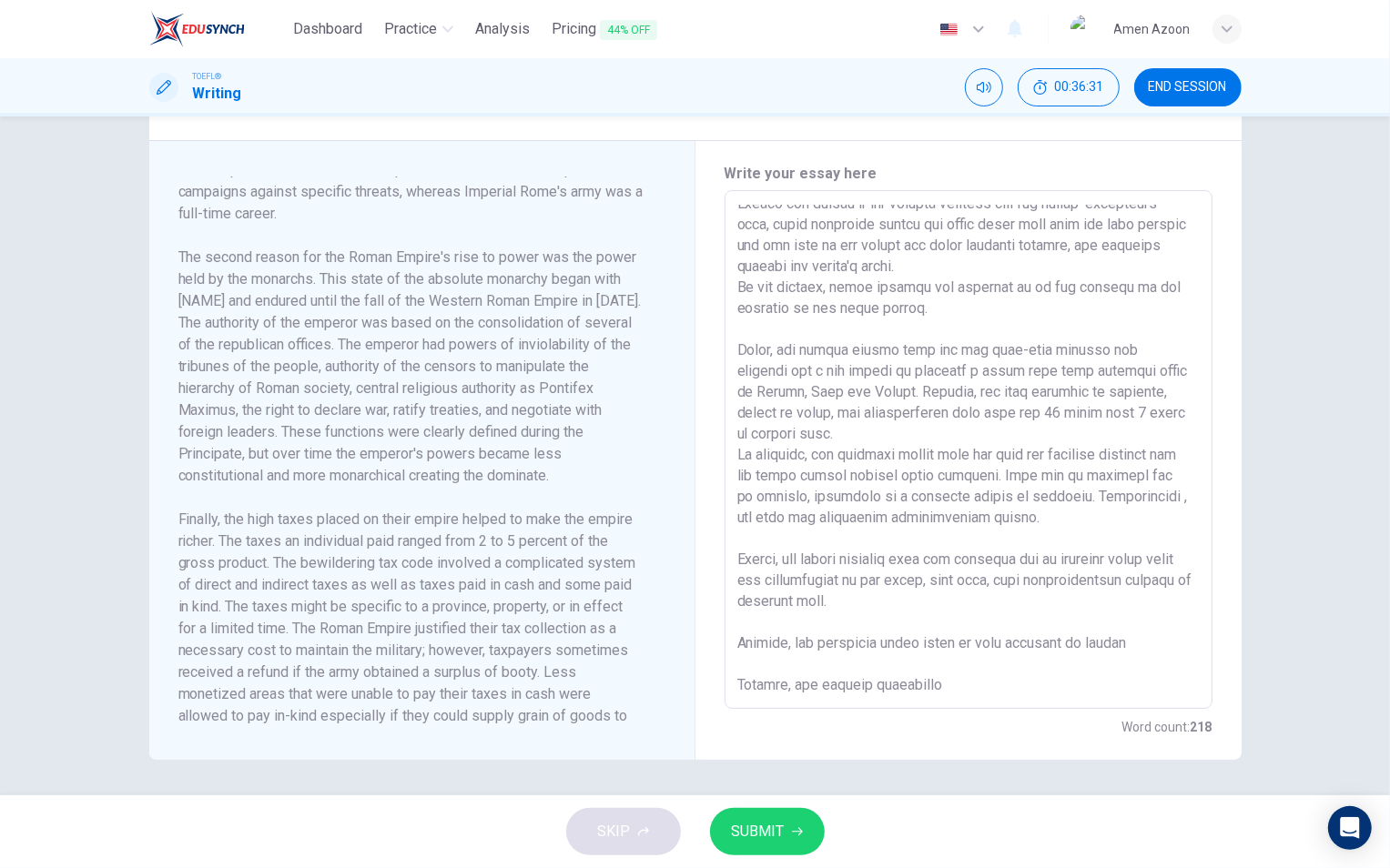 click at bounding box center (969, 449) 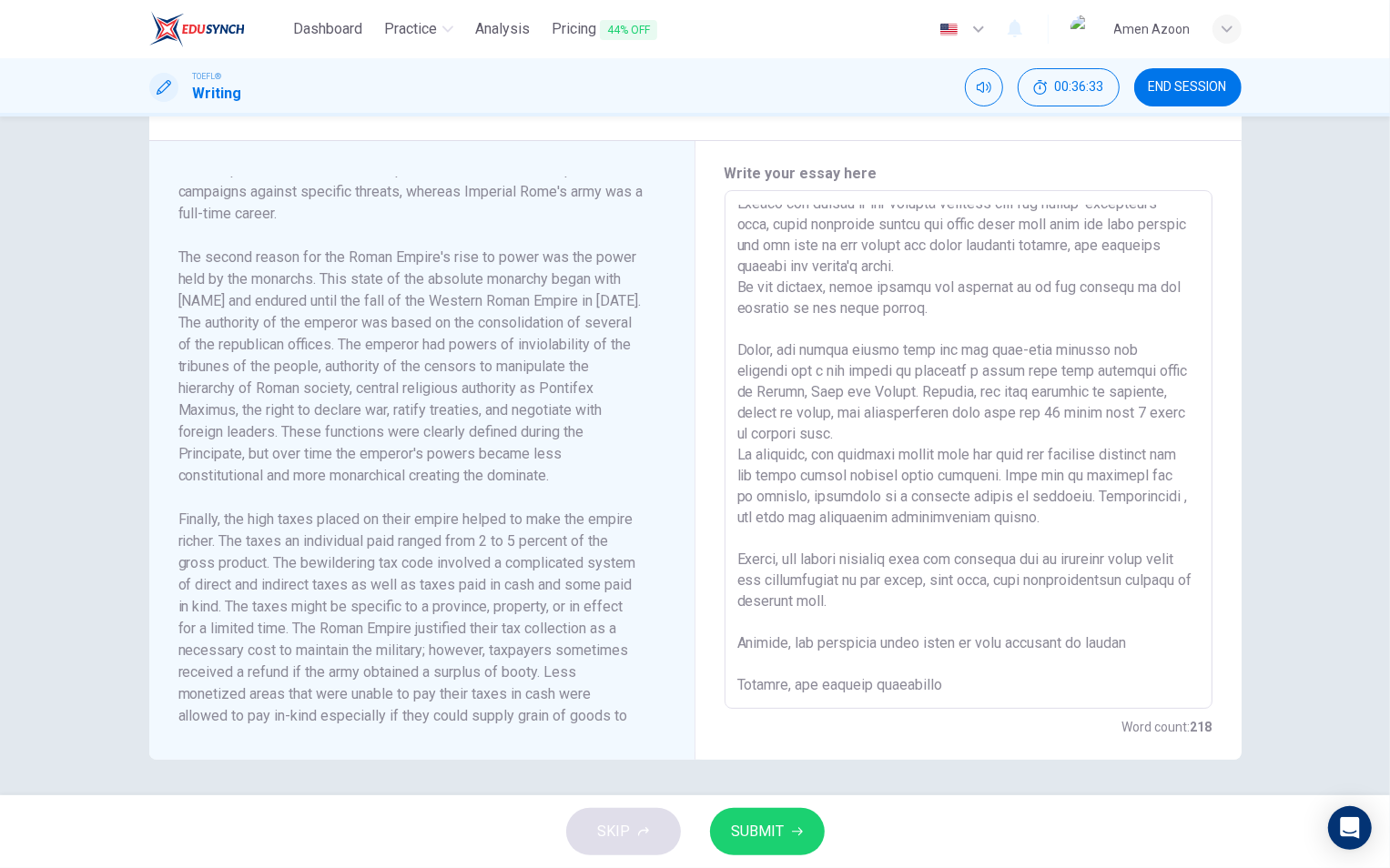 click at bounding box center [969, 449] 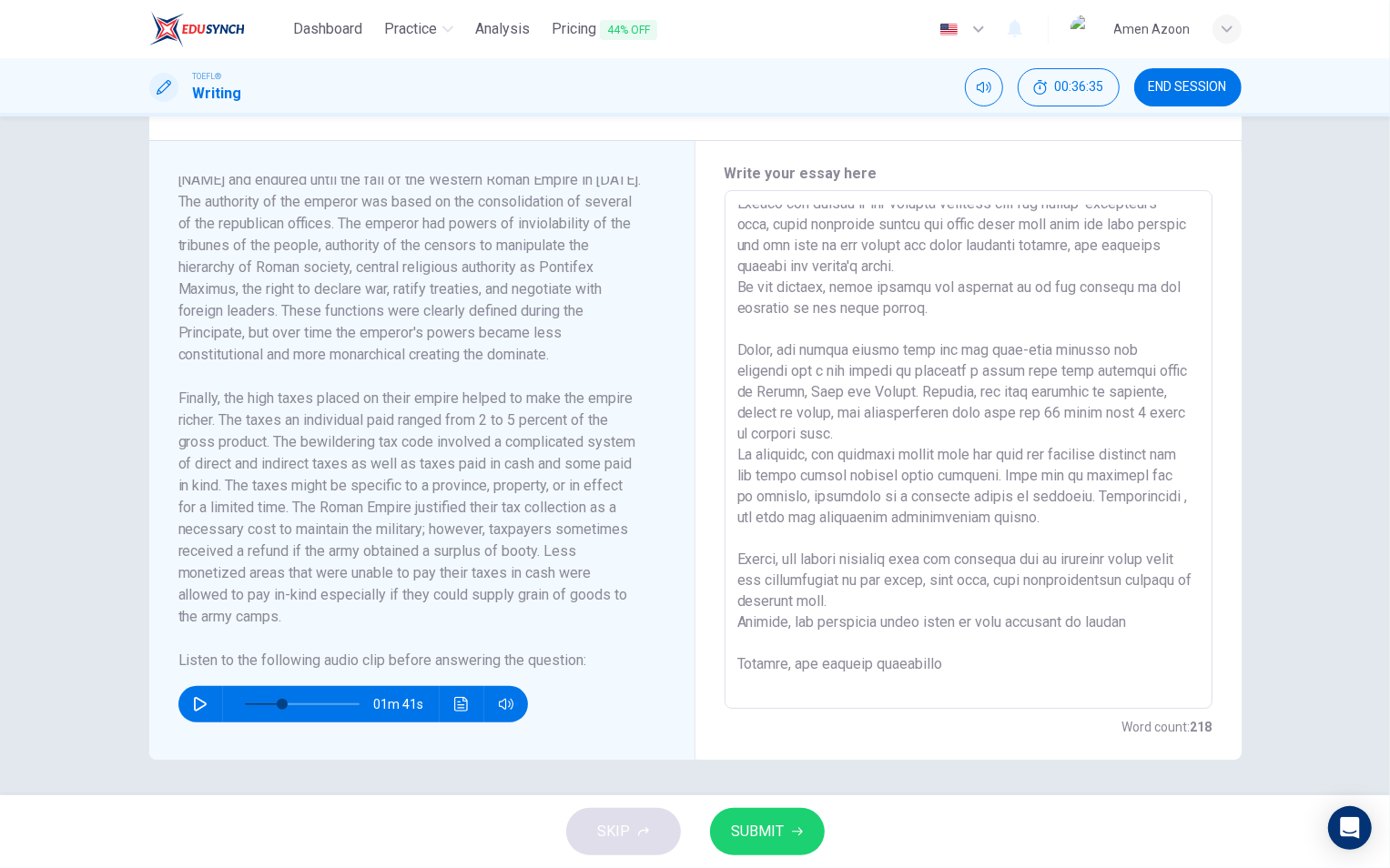 scroll, scrollTop: 619, scrollLeft: 0, axis: vertical 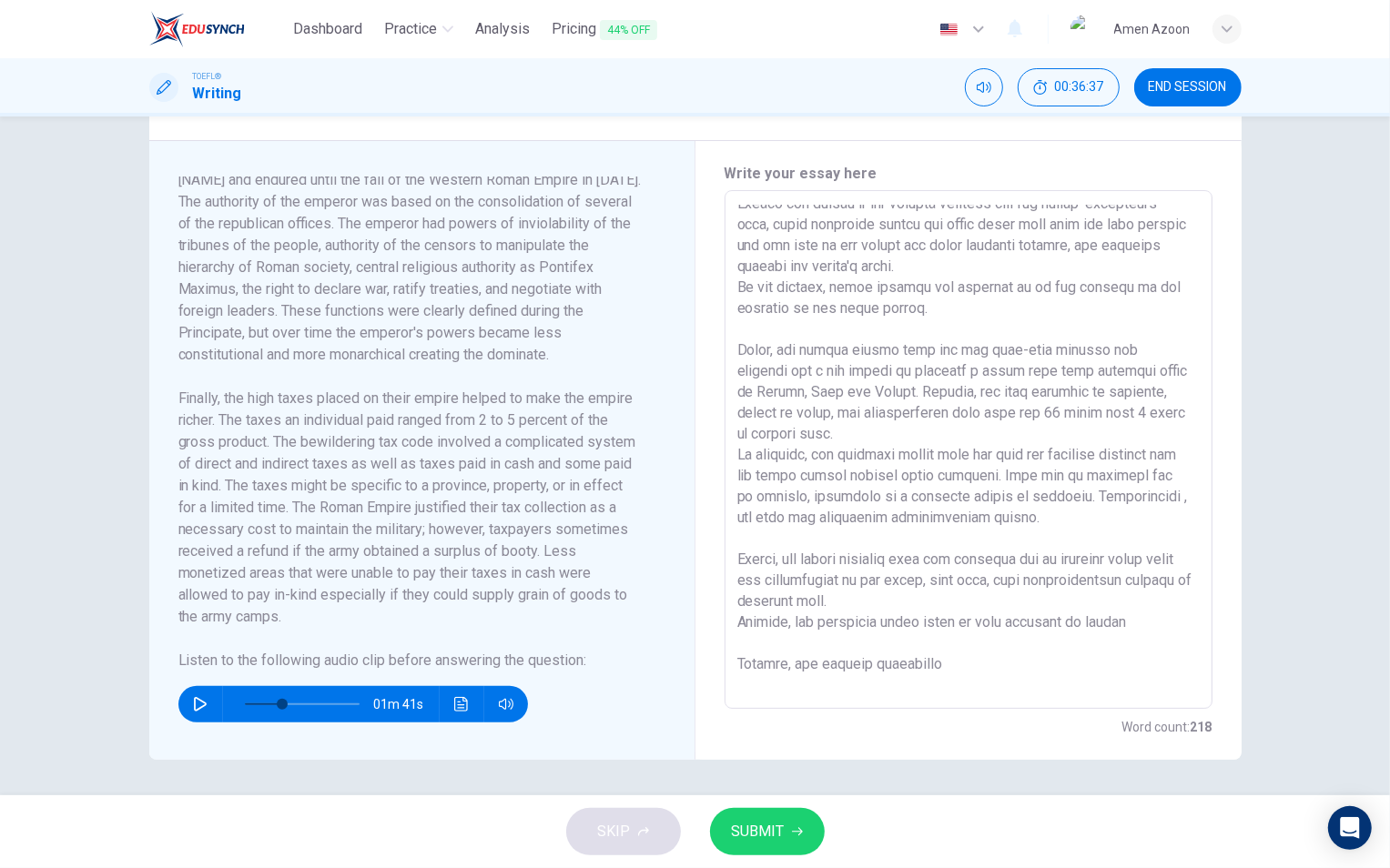 click at bounding box center [200, 704] 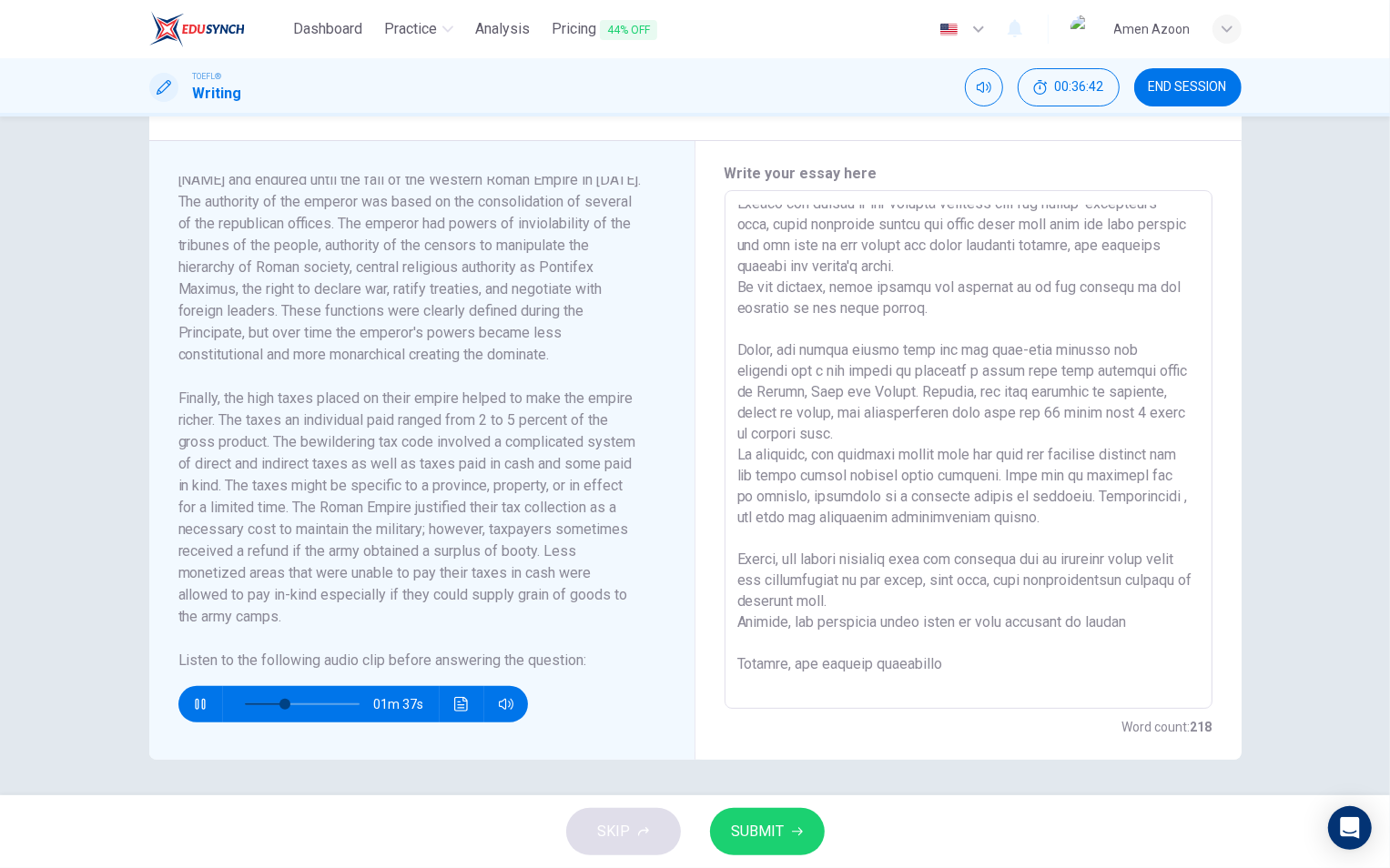 click at bounding box center (969, 449) 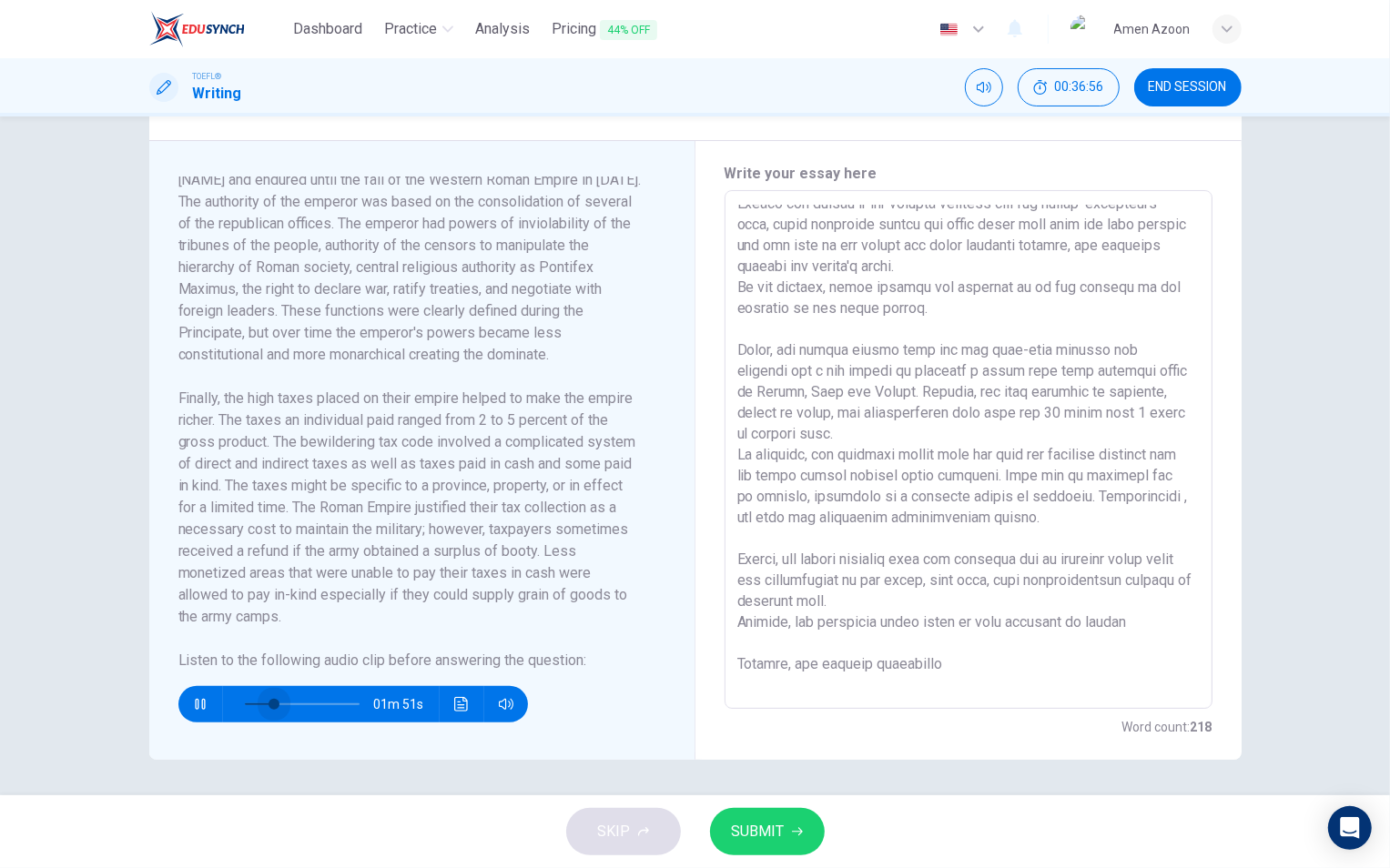 click at bounding box center (302, 704) 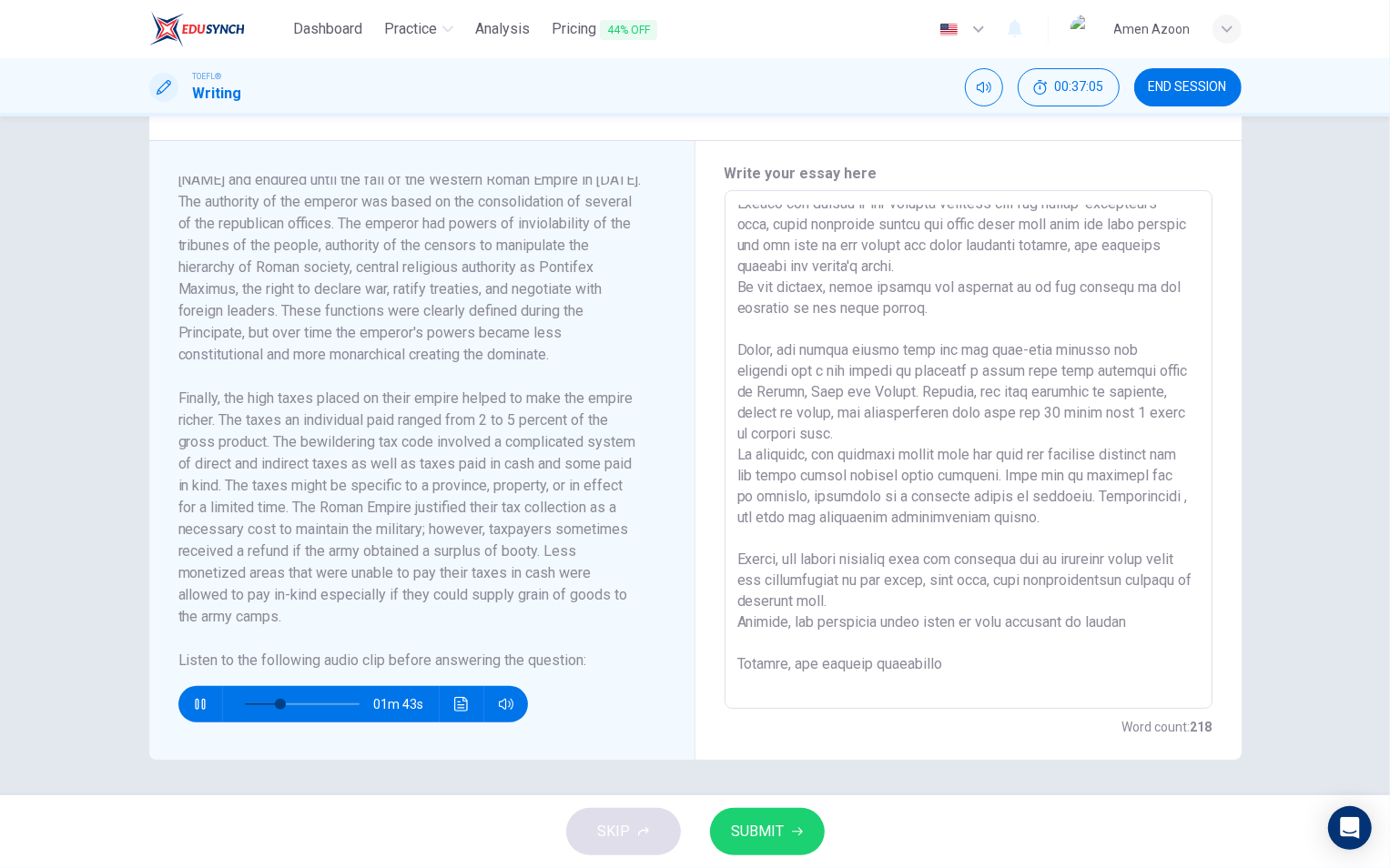 click at bounding box center [969, 449] 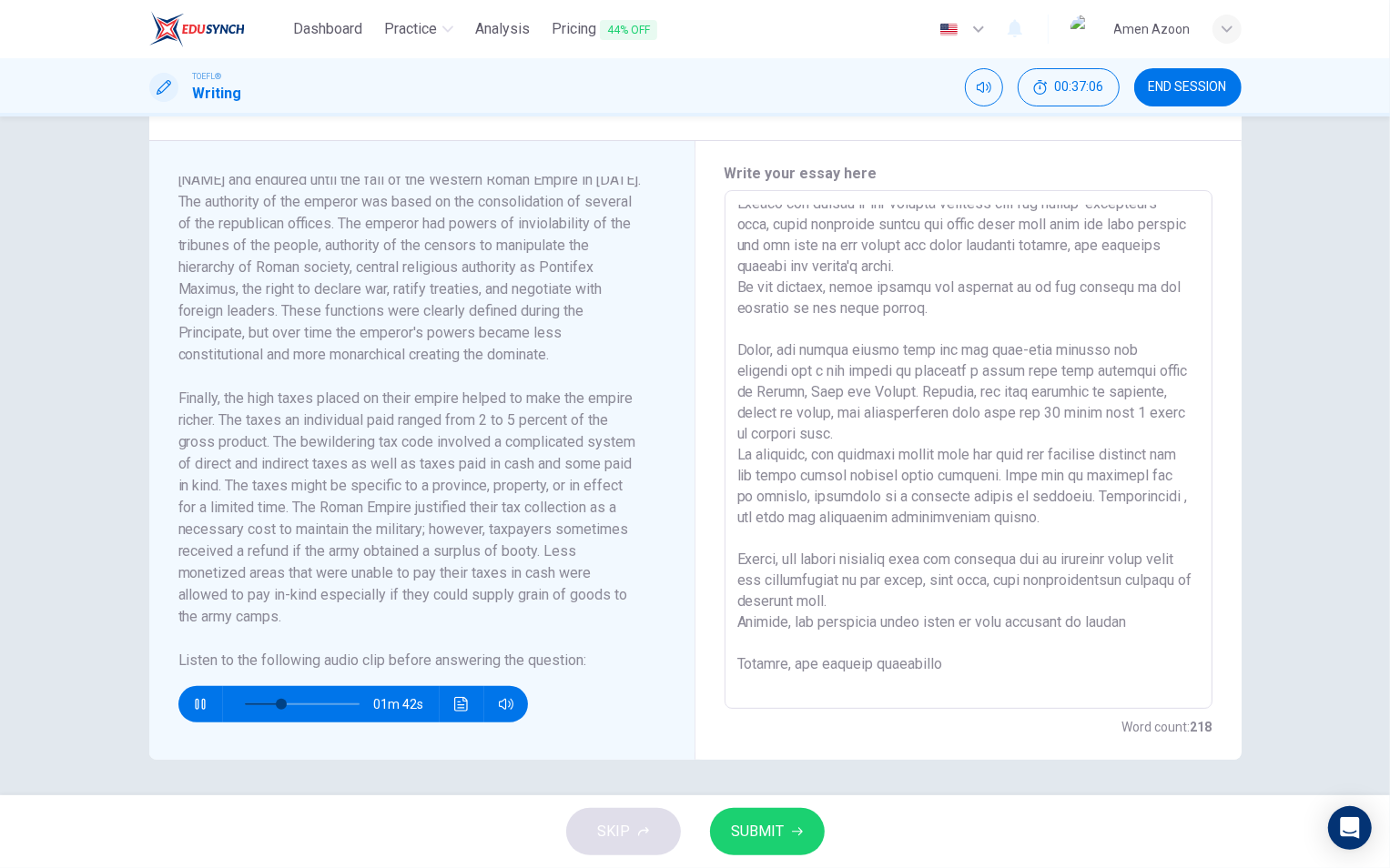 click at bounding box center (969, 449) 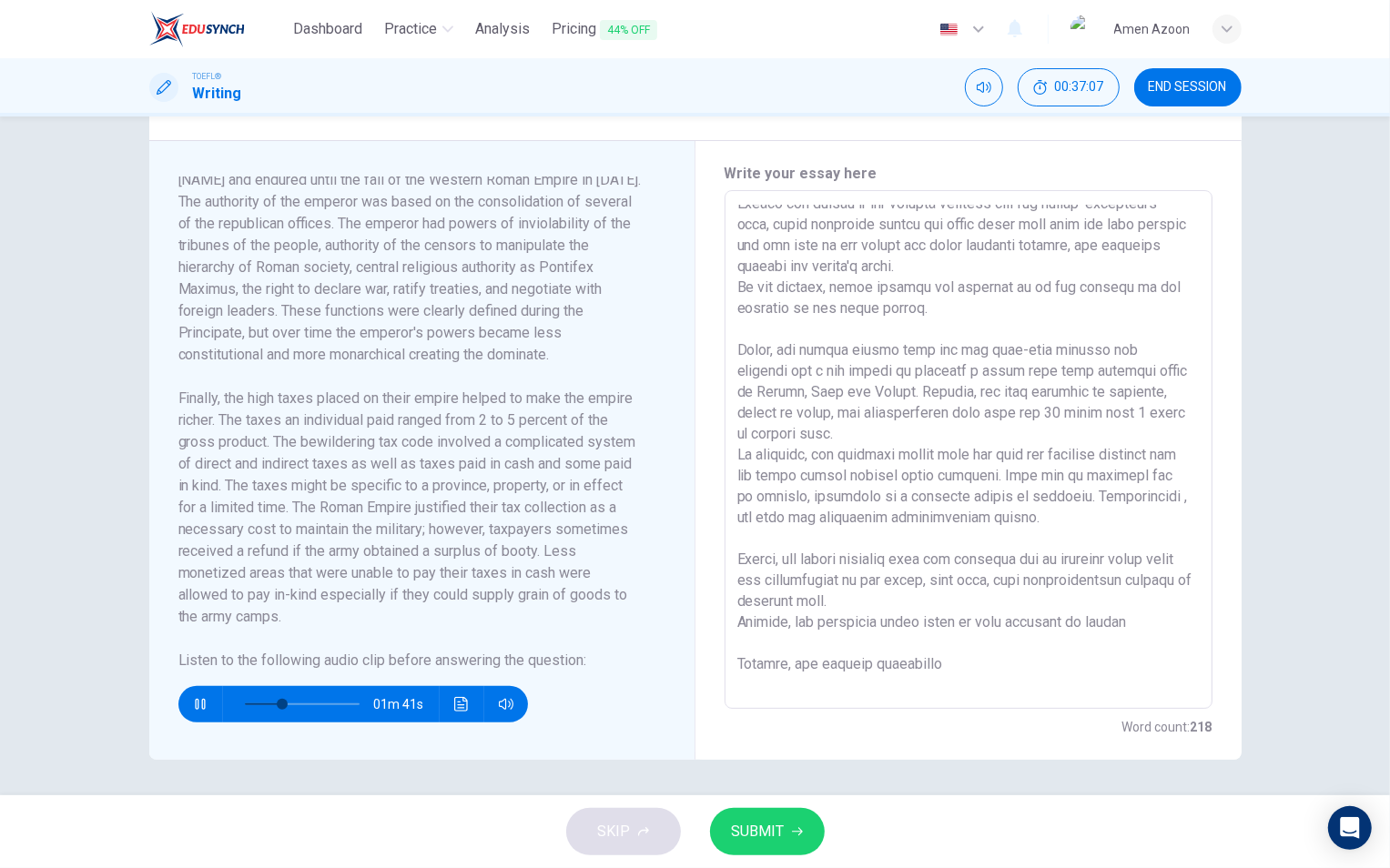 click at bounding box center (969, 449) 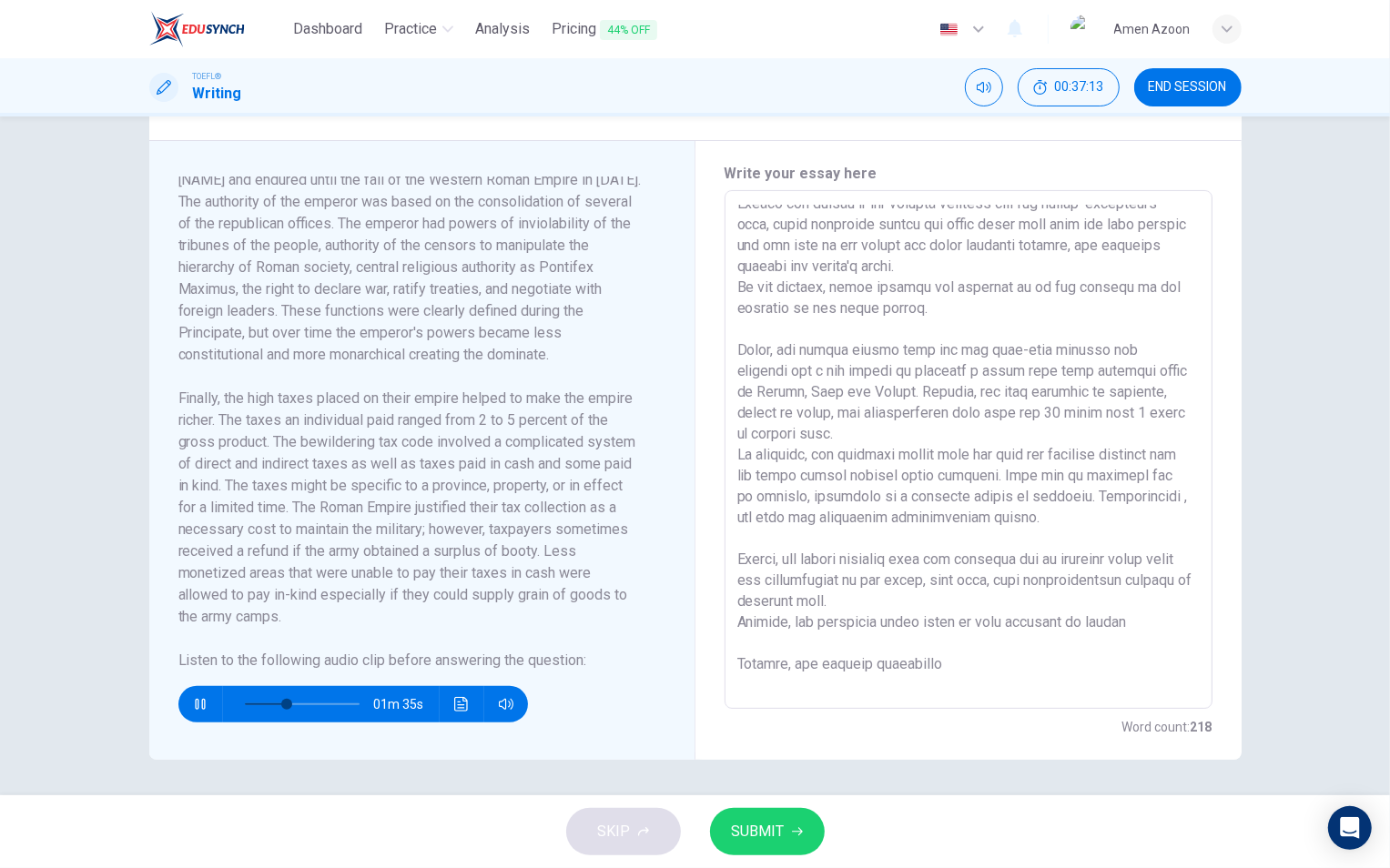 click at bounding box center (200, 704) 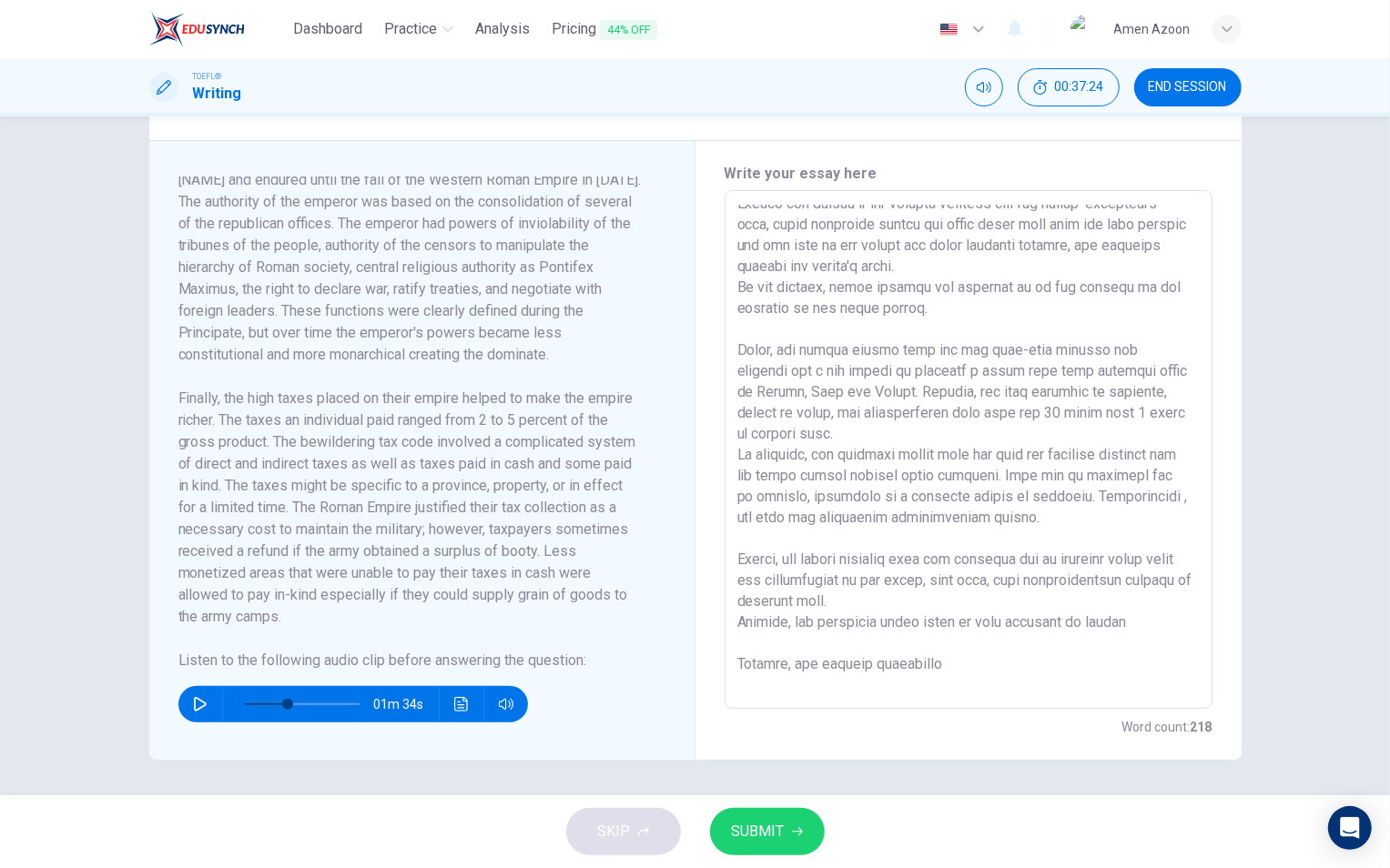 click at bounding box center [969, 449] 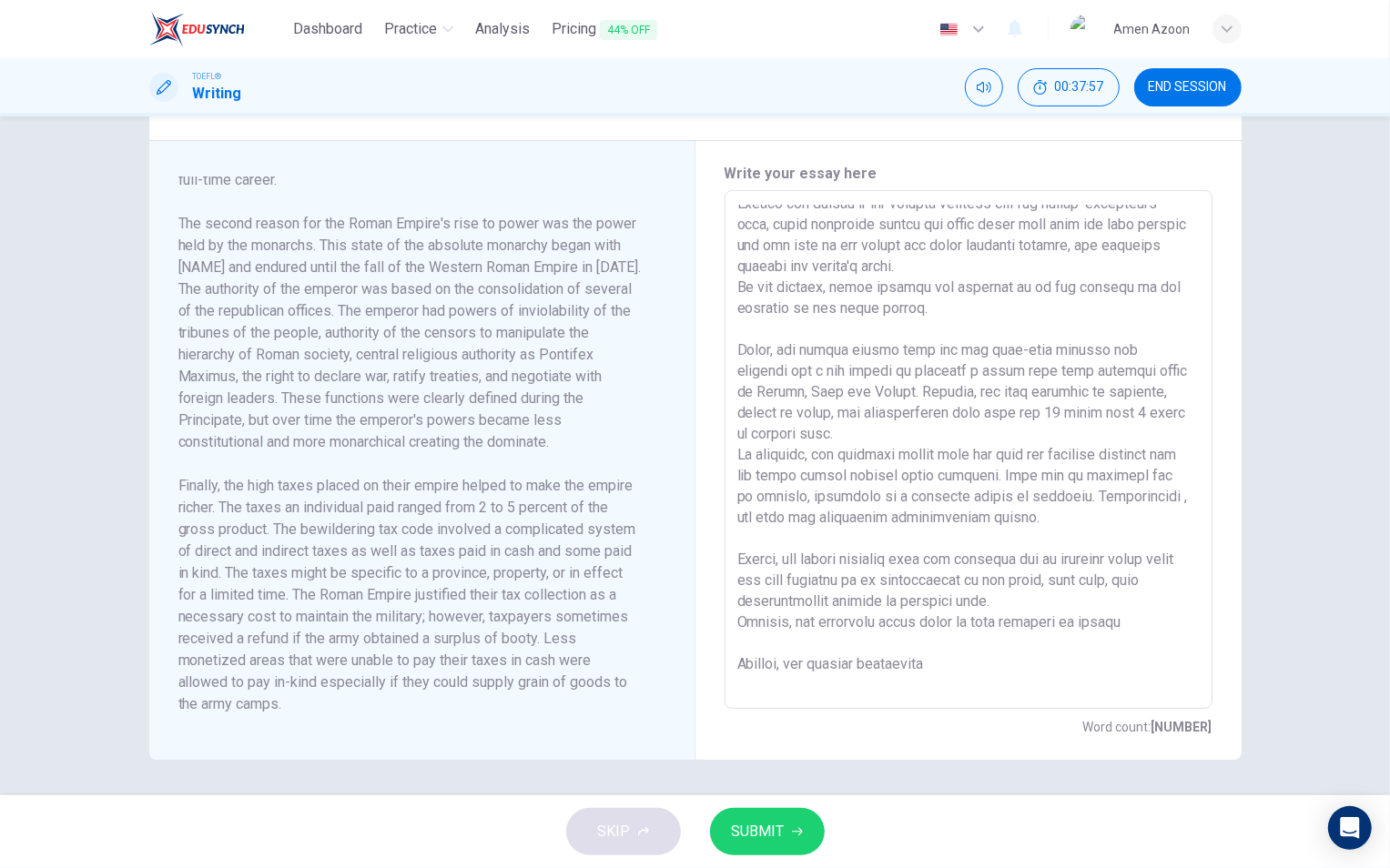 scroll, scrollTop: 488, scrollLeft: 0, axis: vertical 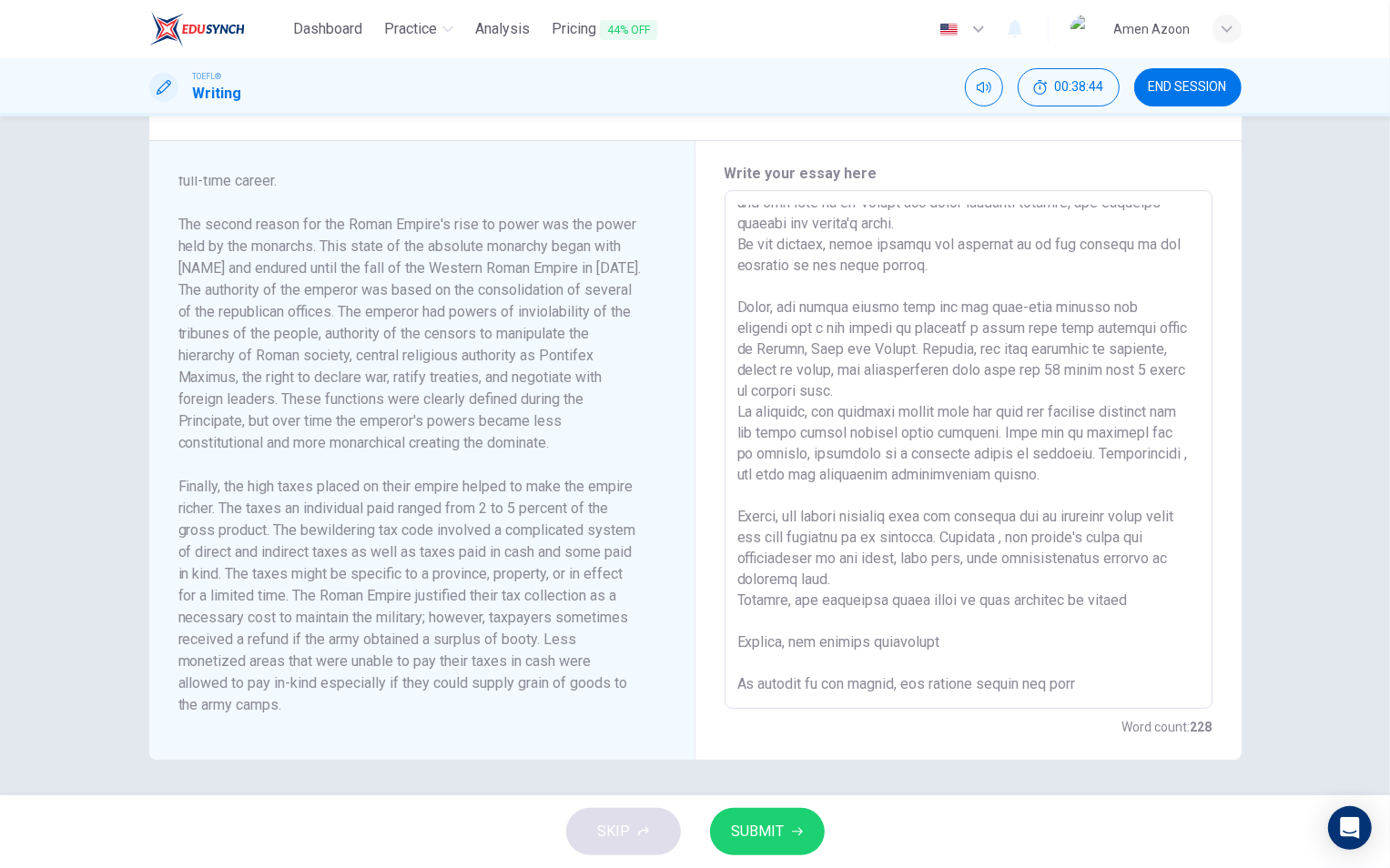 click at bounding box center [969, 449] 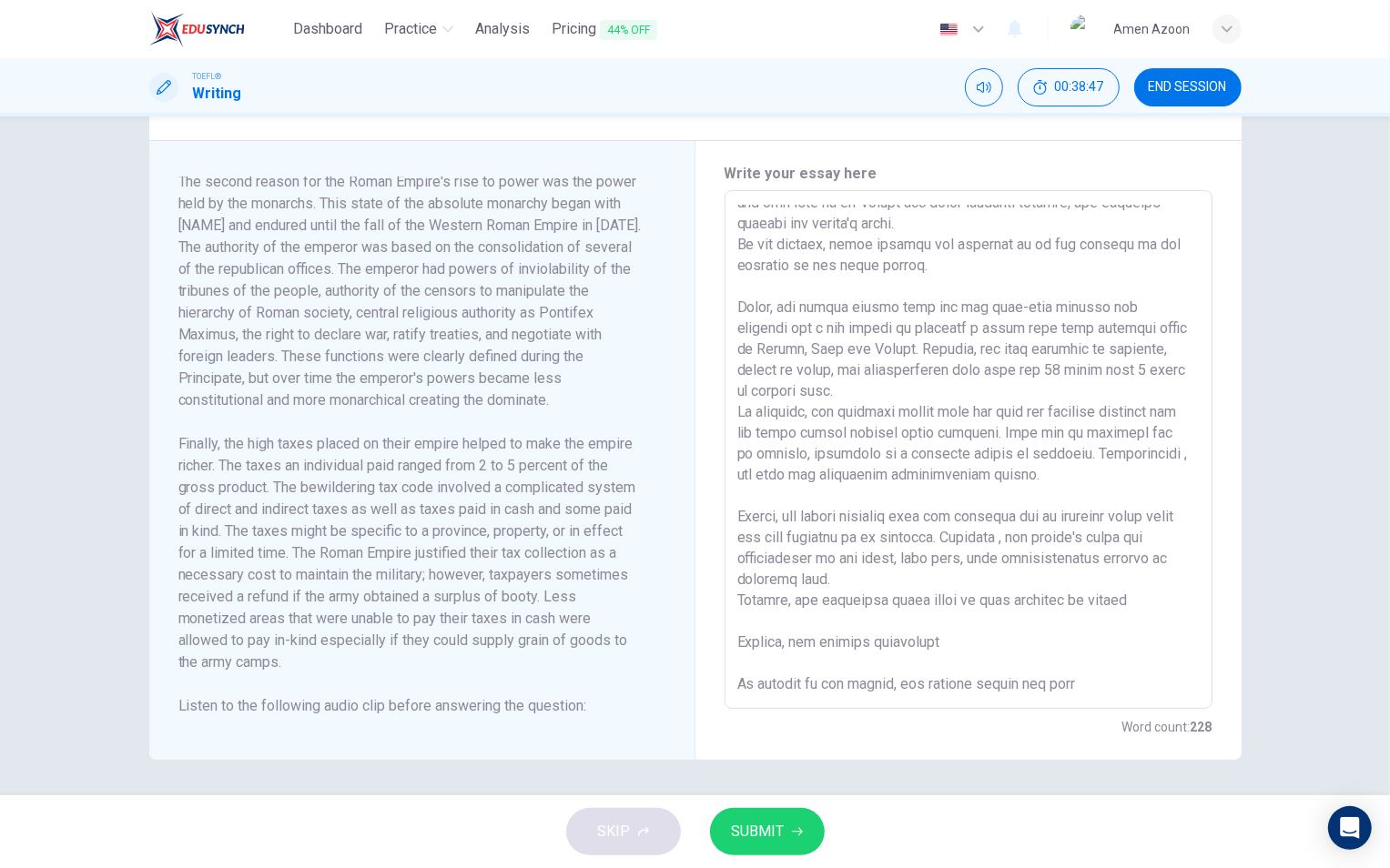 scroll, scrollTop: 619, scrollLeft: 0, axis: vertical 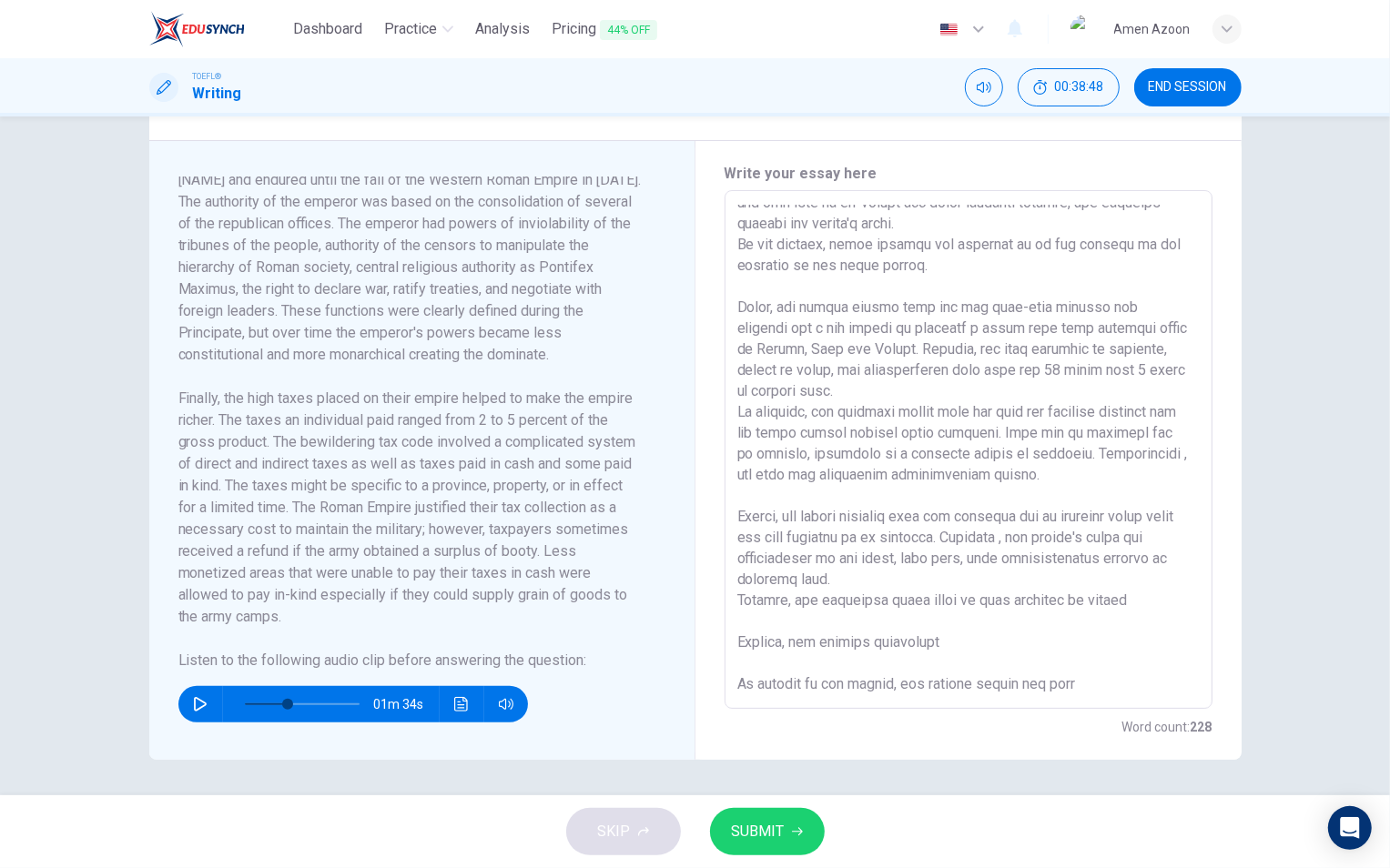 click at bounding box center [200, 704] 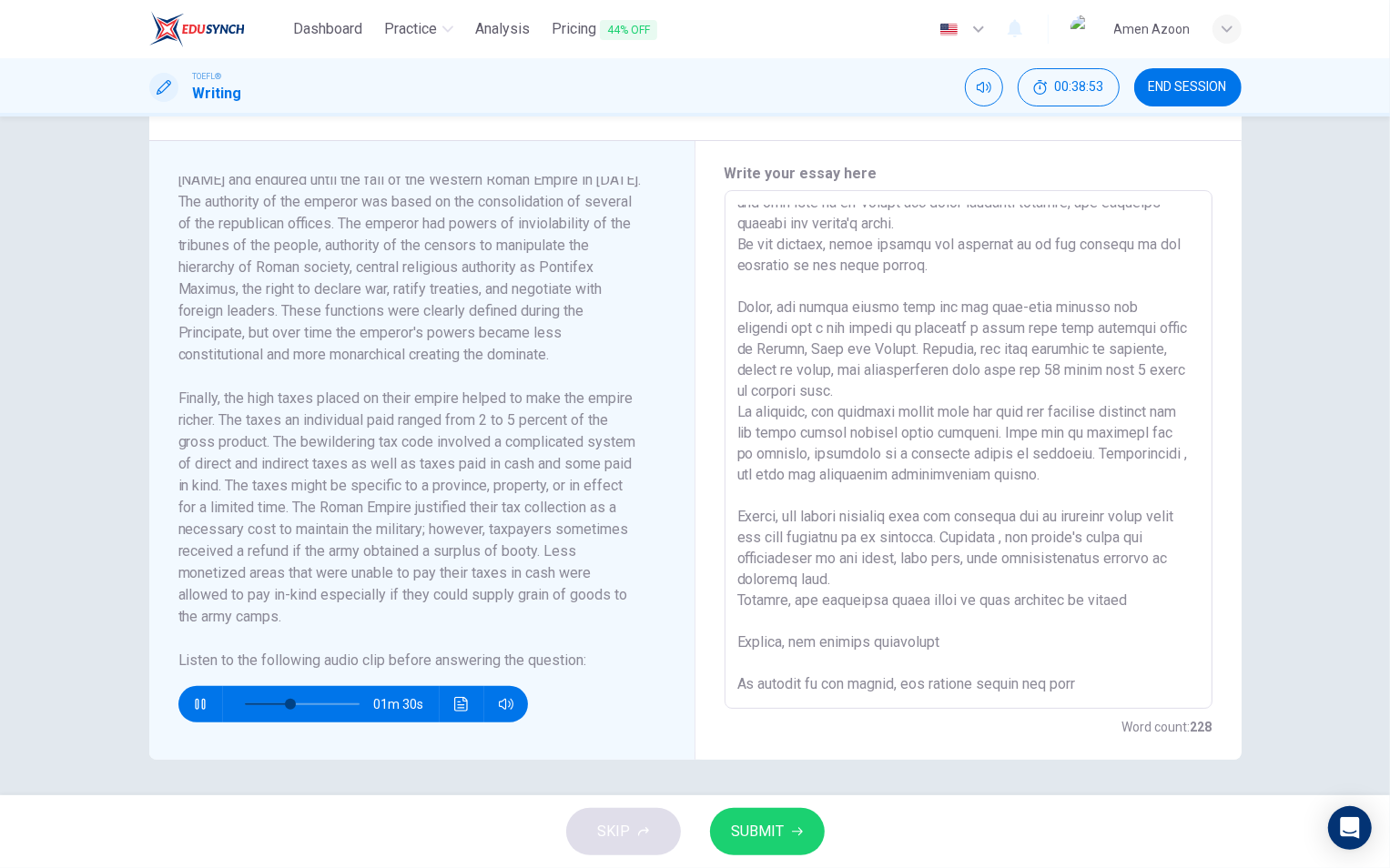 click at bounding box center (199, 704) 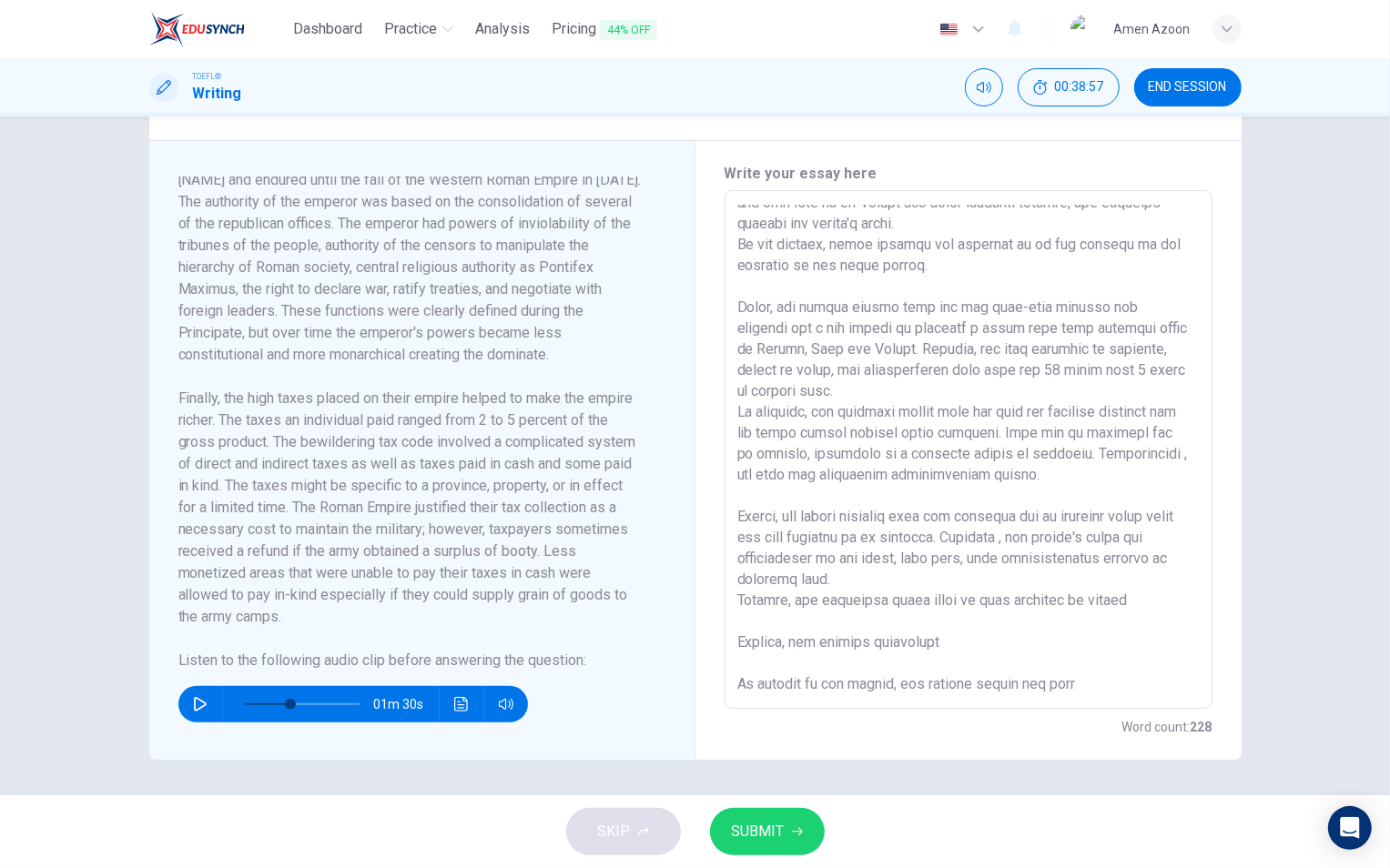 click at bounding box center (969, 449) 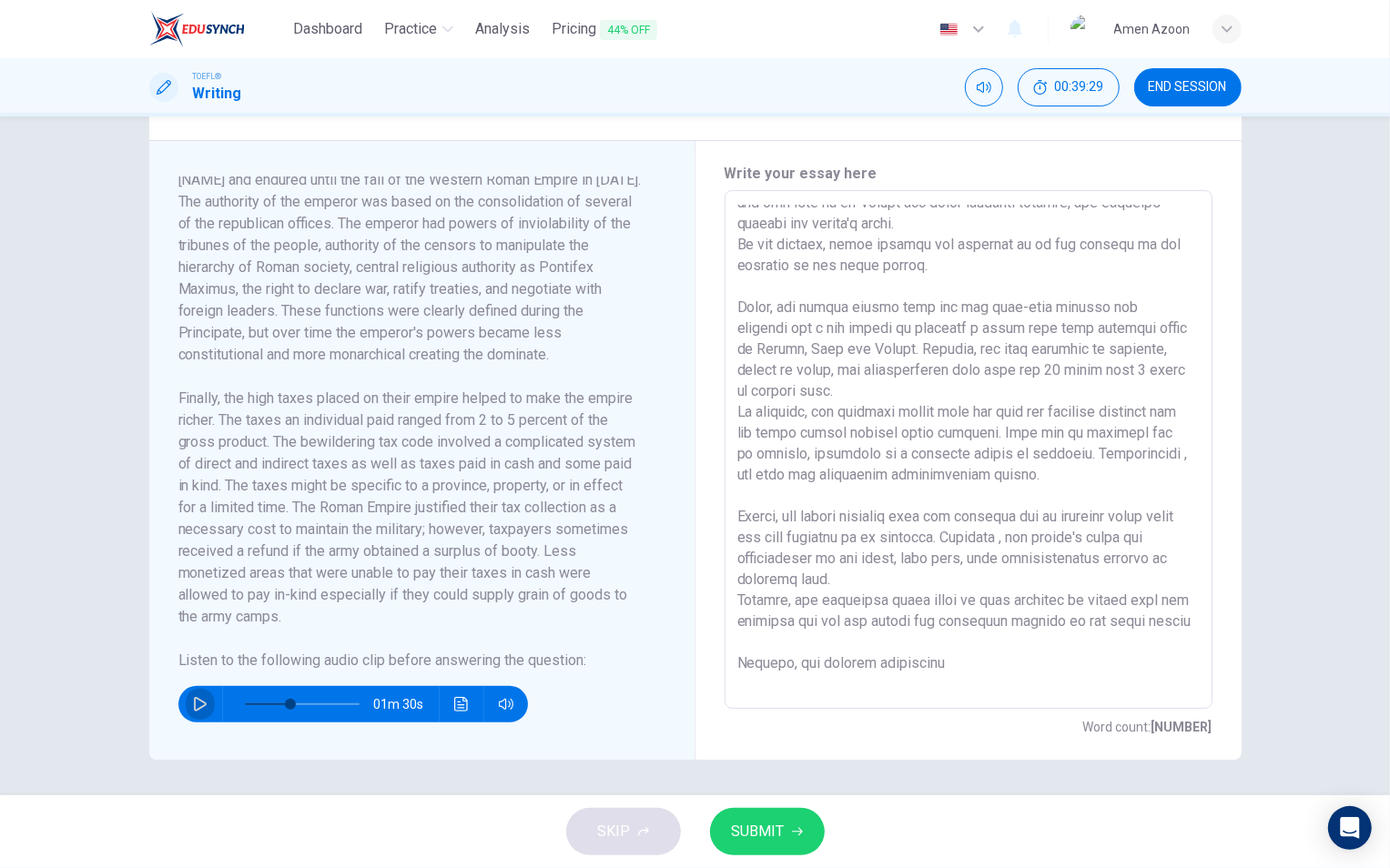 click at bounding box center (200, 704) 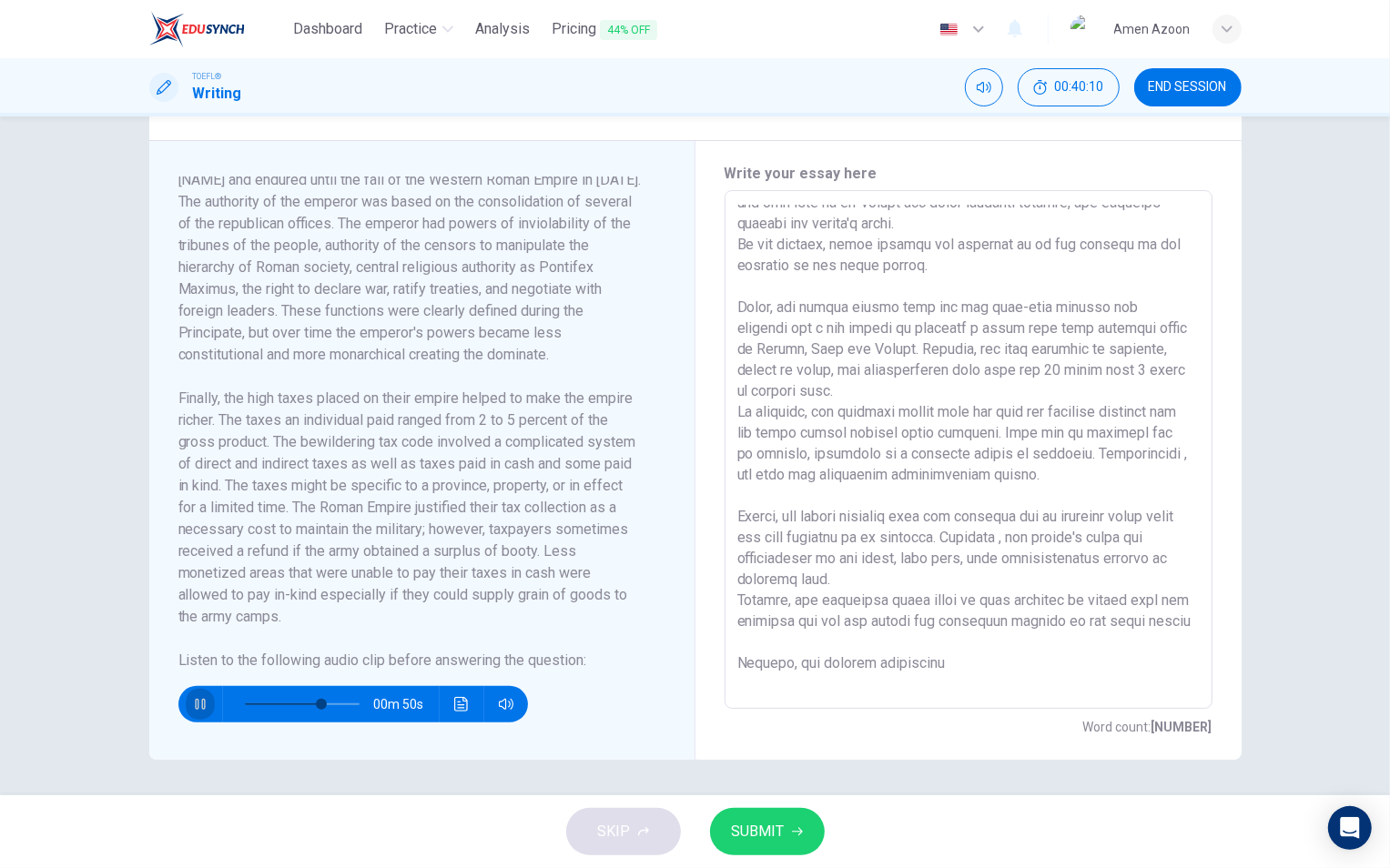 click at bounding box center [199, 704] 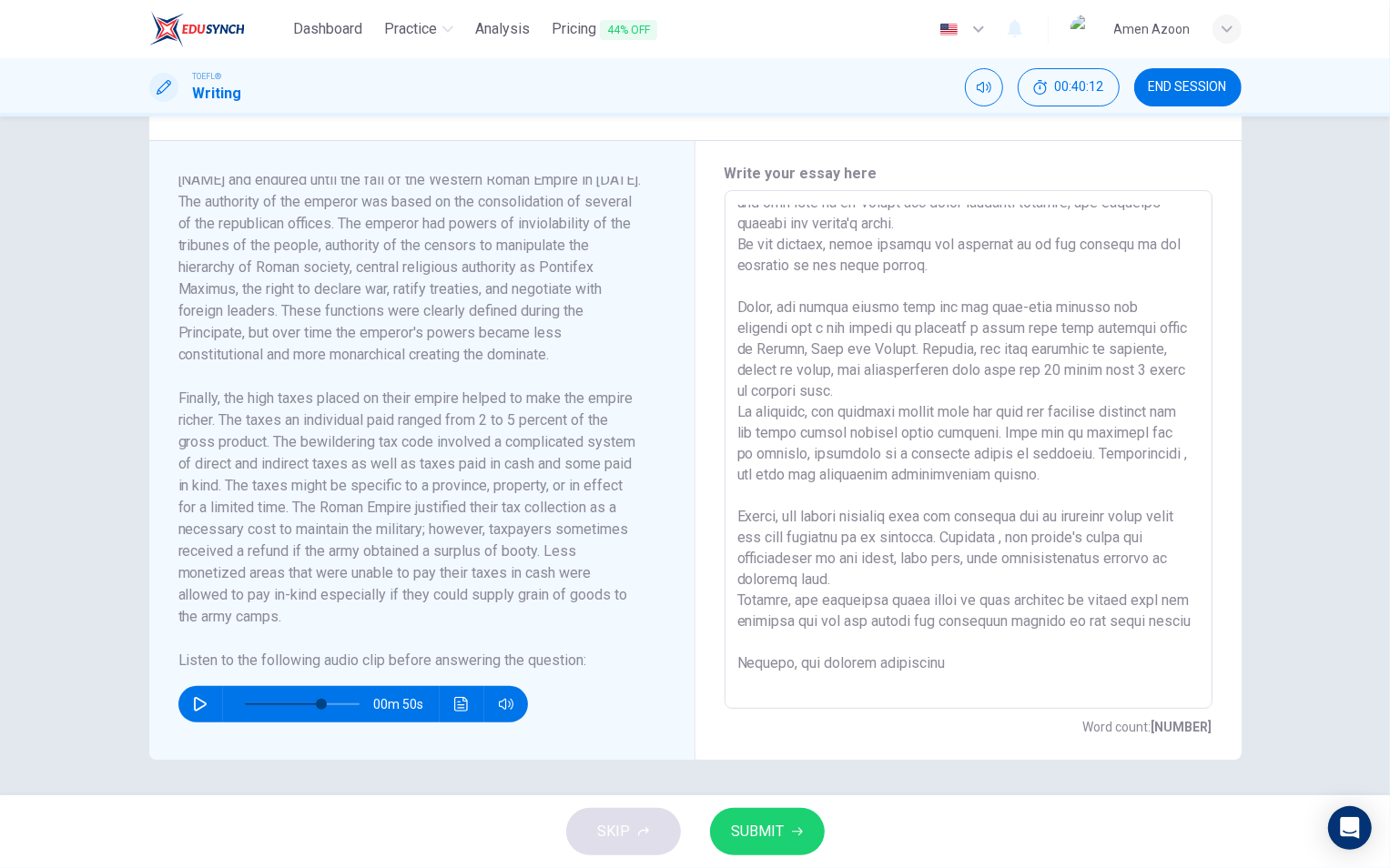 click at bounding box center (969, 449) 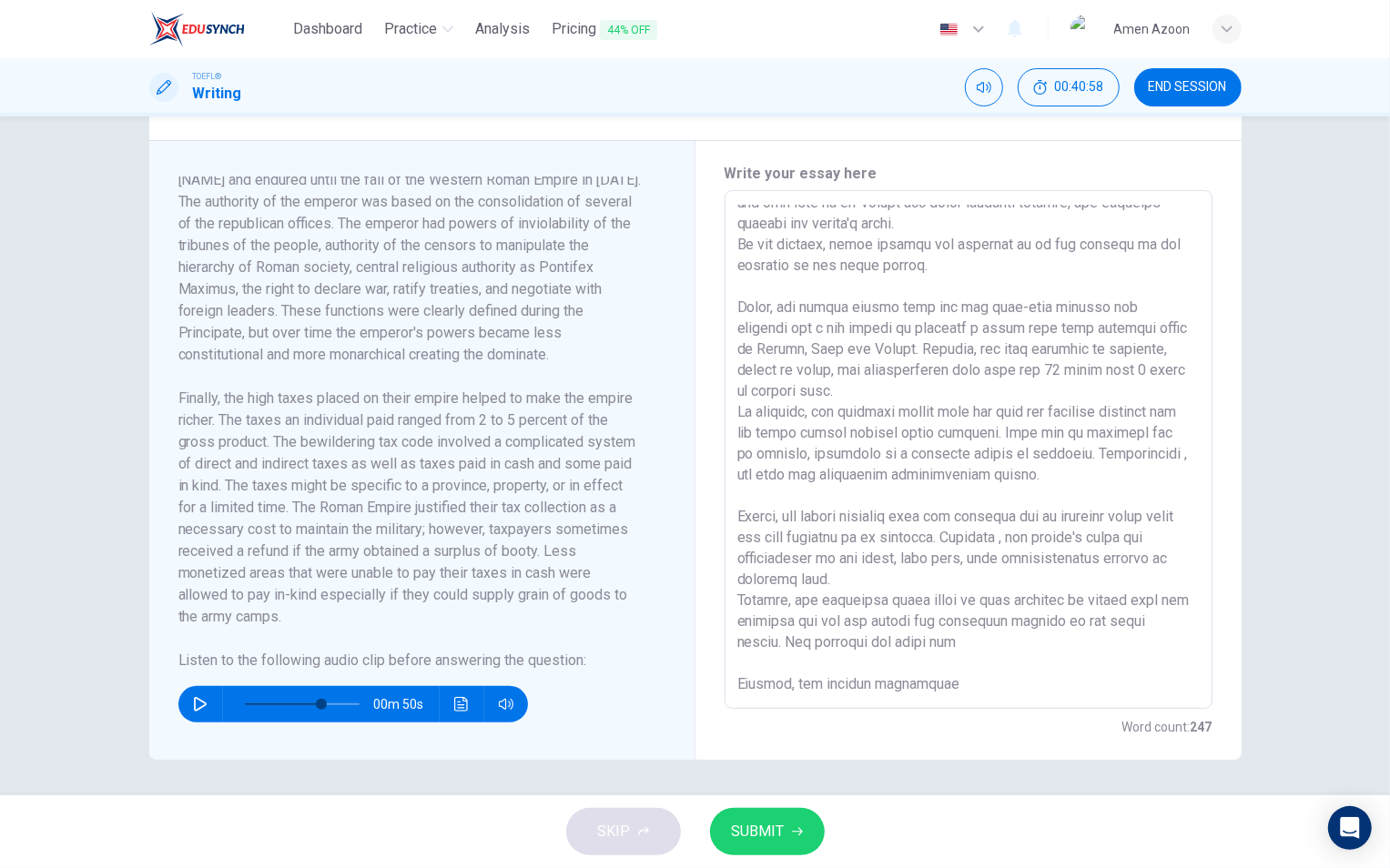 click at bounding box center [302, 704] 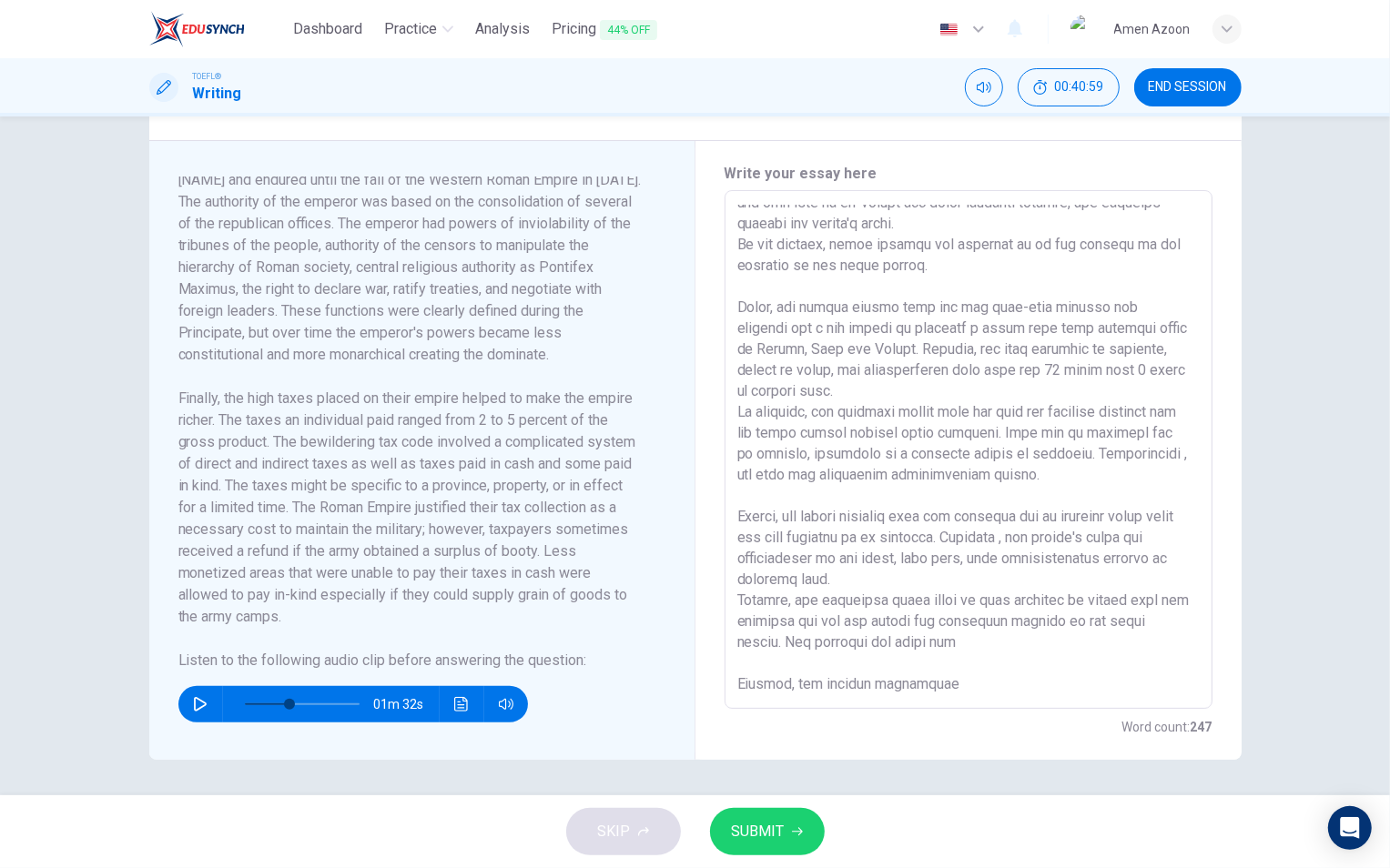 click at bounding box center (200, 704) 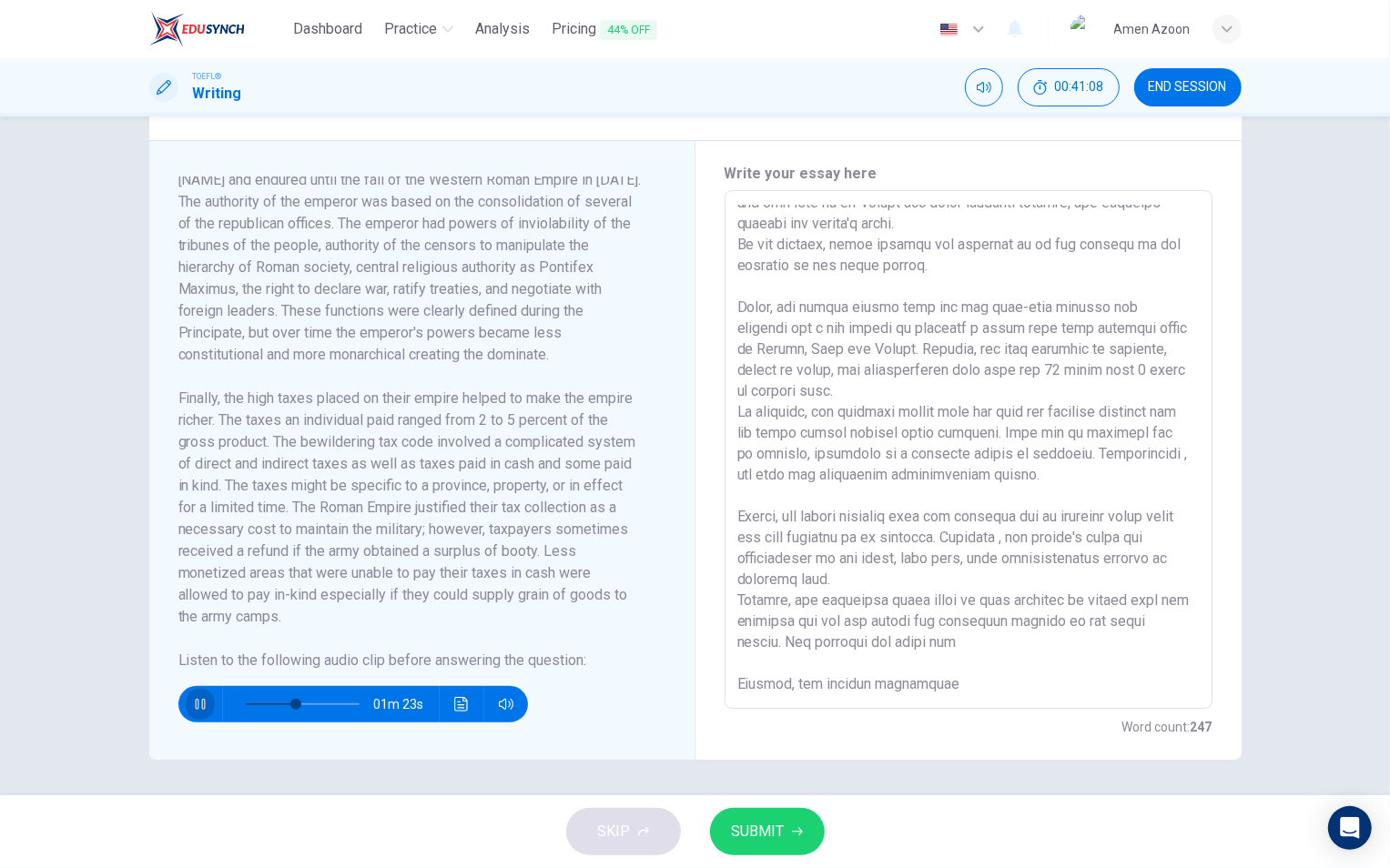 click at bounding box center [200, 704] 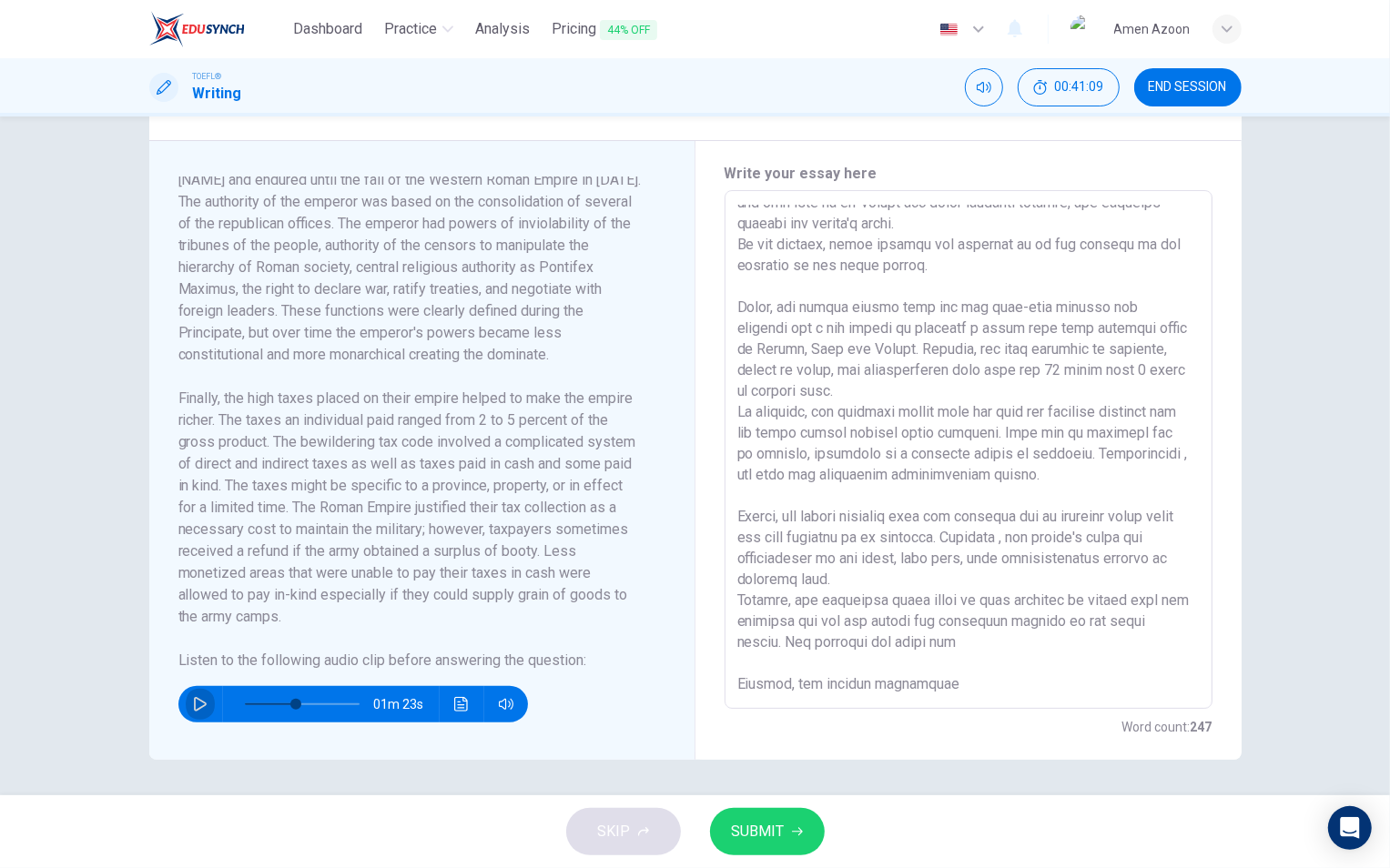 click at bounding box center (200, 704) 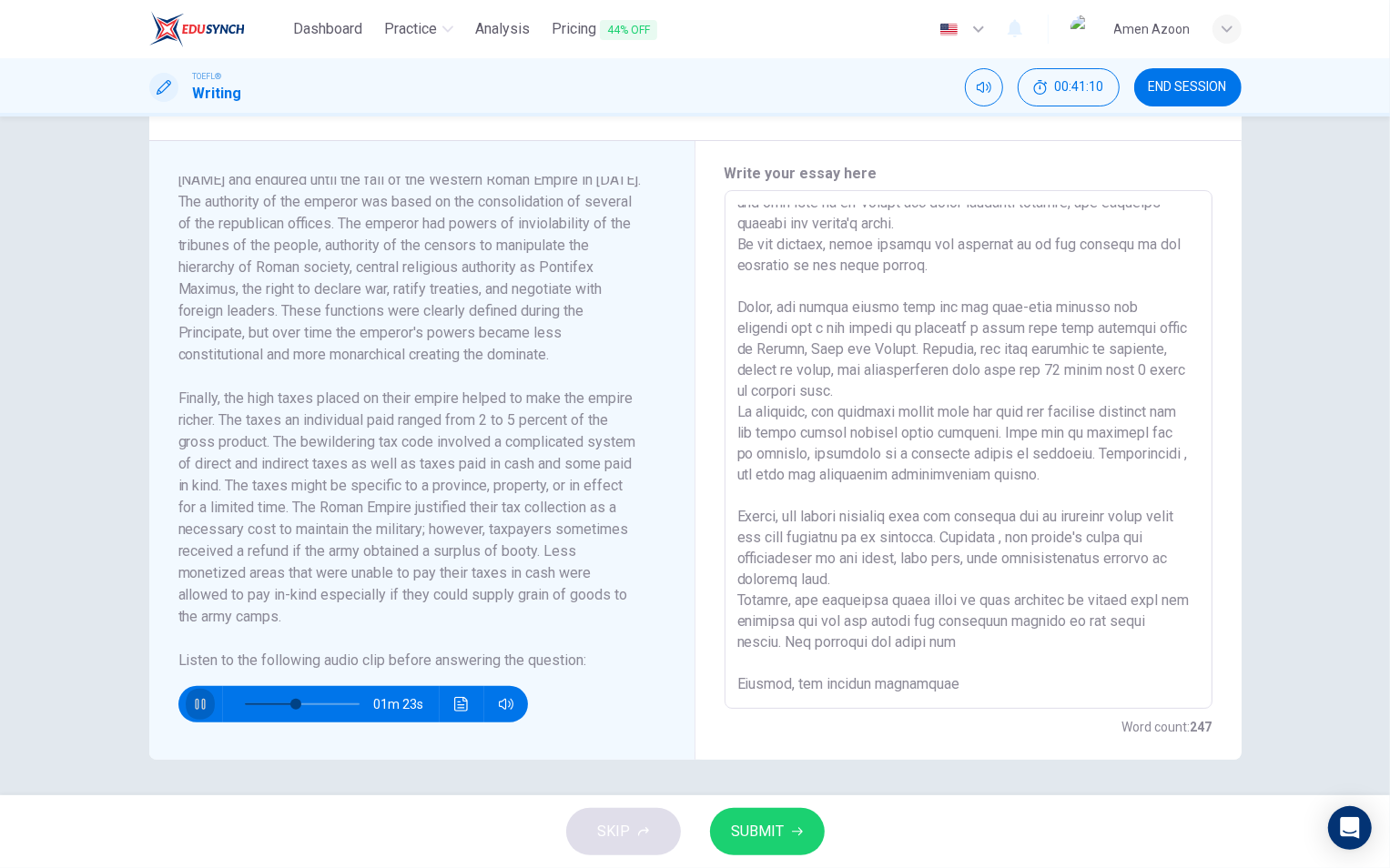 click at bounding box center [200, 704] 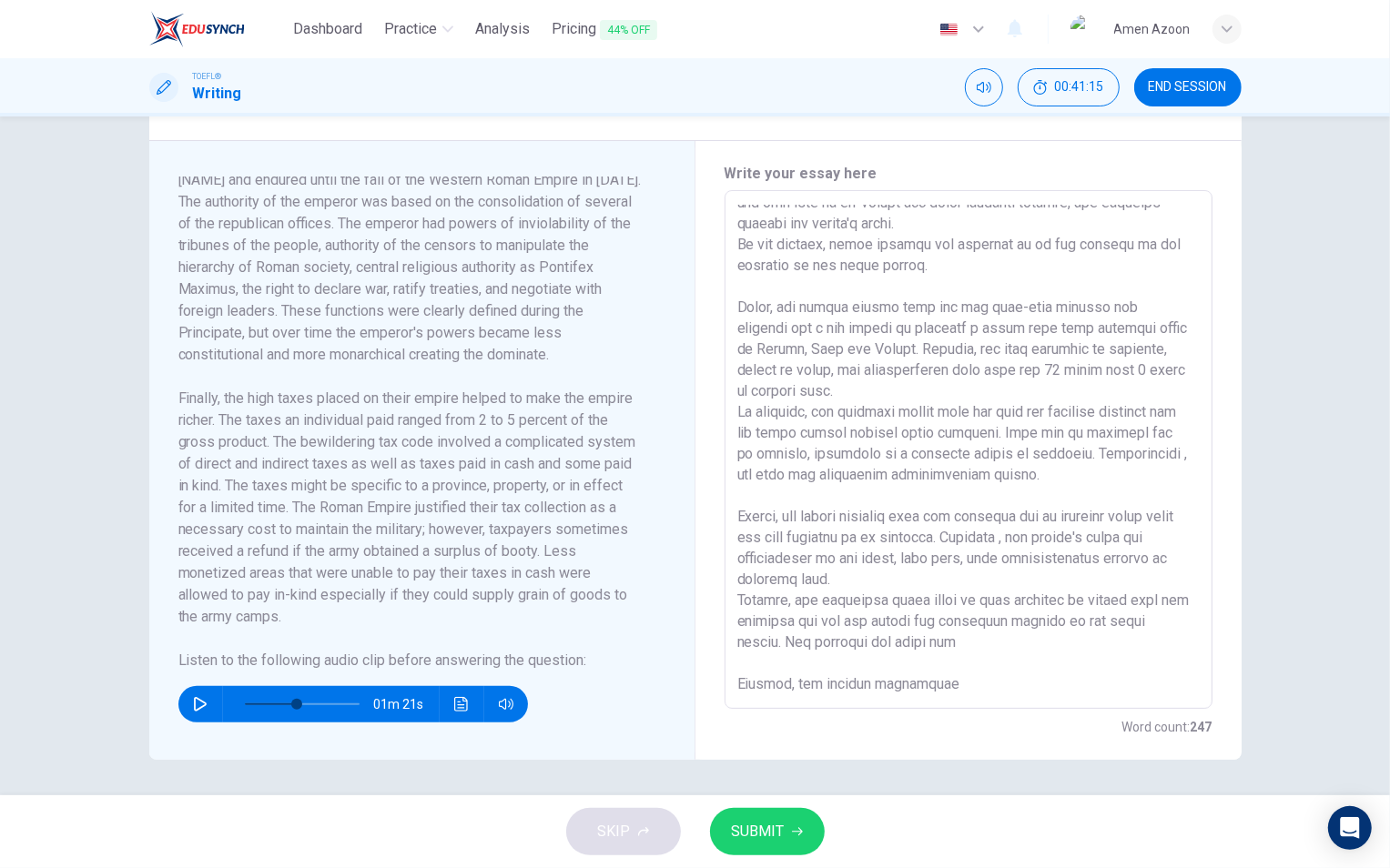 click at bounding box center (969, 449) 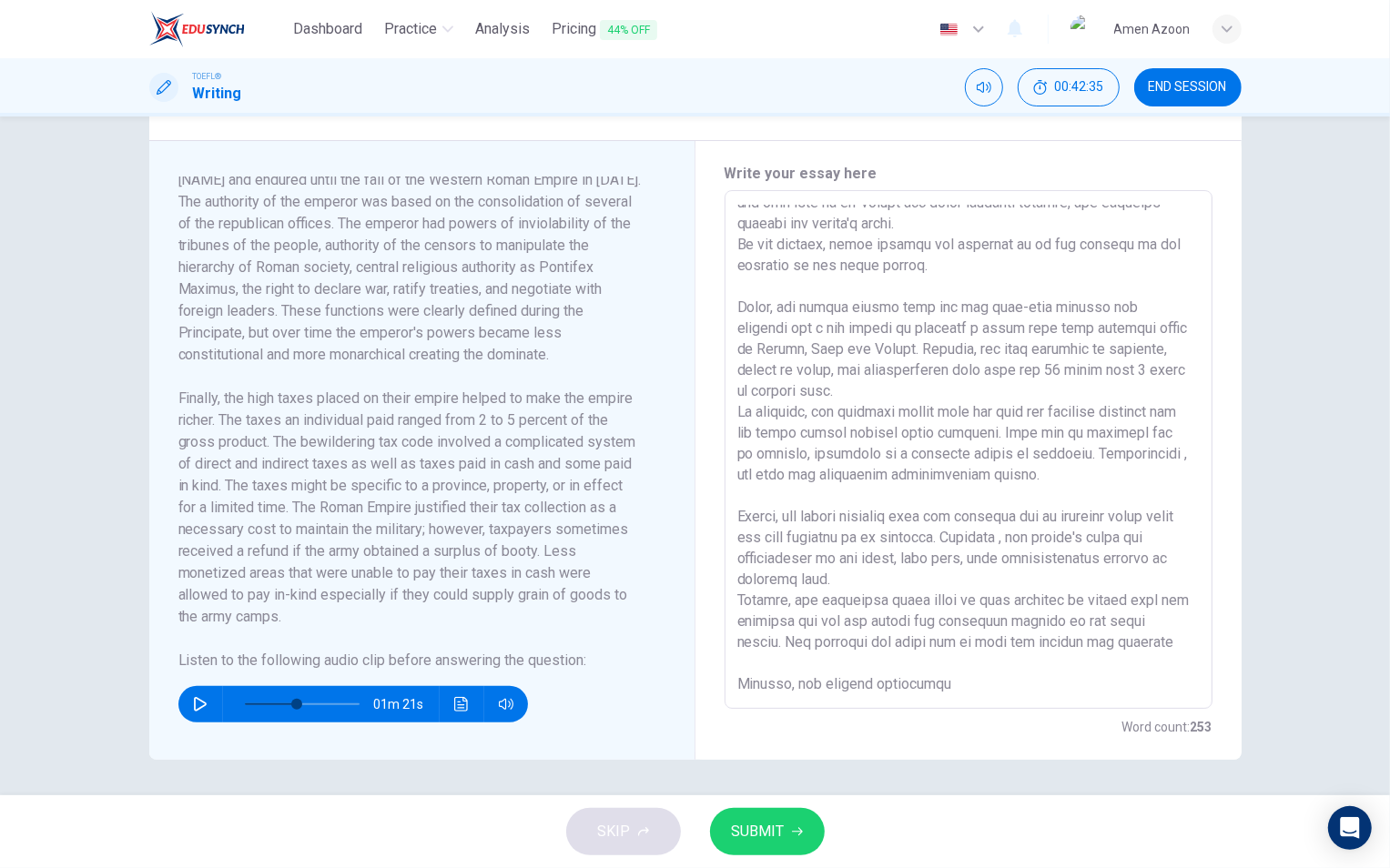 click at bounding box center [969, 449] 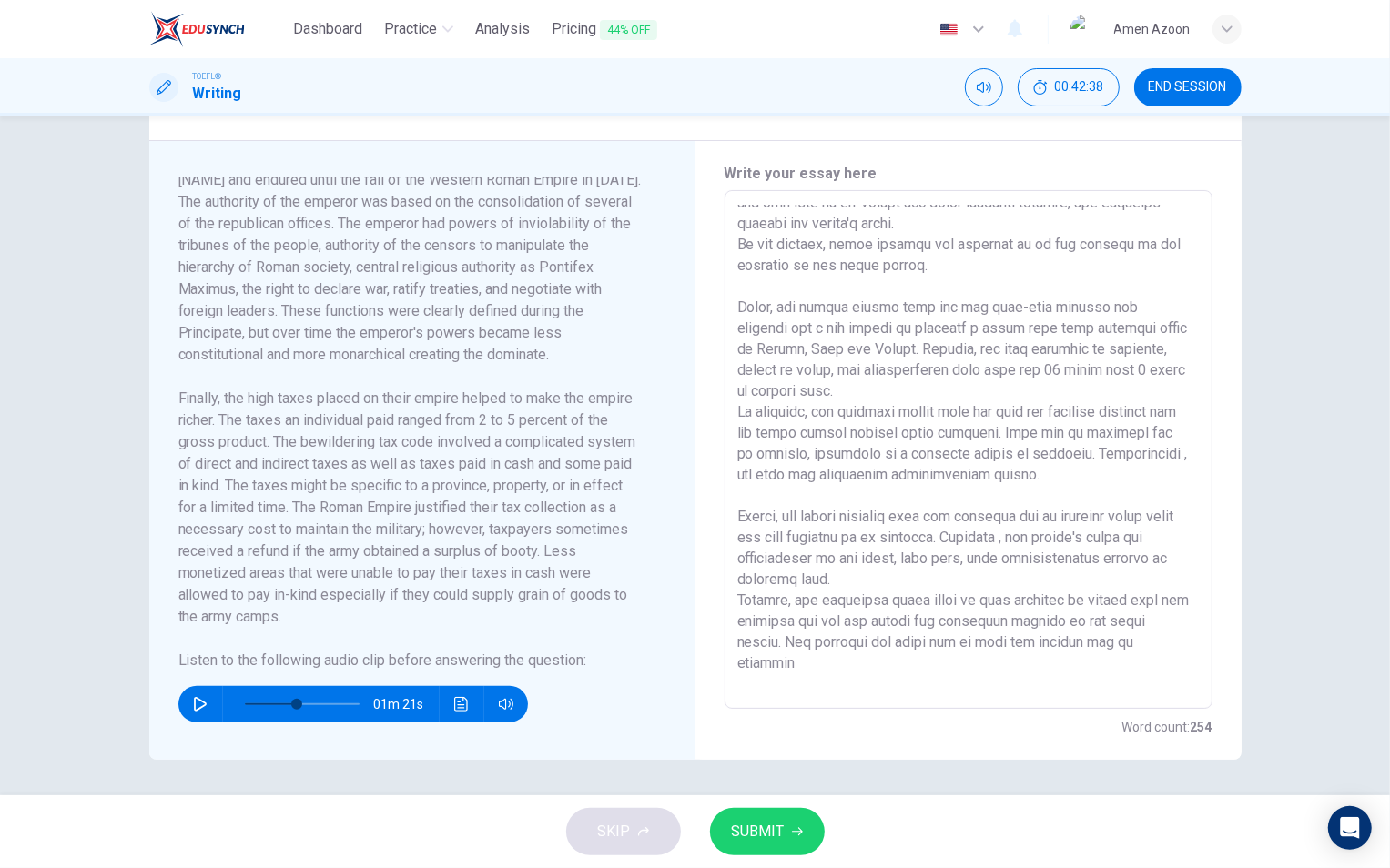 click at bounding box center (969, 449) 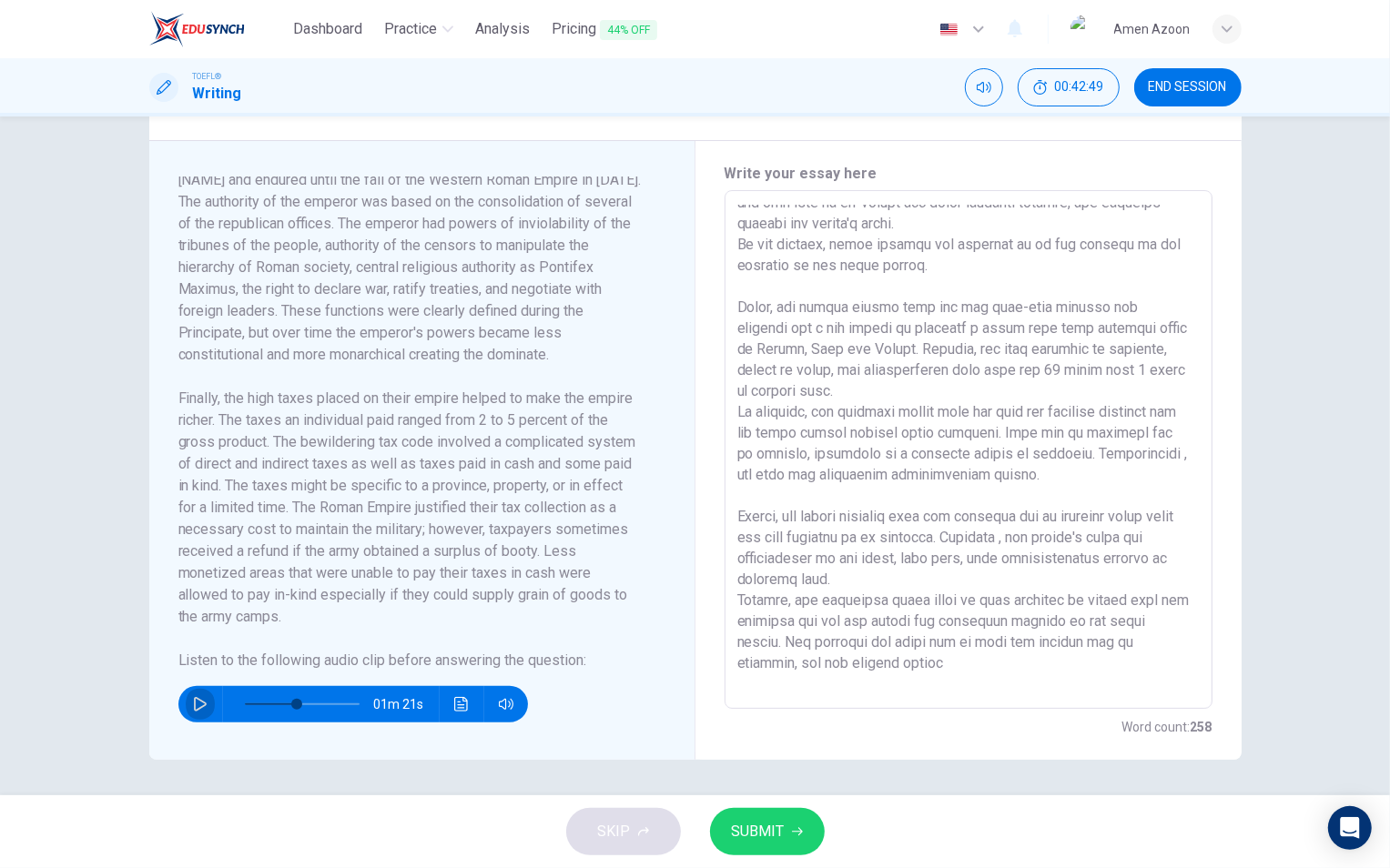 click at bounding box center (200, 704) 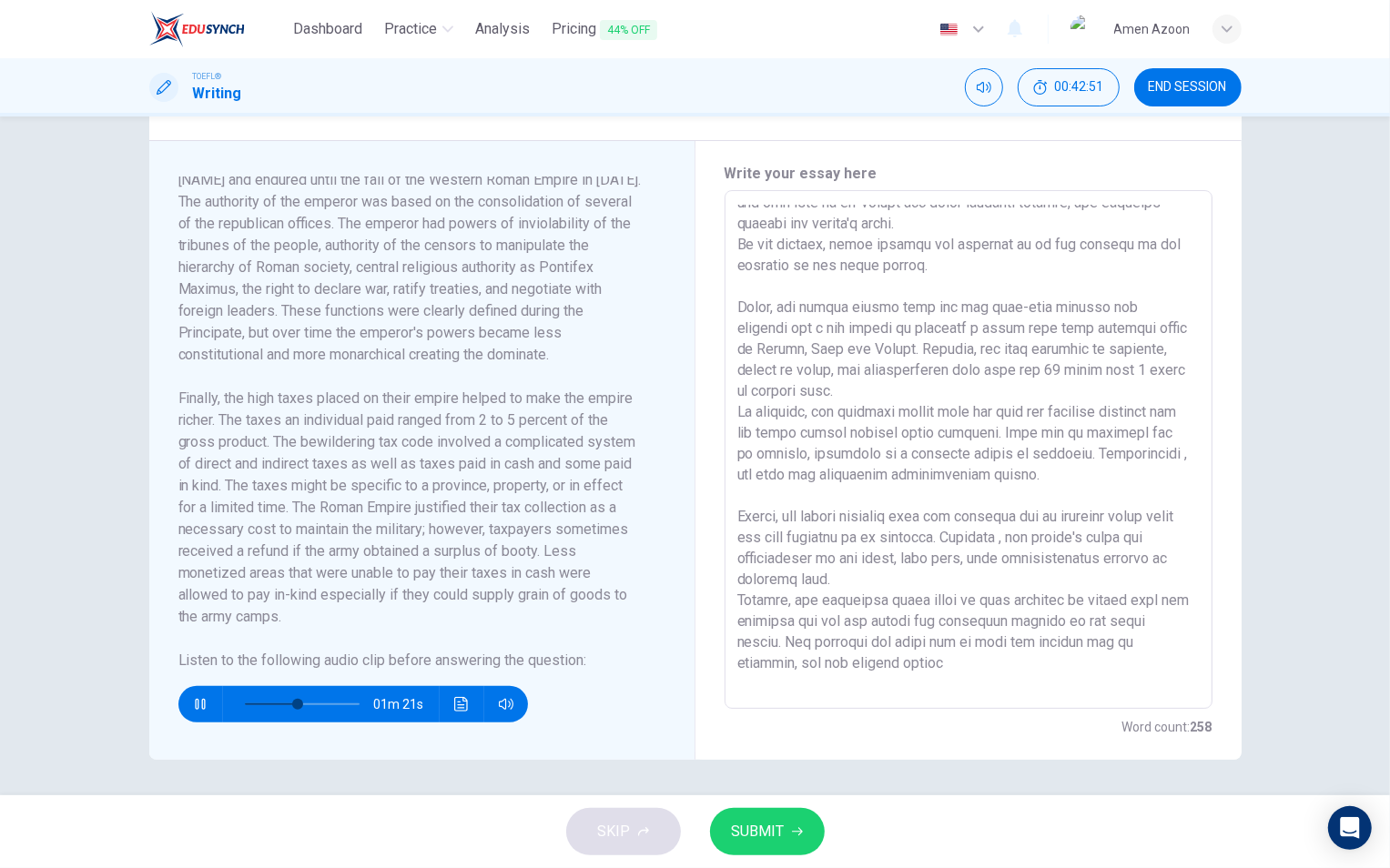click at bounding box center (969, 449) 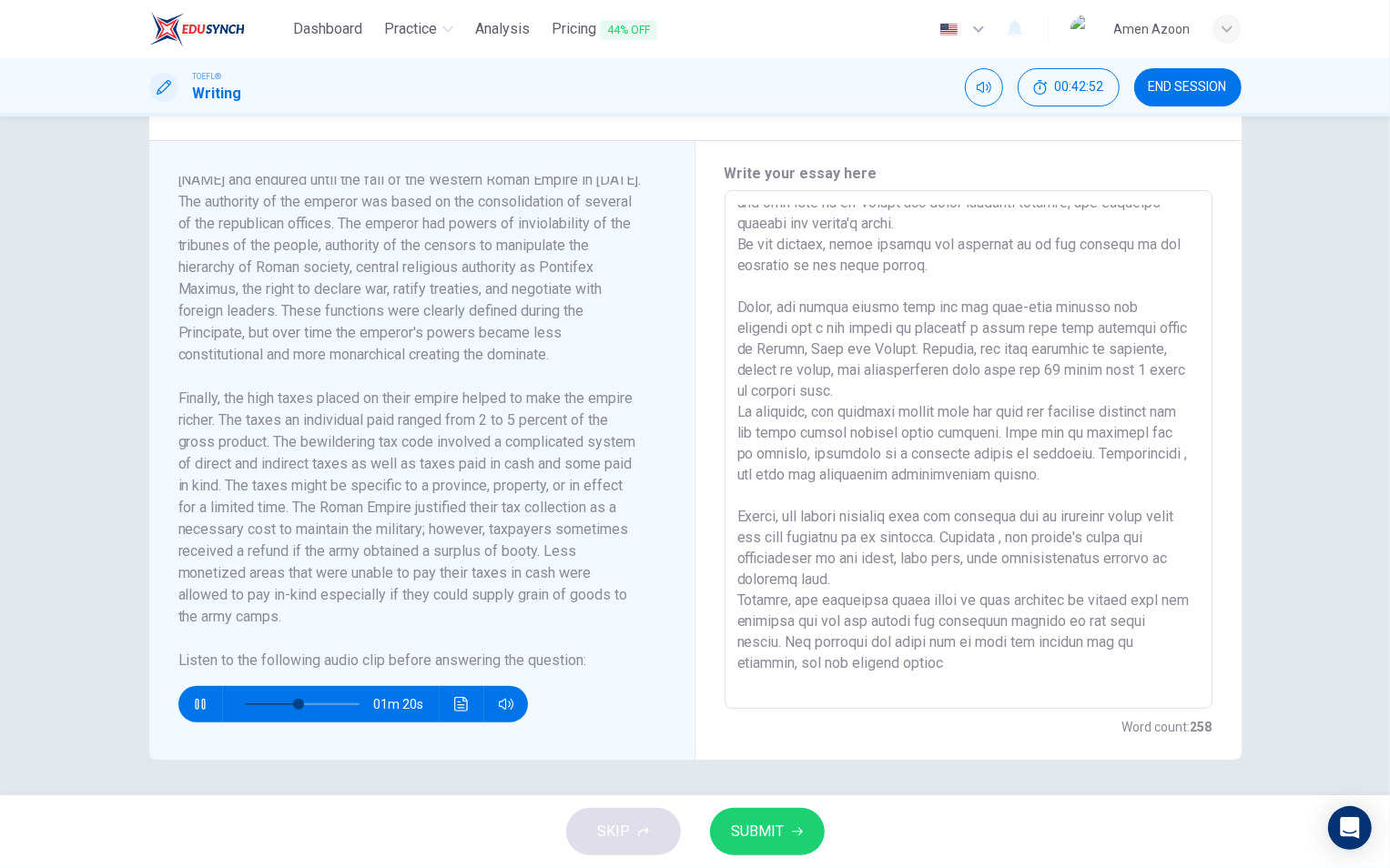 click at bounding box center [969, 449] 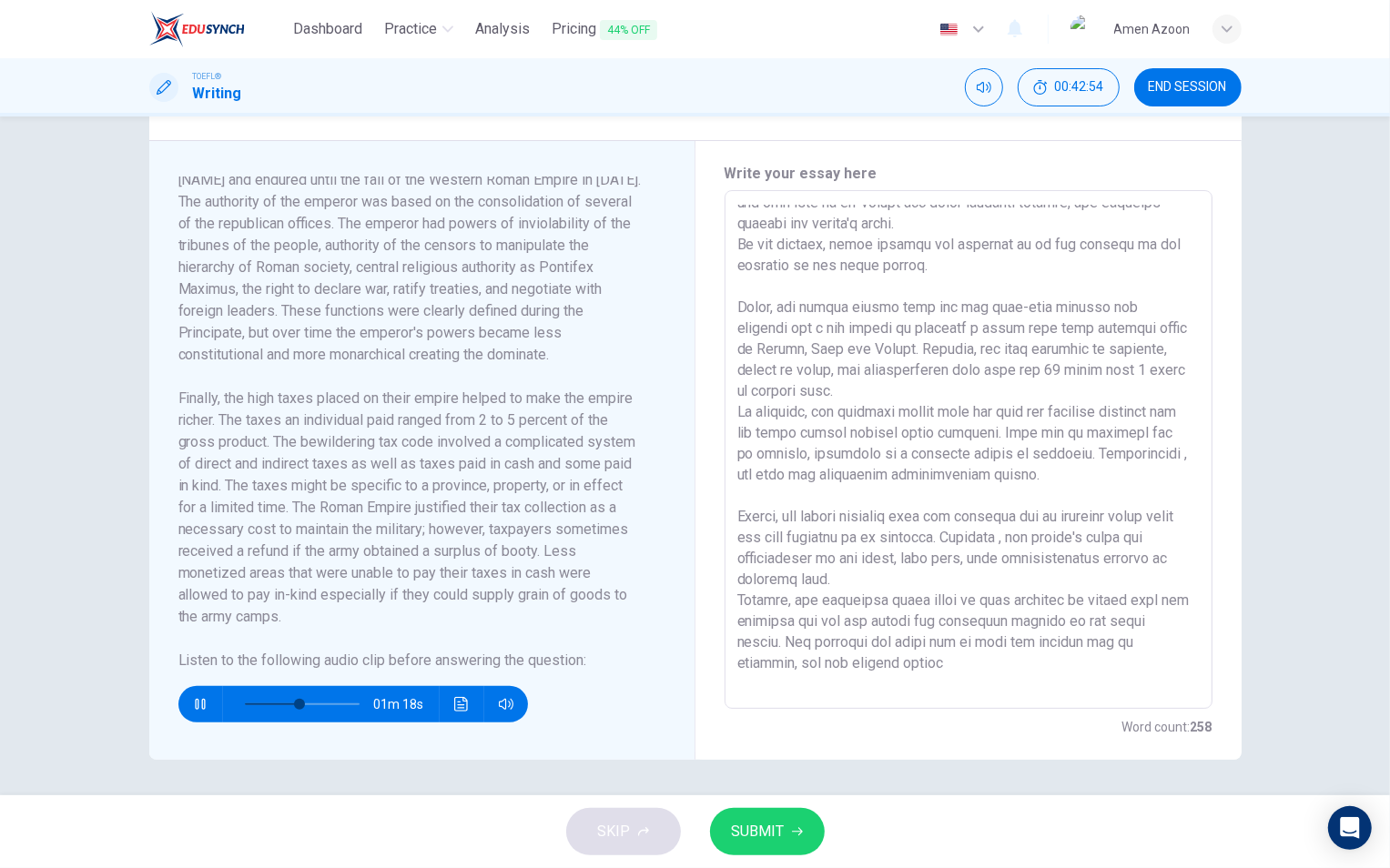 click at bounding box center [969, 449] 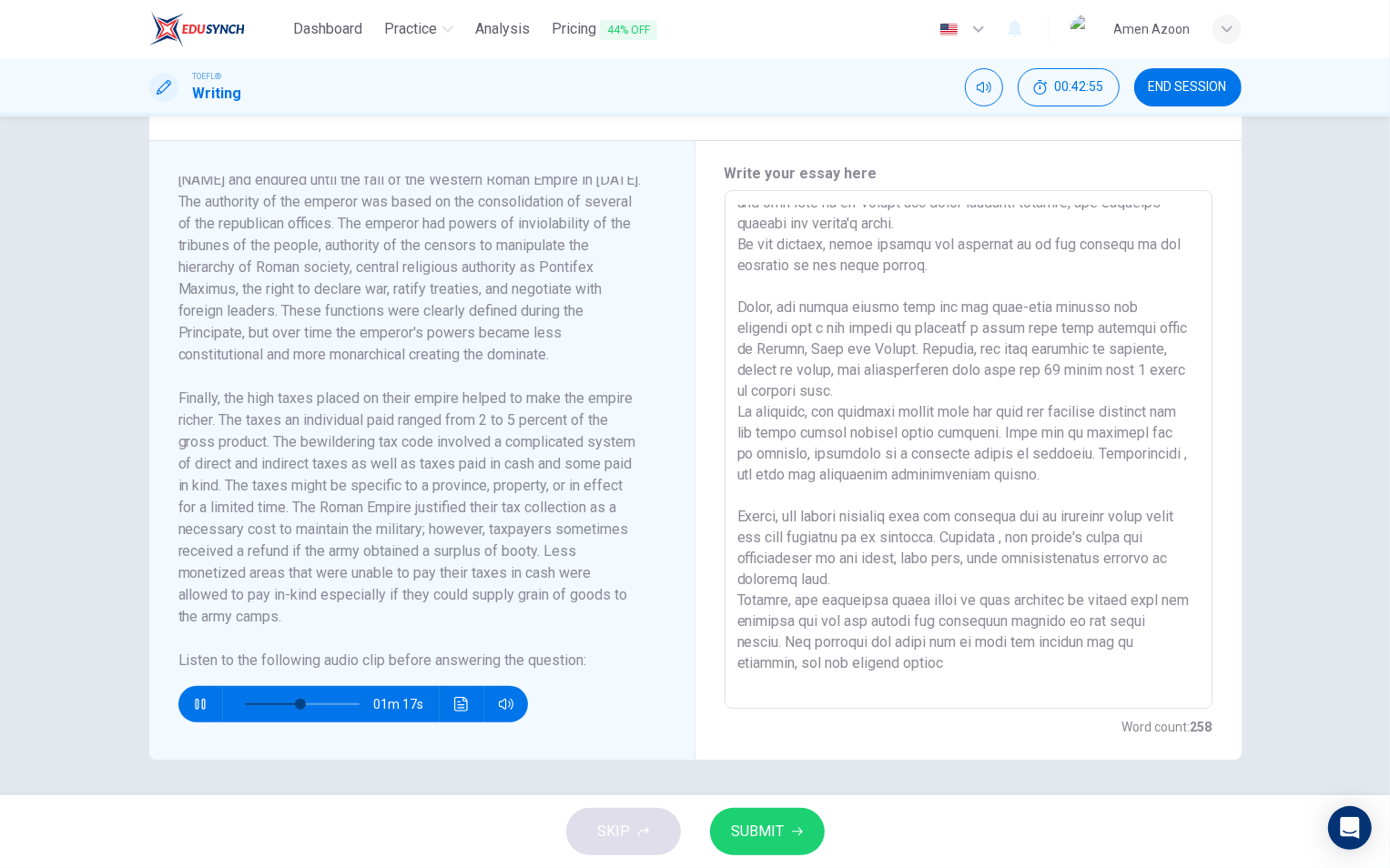 click at bounding box center [969, 449] 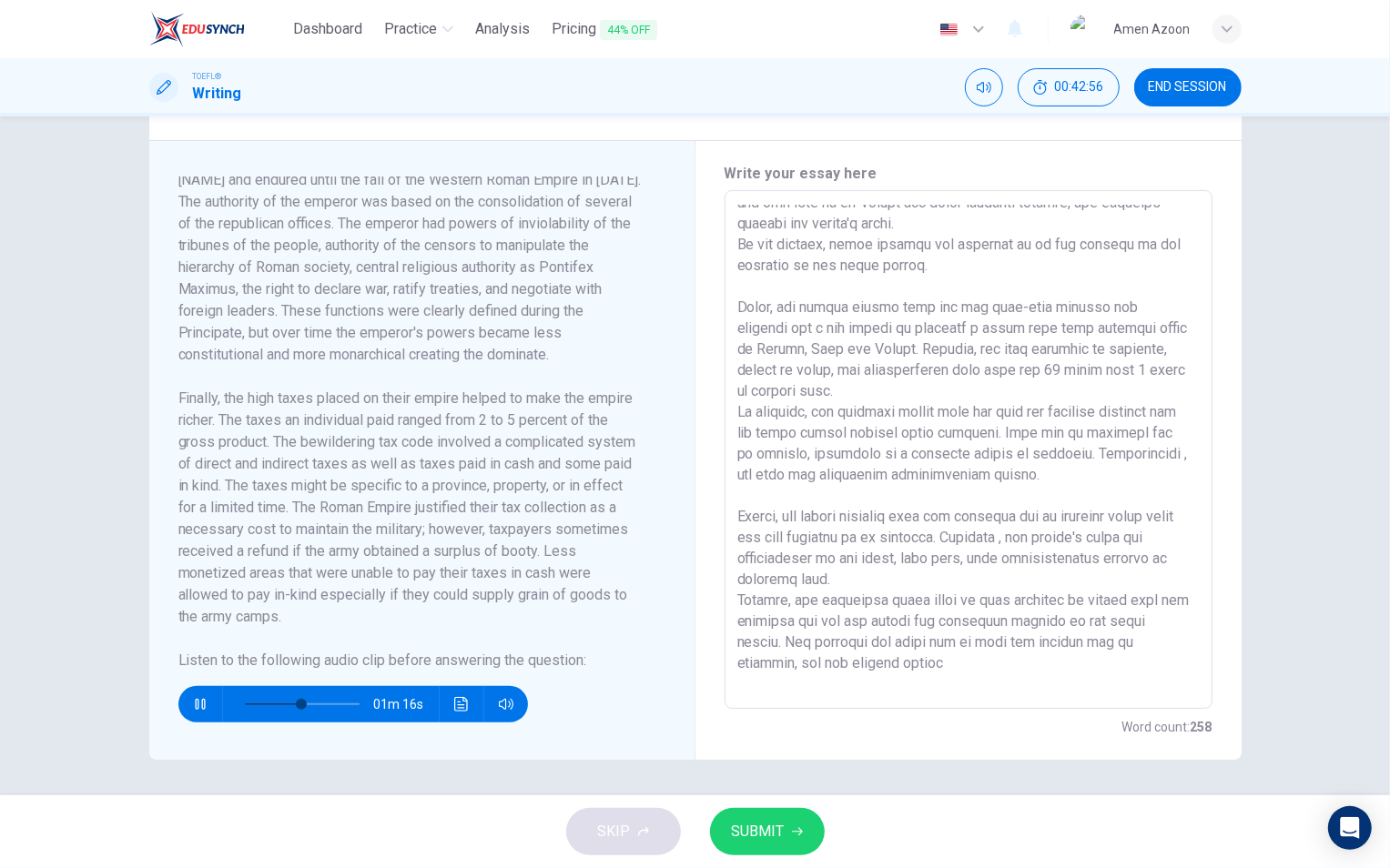 click at bounding box center (969, 449) 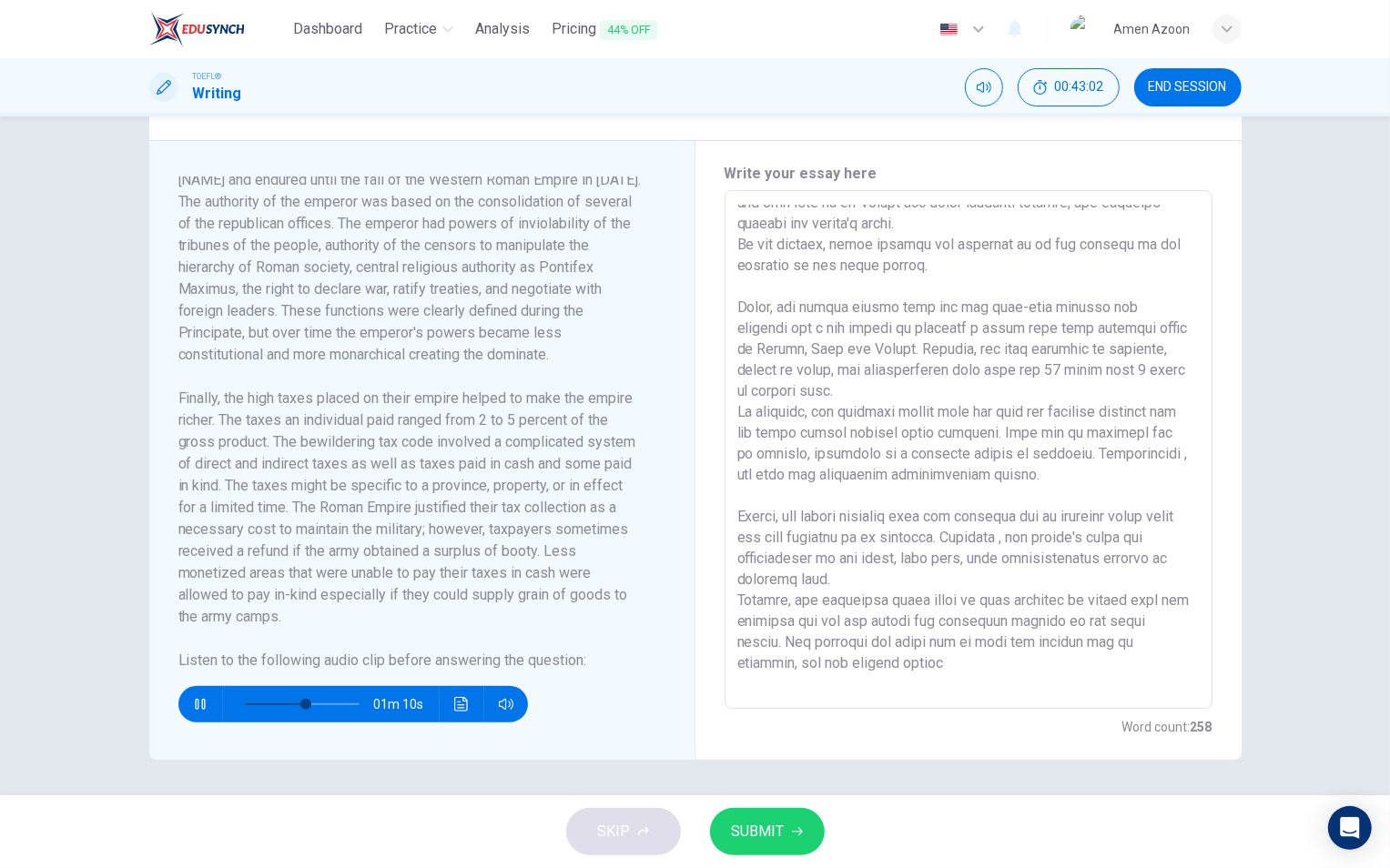 click at bounding box center [969, 449] 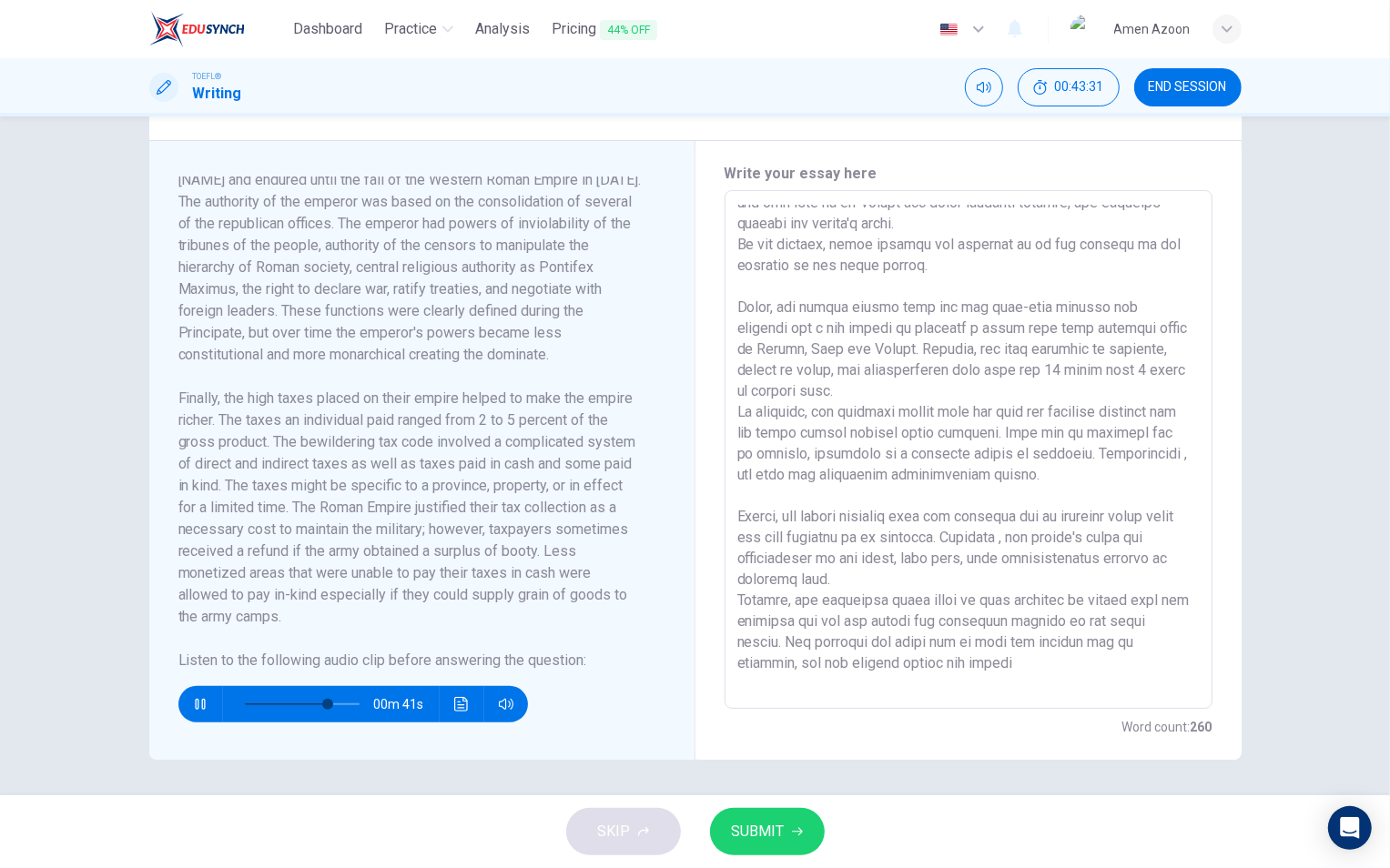 click at bounding box center [199, 704] 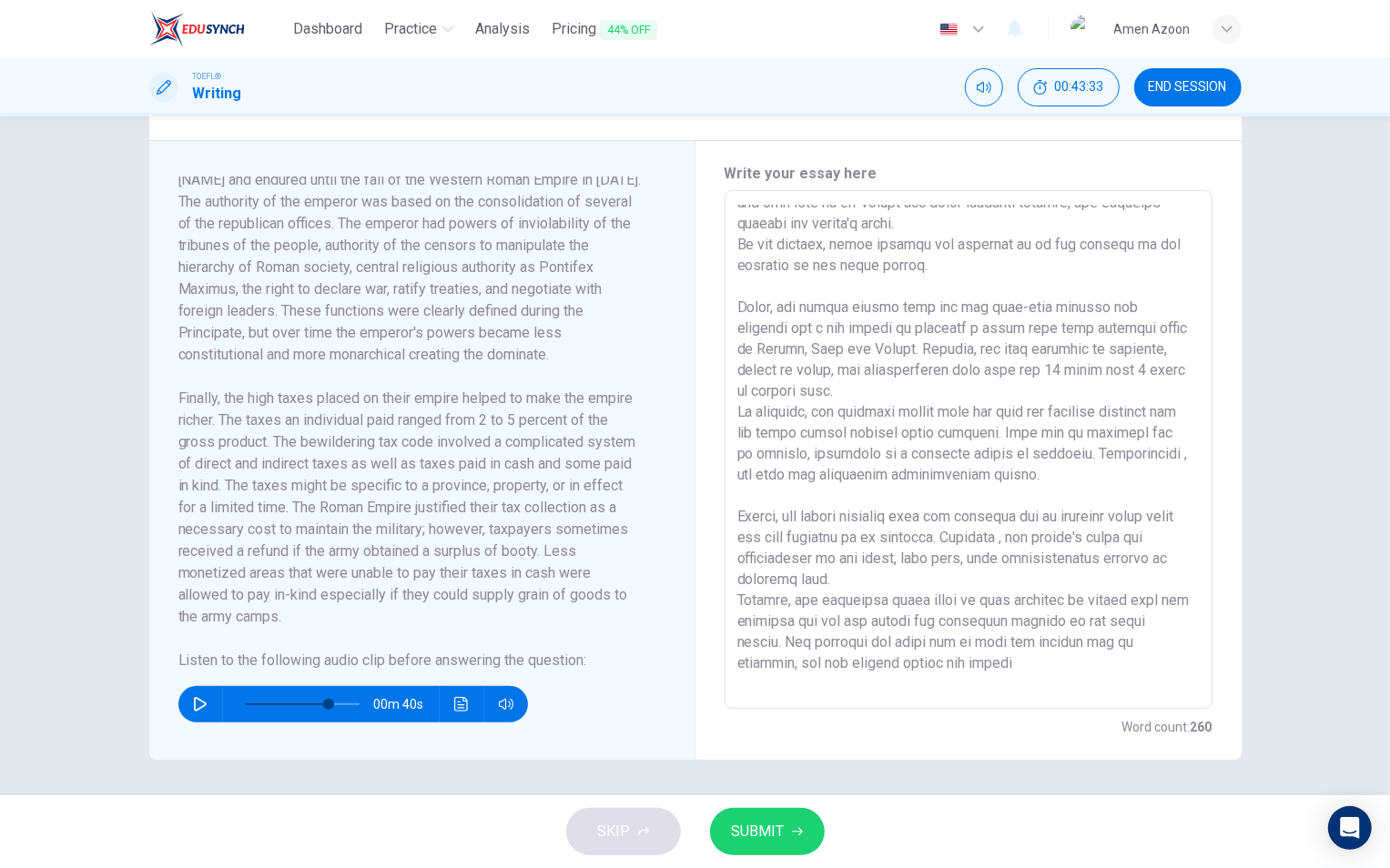 click at bounding box center [969, 449] 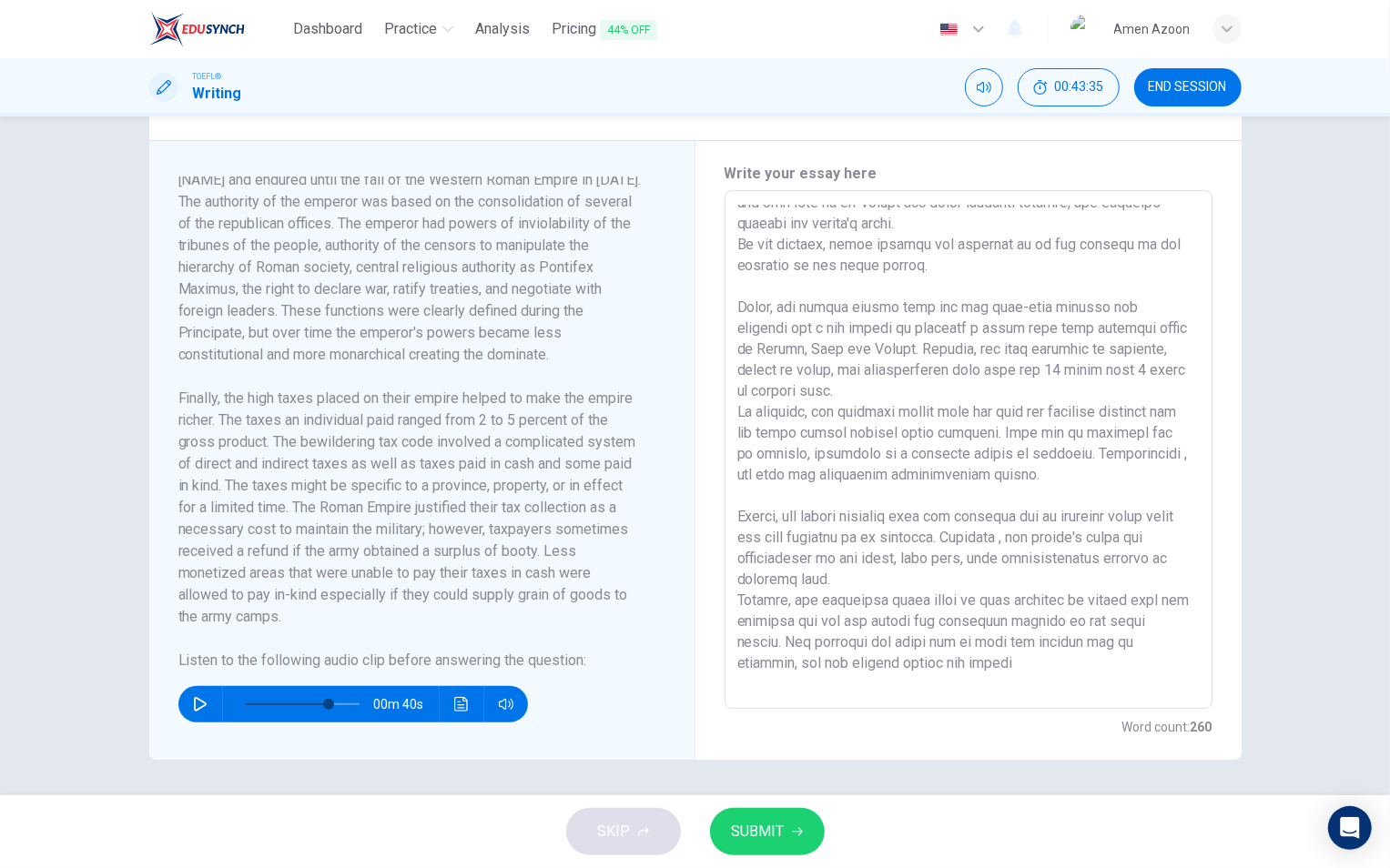 click at bounding box center [969, 449] 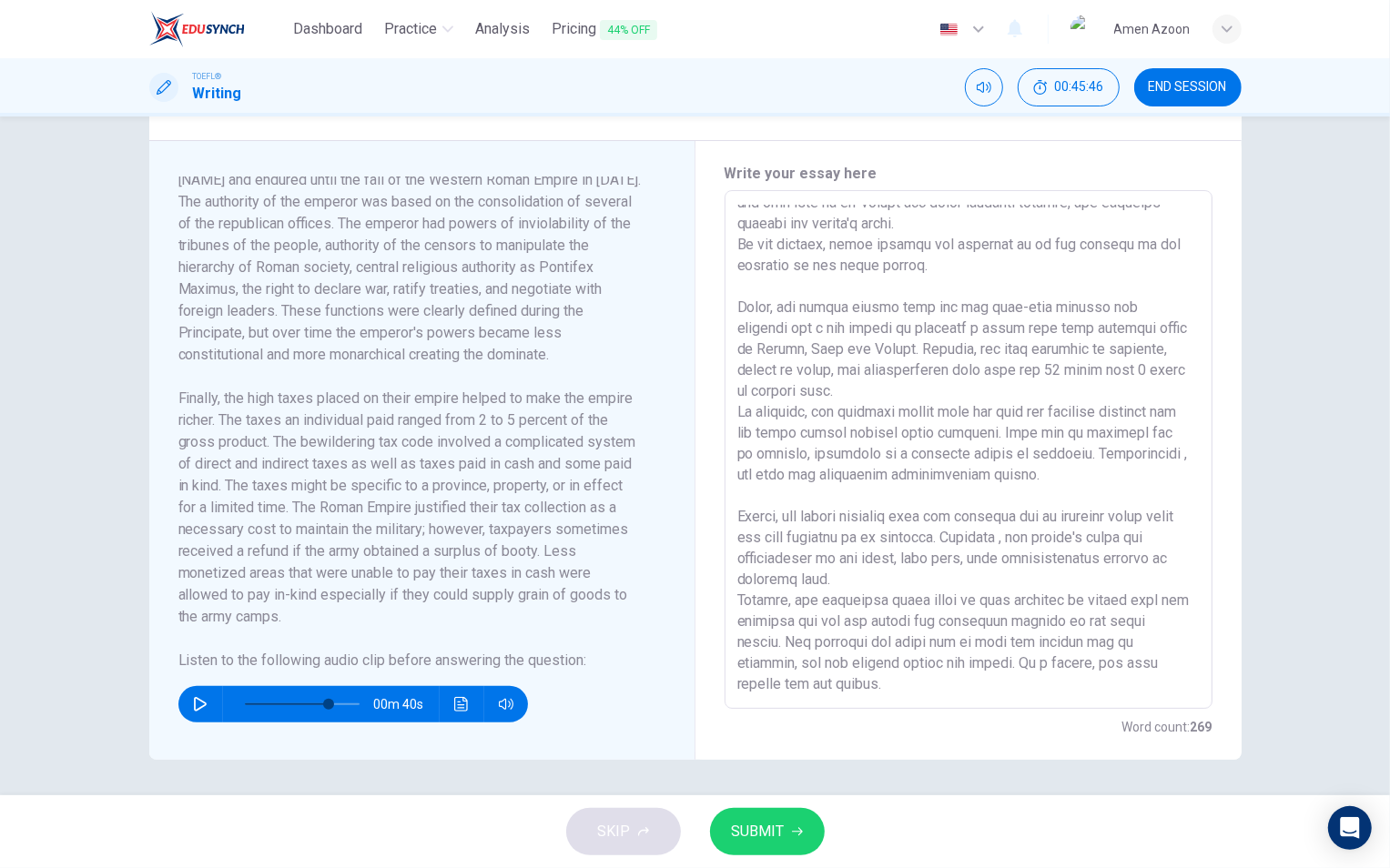 click at bounding box center (969, 449) 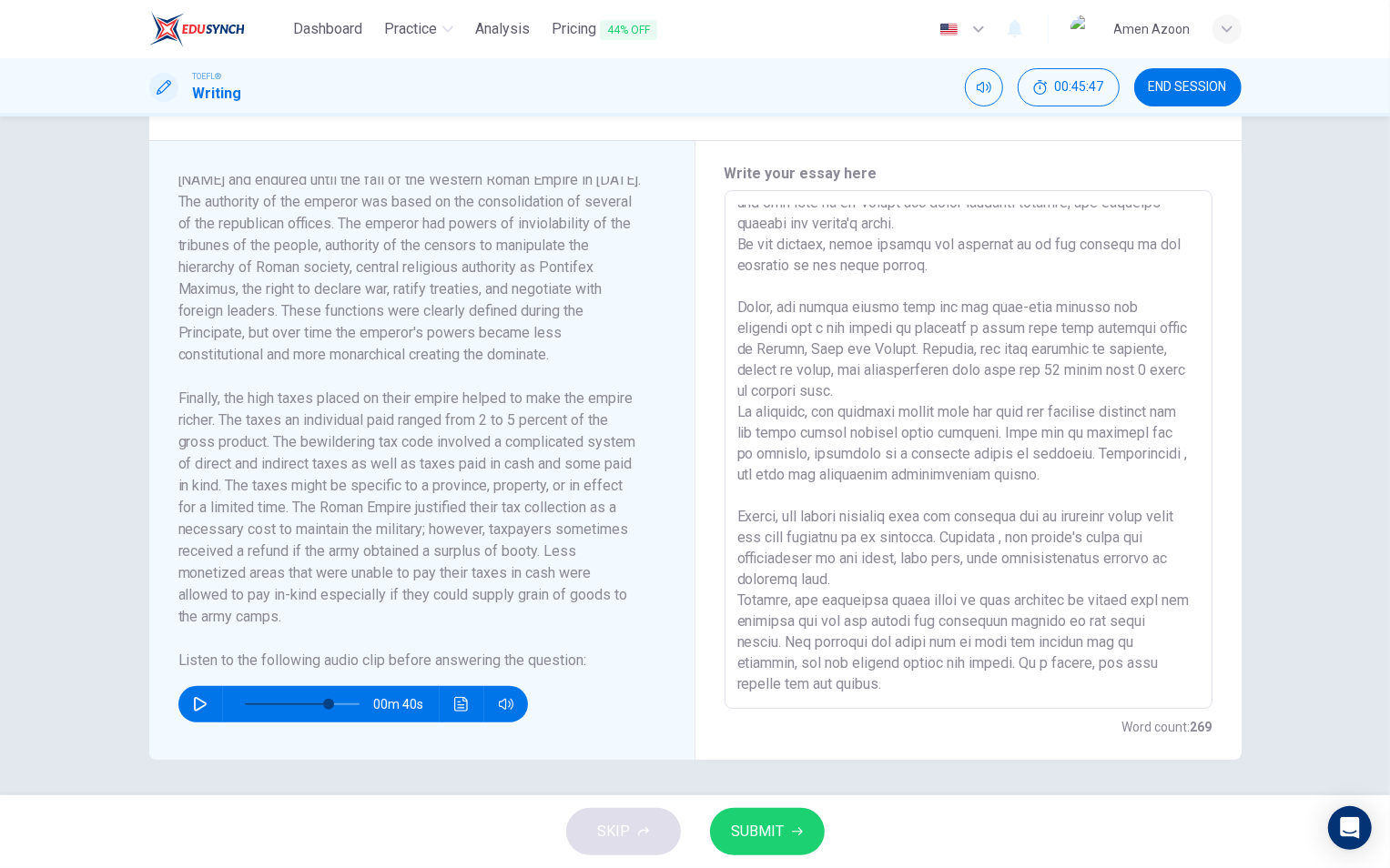 click at bounding box center (969, 449) 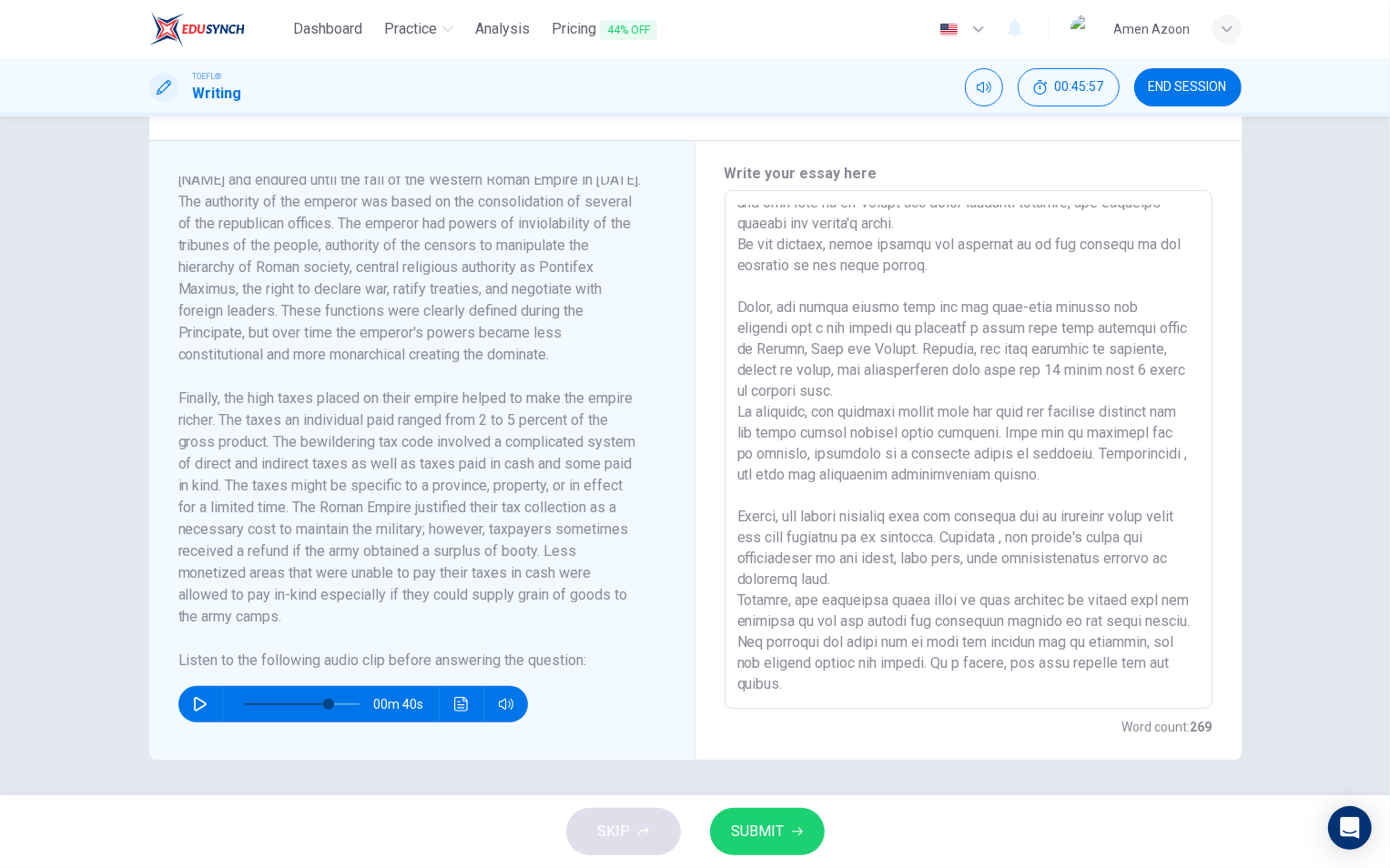 click at bounding box center (969, 449) 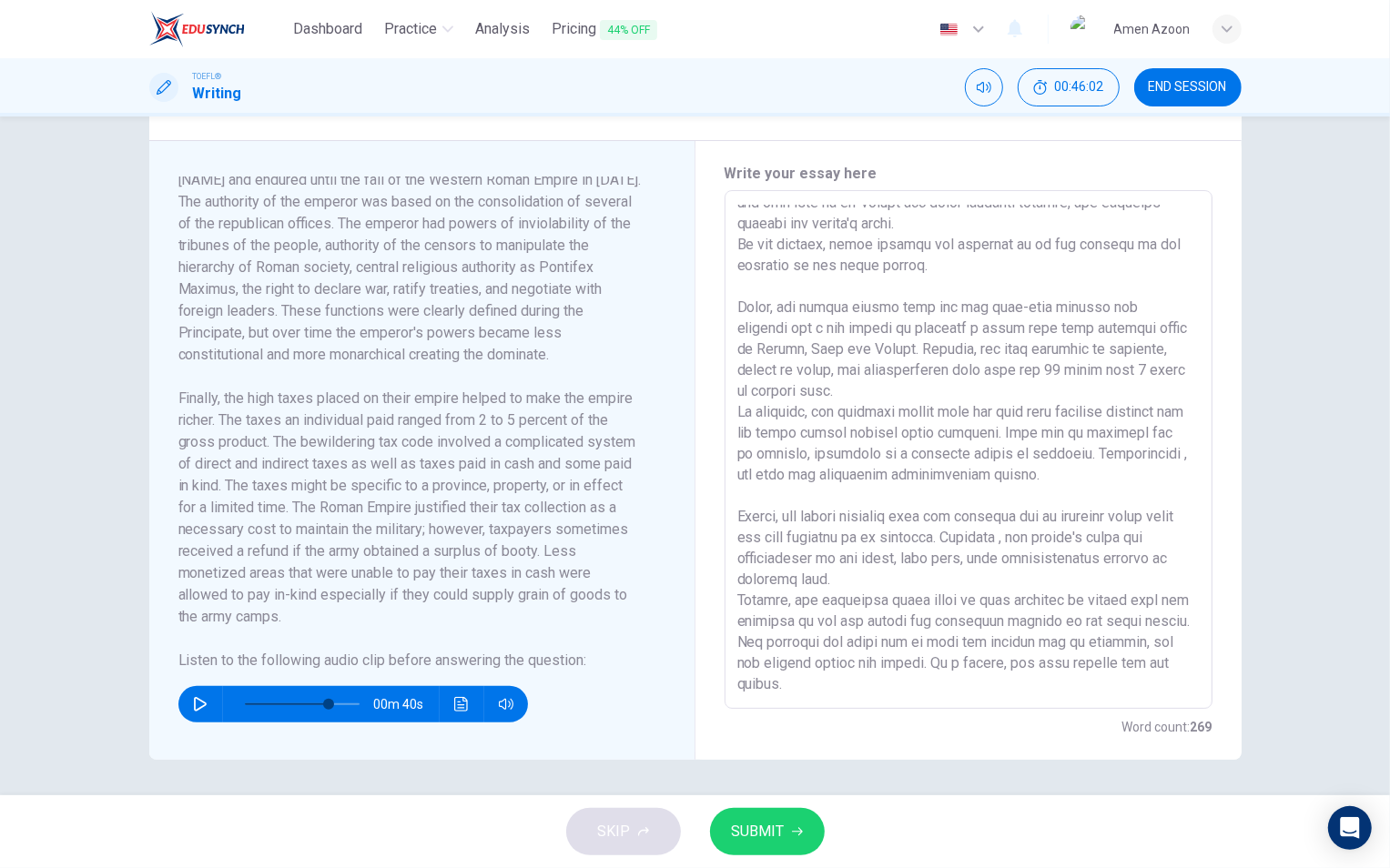click at bounding box center [969, 449] 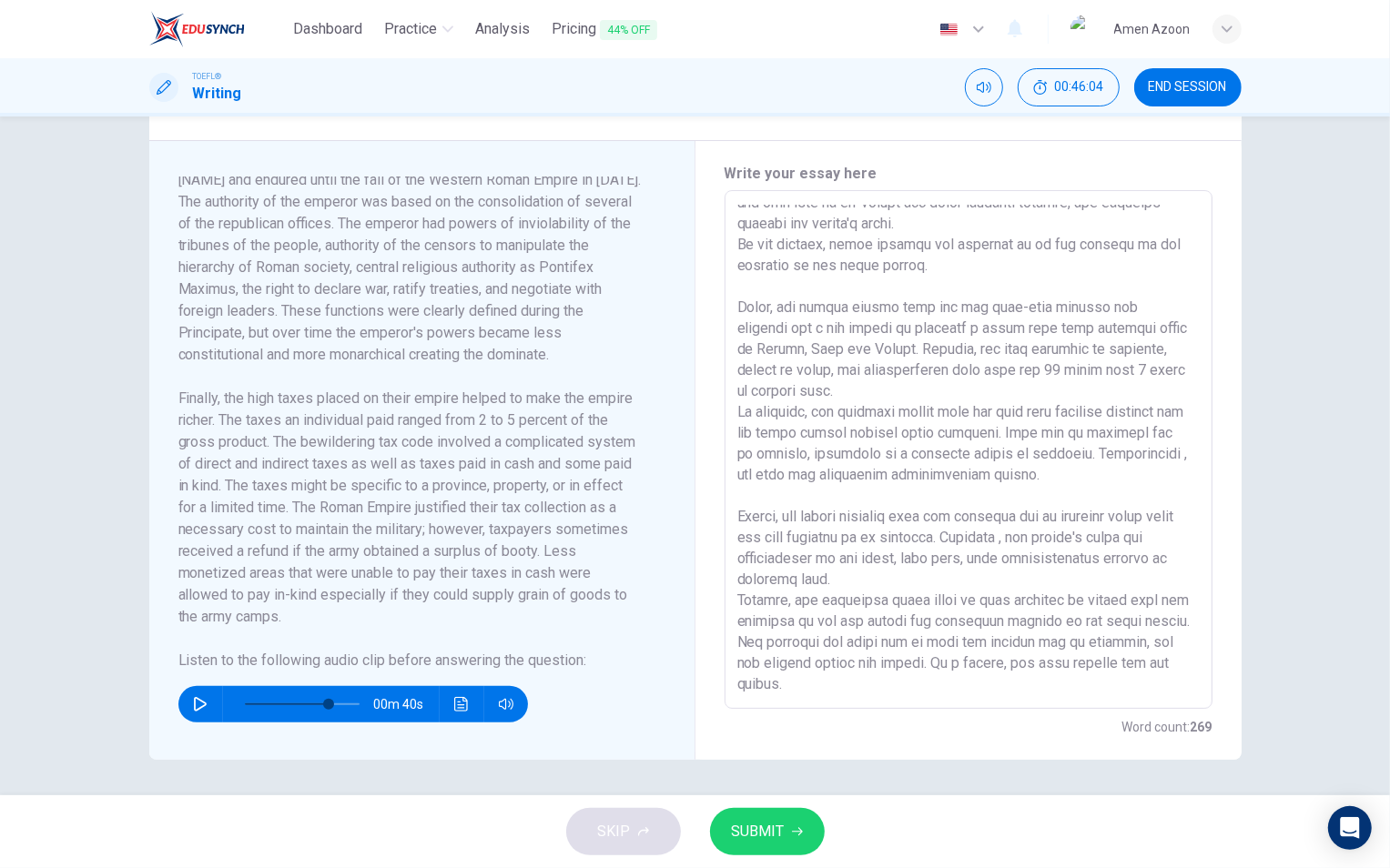 click at bounding box center (969, 449) 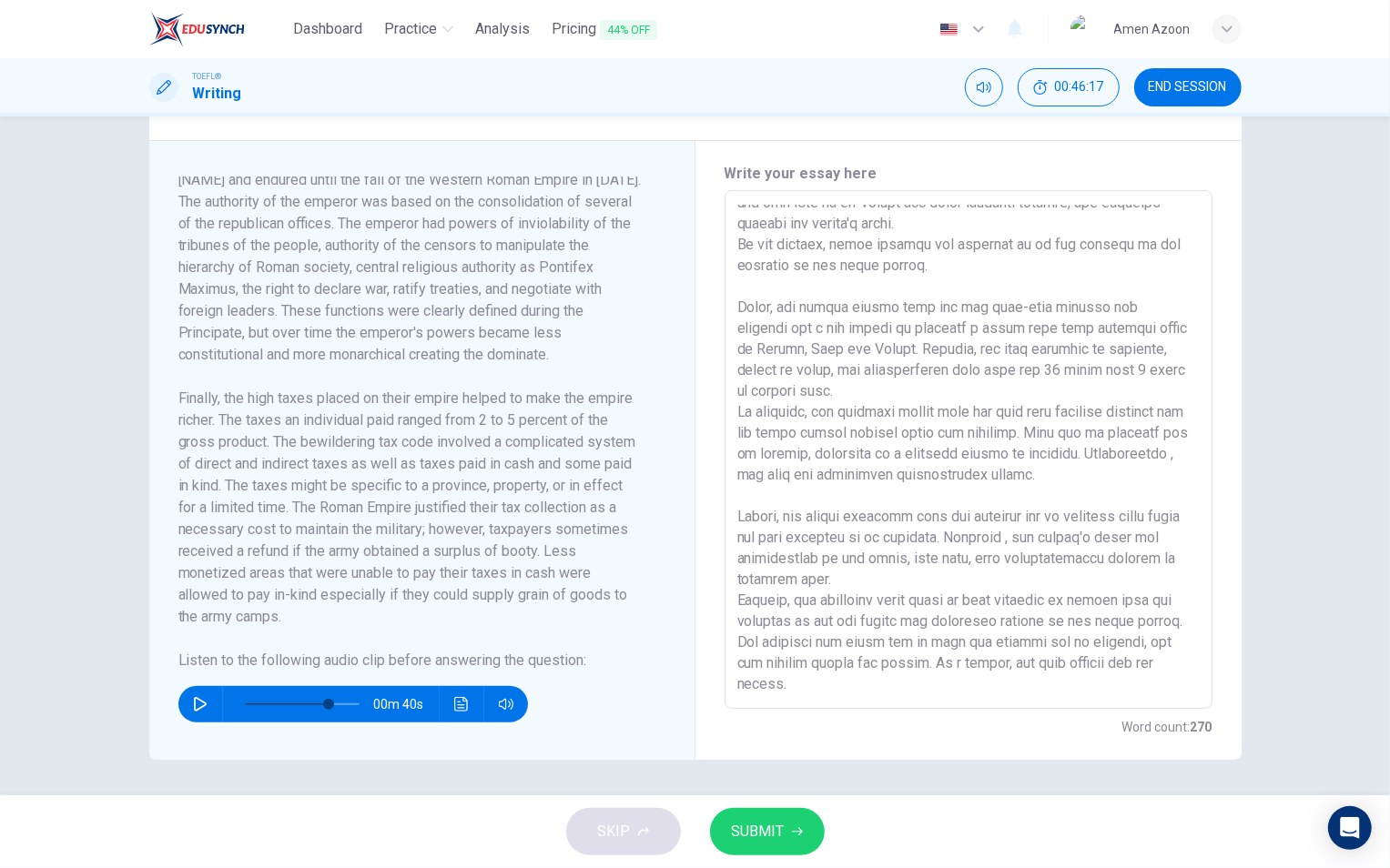 click at bounding box center [969, 449] 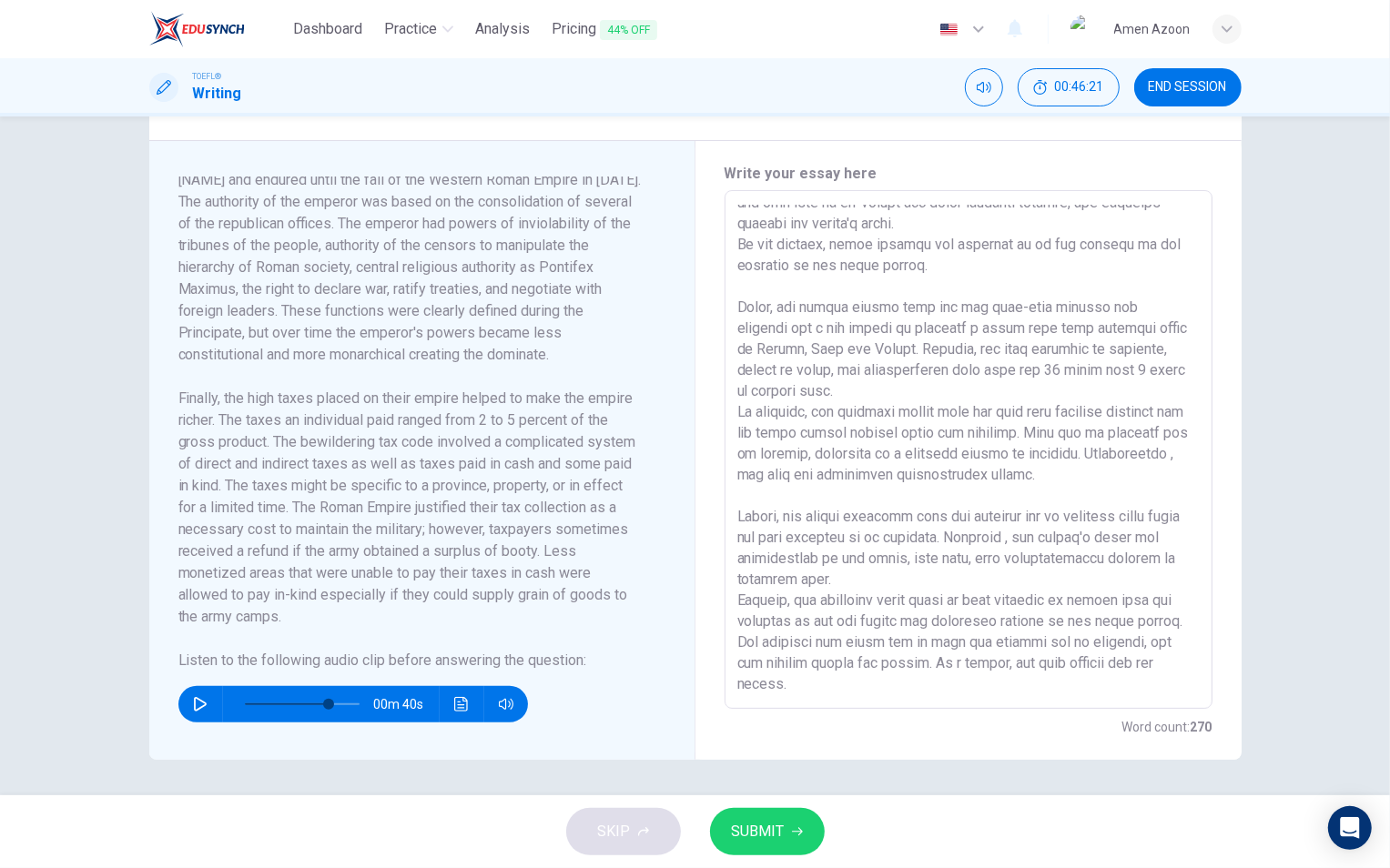 click at bounding box center [969, 449] 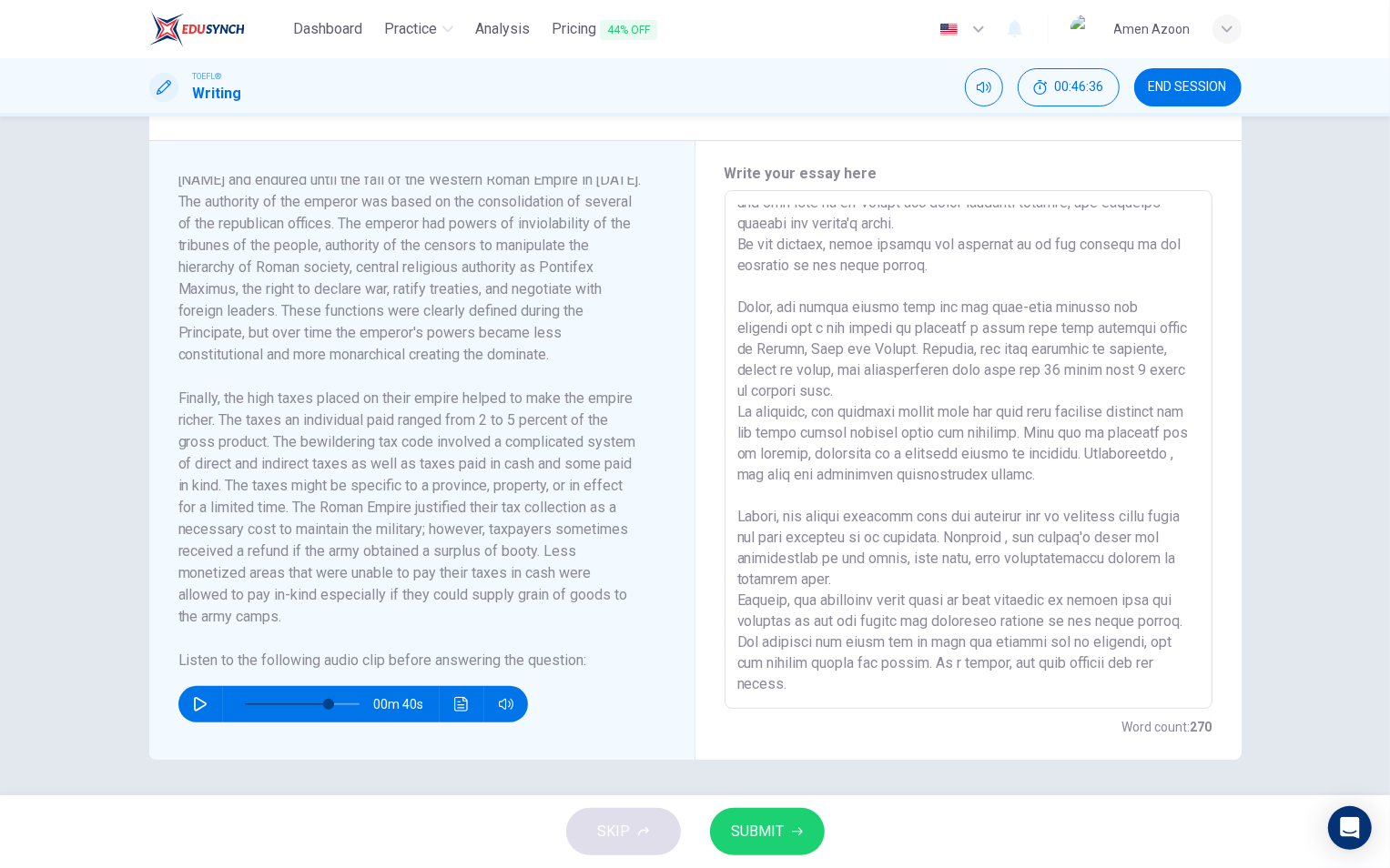 click at bounding box center (969, 449) 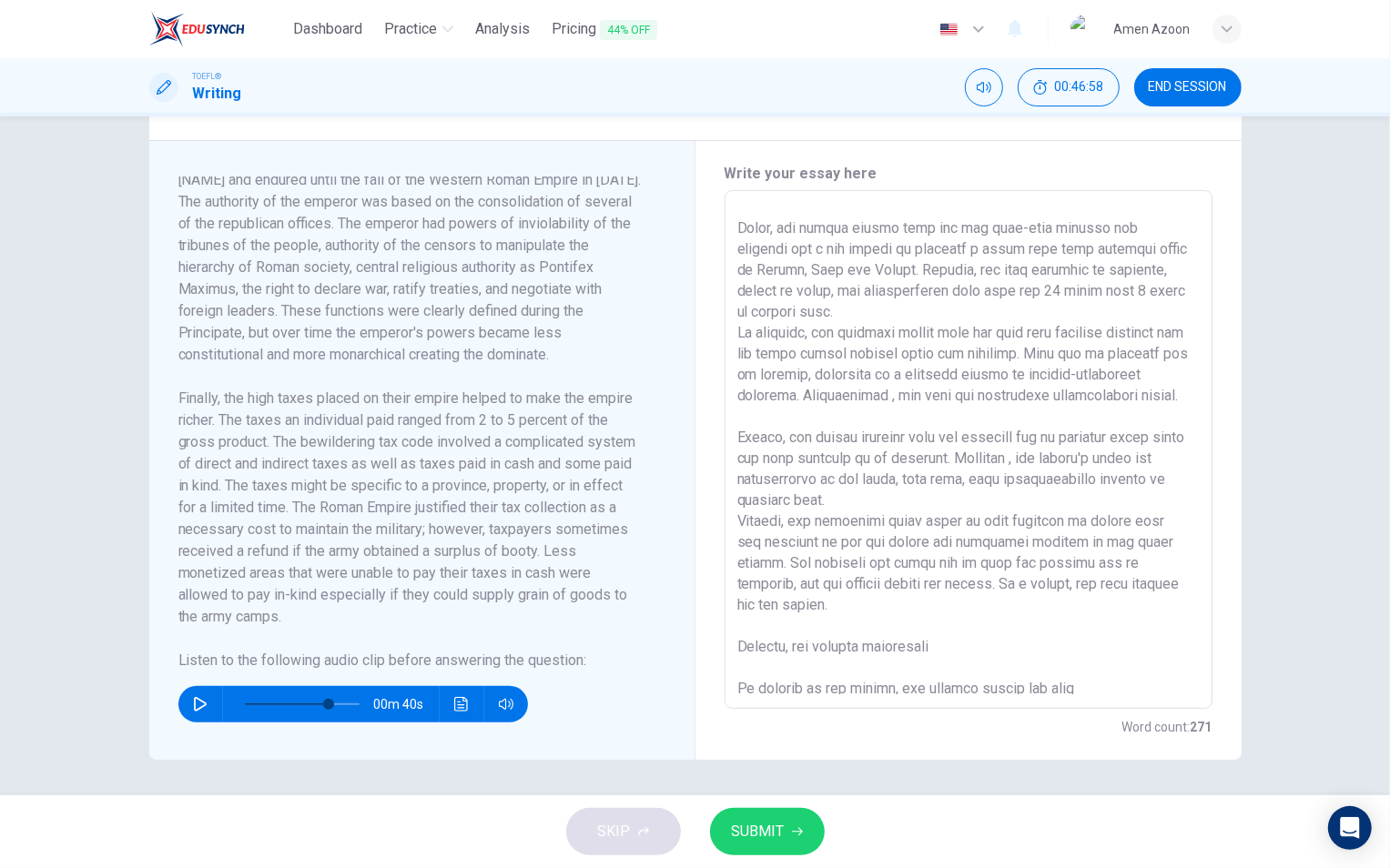 scroll, scrollTop: 181, scrollLeft: 0, axis: vertical 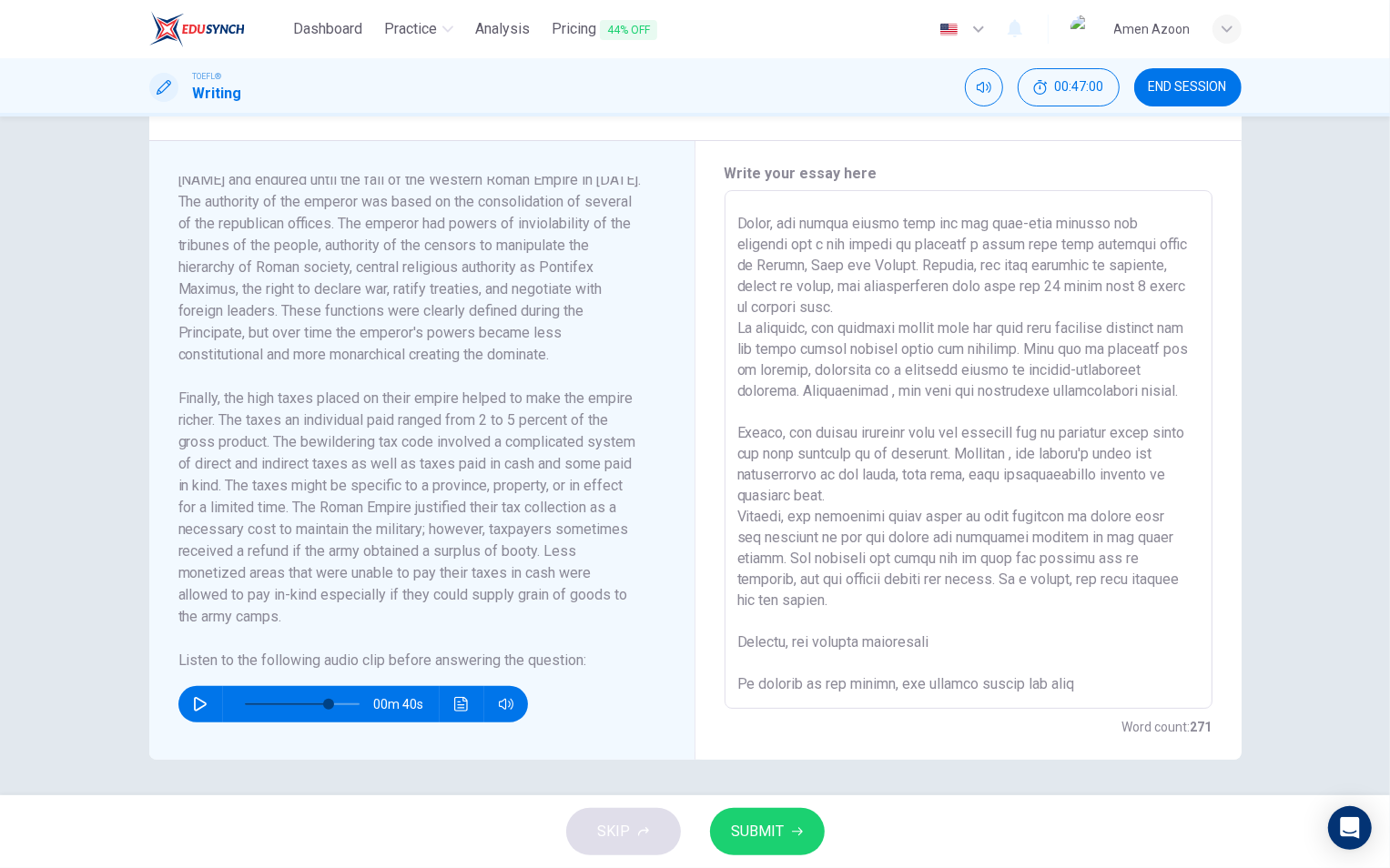 click at bounding box center (969, 449) 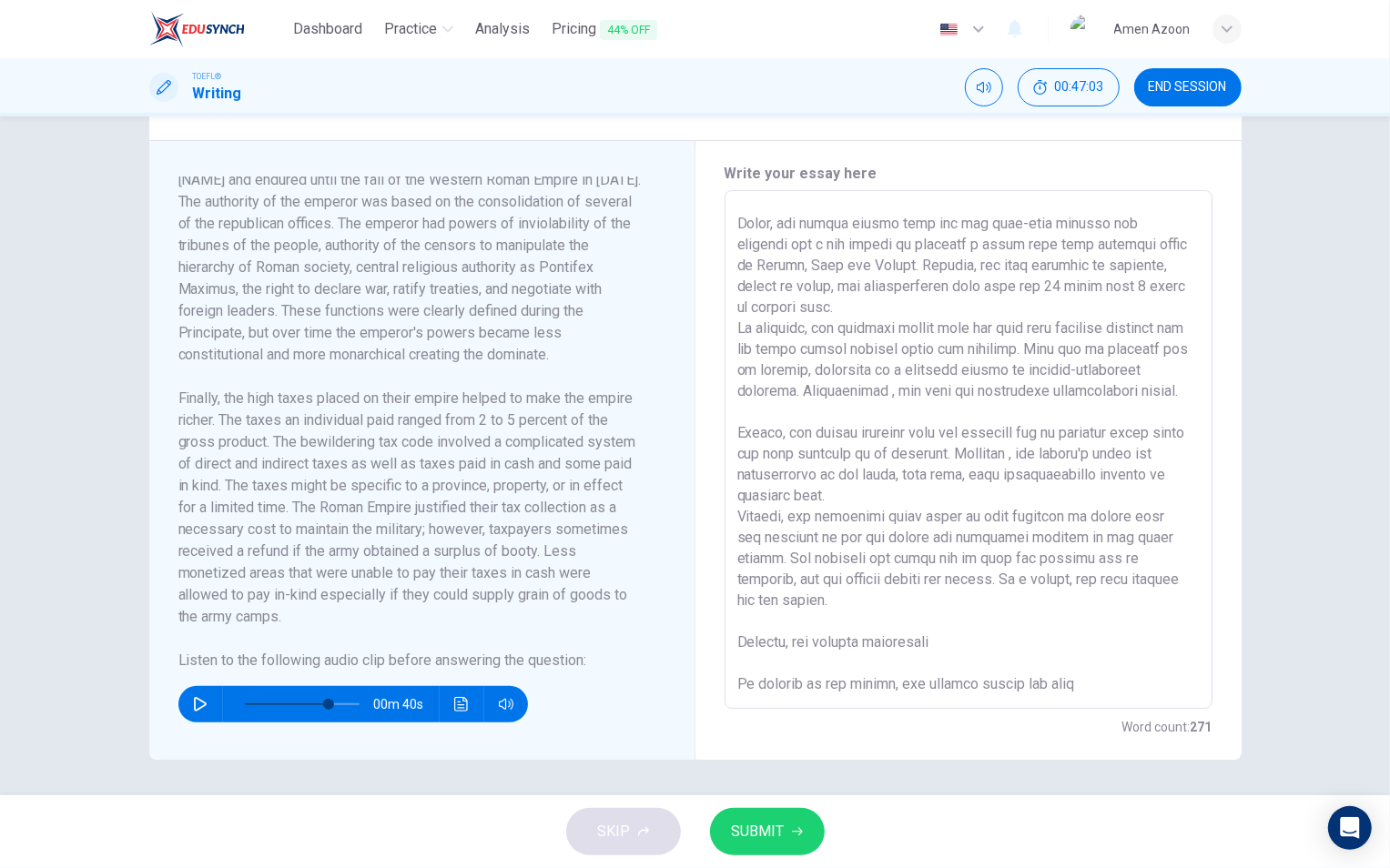 click at bounding box center (969, 449) 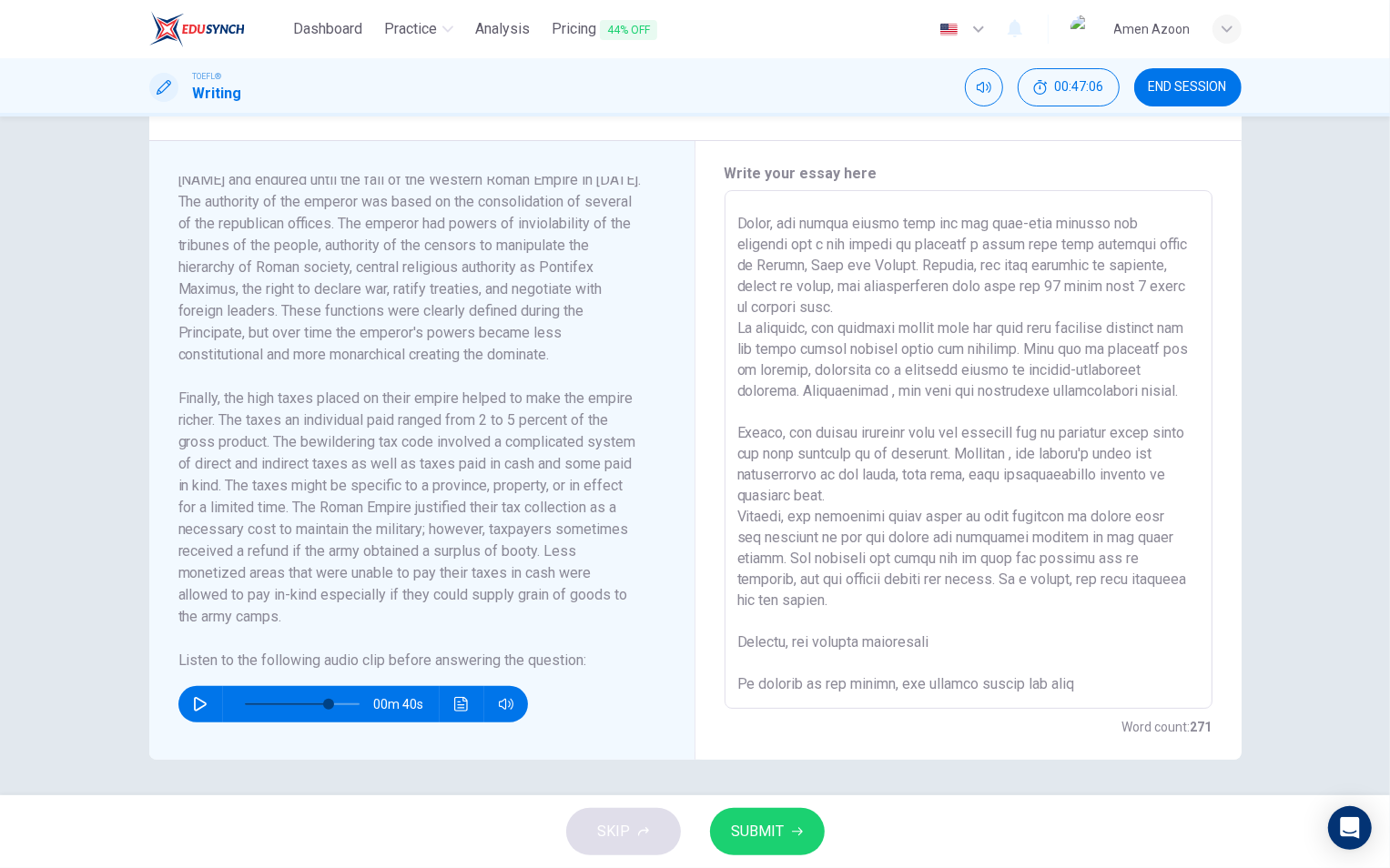 click at bounding box center (969, 449) 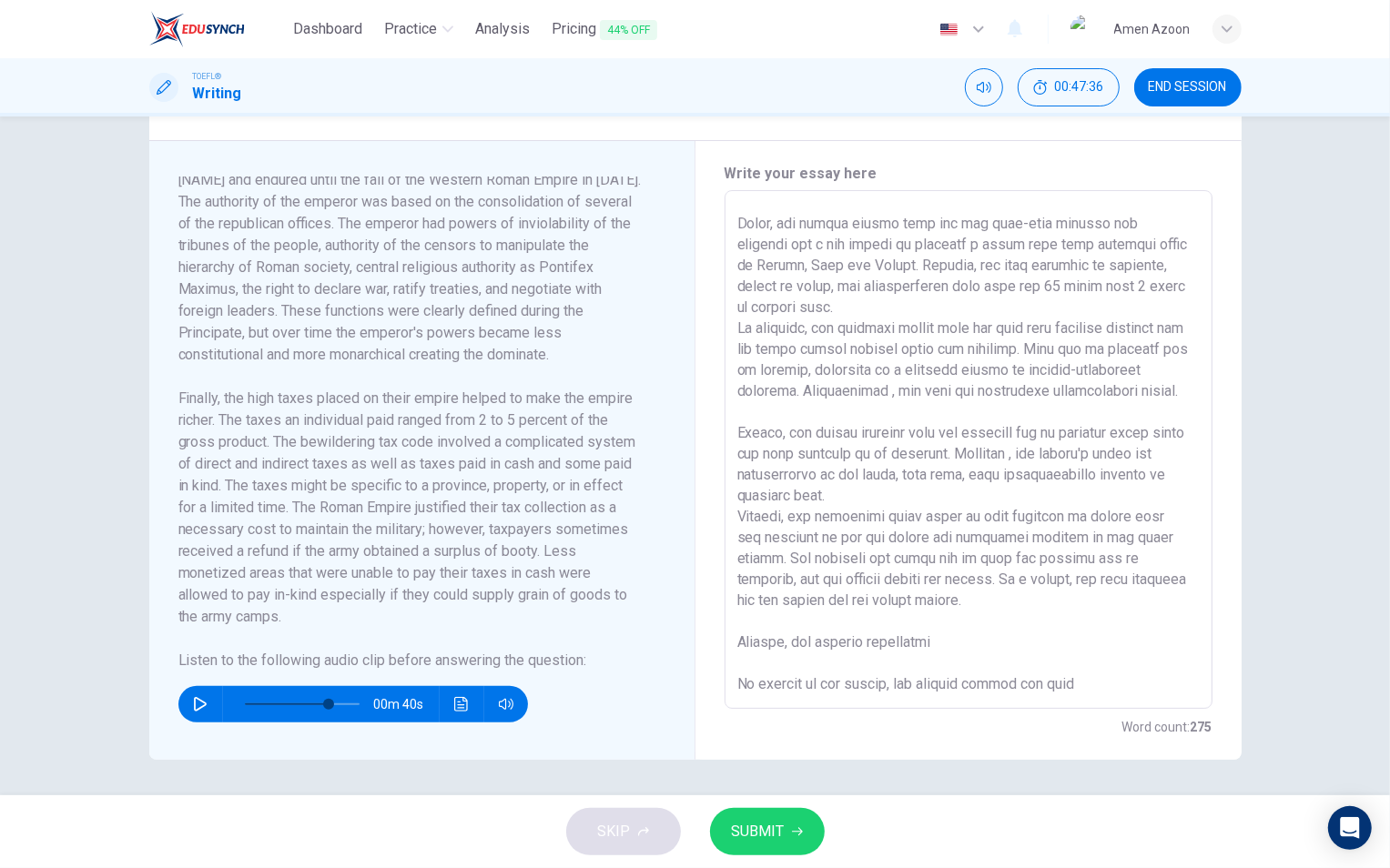 click at bounding box center [969, 449] 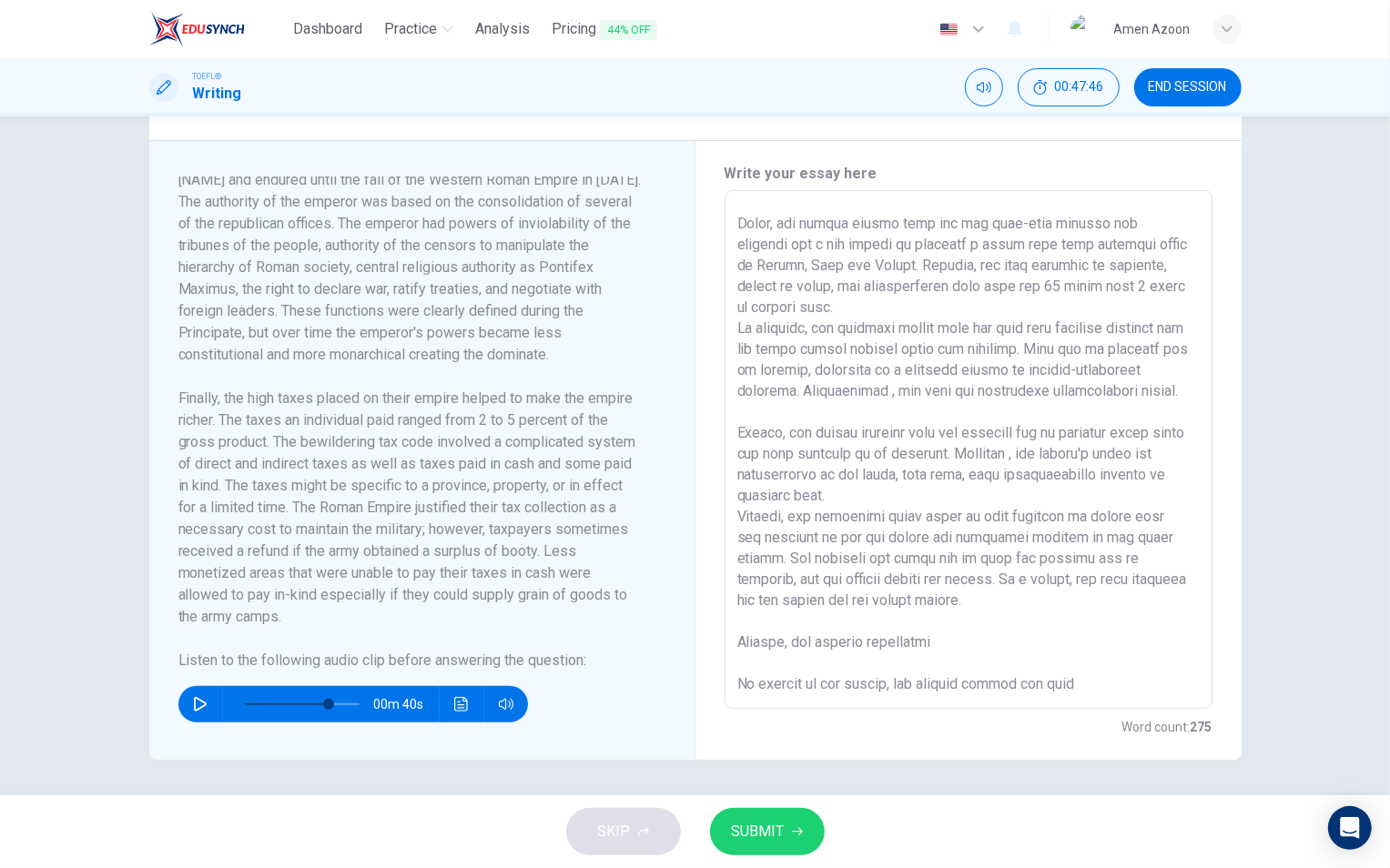 click at bounding box center (969, 449) 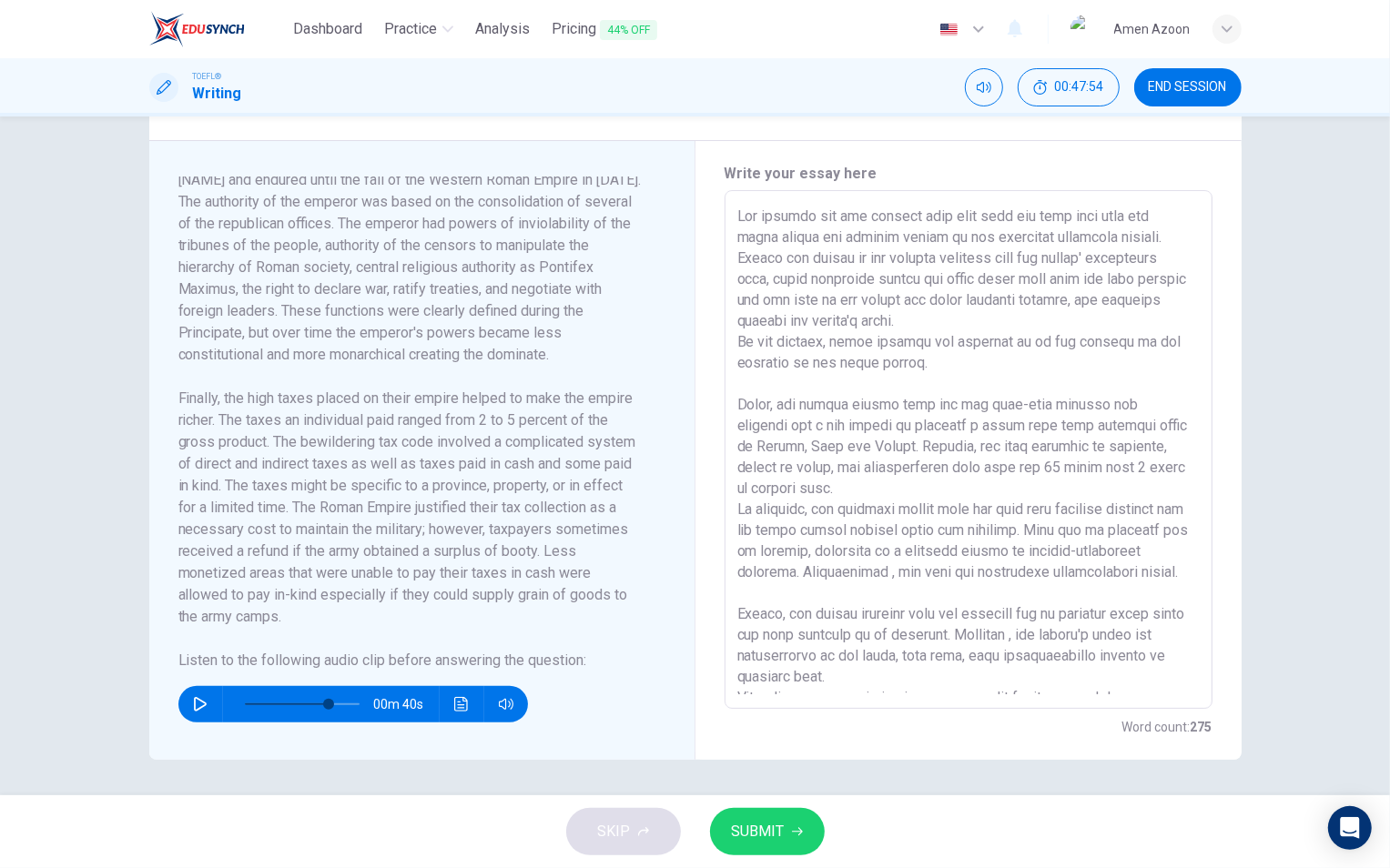 scroll, scrollTop: 181, scrollLeft: 0, axis: vertical 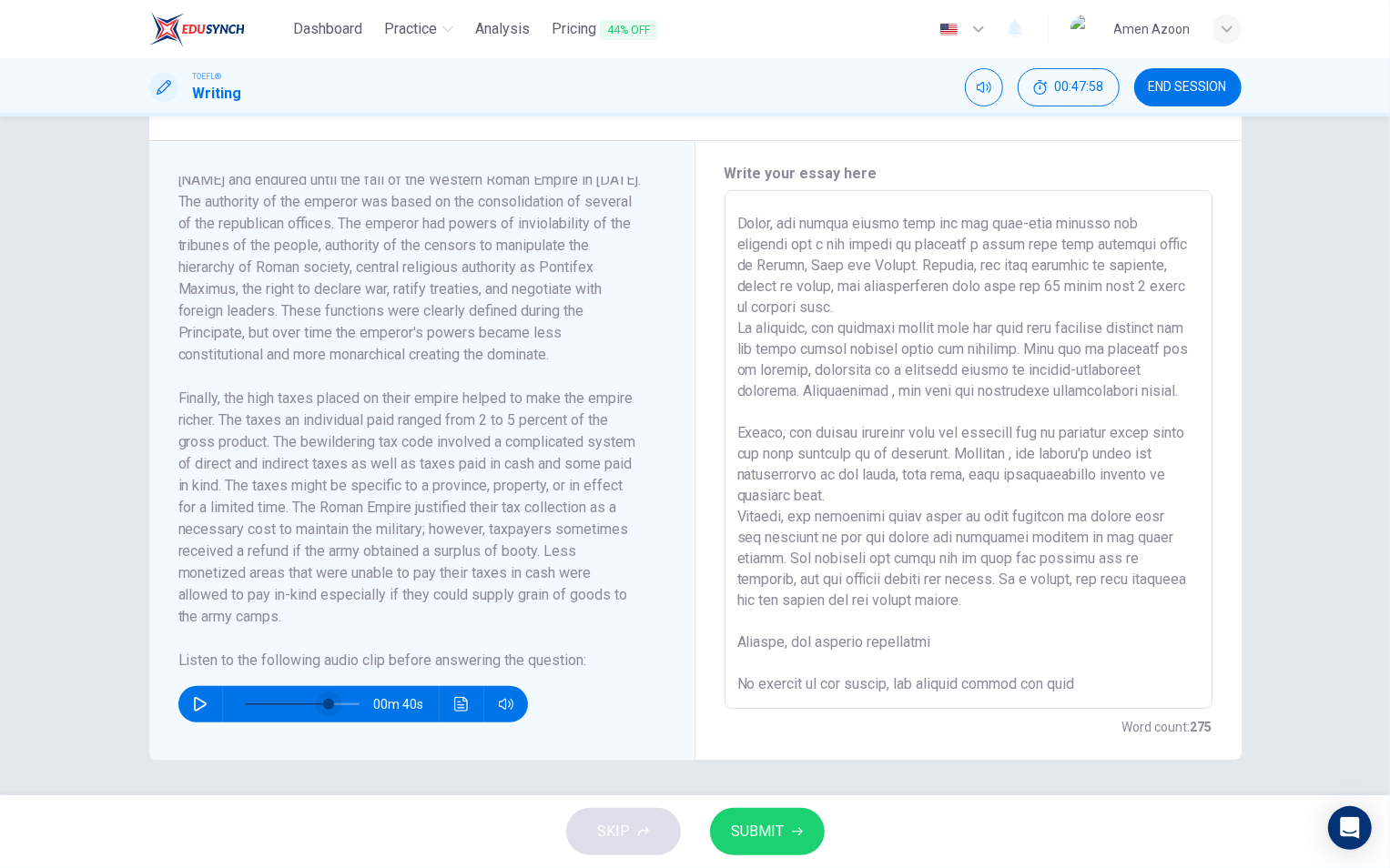 click at bounding box center [329, 704] 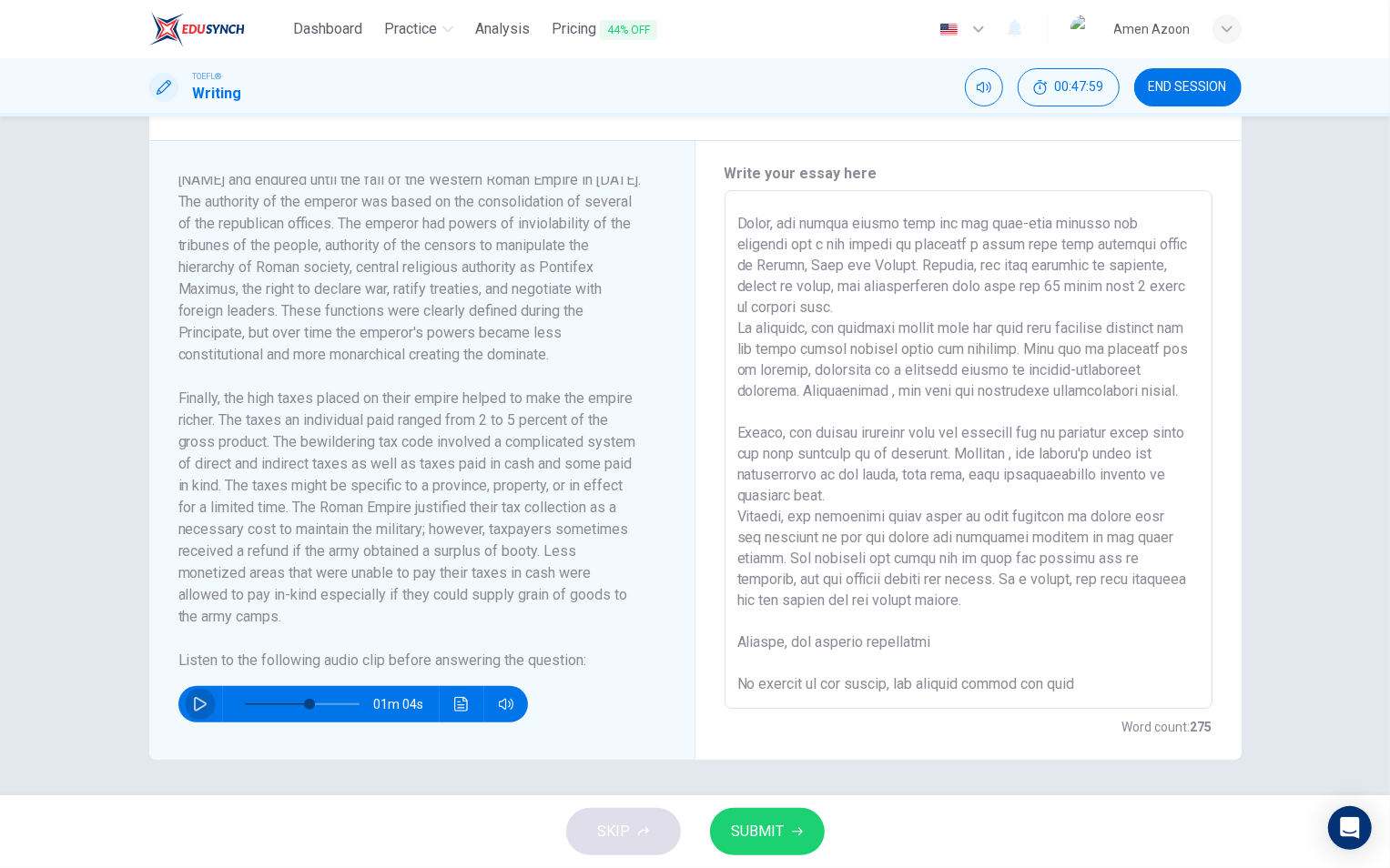 click at bounding box center (200, 704) 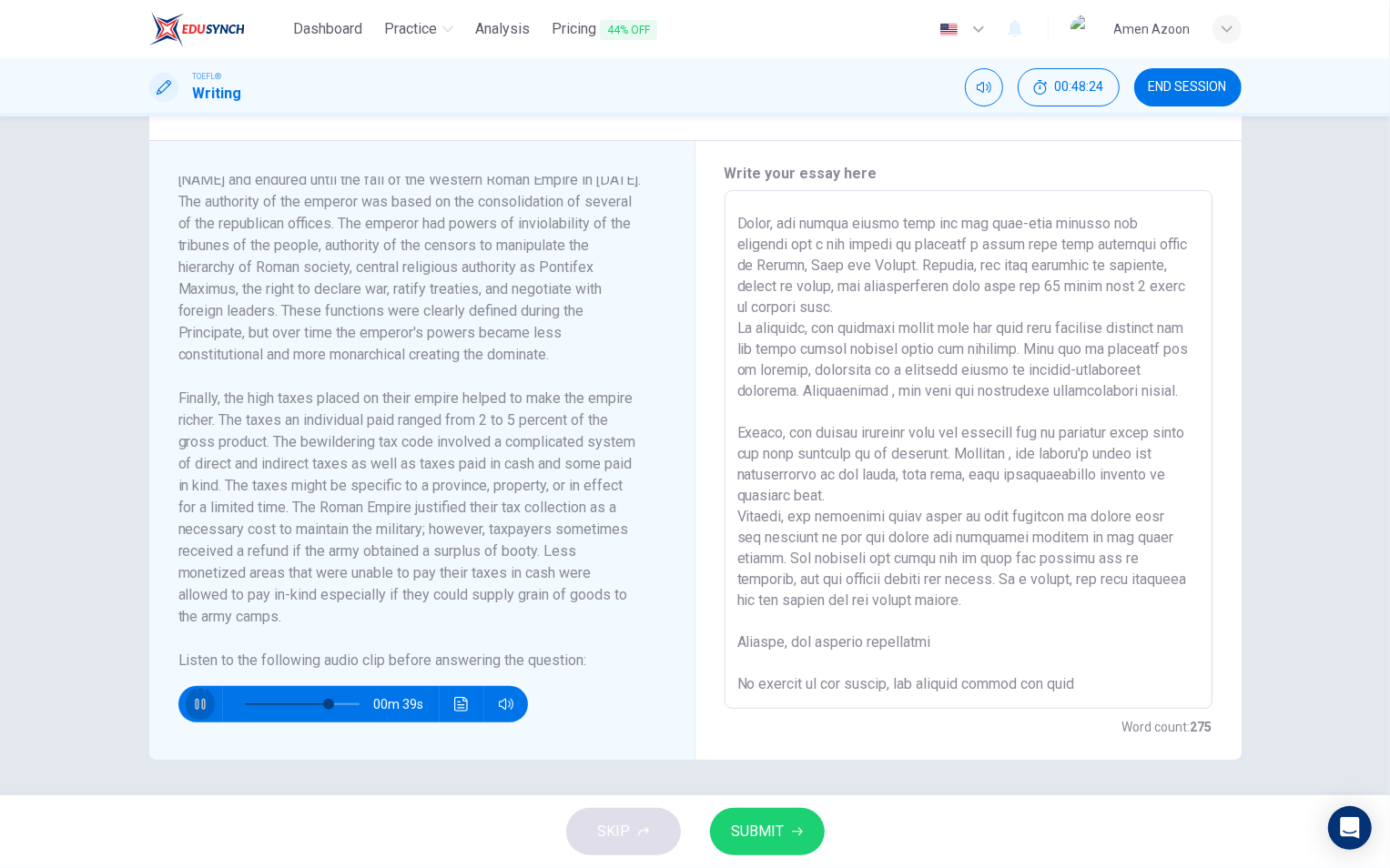 click at bounding box center [199, 704] 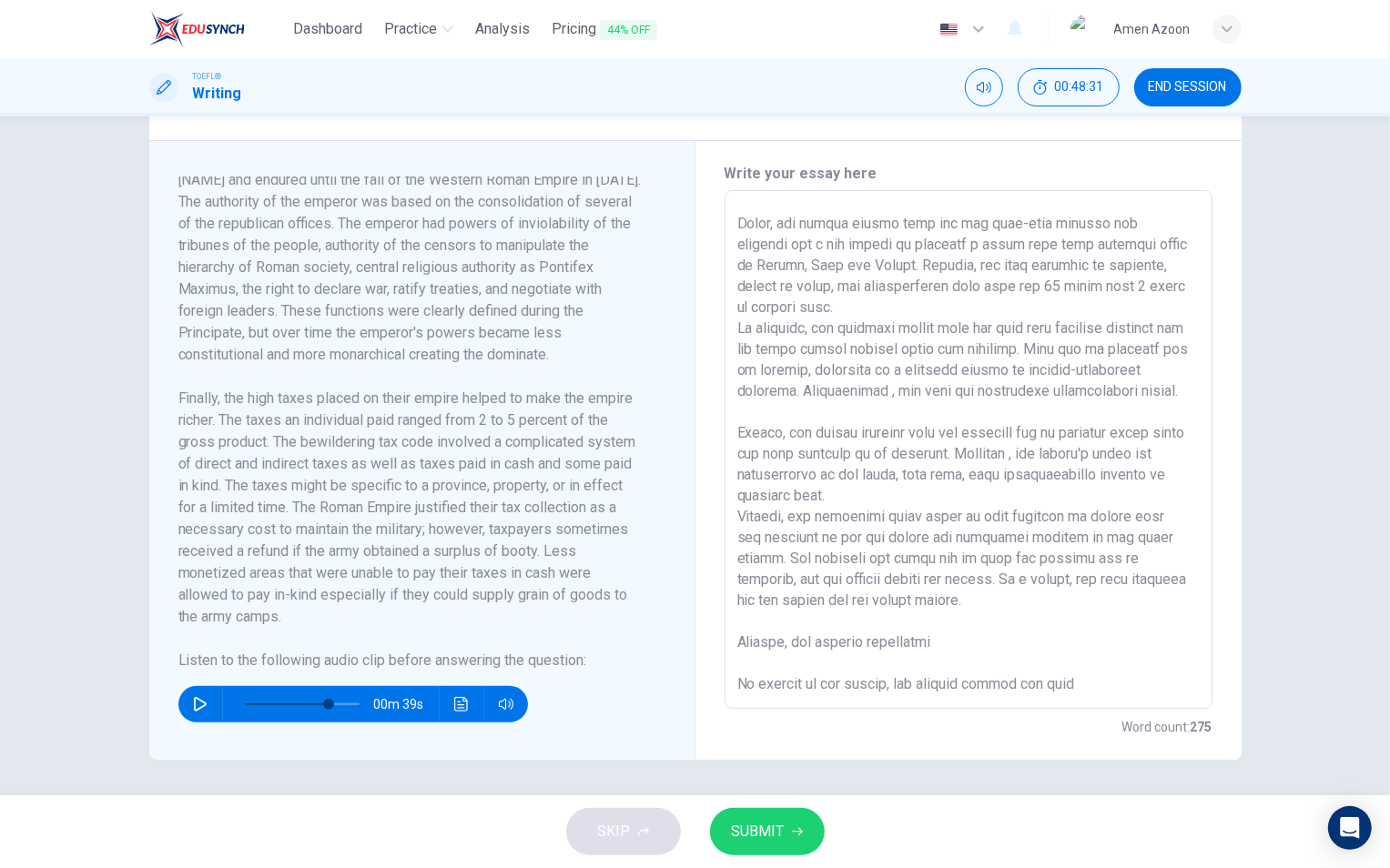 click at bounding box center [969, 449] 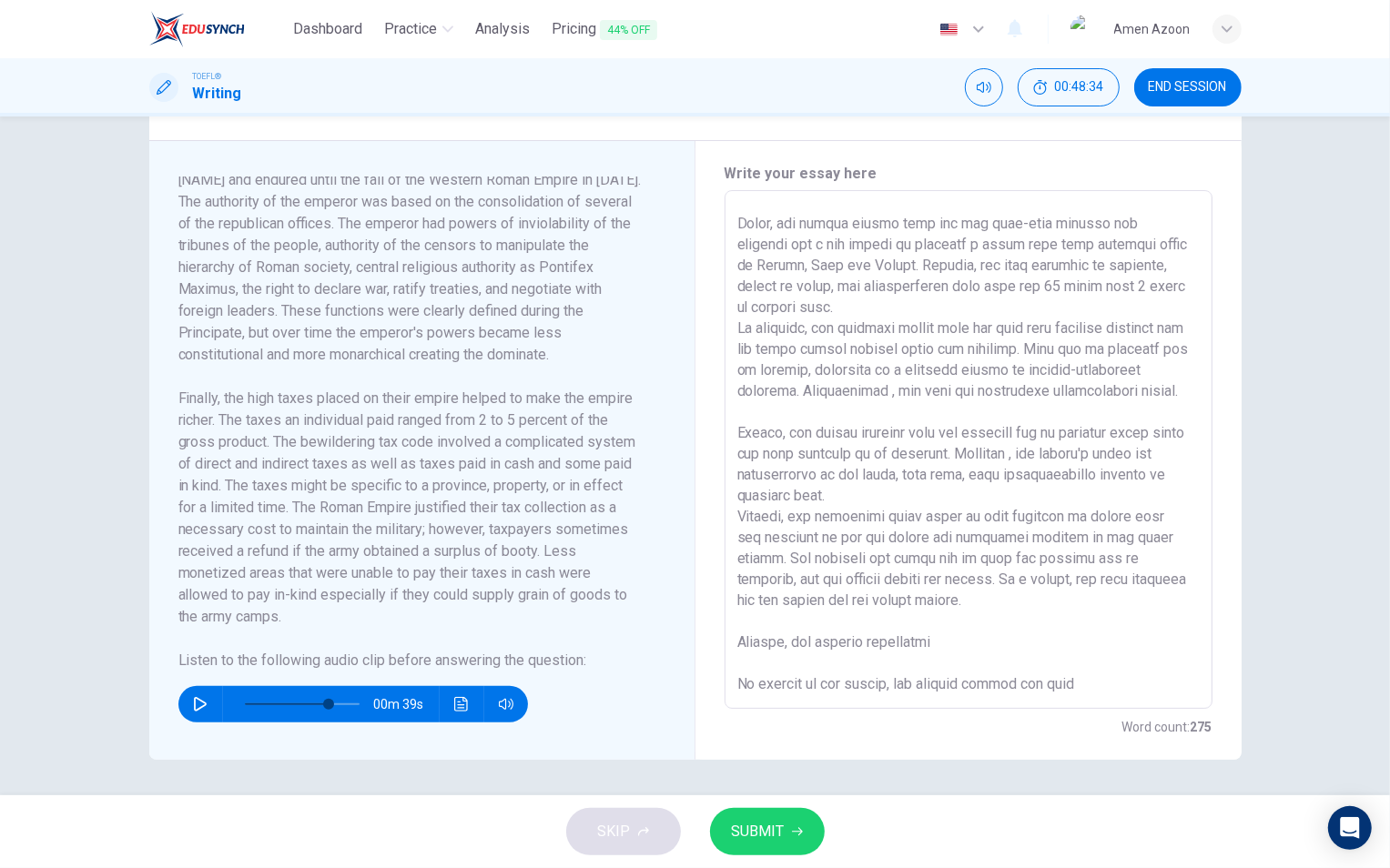 click at bounding box center (969, 449) 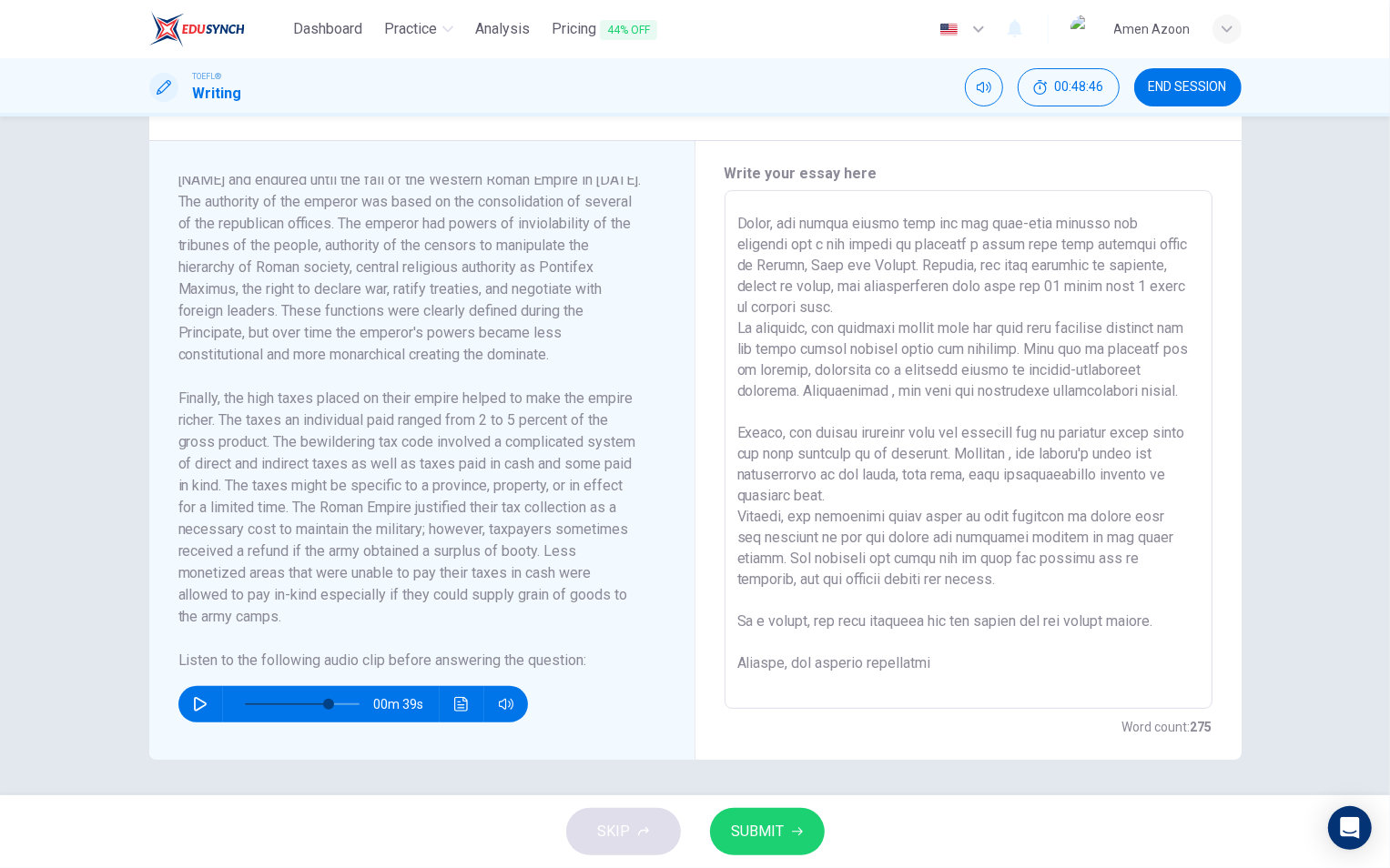 click at bounding box center [969, 449] 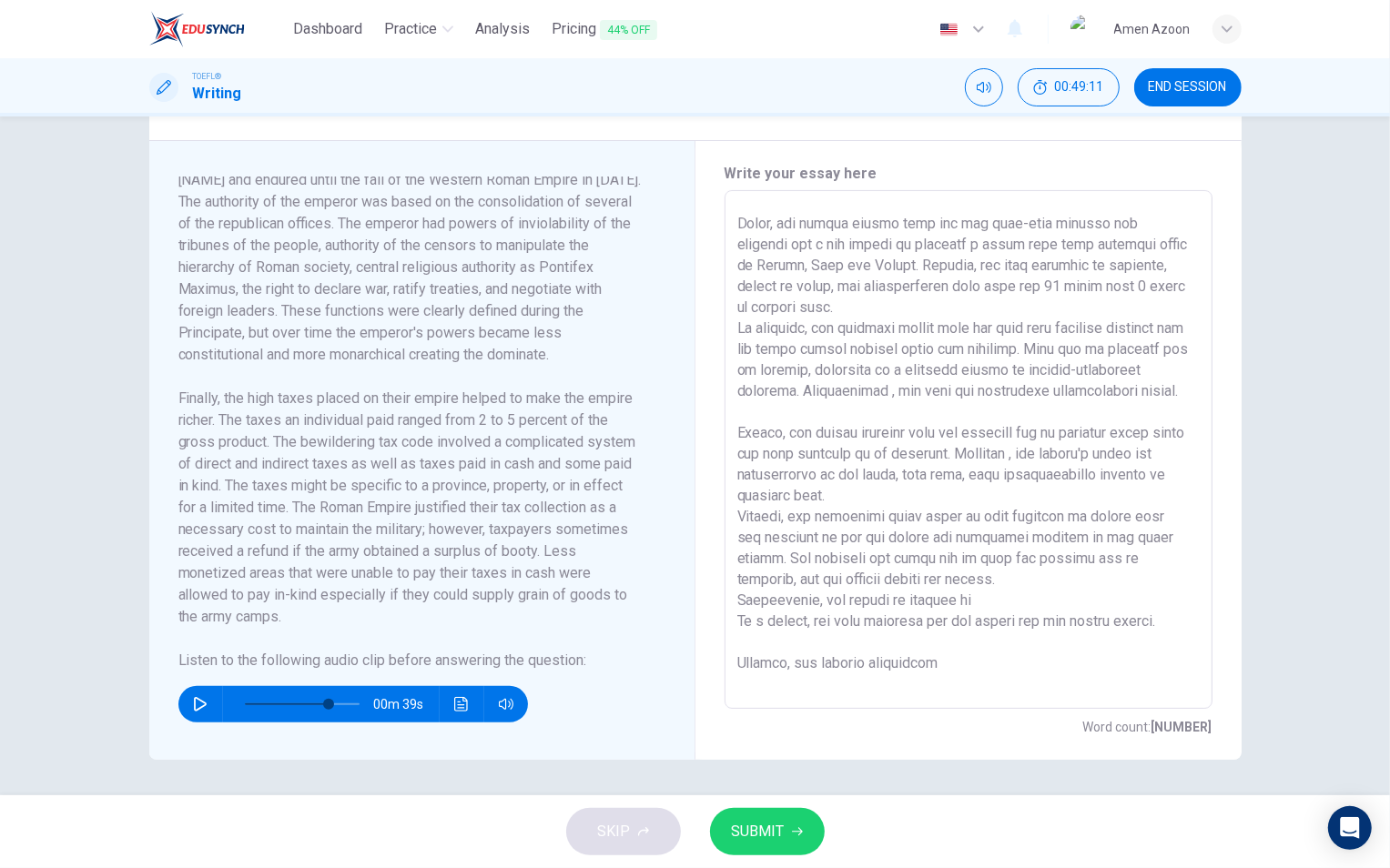 click at bounding box center [969, 449] 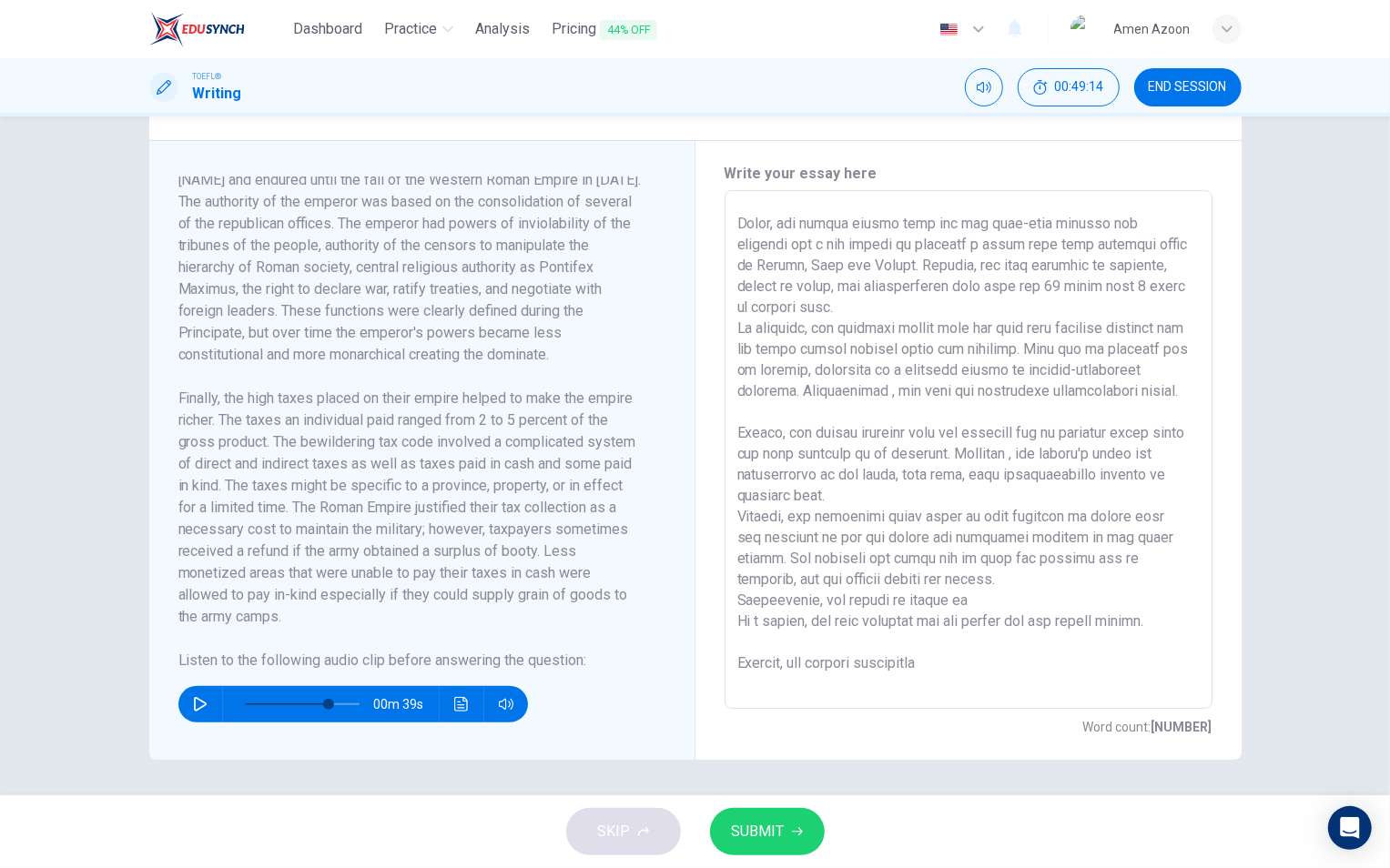 click at bounding box center [969, 449] 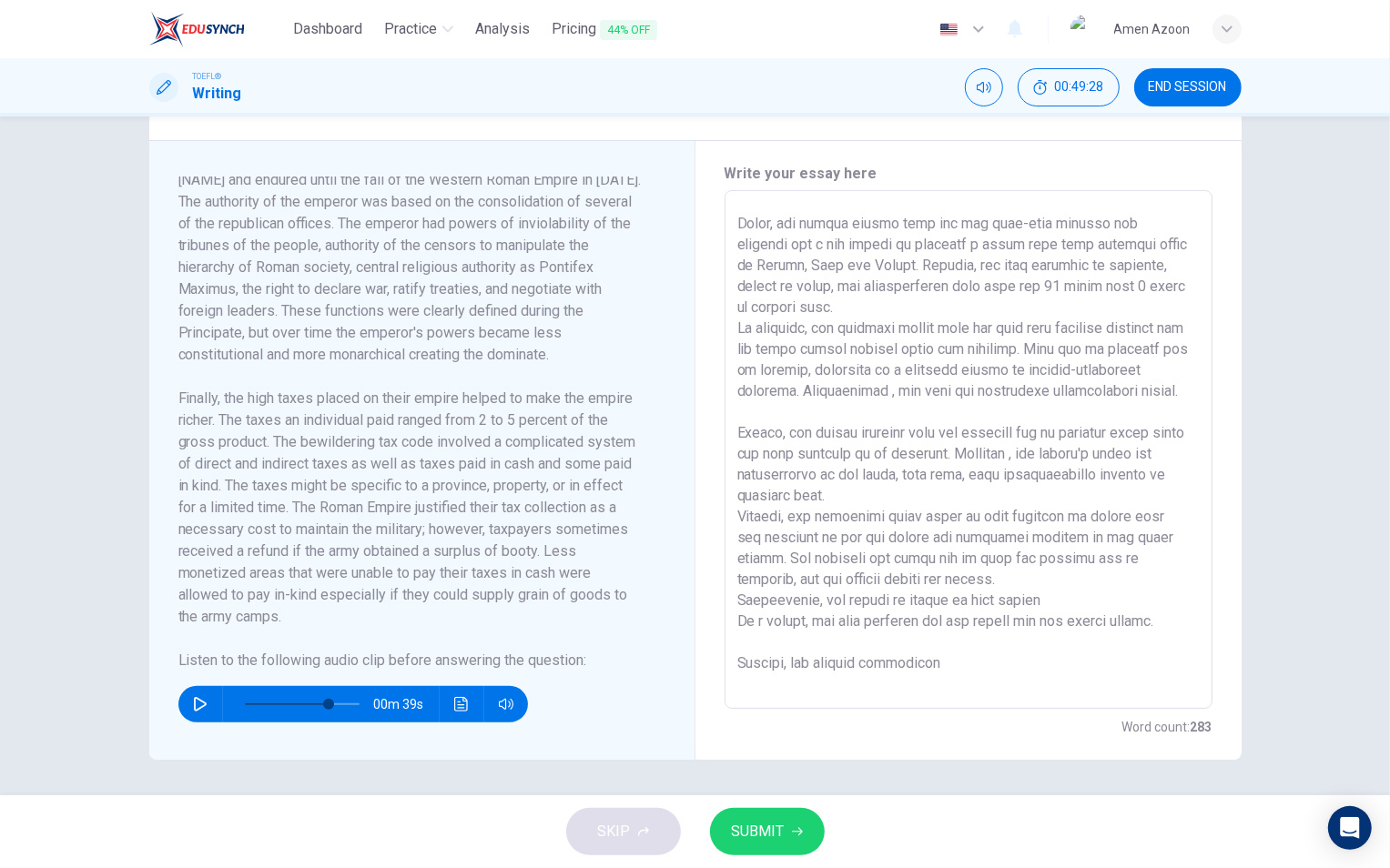 click at bounding box center [969, 449] 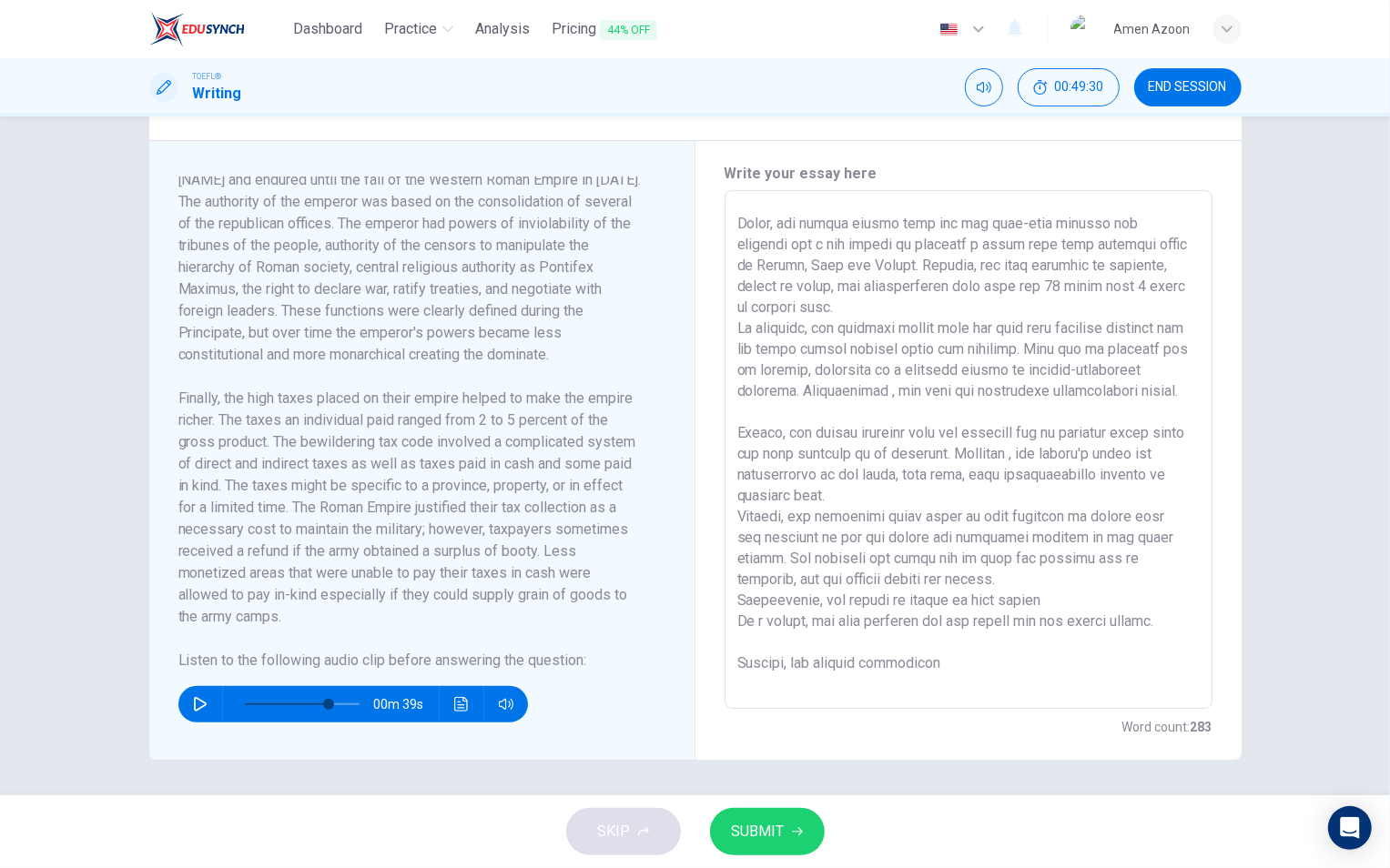 click at bounding box center (969, 449) 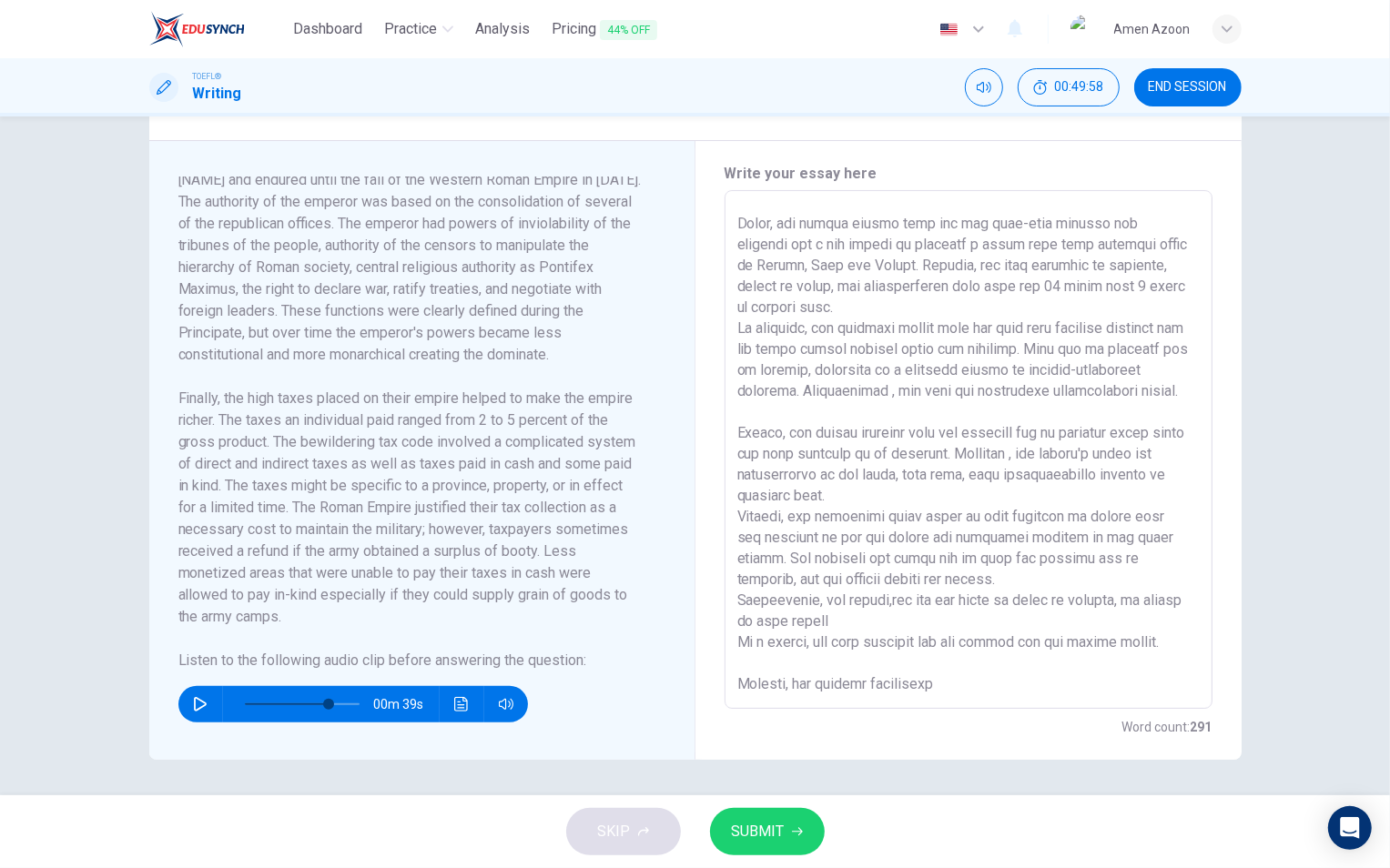 click at bounding box center [969, 449] 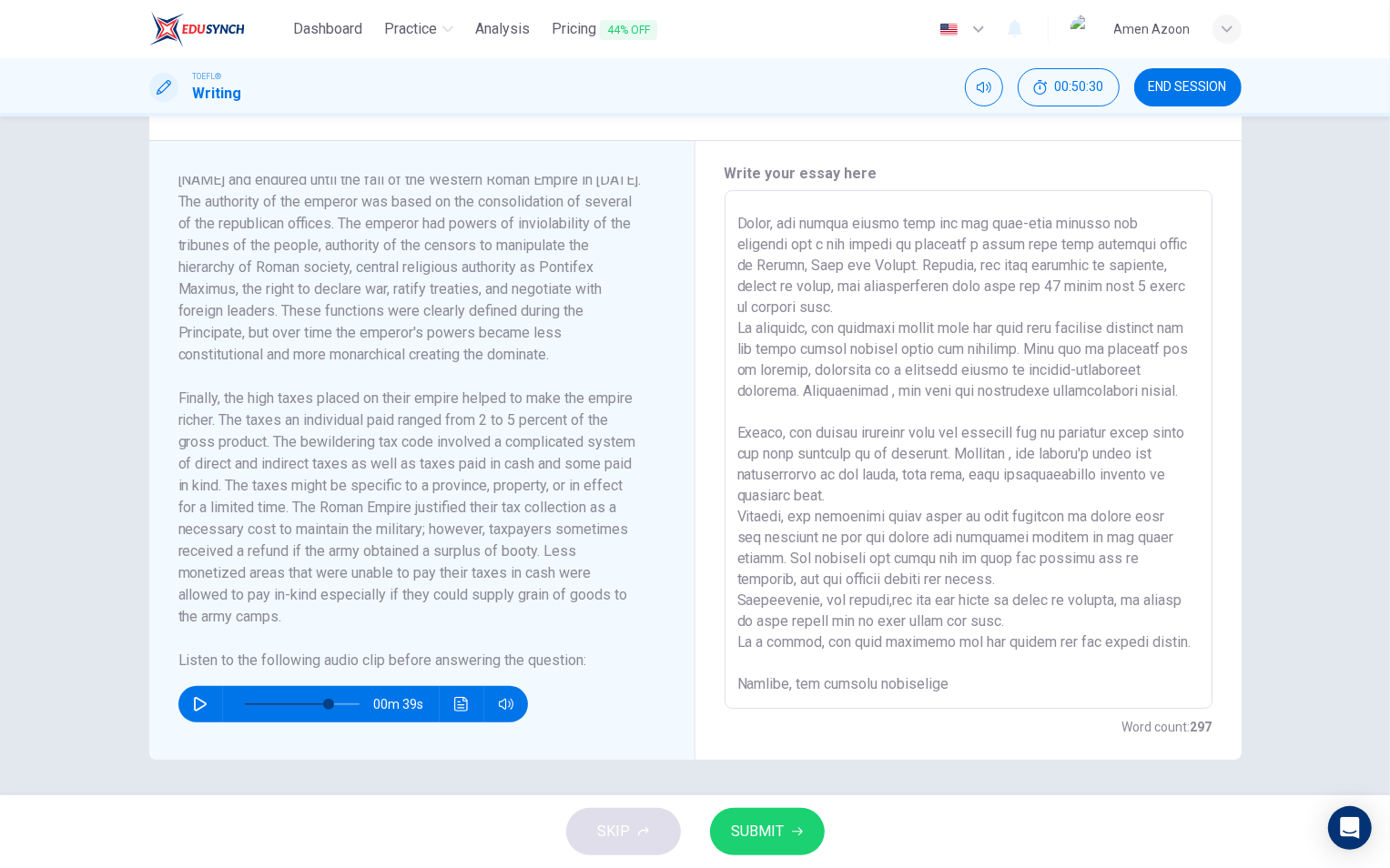 click at bounding box center (969, 449) 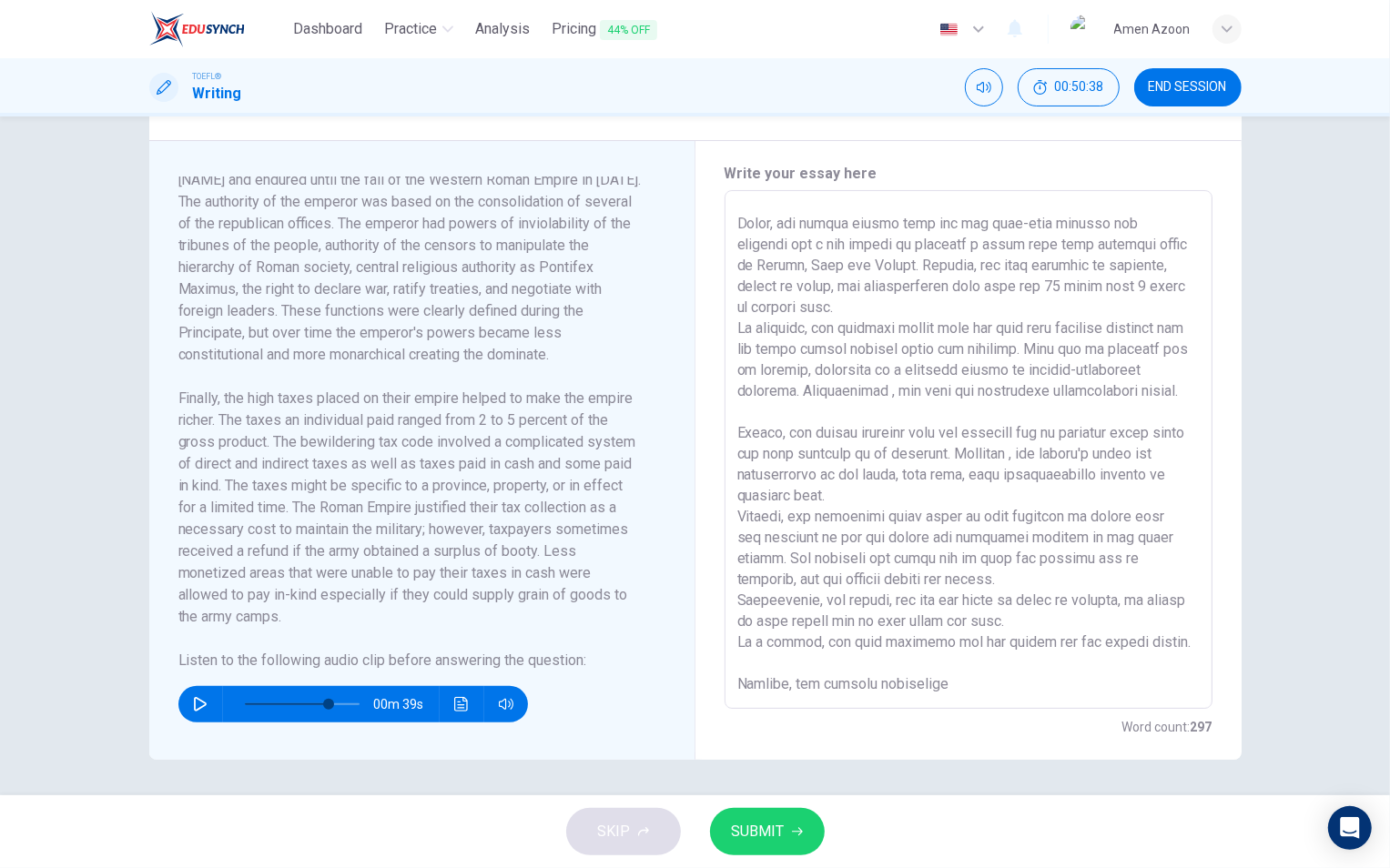 click at bounding box center (969, 449) 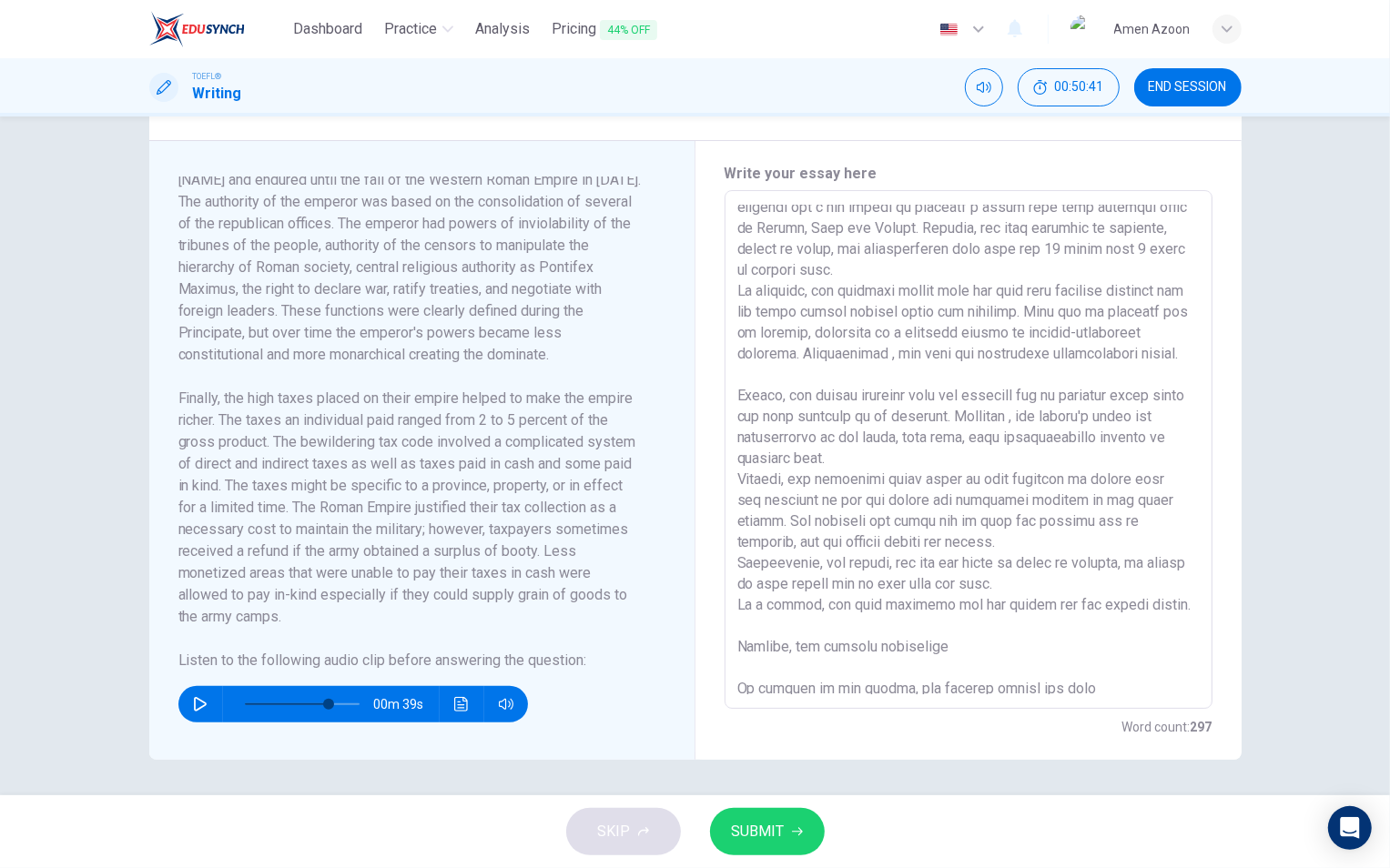 scroll, scrollTop: 234, scrollLeft: 0, axis: vertical 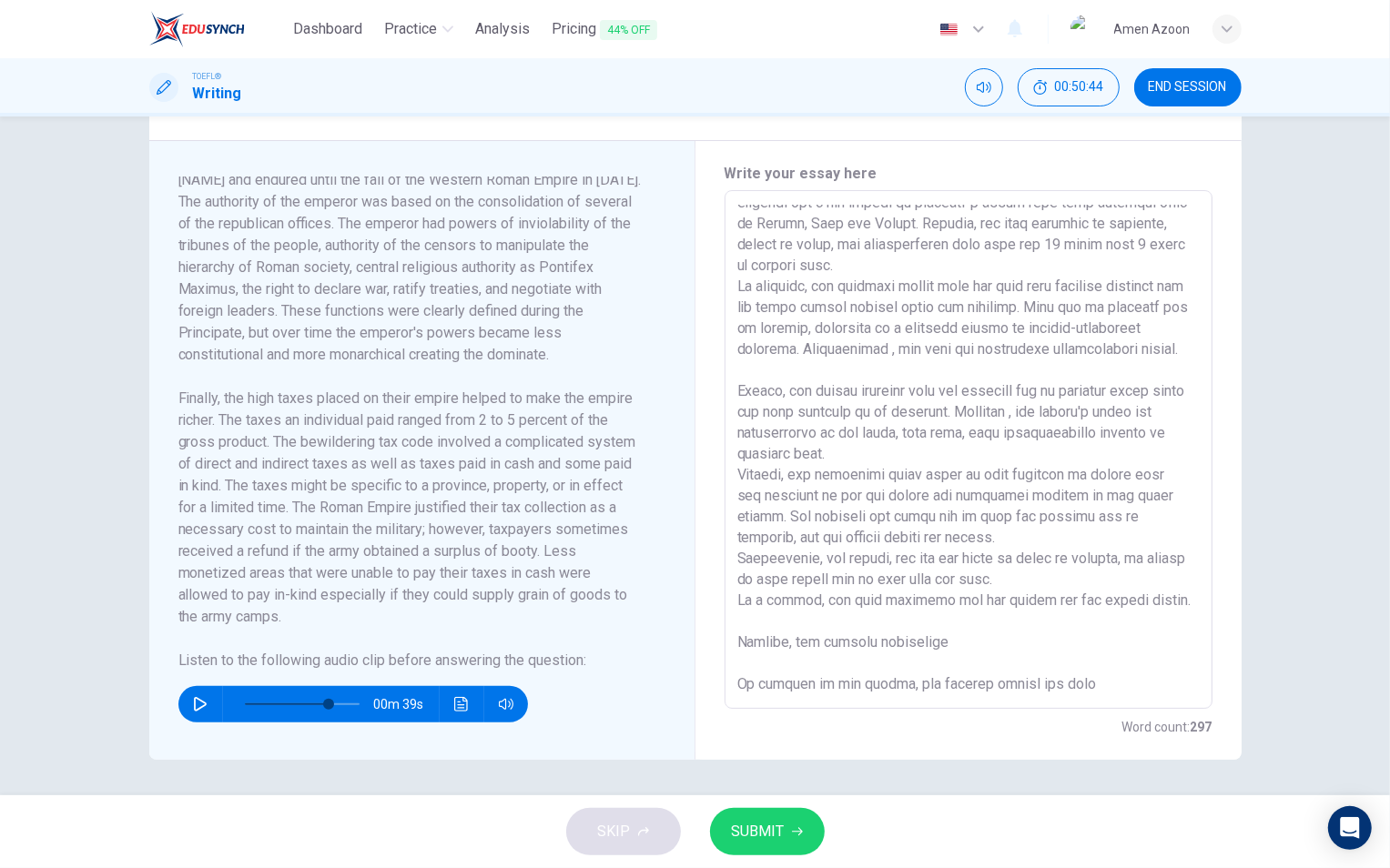 click at bounding box center (969, 449) 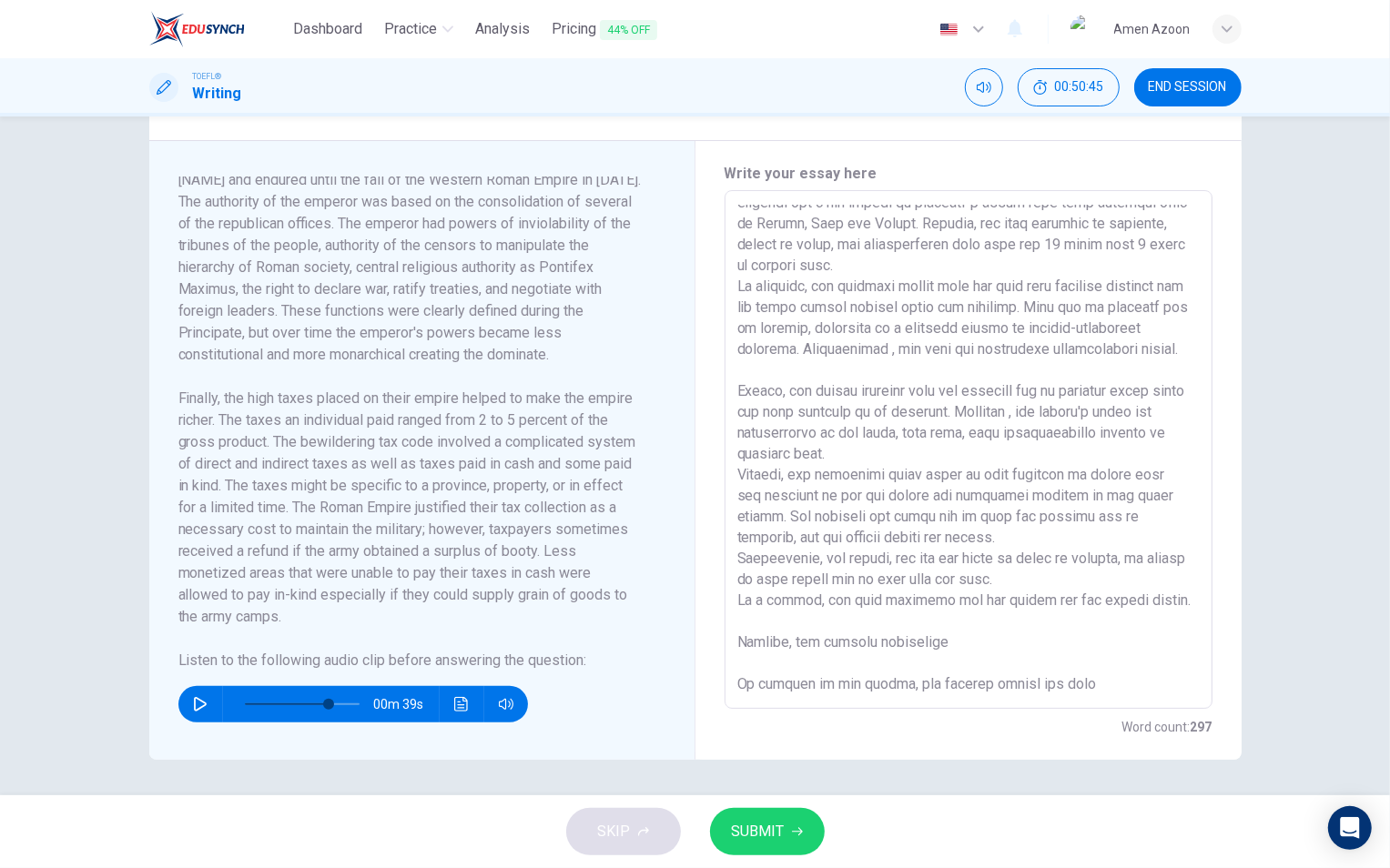 drag, startPoint x: 828, startPoint y: 603, endPoint x: 838, endPoint y: 603, distance: 10 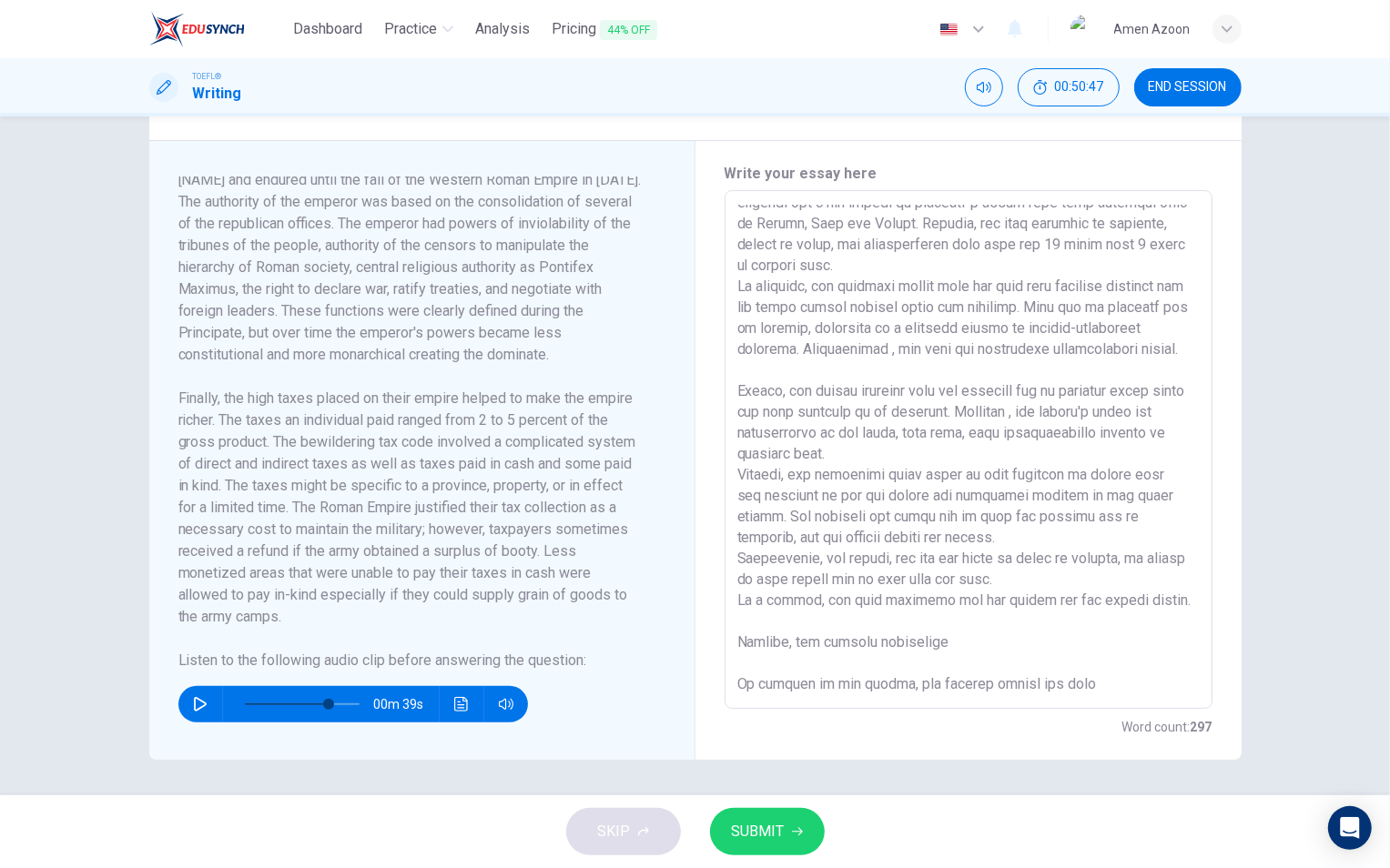 click at bounding box center [969, 449] 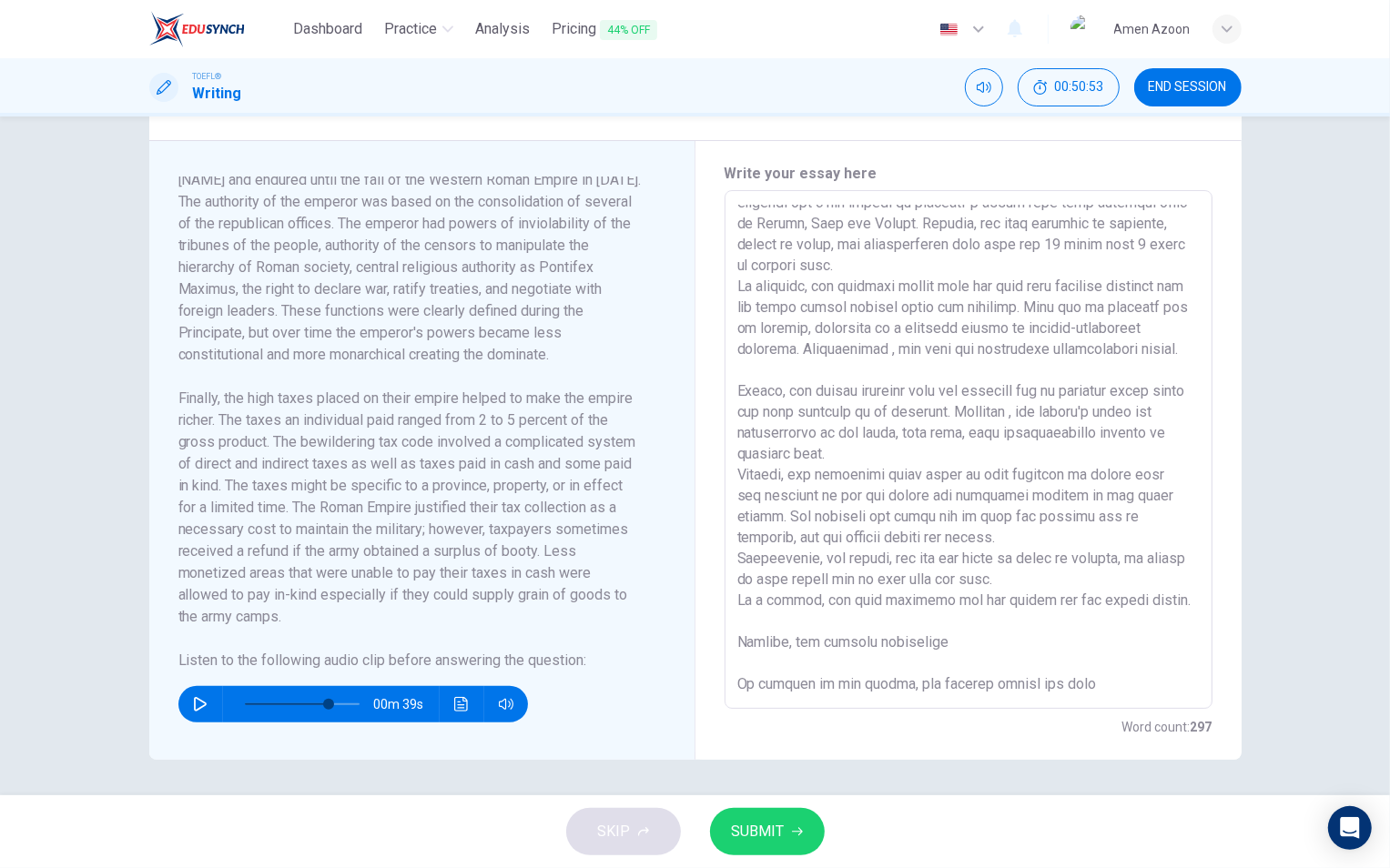 click at bounding box center [969, 449] 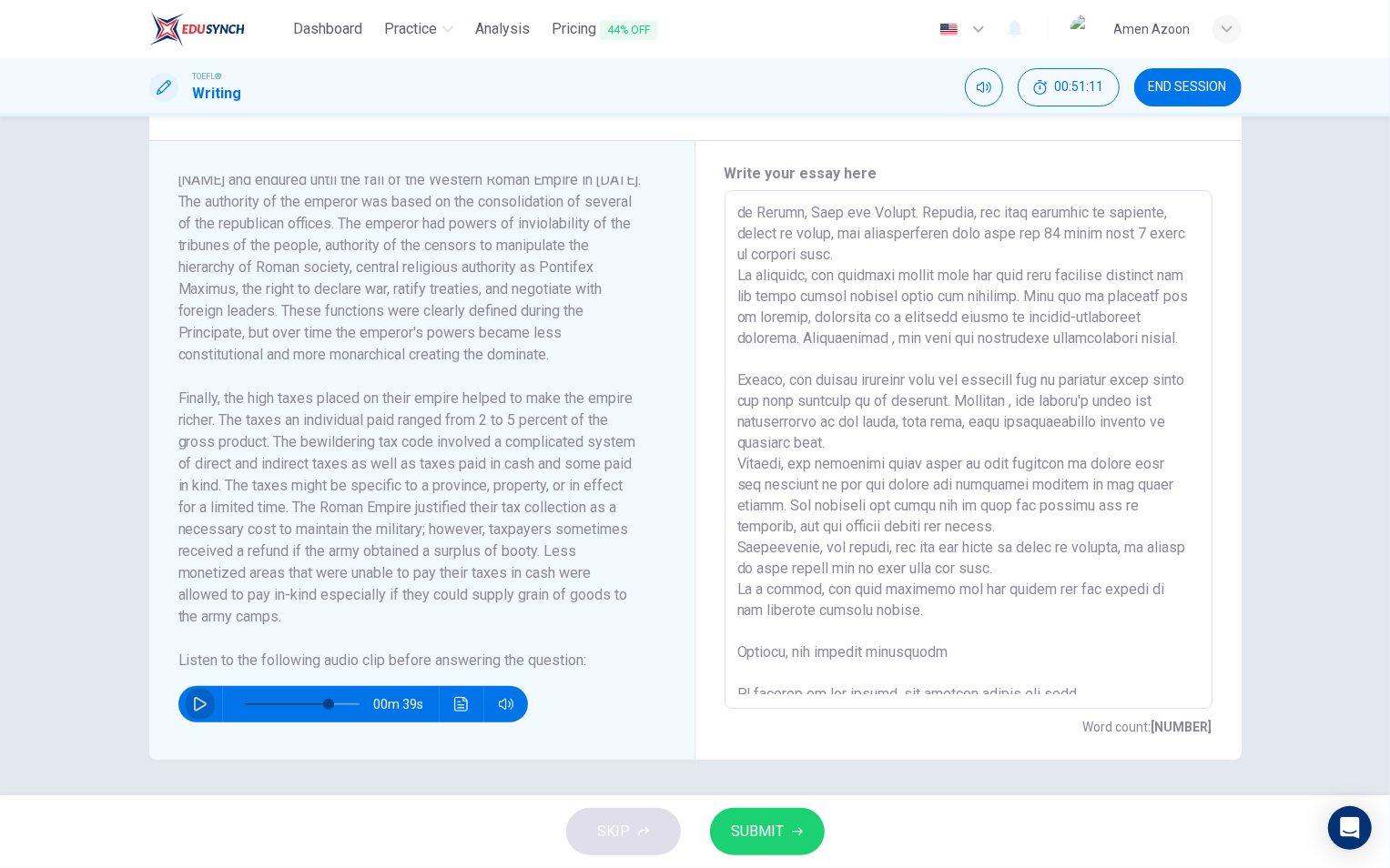 click at bounding box center [200, 704] 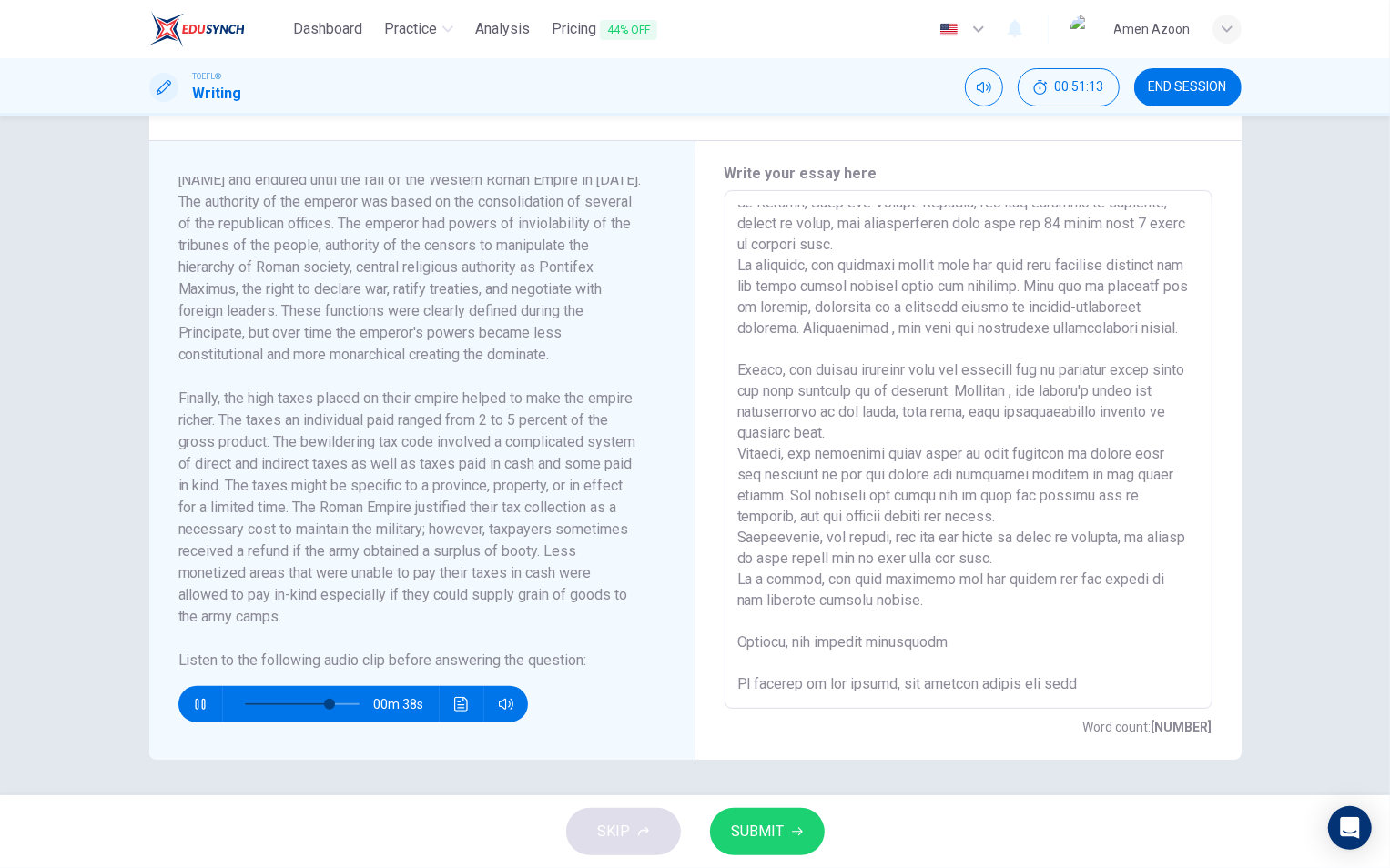 scroll, scrollTop: 243, scrollLeft: 0, axis: vertical 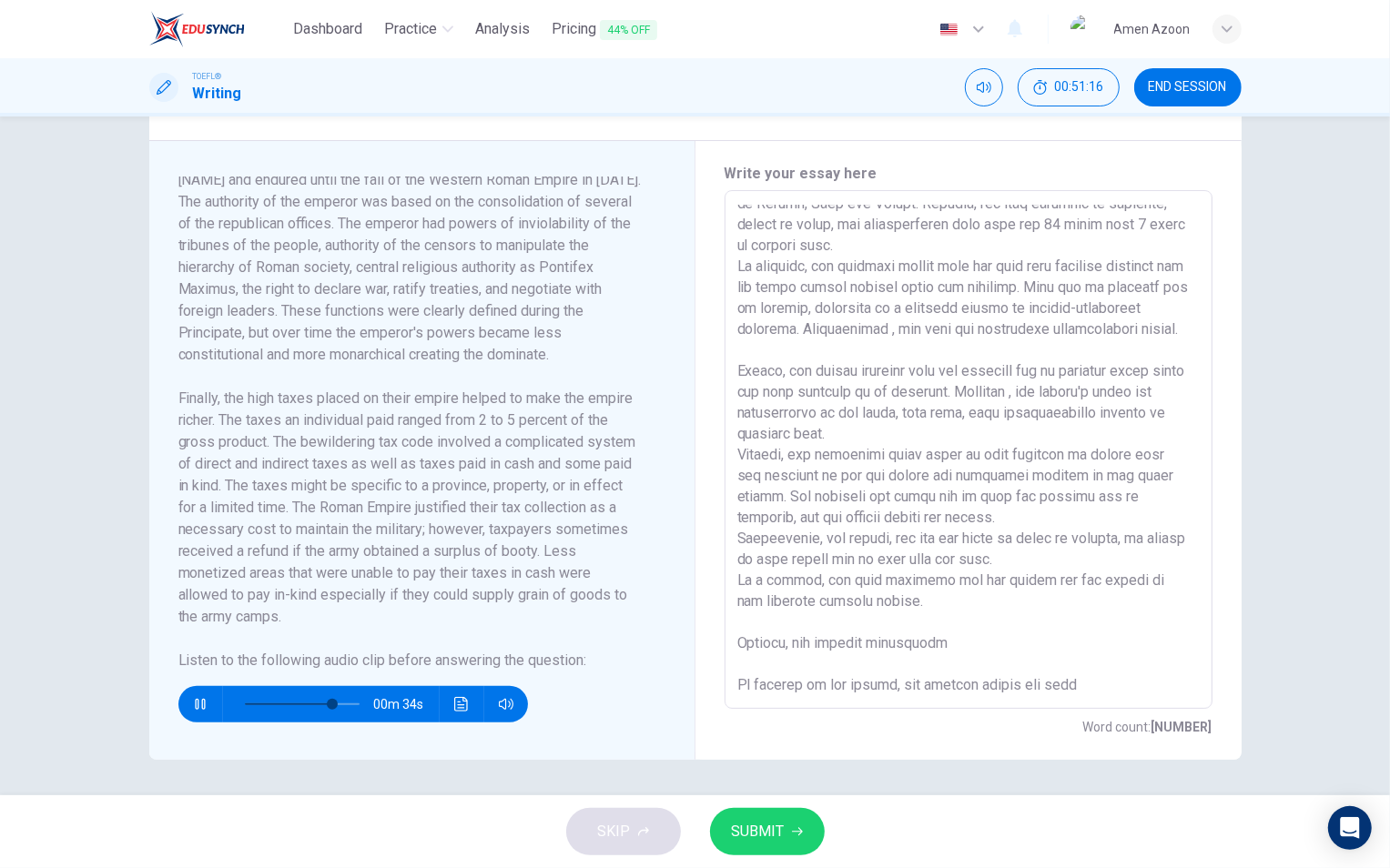 click at bounding box center [200, 704] 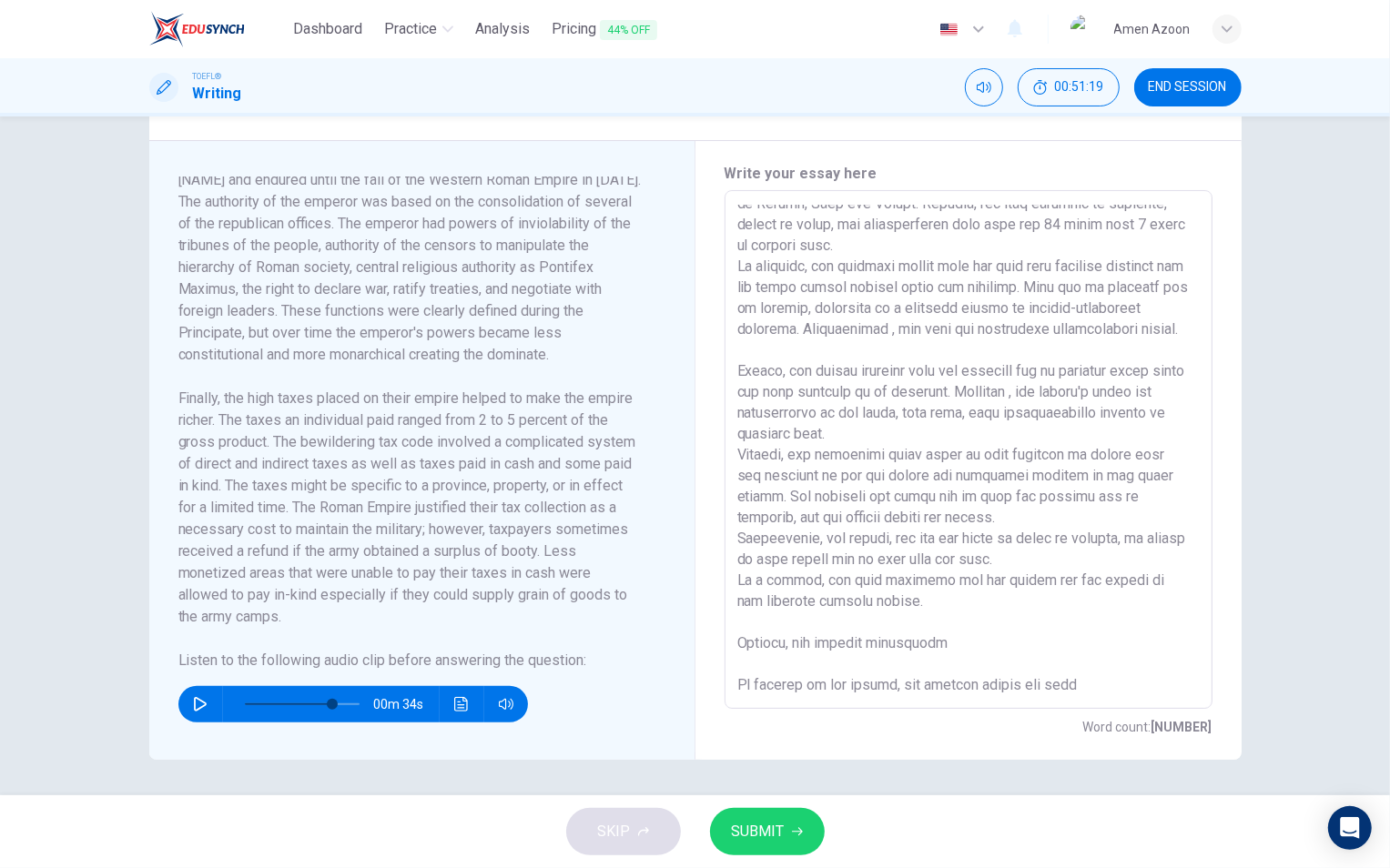 click at bounding box center (969, 449) 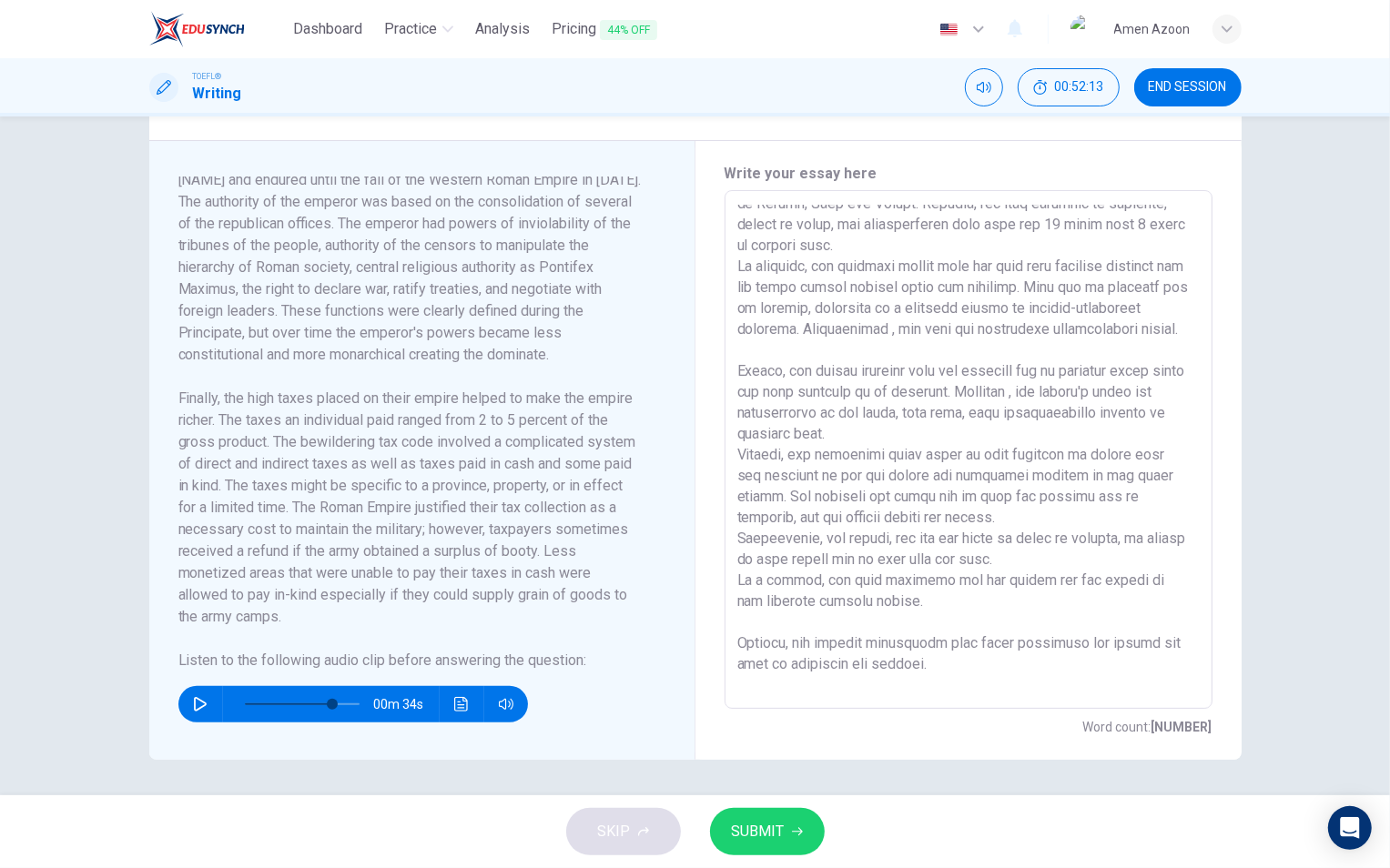 scroll, scrollTop: 264, scrollLeft: 0, axis: vertical 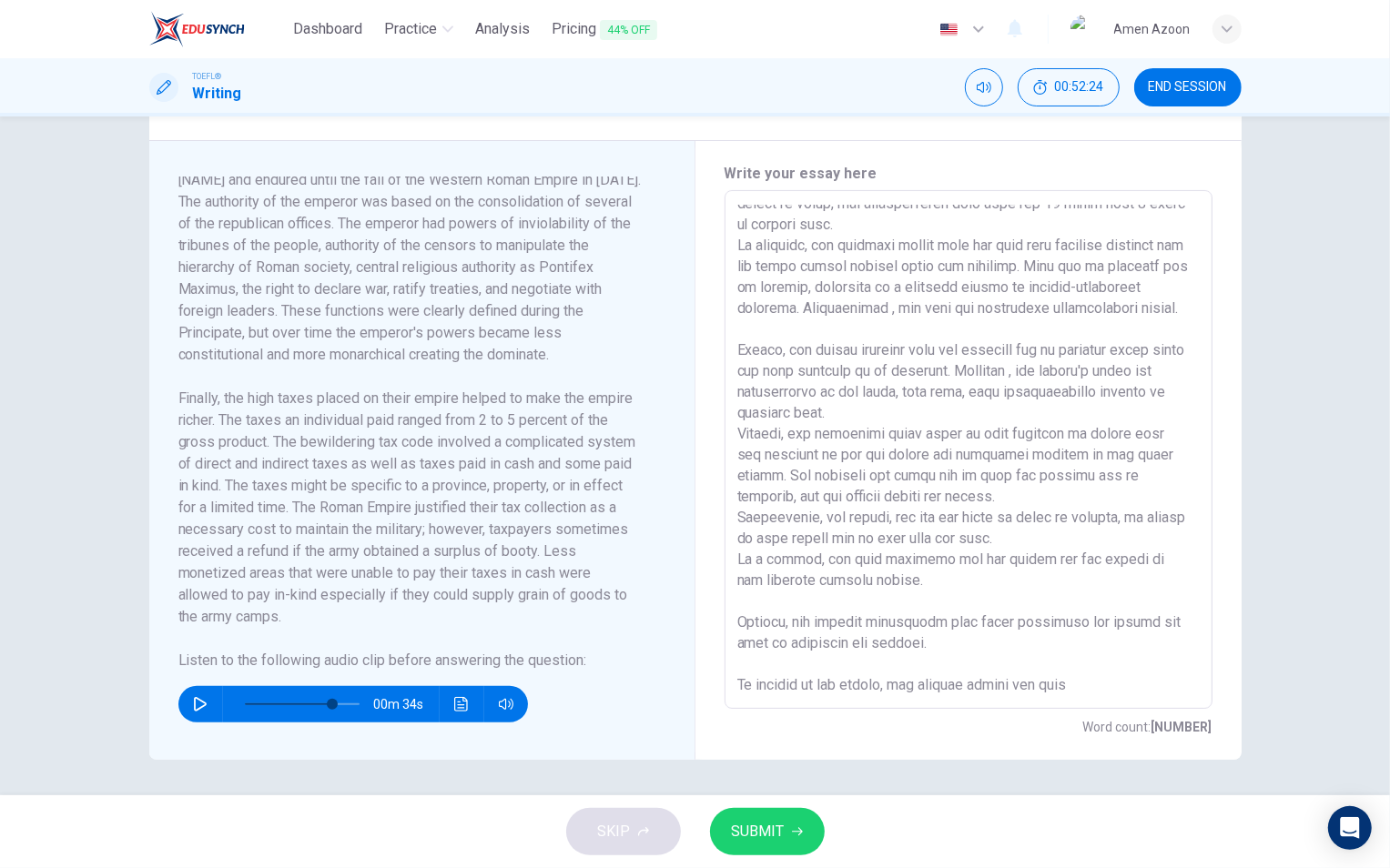 click at bounding box center (969, 449) 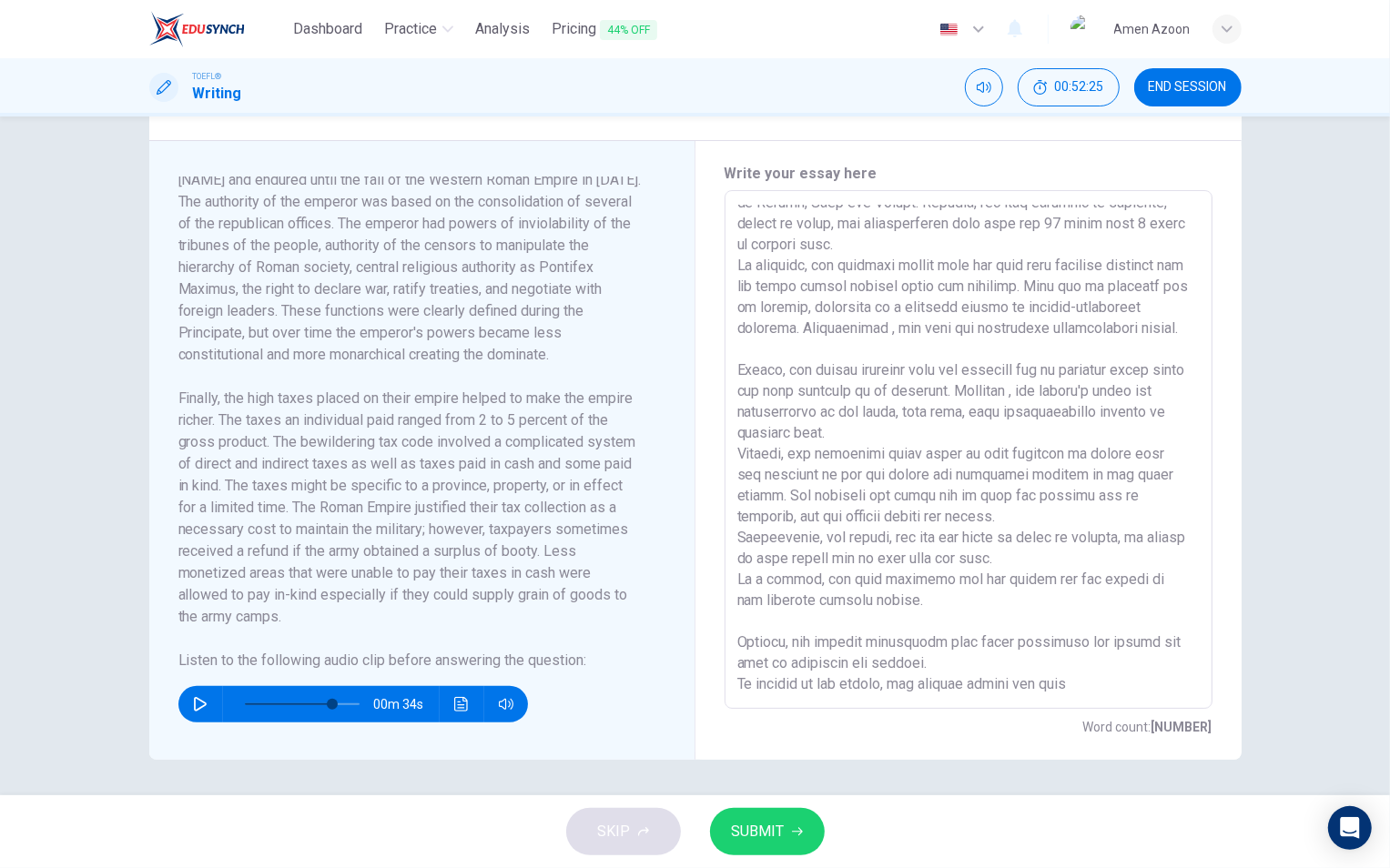 scroll, scrollTop: 244, scrollLeft: 0, axis: vertical 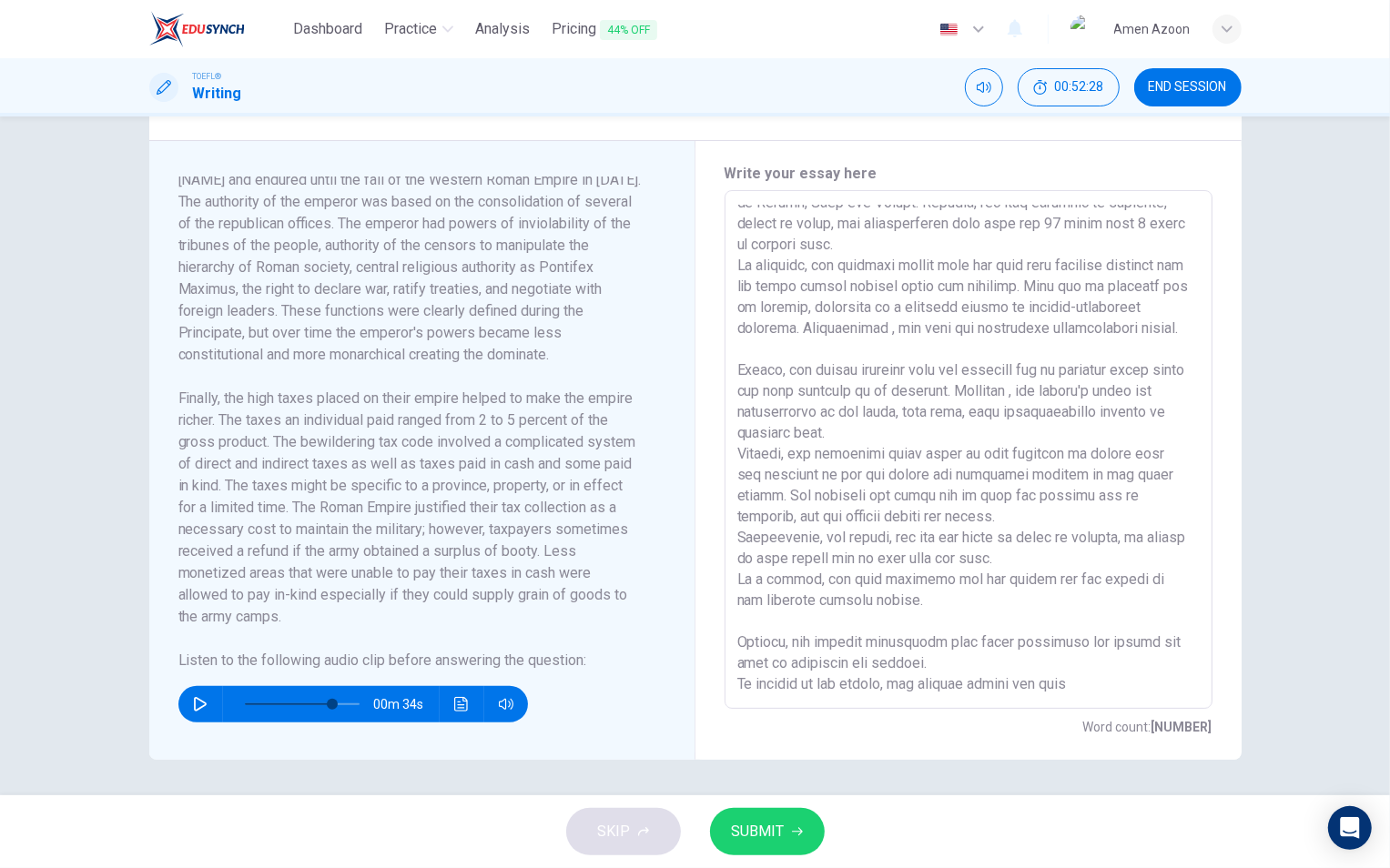 click at bounding box center [969, 449] 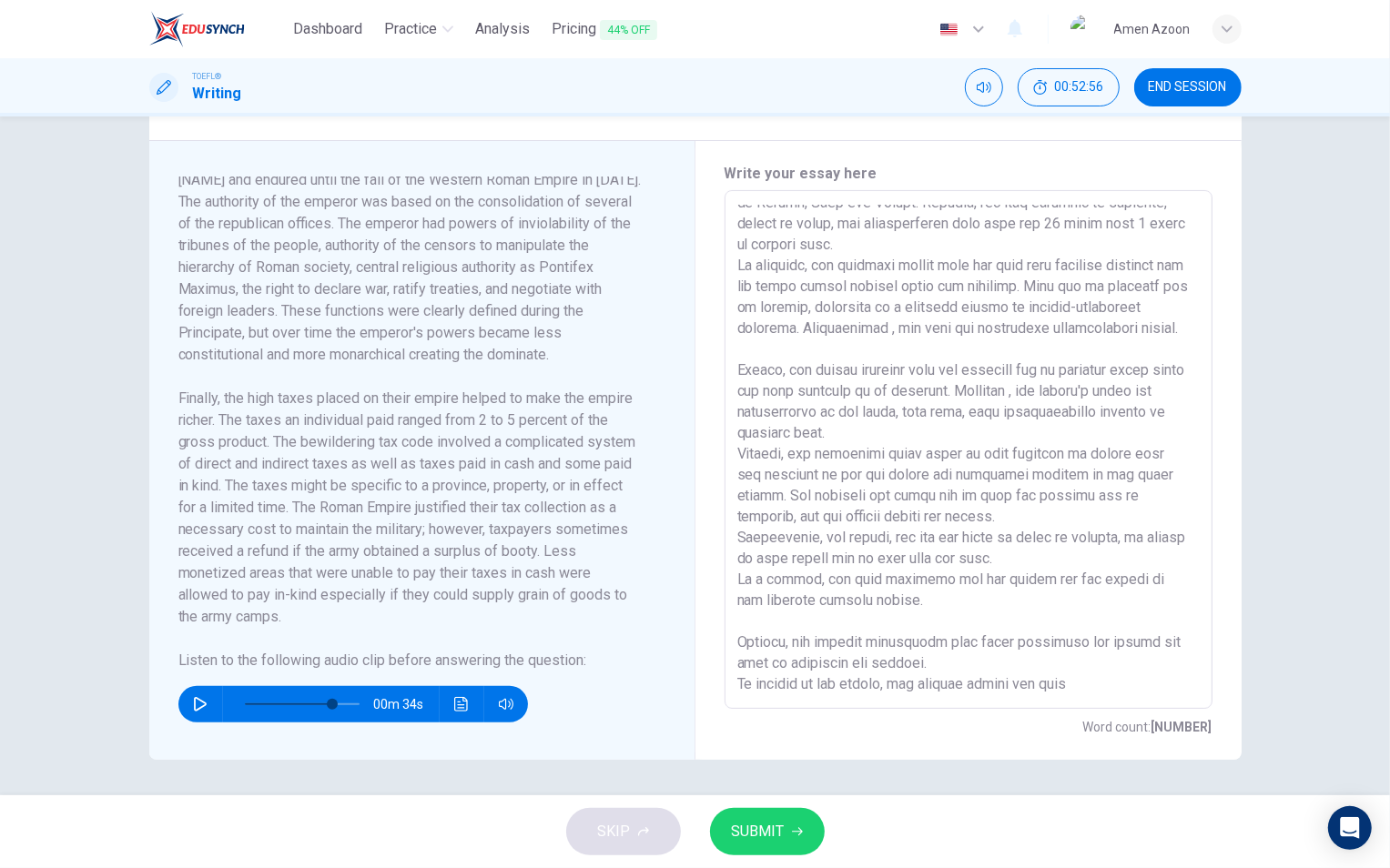 click at bounding box center (969, 449) 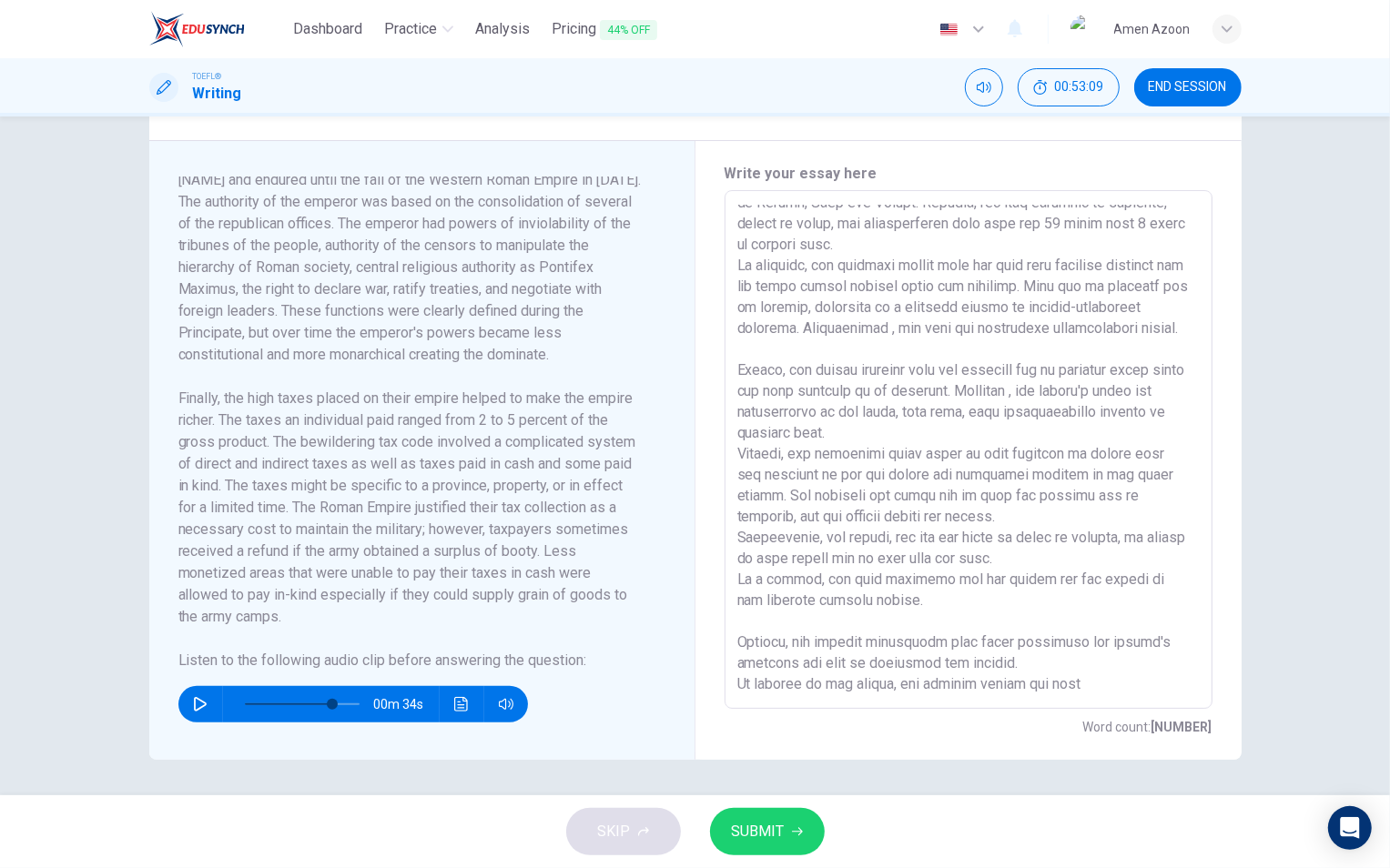 click at bounding box center [969, 449] 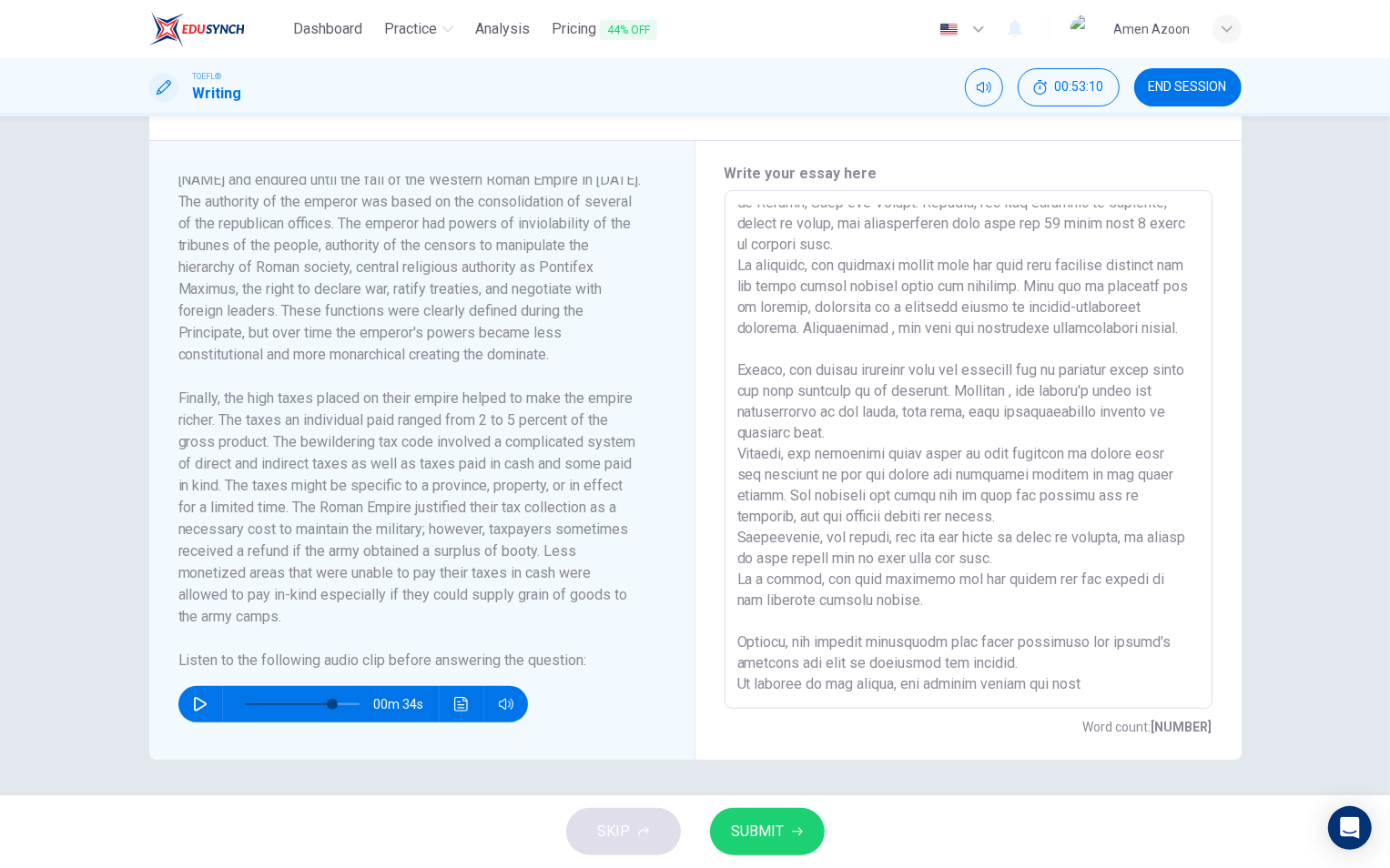 click at bounding box center [969, 449] 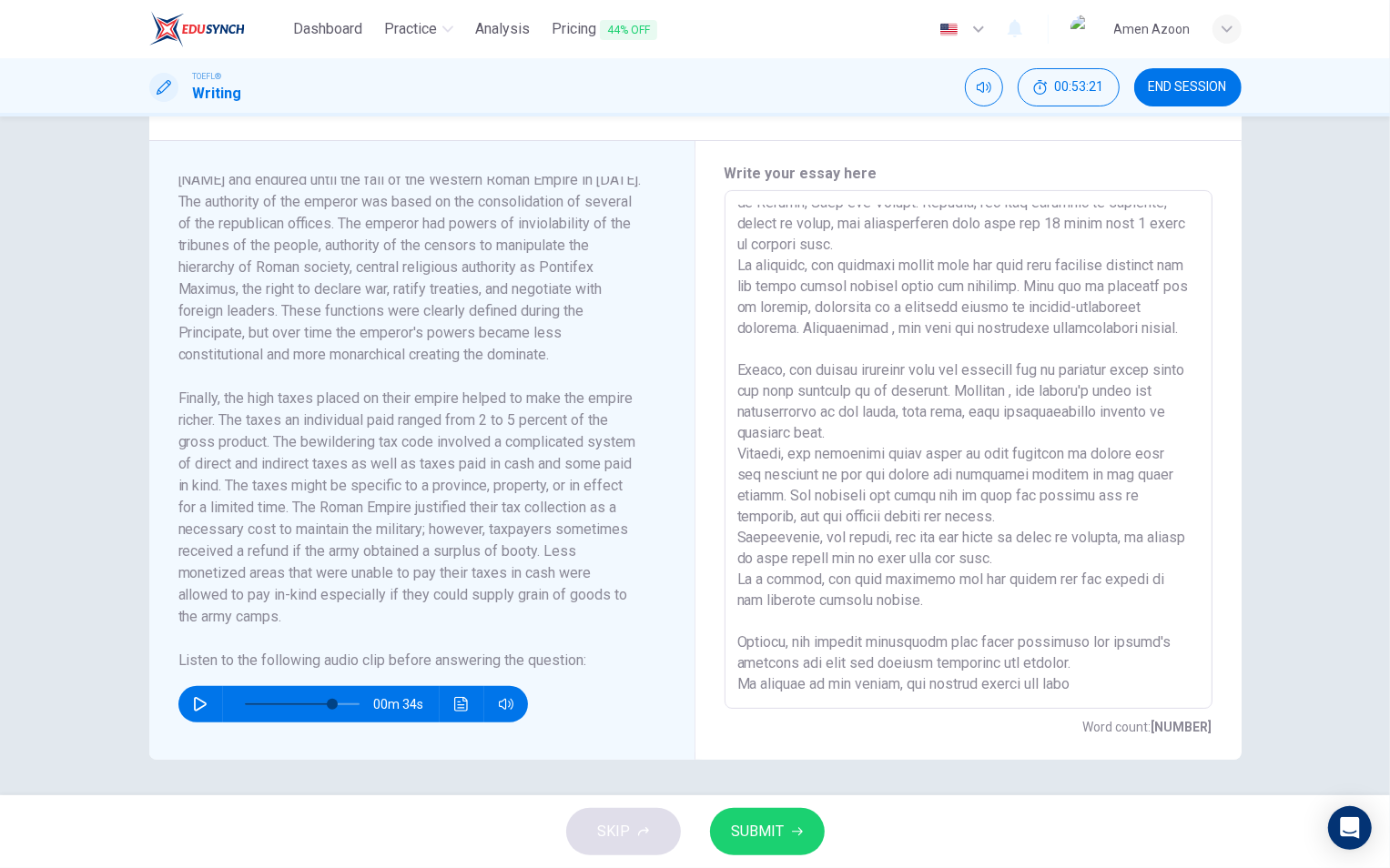 click at bounding box center (969, 449) 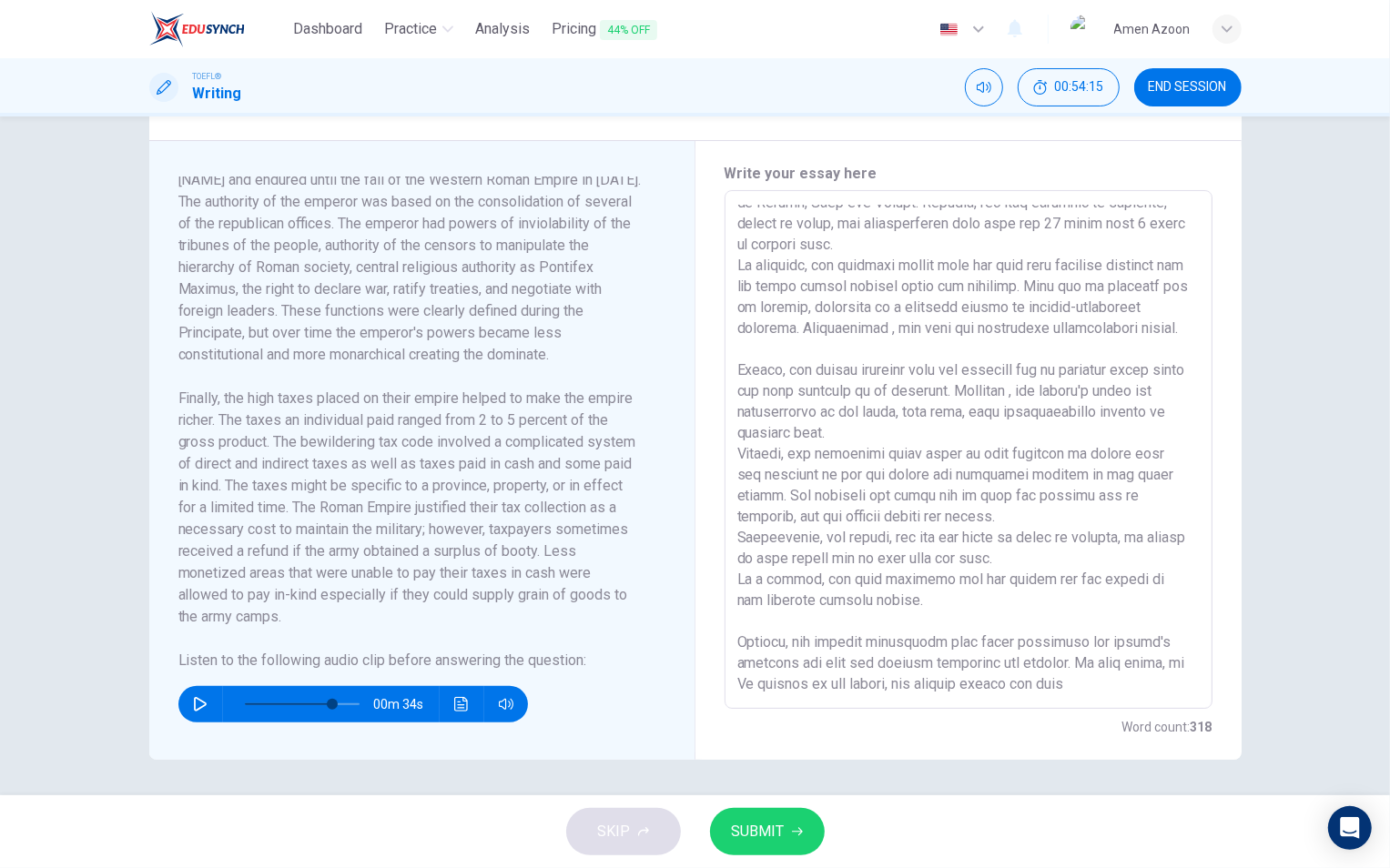 scroll, scrollTop: 264, scrollLeft: 0, axis: vertical 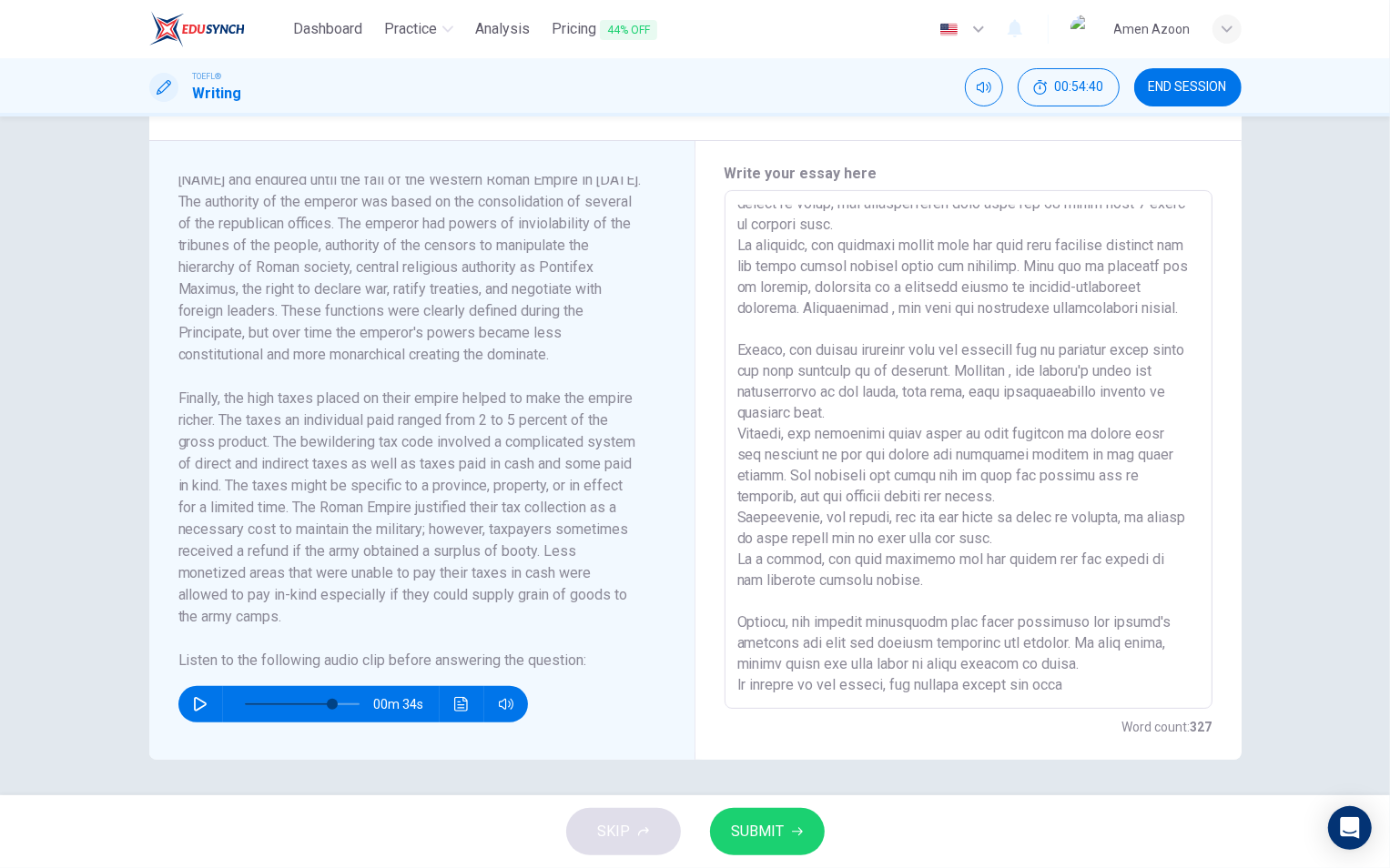 click at bounding box center [200, 704] 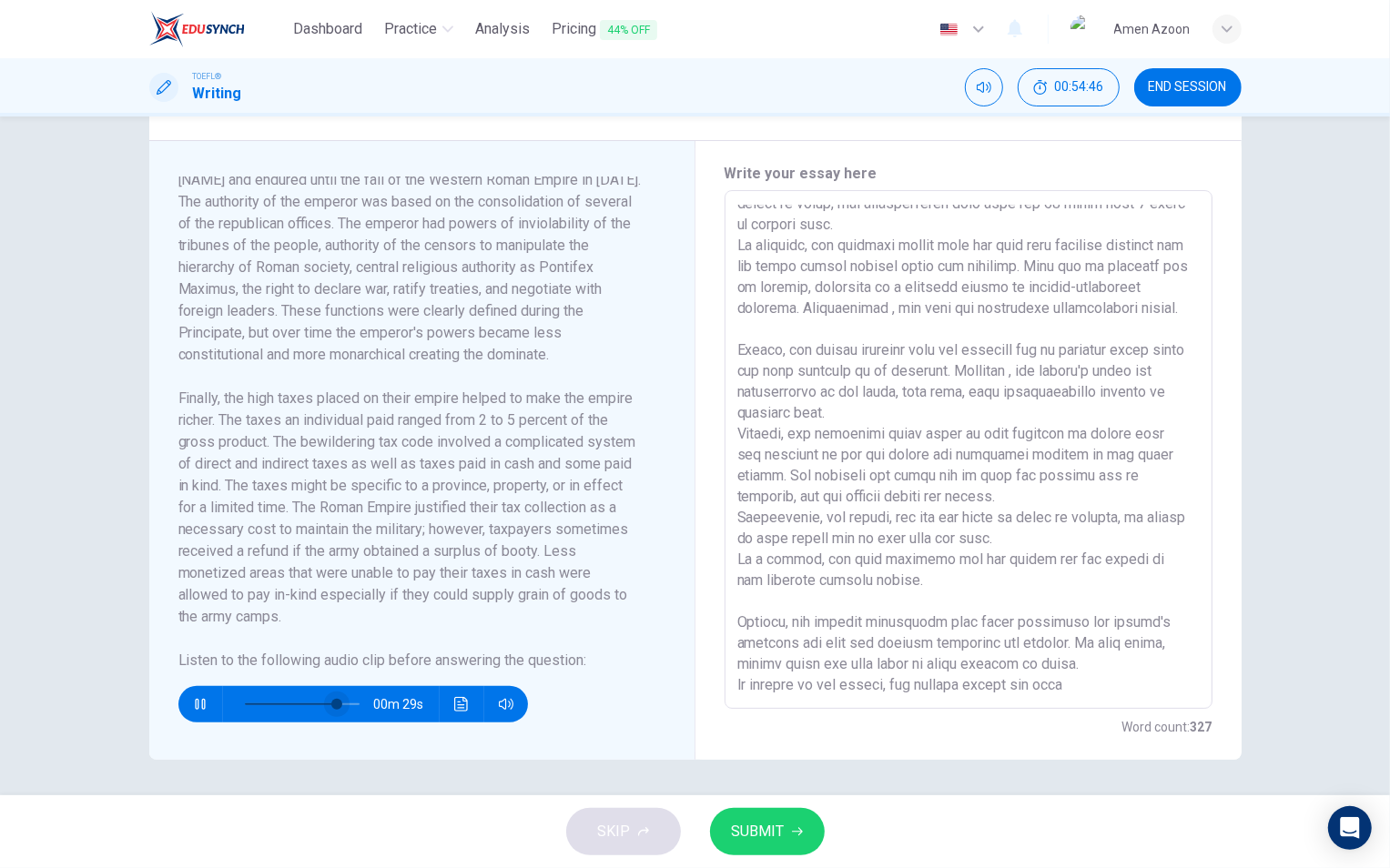click at bounding box center (337, 704) 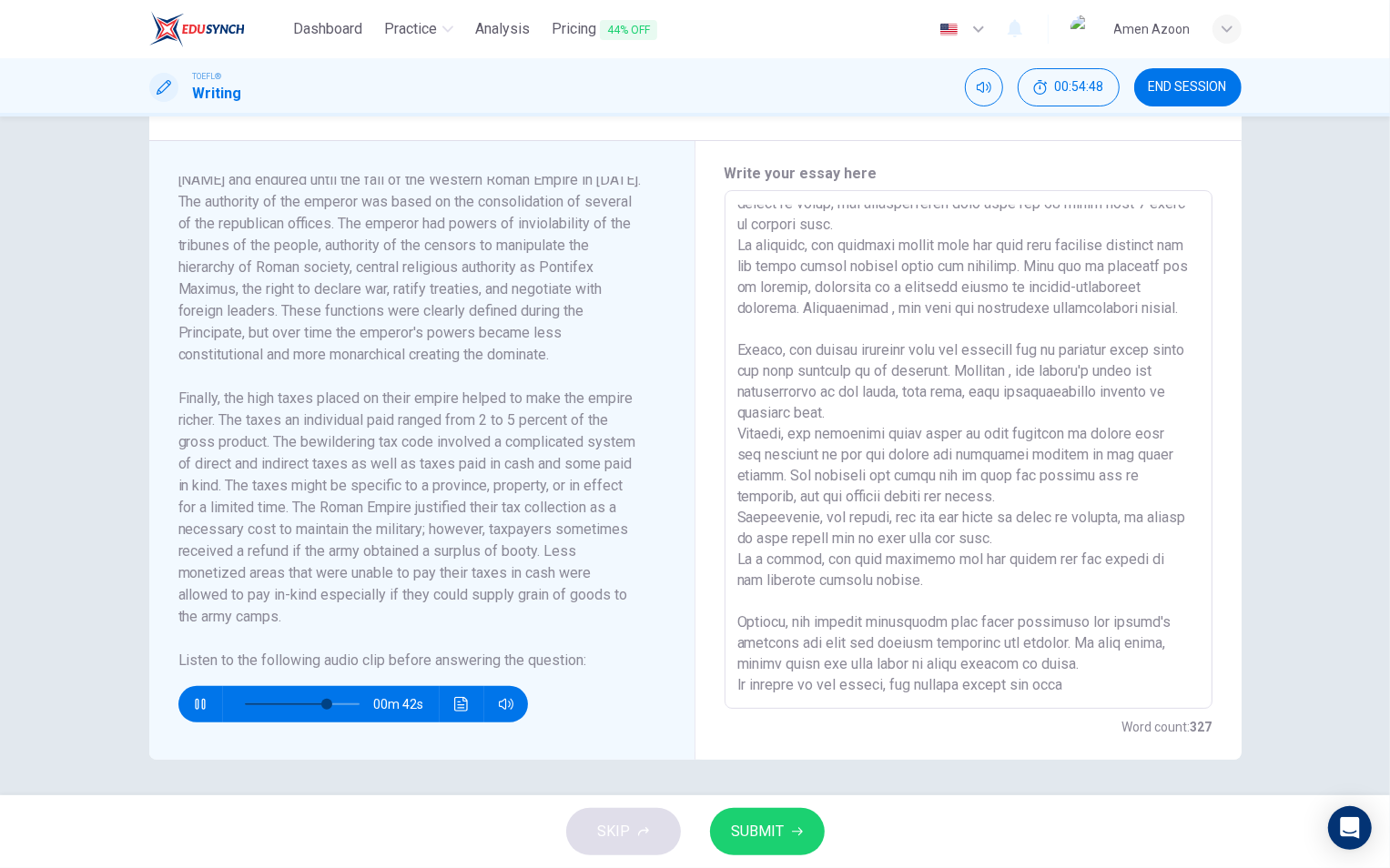 click at bounding box center [969, 449] 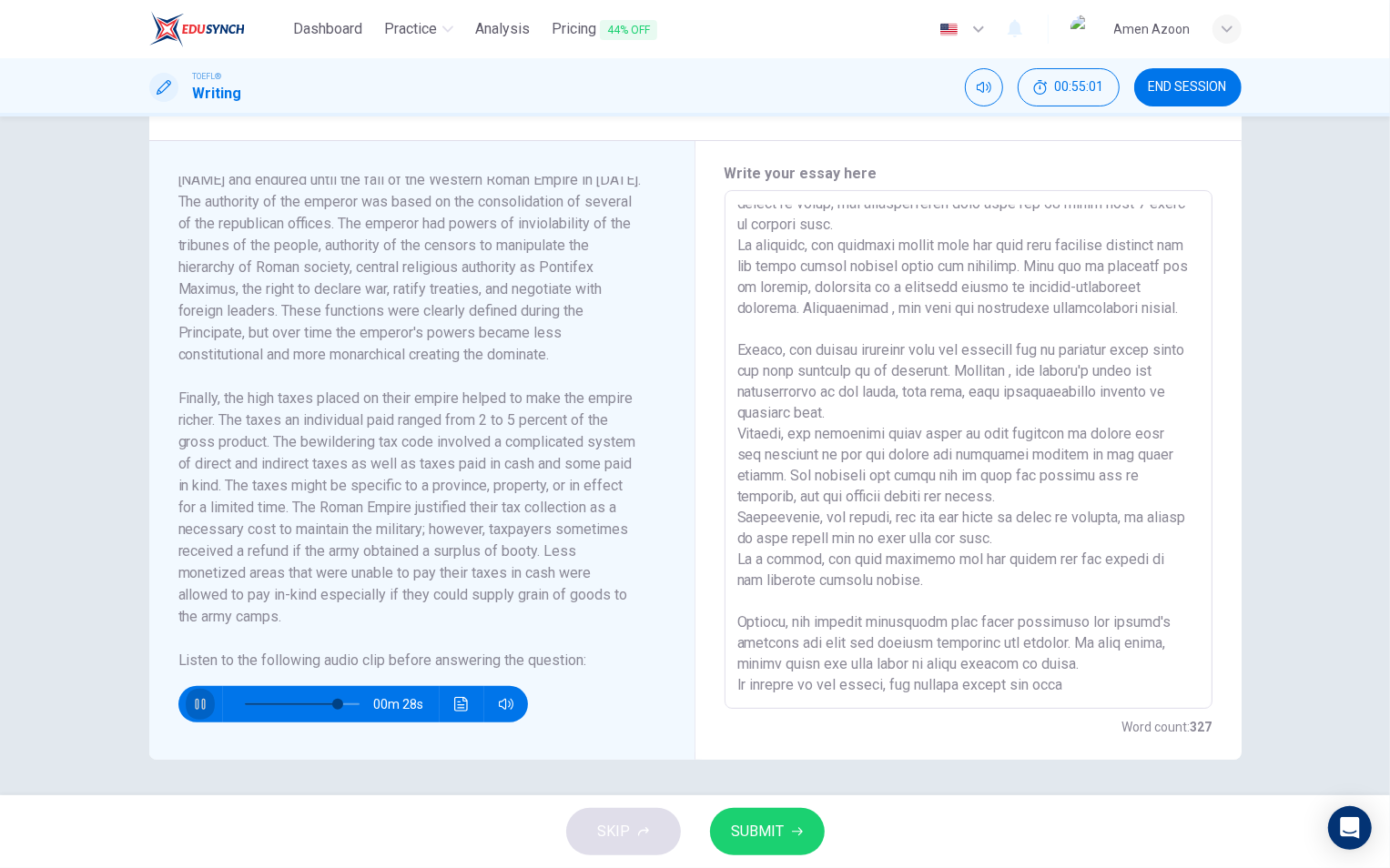 click at bounding box center [200, 704] 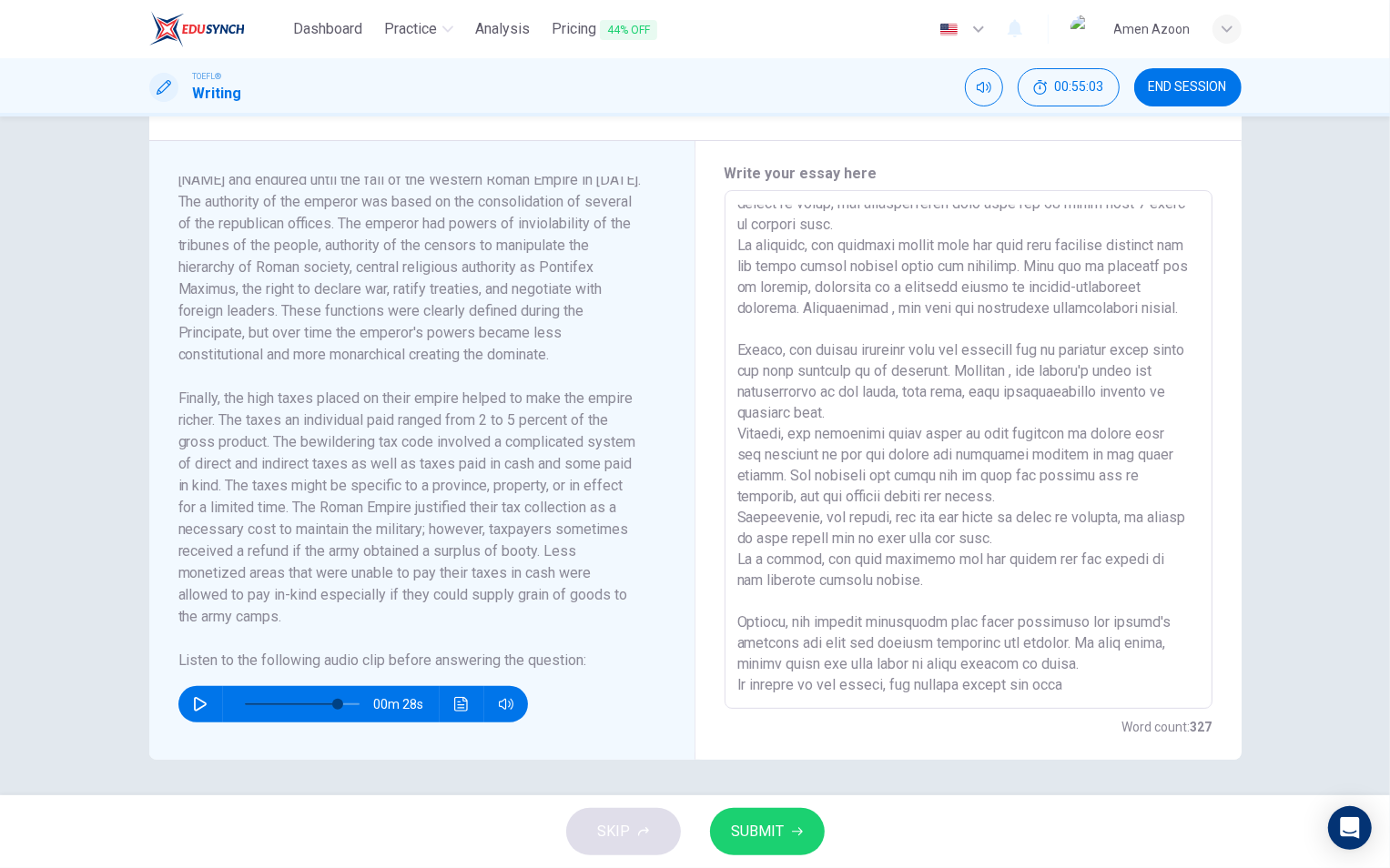 click on "x ​" at bounding box center [969, 449] 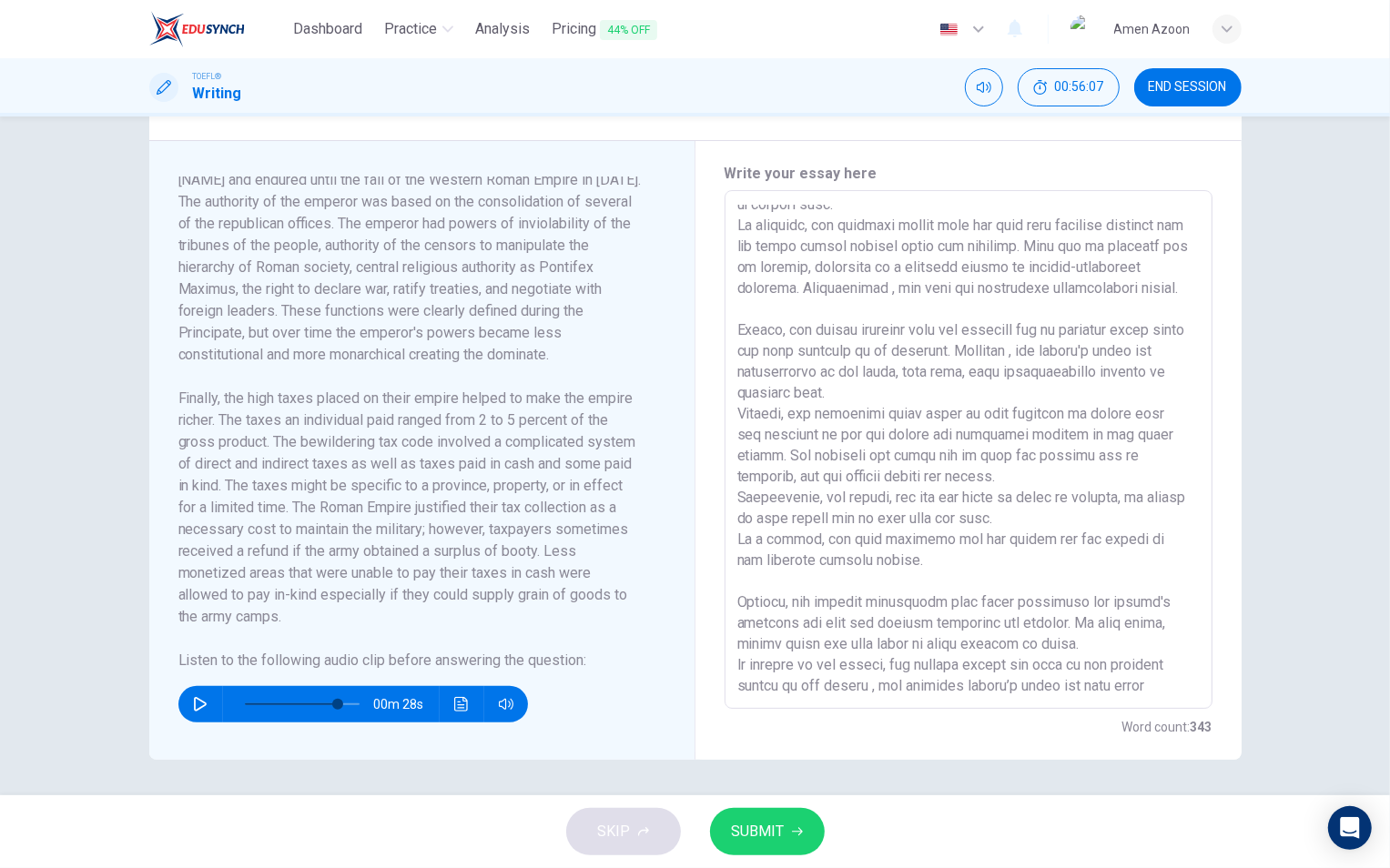 scroll, scrollTop: 305, scrollLeft: 0, axis: vertical 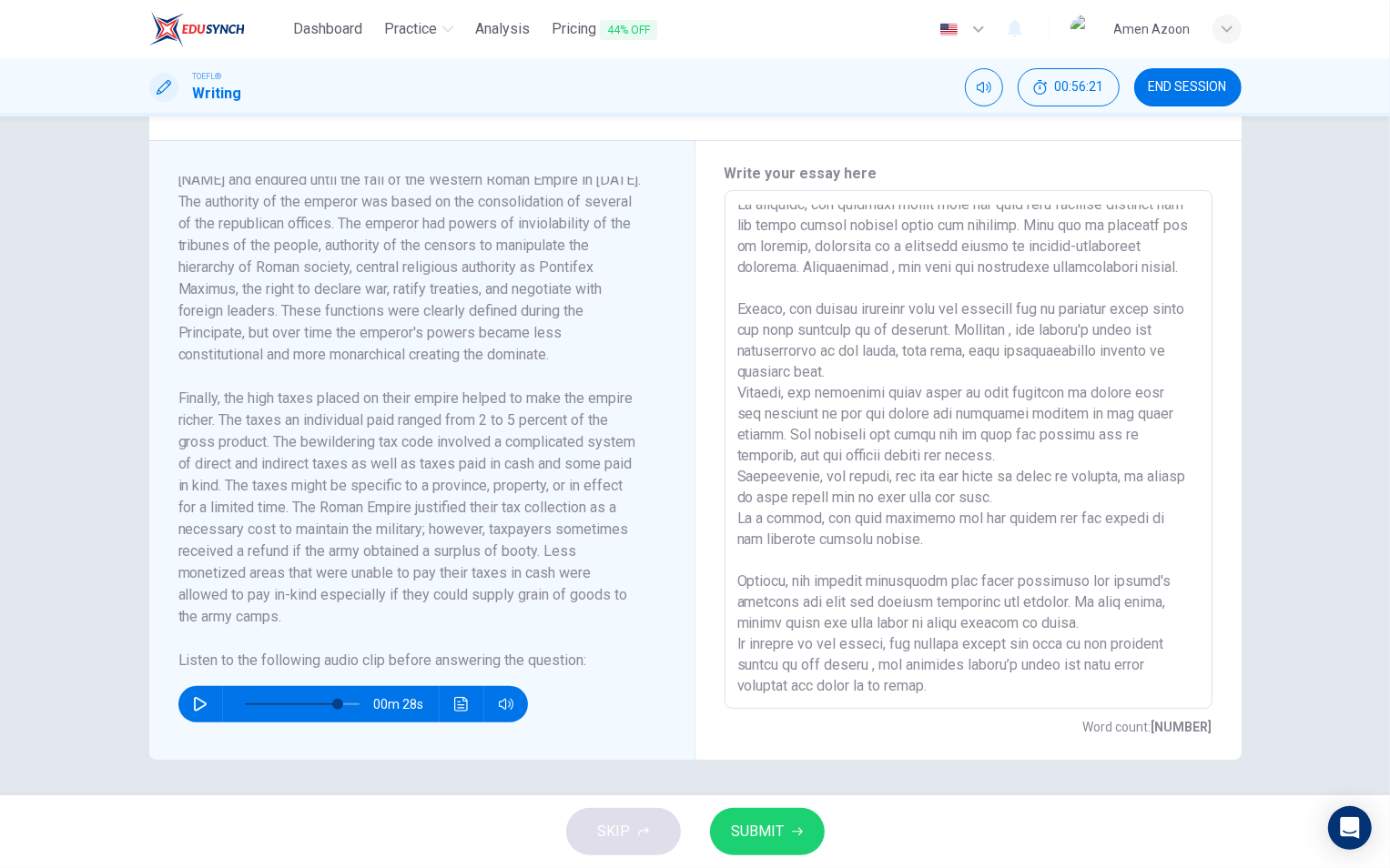click at bounding box center (200, 704) 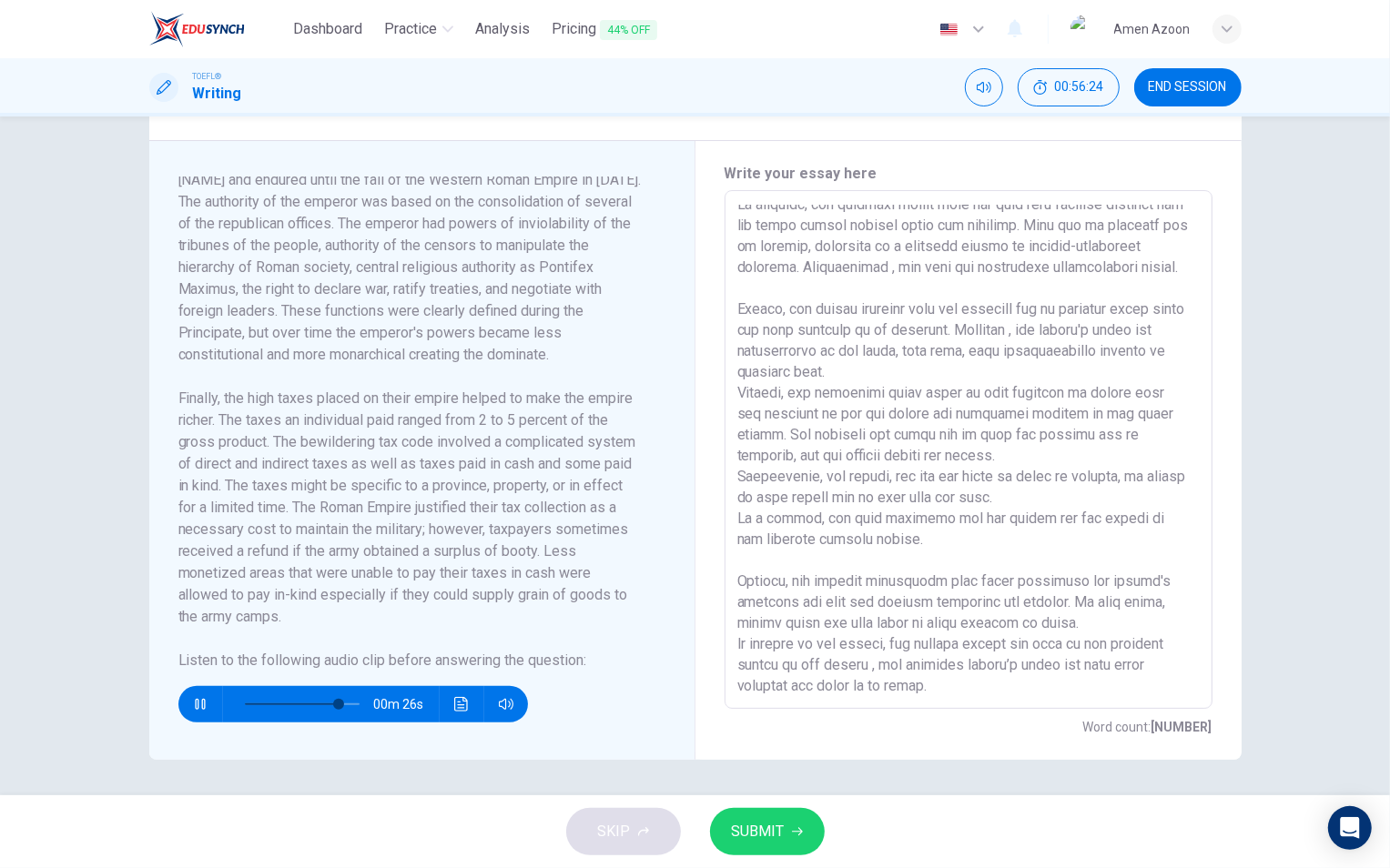 click at bounding box center [969, 449] 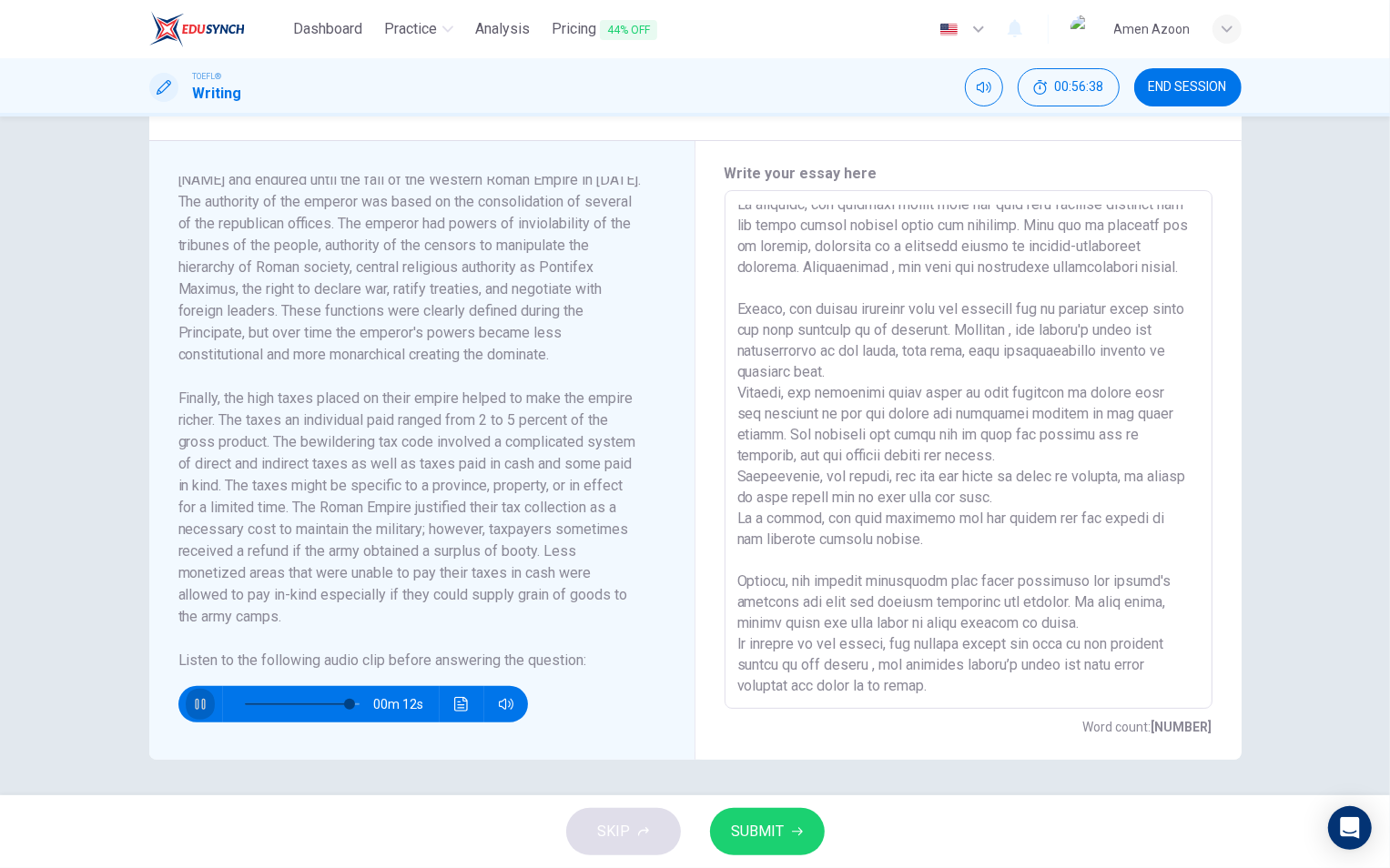 click at bounding box center [199, 704] 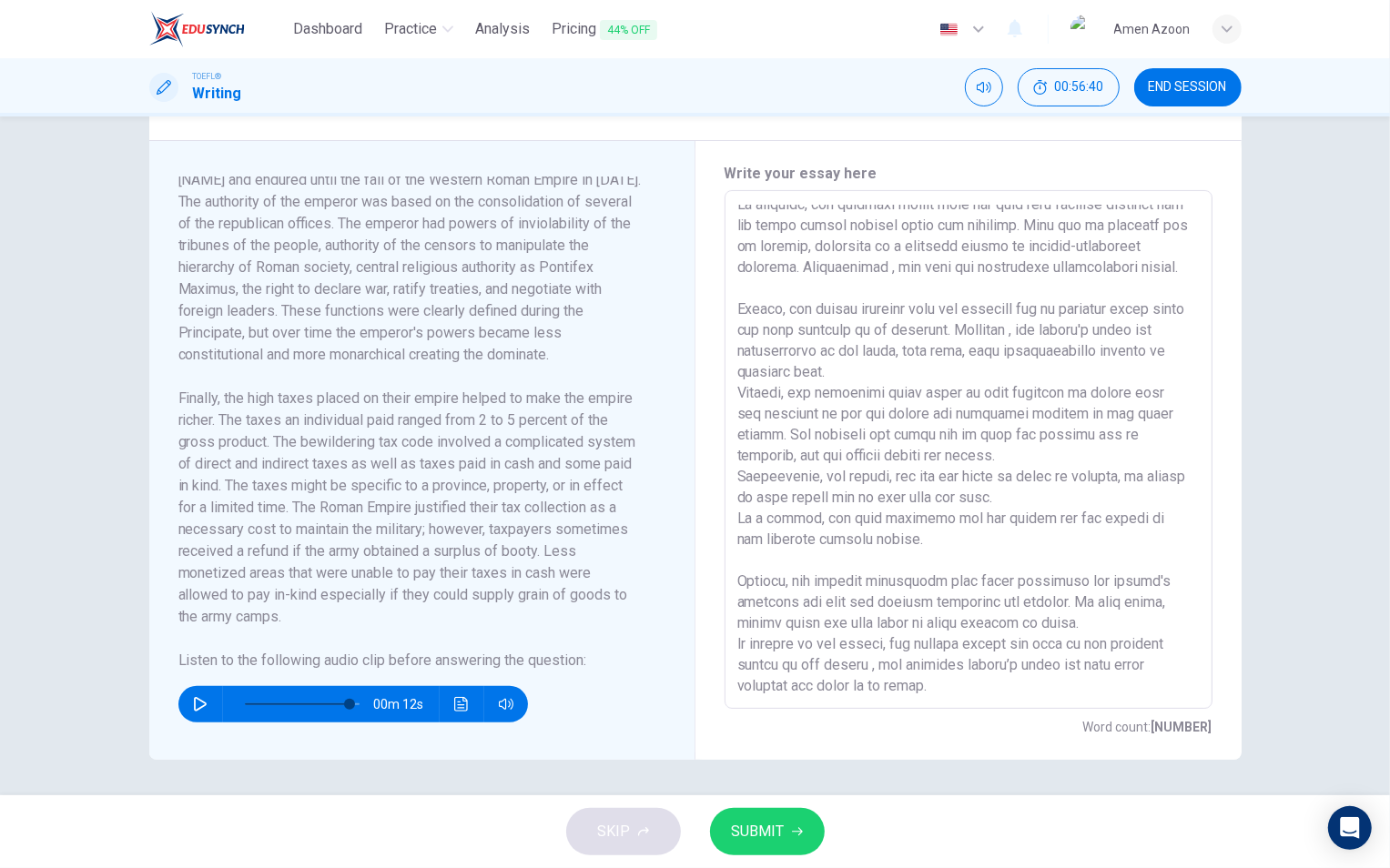 click at bounding box center (969, 449) 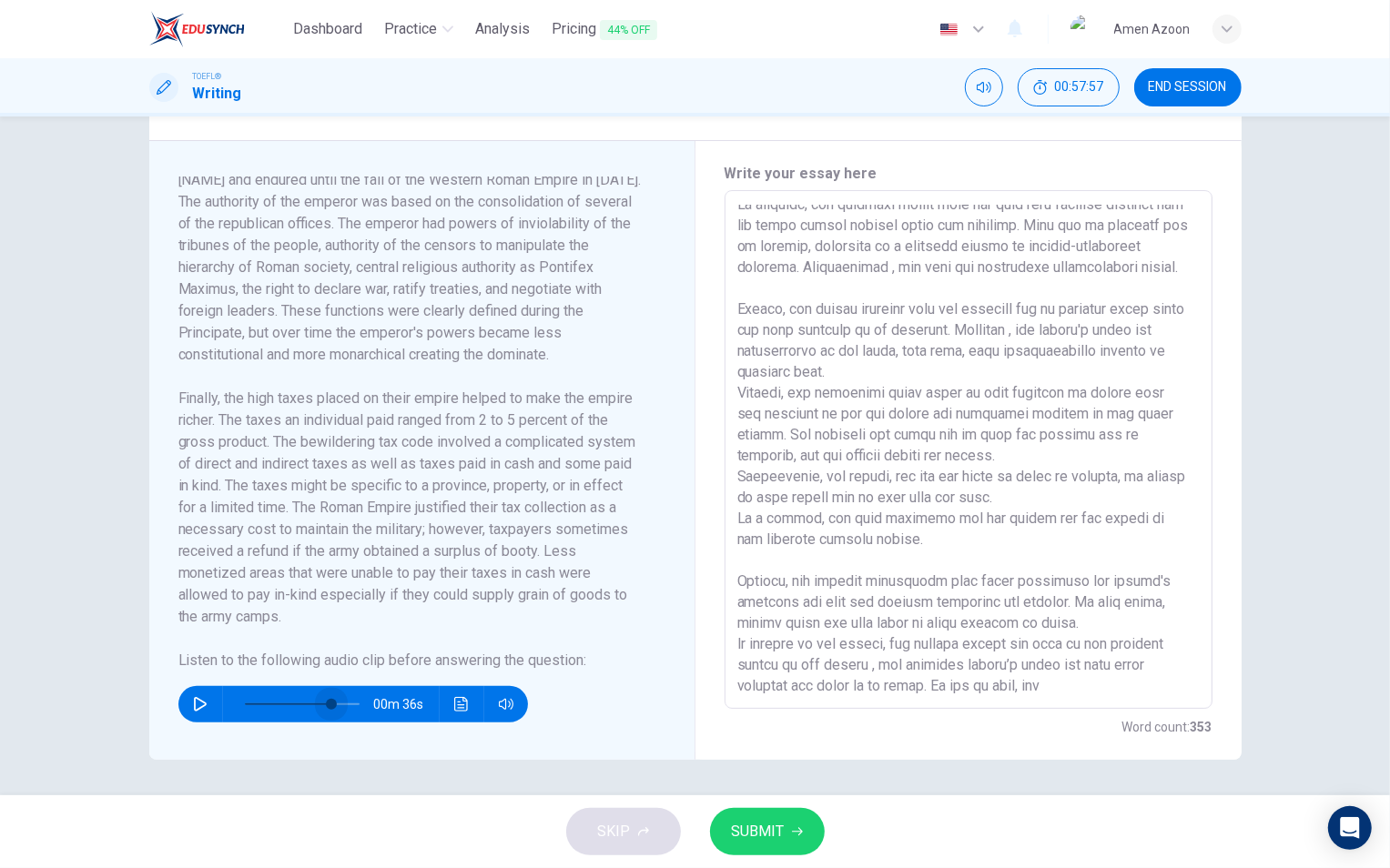 click at bounding box center (331, 704) 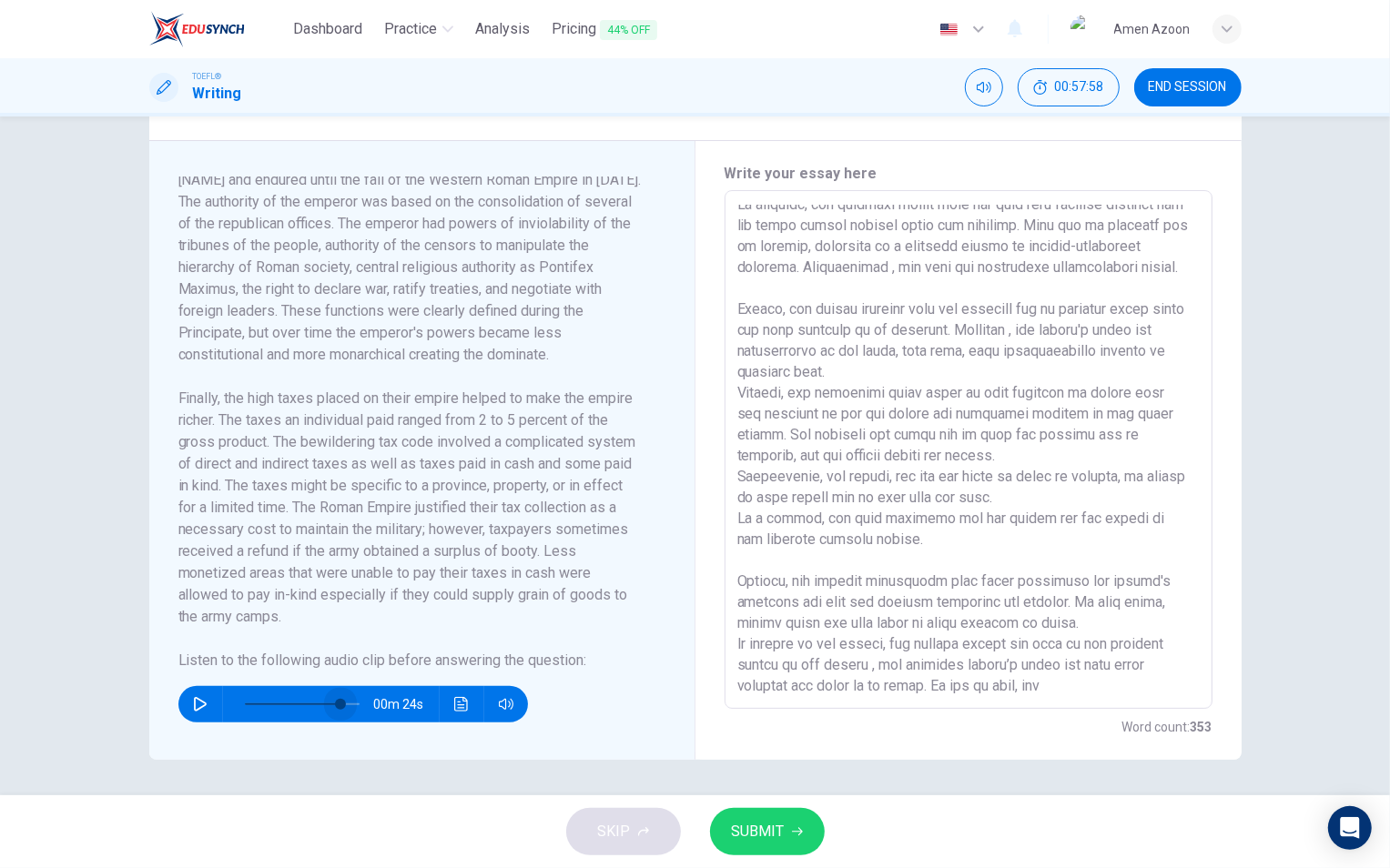 click at bounding box center [340, 704] 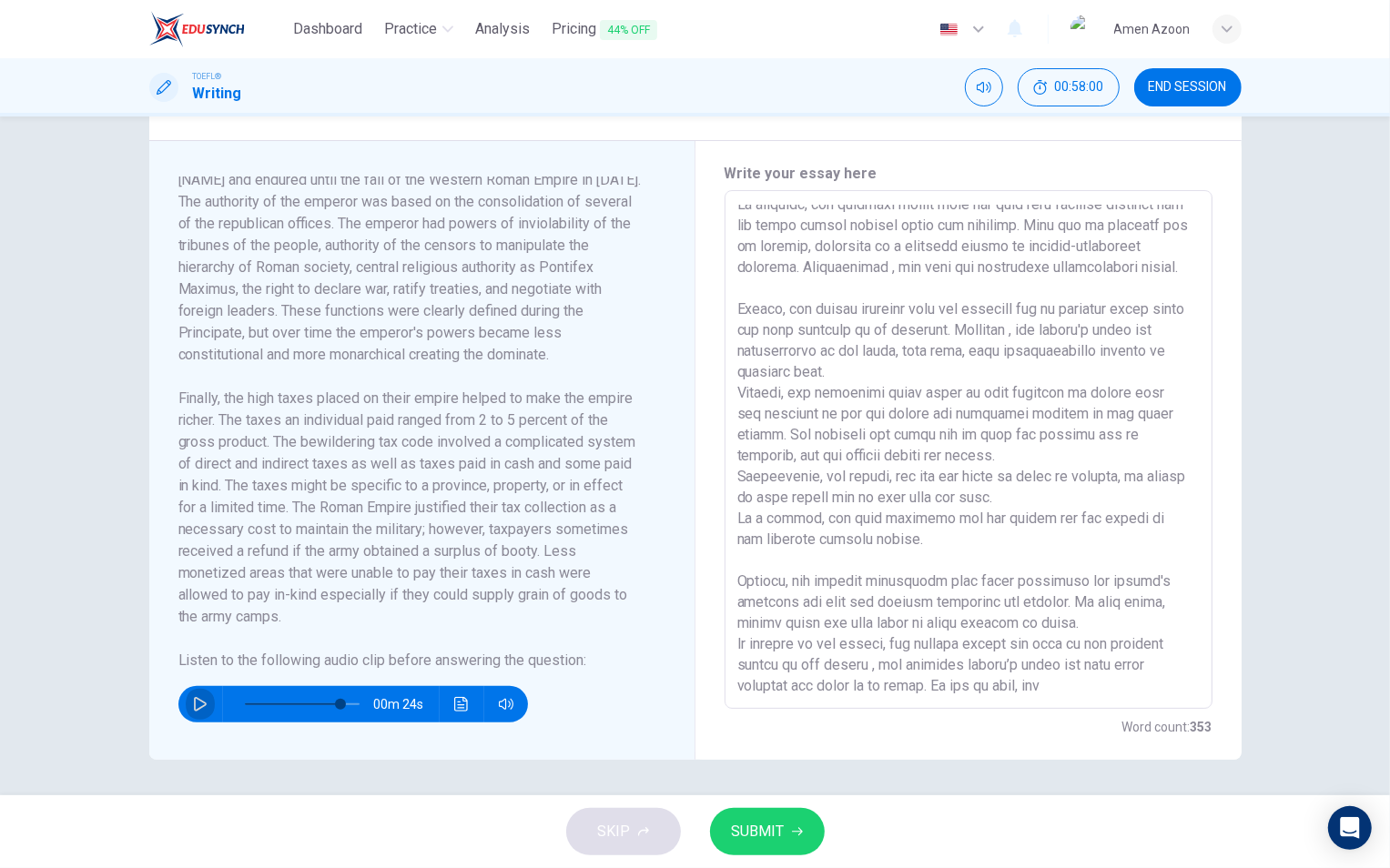 click at bounding box center [200, 704] 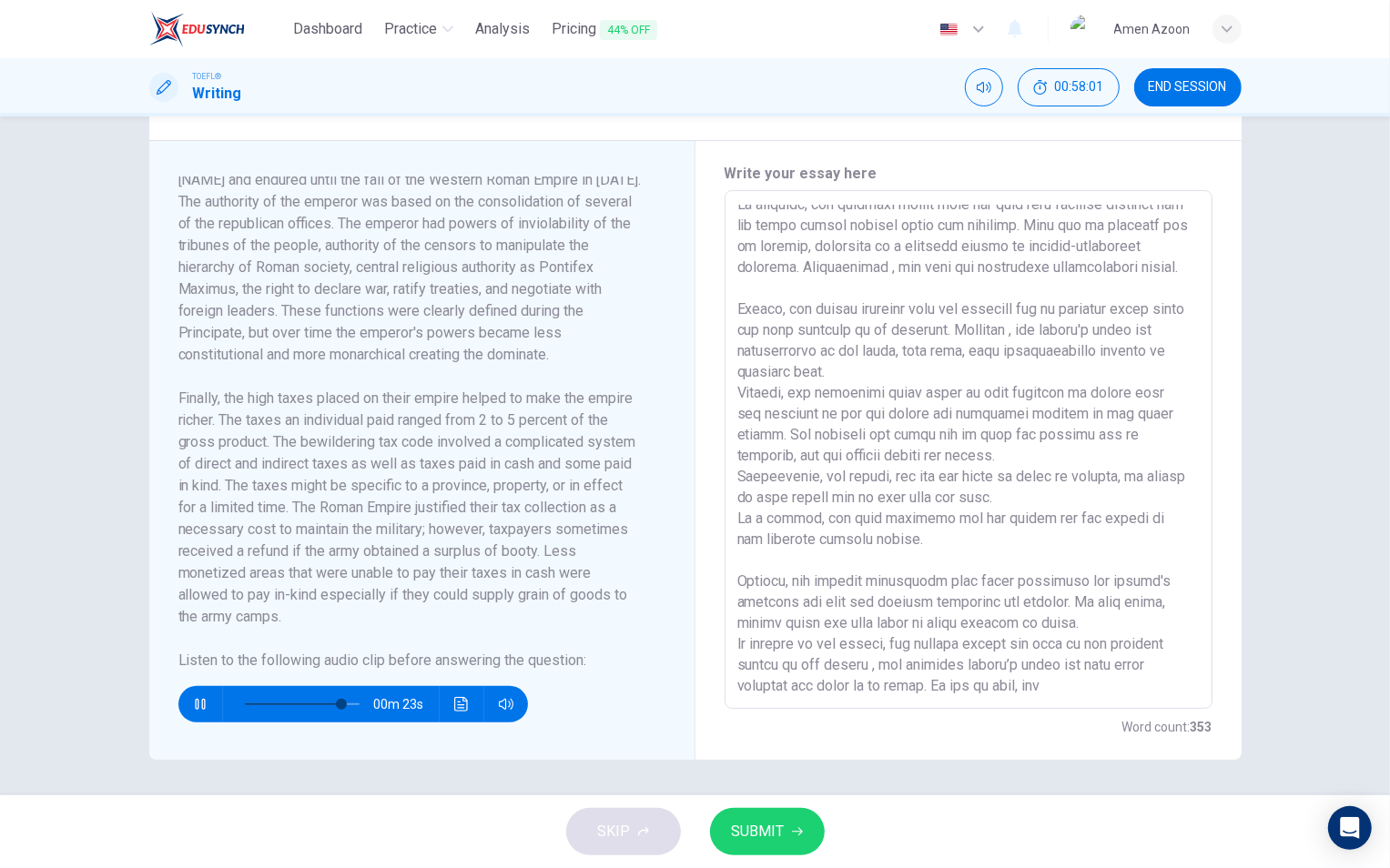 click at bounding box center (969, 449) 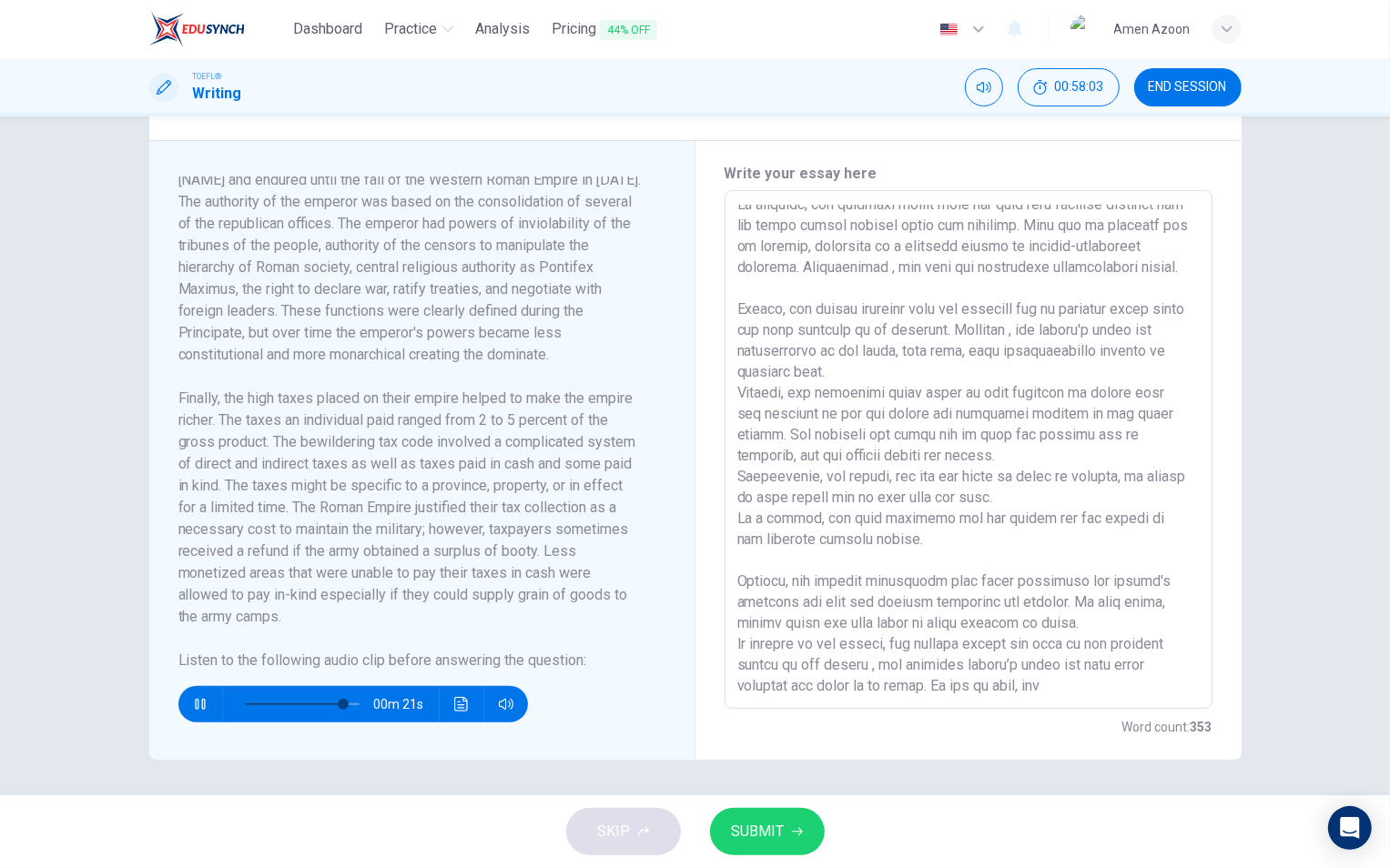 click at bounding box center (200, 704) 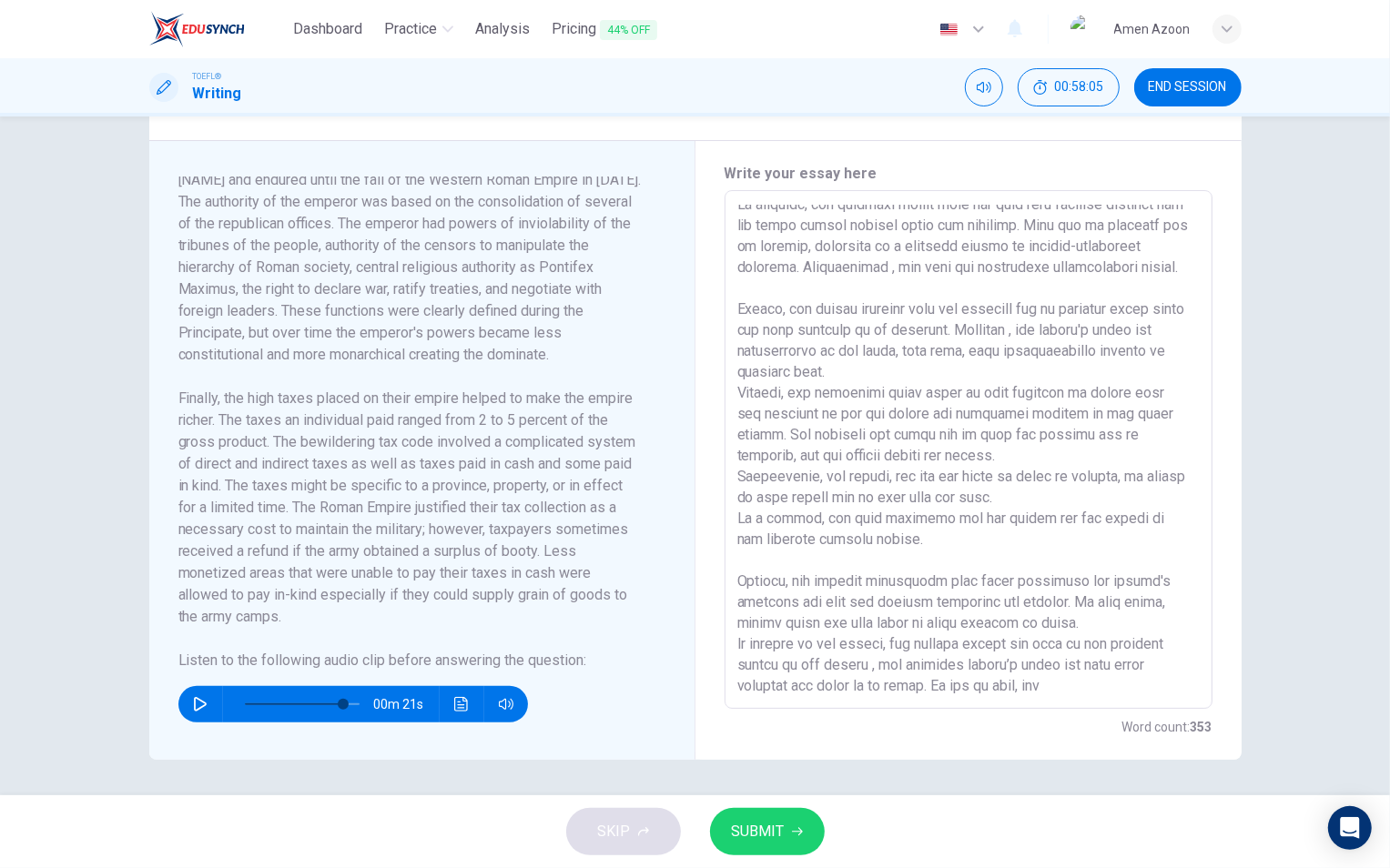 click at bounding box center (969, 449) 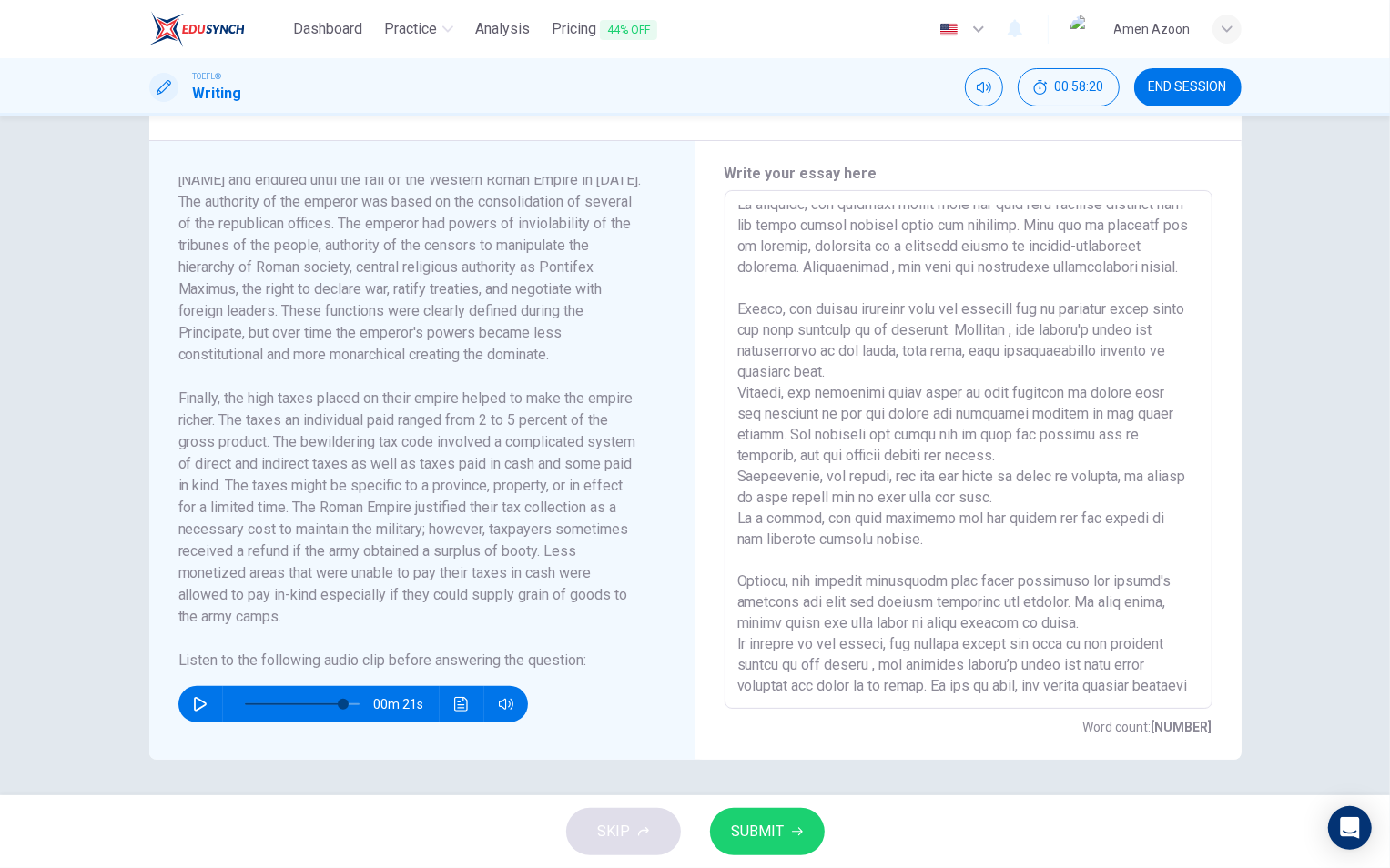 scroll, scrollTop: 326, scrollLeft: 0, axis: vertical 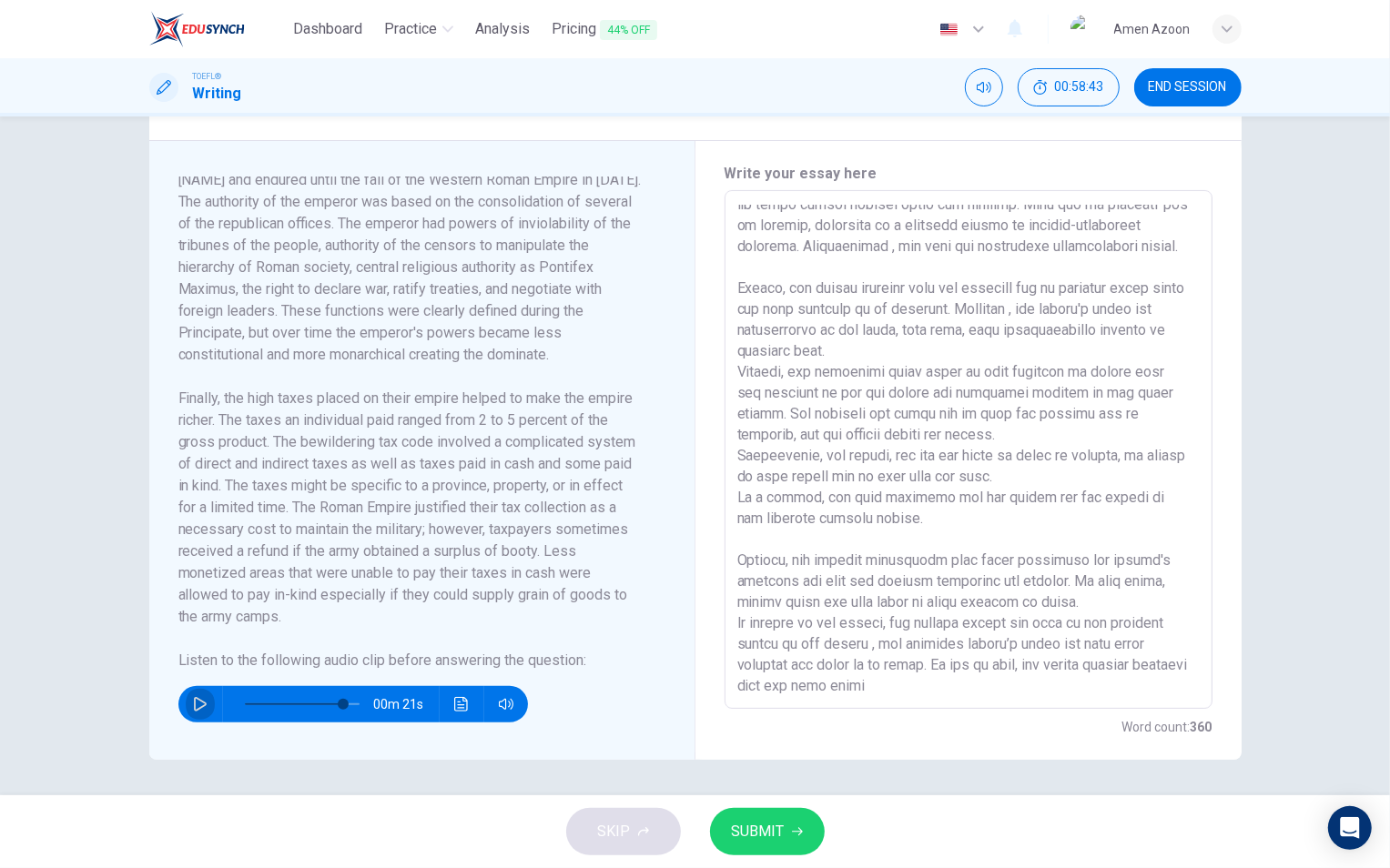 click at bounding box center [200, 704] 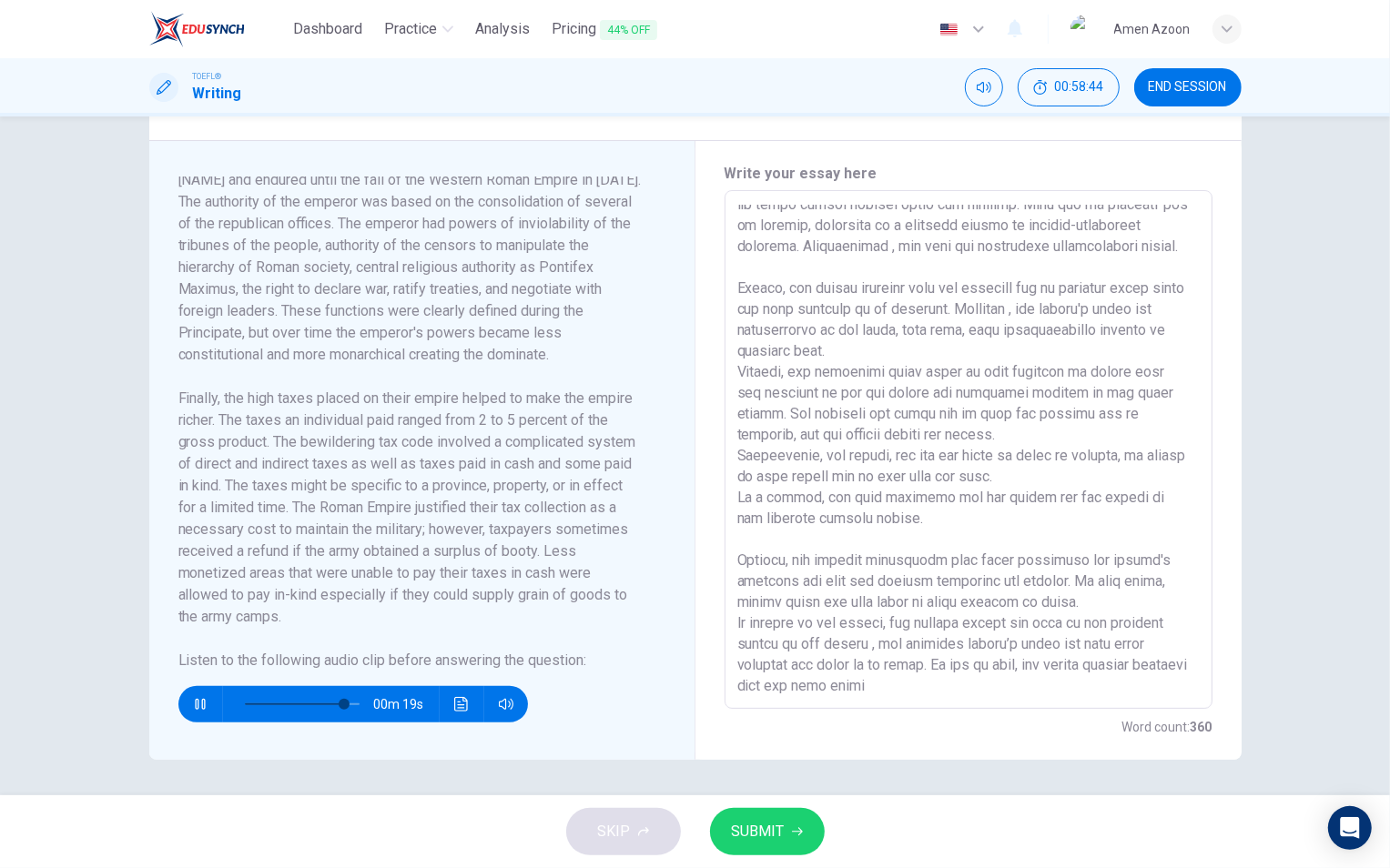 click on "x ​" at bounding box center (969, 449) 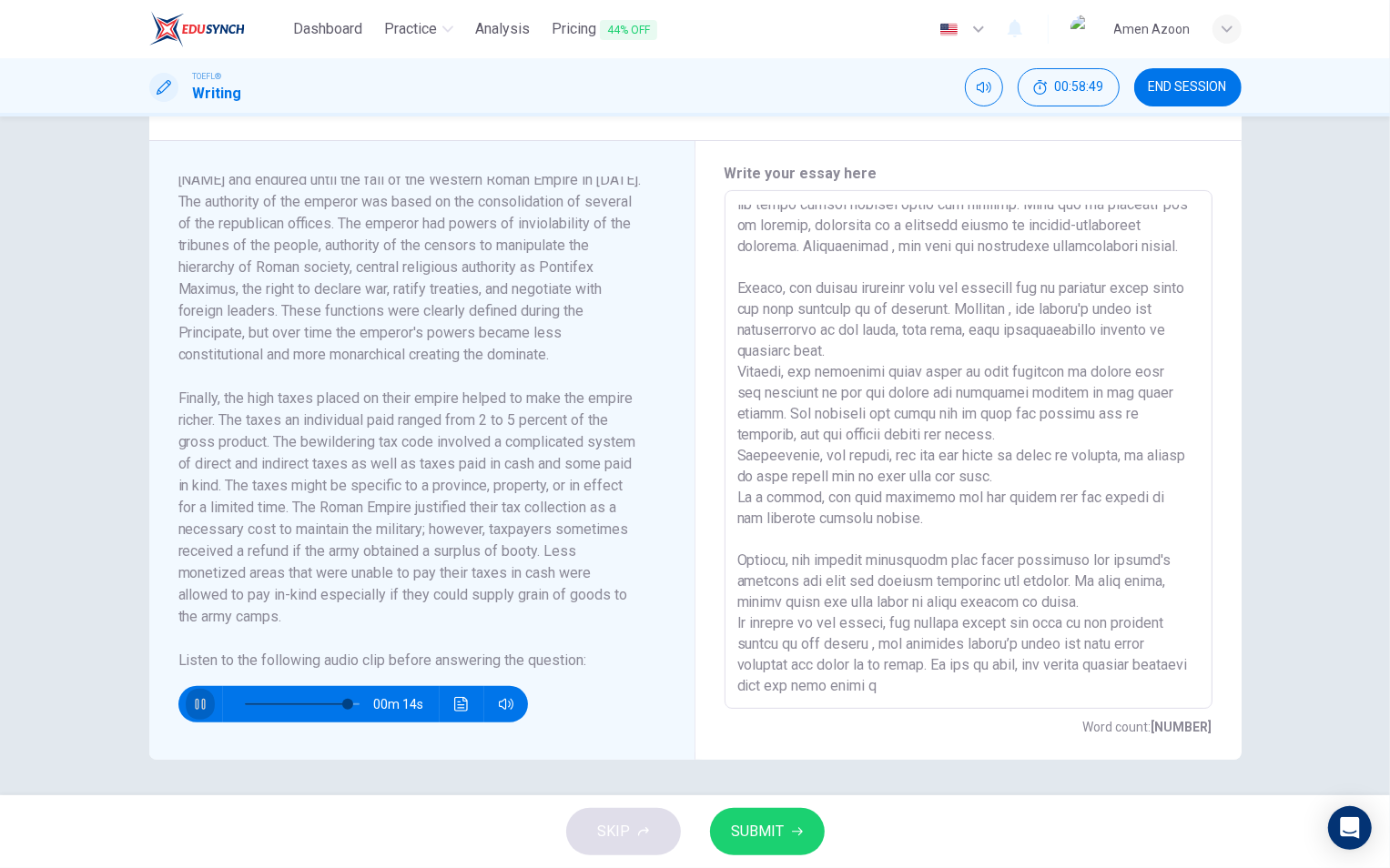 click at bounding box center (200, 704) 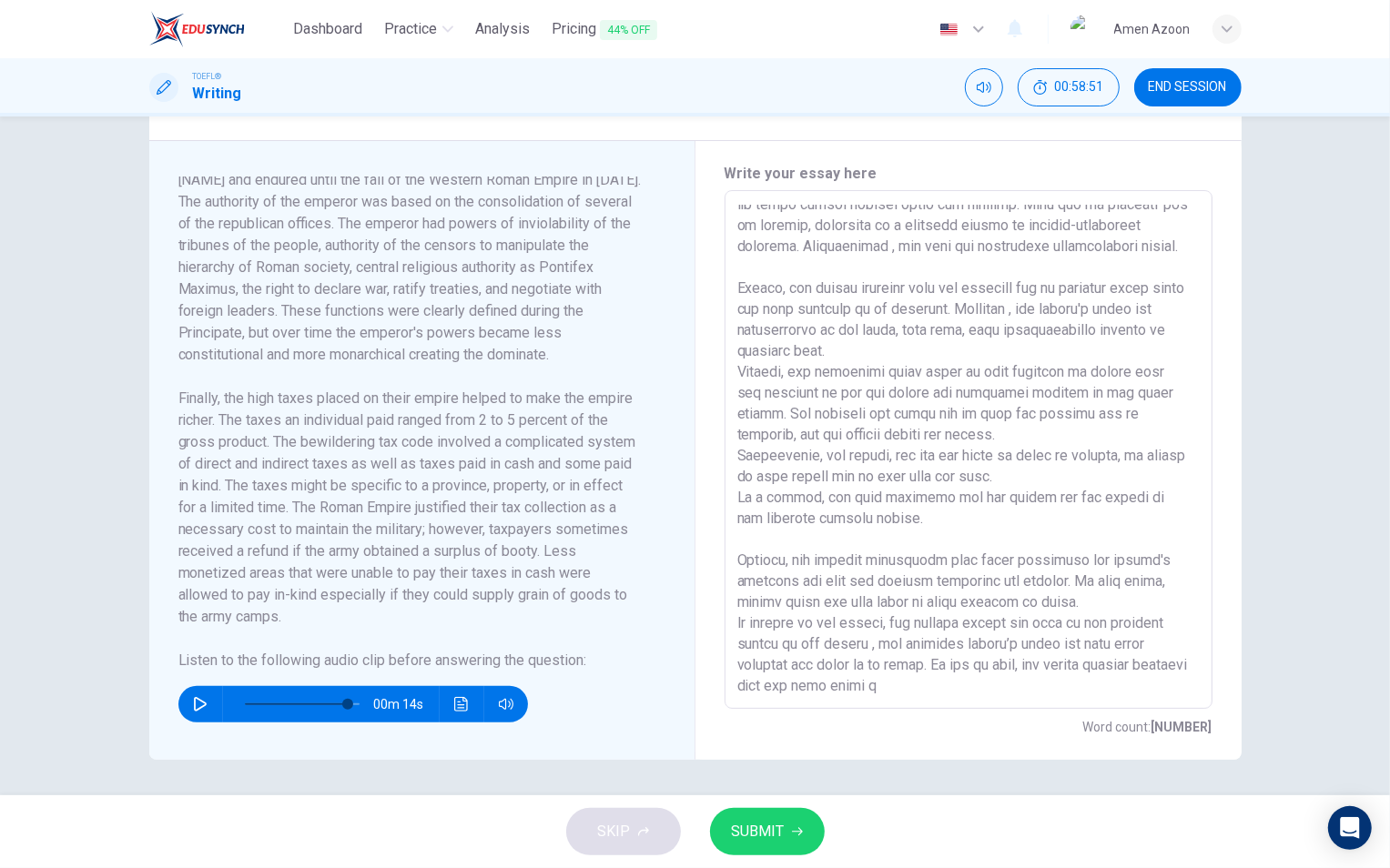 click at bounding box center (969, 449) 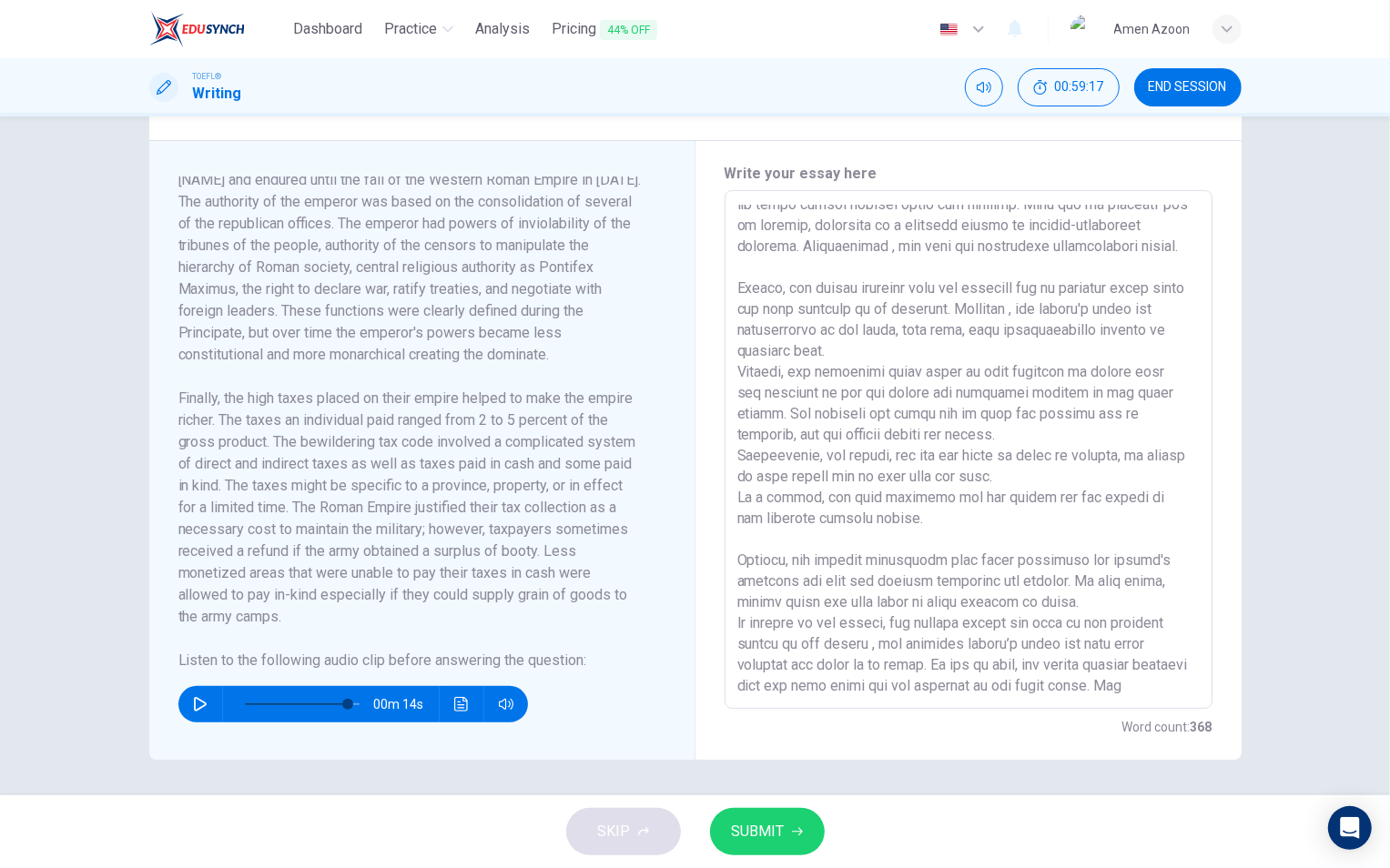 scroll, scrollTop: 347, scrollLeft: 0, axis: vertical 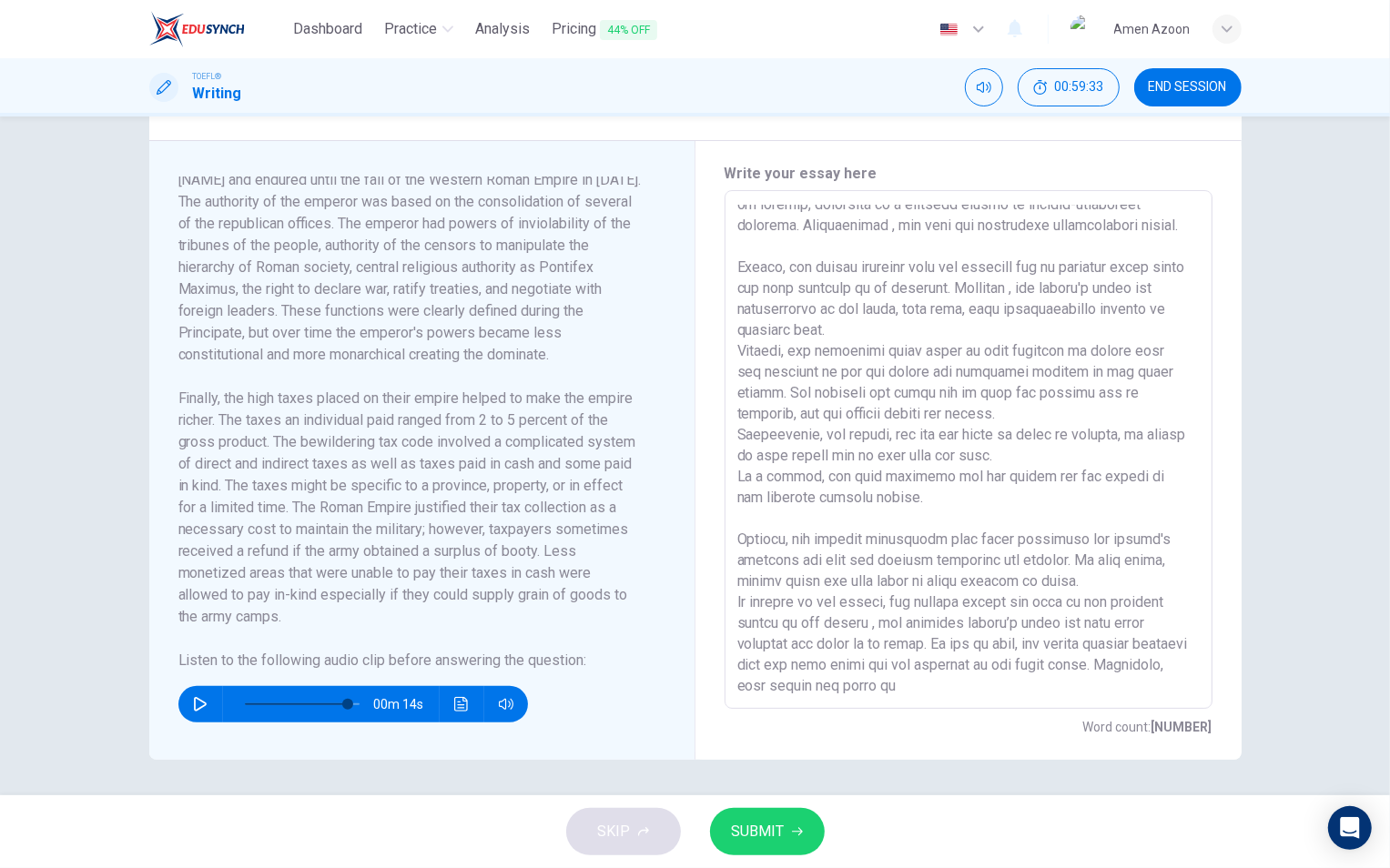 click at bounding box center (200, 704) 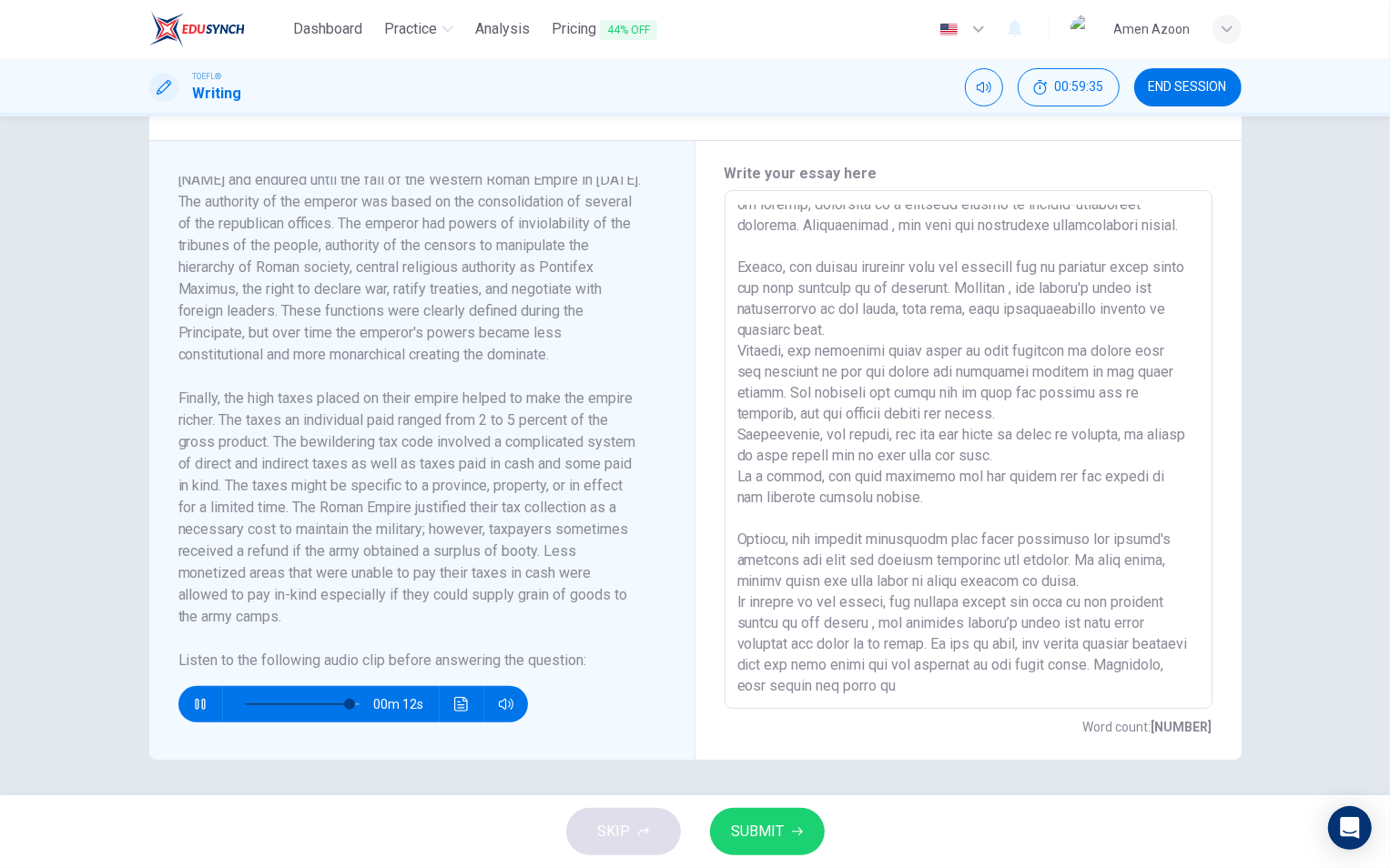 click at bounding box center (969, 449) 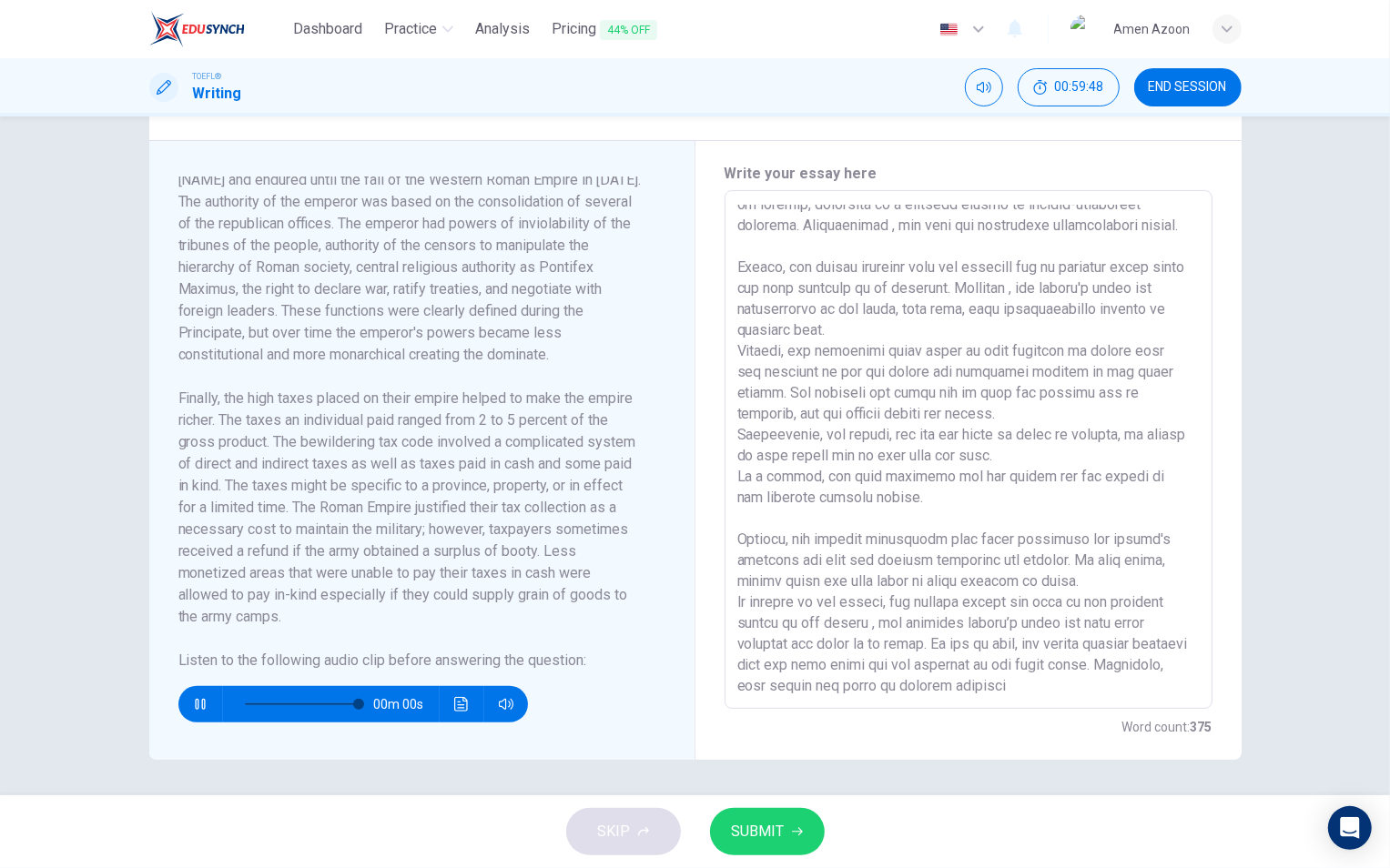 click at bounding box center [969, 449] 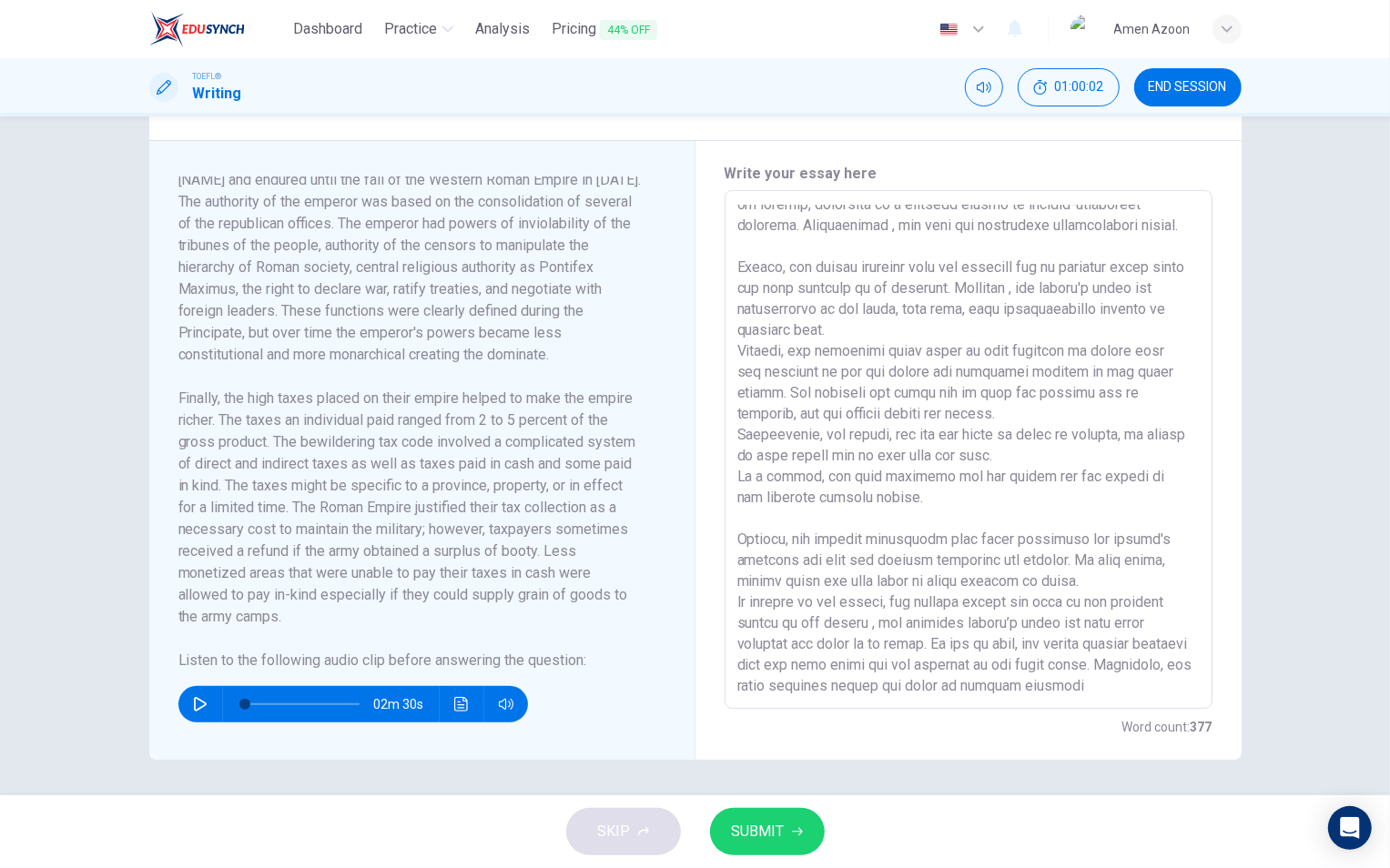 scroll, scrollTop: 348, scrollLeft: 0, axis: vertical 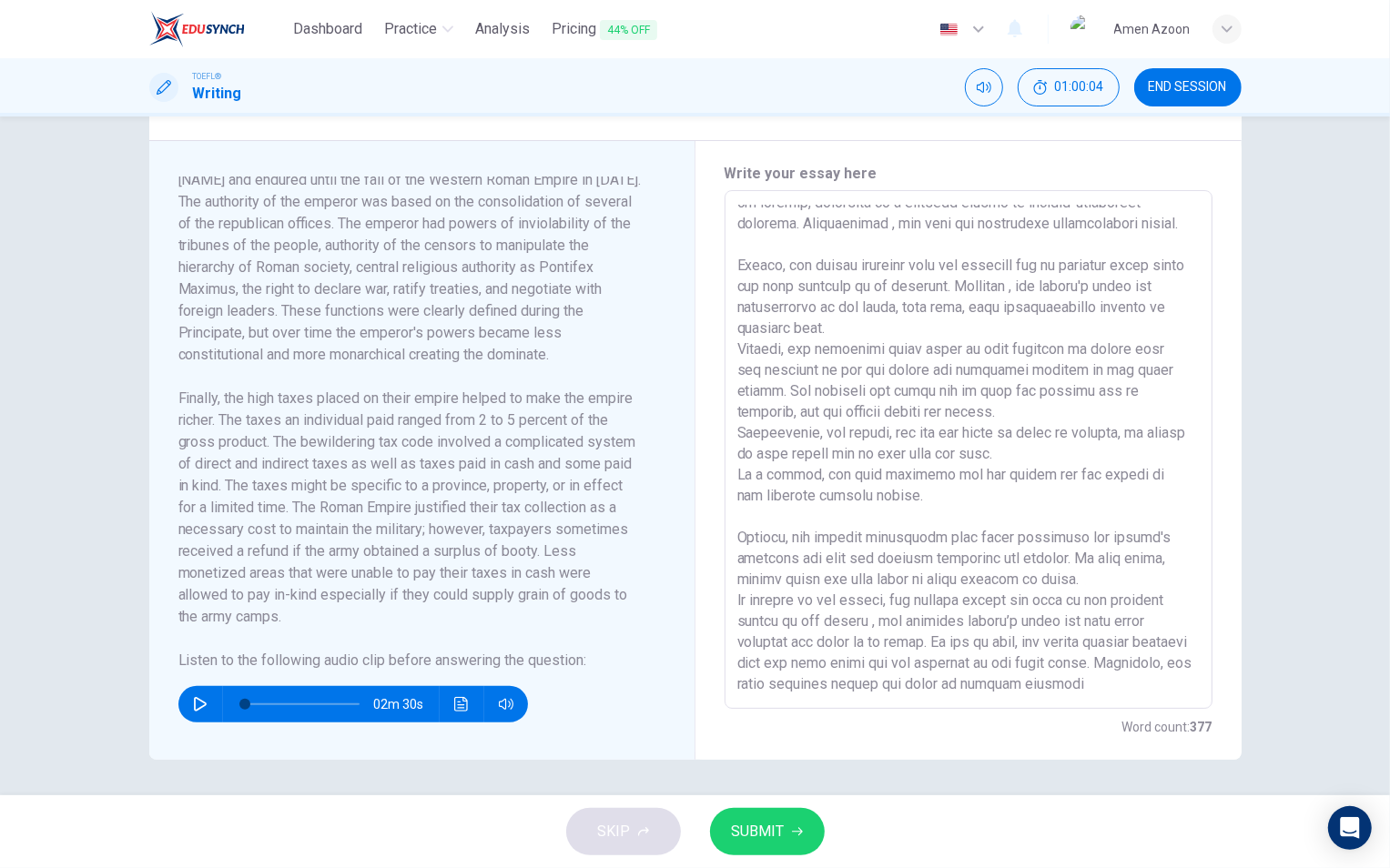 click at bounding box center [969, 449] 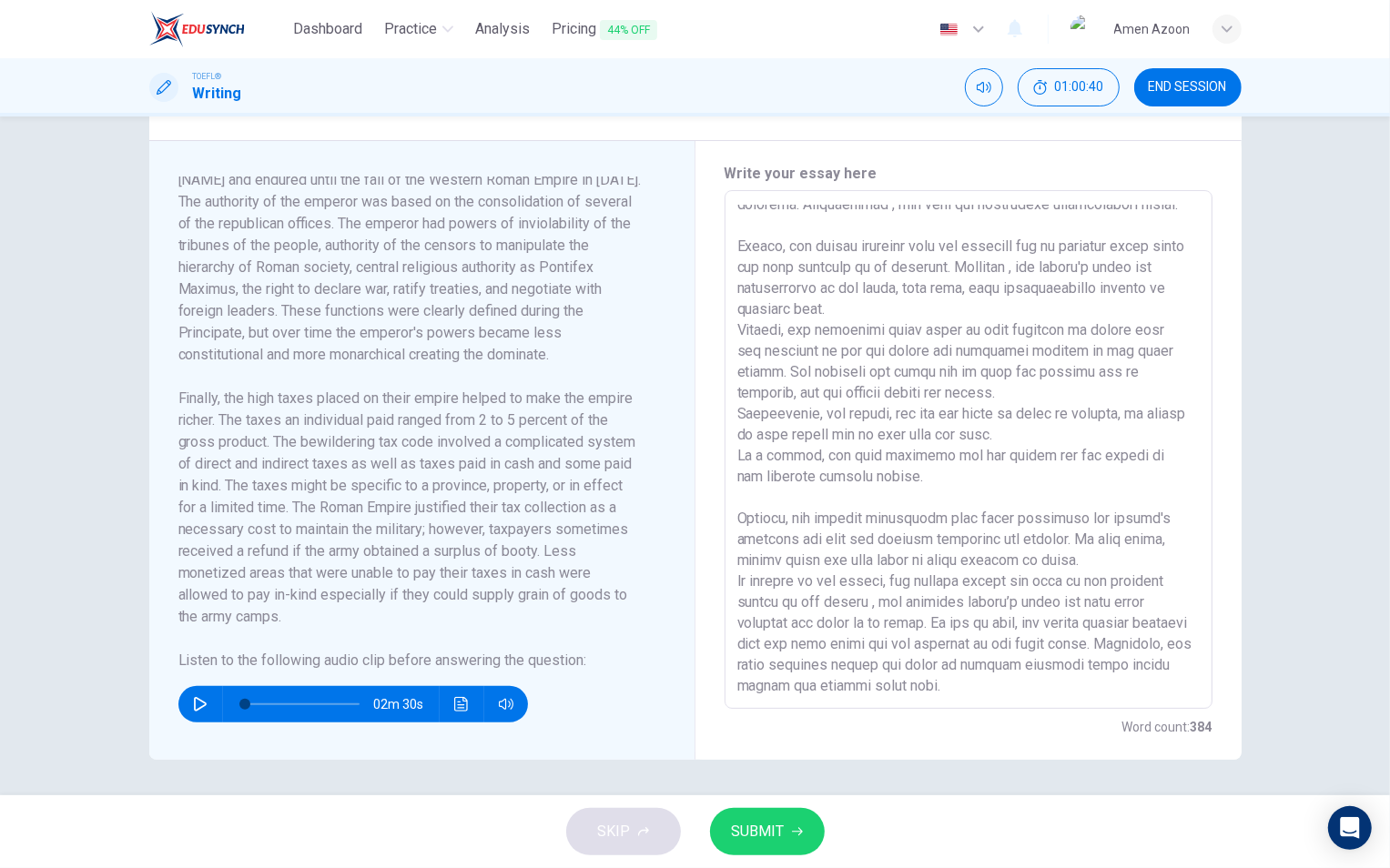 scroll, scrollTop: 0, scrollLeft: 0, axis: both 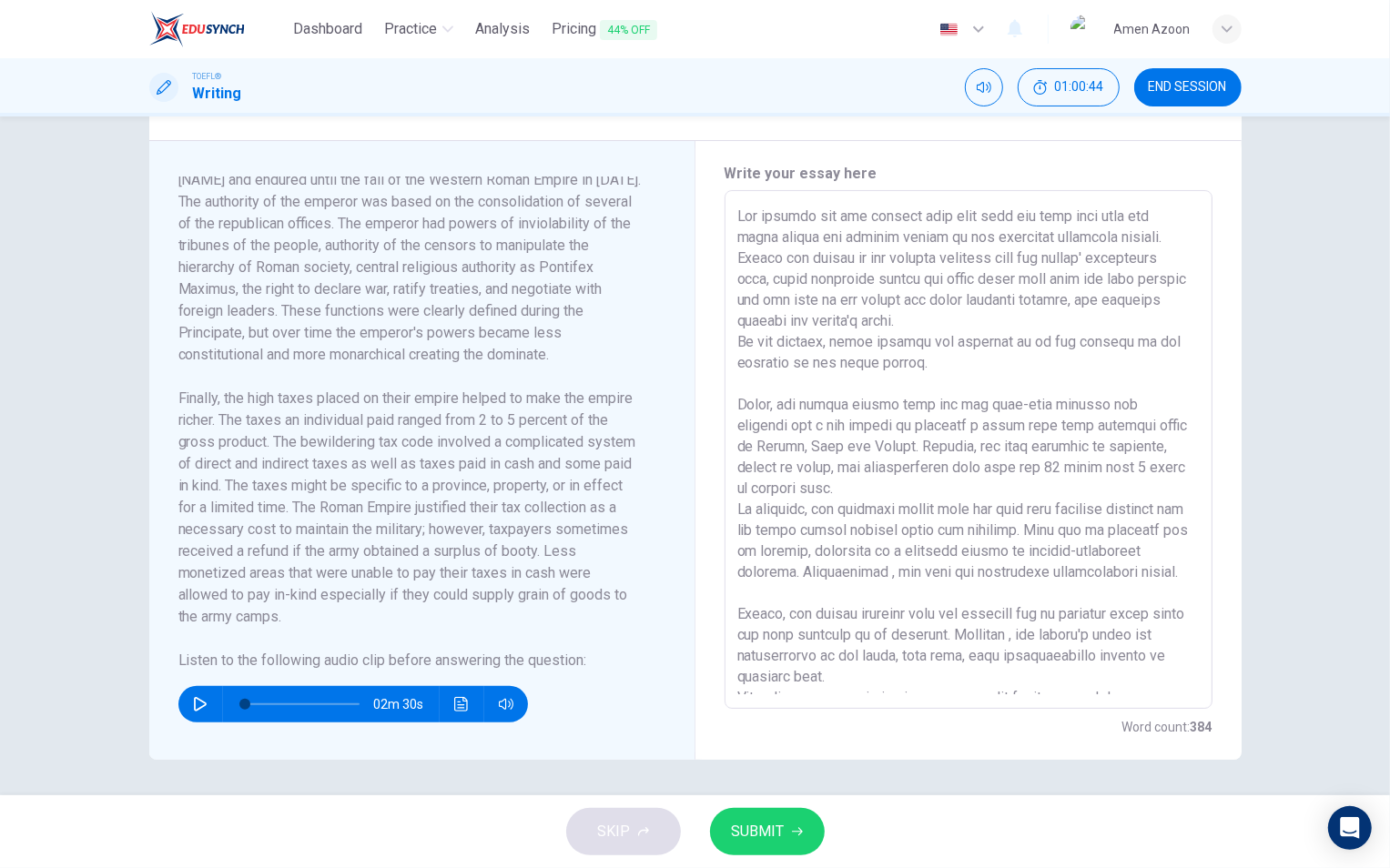 type on "The reading and the lecture both deal with the ways that made the roman empire the largest empire in the classical antiquity century.
Whilst the author of the reading believes that the romans' successful army, their political system and their taxes laws were the main reasons for the rise of the empire for three specific reasons, the lecturer opposes the author's claim.
In his opinion, these reasons are unlikely to be the secrets to the strength of the roman empire.
First, the writer claims that the new full-time concept for soldiers was a big factor in creating a large army that occupied lands on [CONTINENT], [CONTINENT] and [CONTINENT]. Besides, the army consists of captives, forced to serve, and professionals that work for 20 years then 5 years as reserve duty.
In contrast, the lecturer argues that the army have traitors fighting for the roman empire against their own kingdoms. This led to mistrust and no loyalty, resulting in a constant change of loyalty-questioned soldiers. Additionally , the army was considered super..." 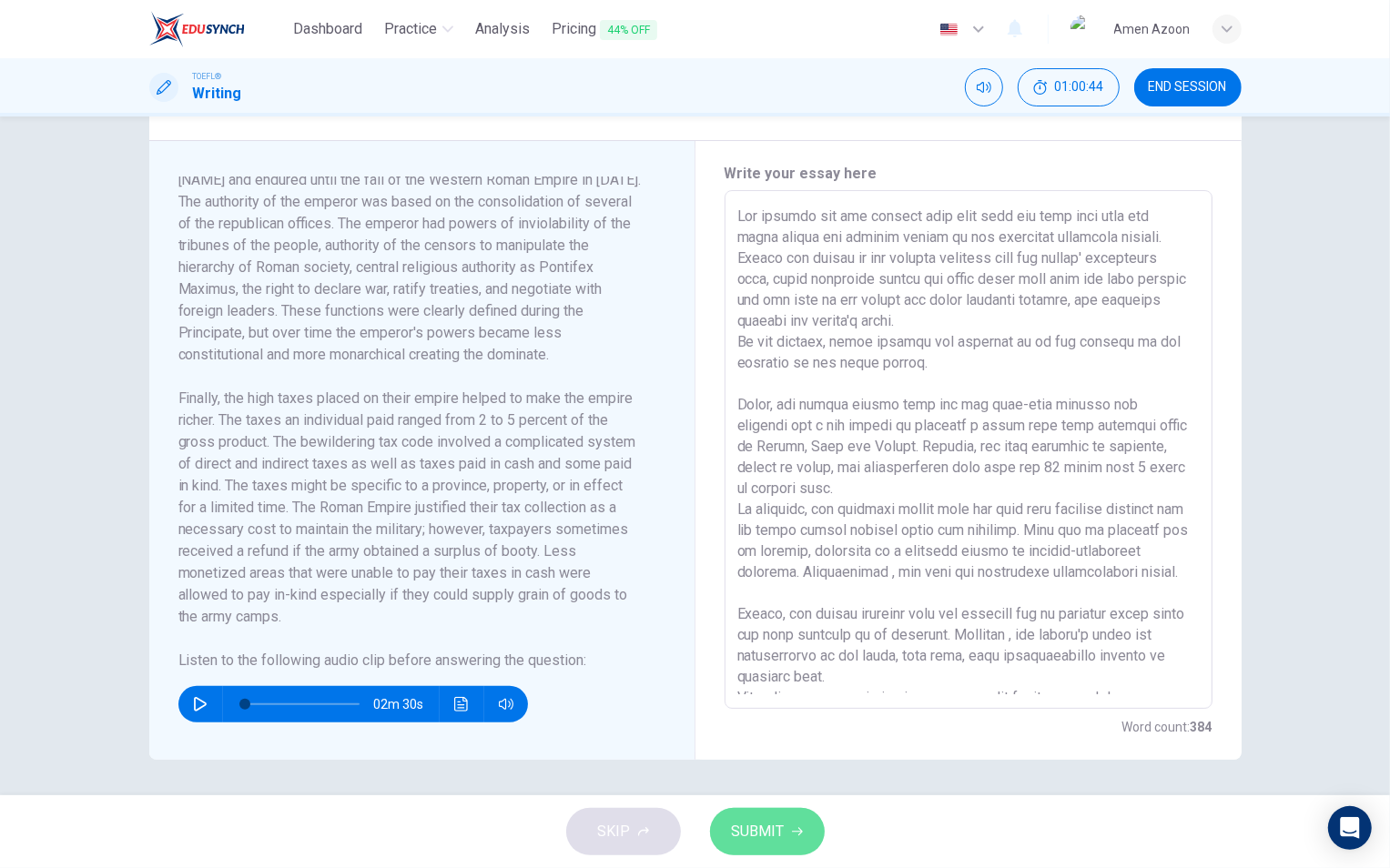click on "SUBMIT" at bounding box center (758, 832) 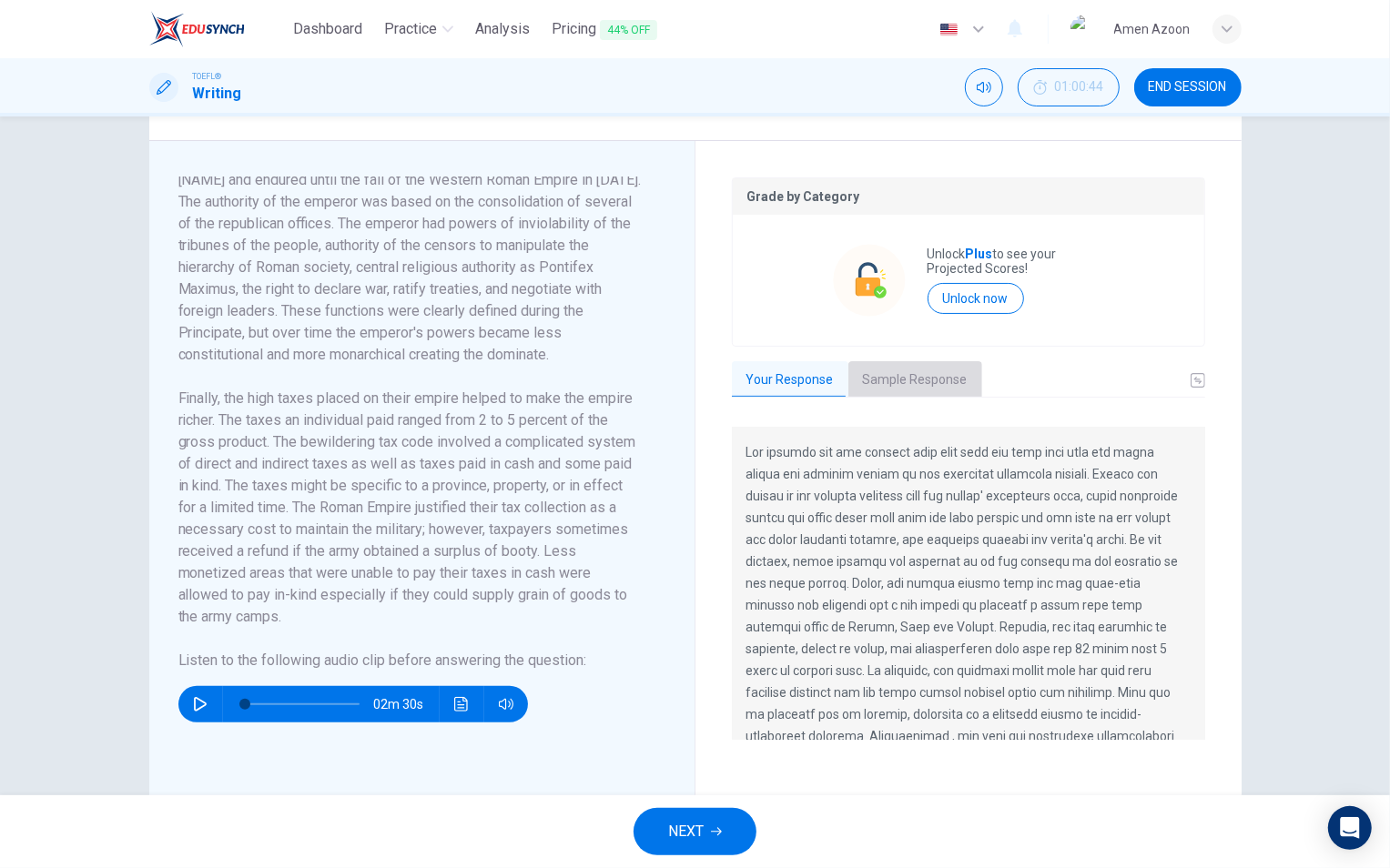 click on "Sample Response" at bounding box center (915, 380) 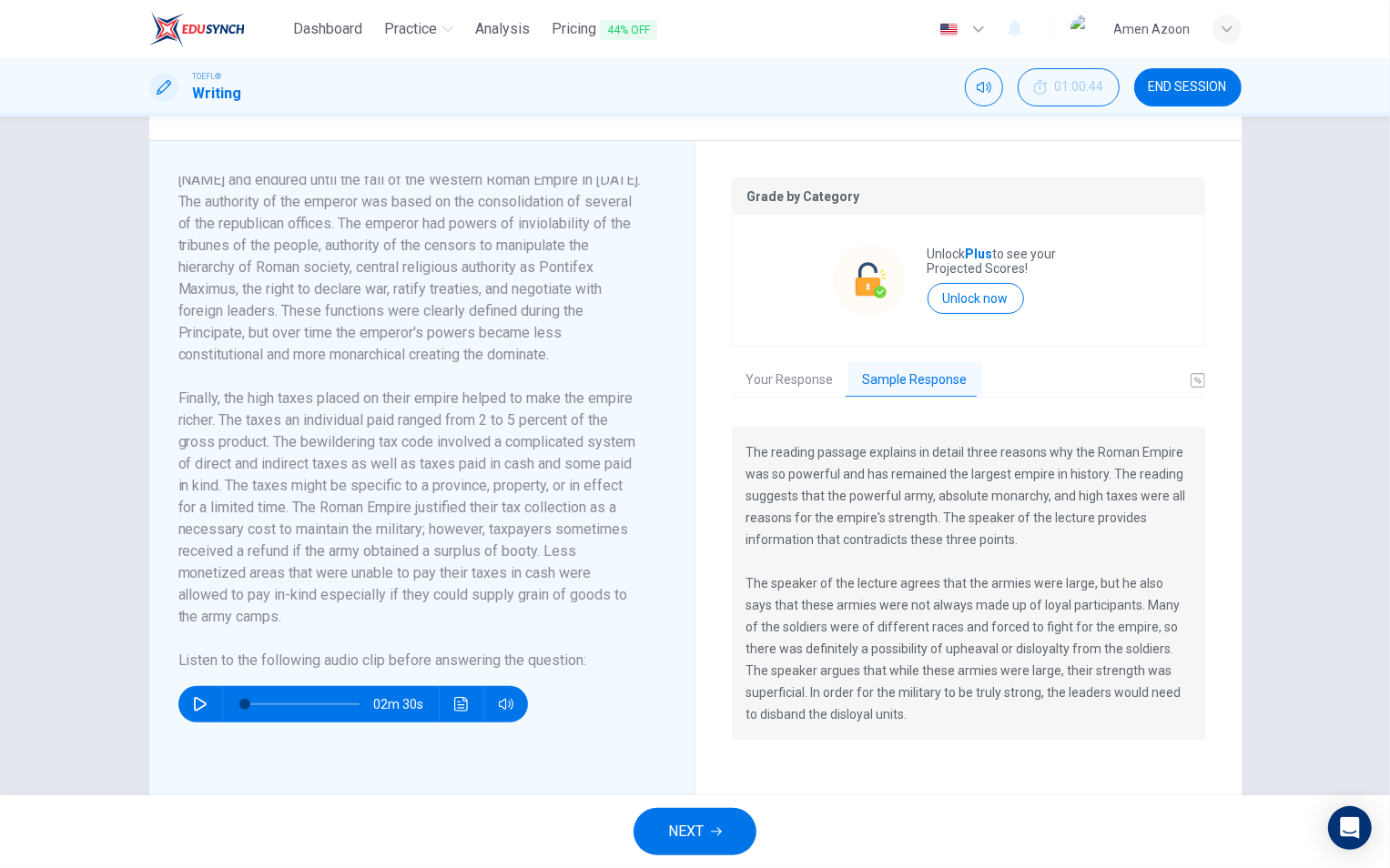 scroll, scrollTop: 501, scrollLeft: 0, axis: vertical 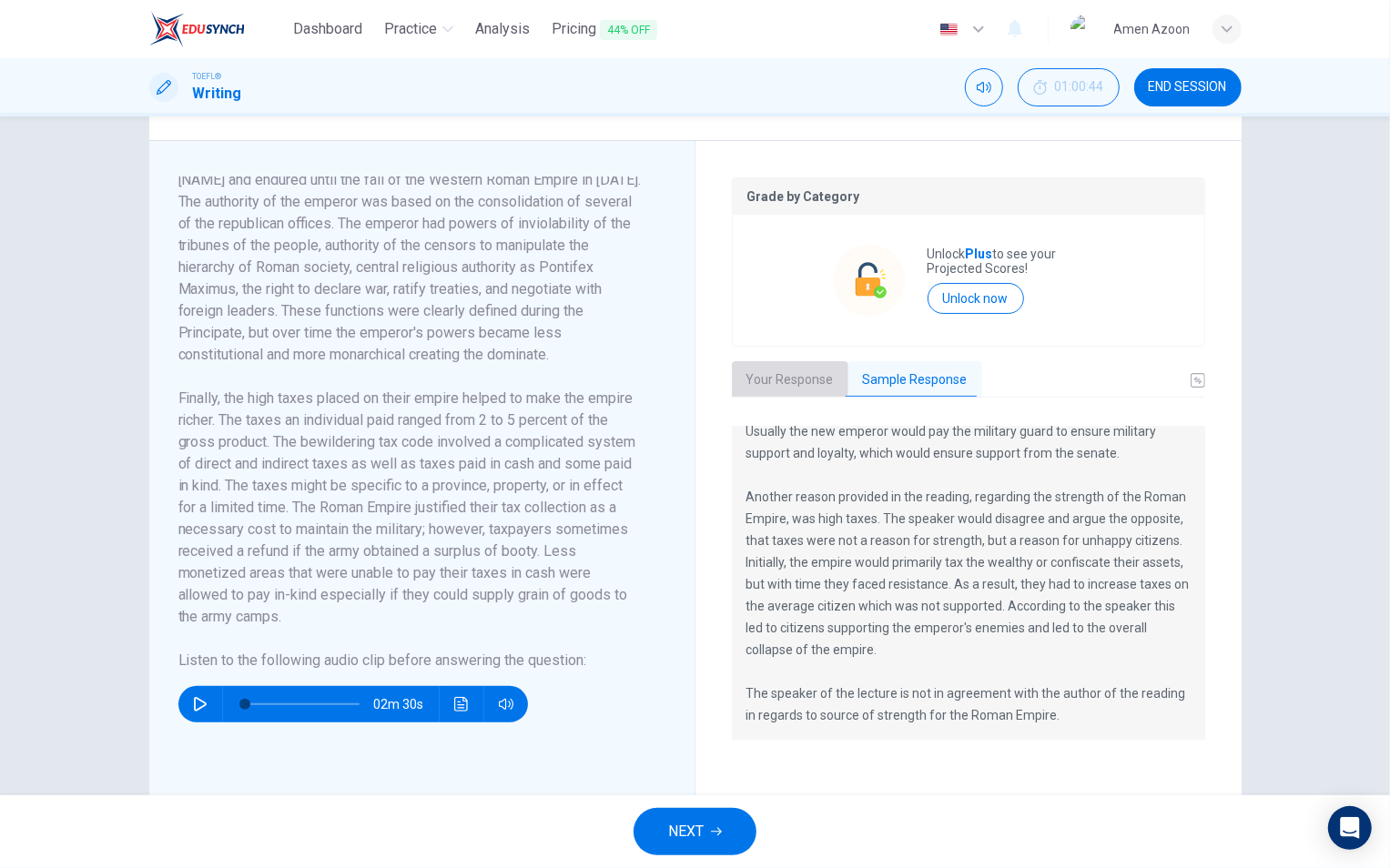 click on "Your Response" at bounding box center (790, 380) 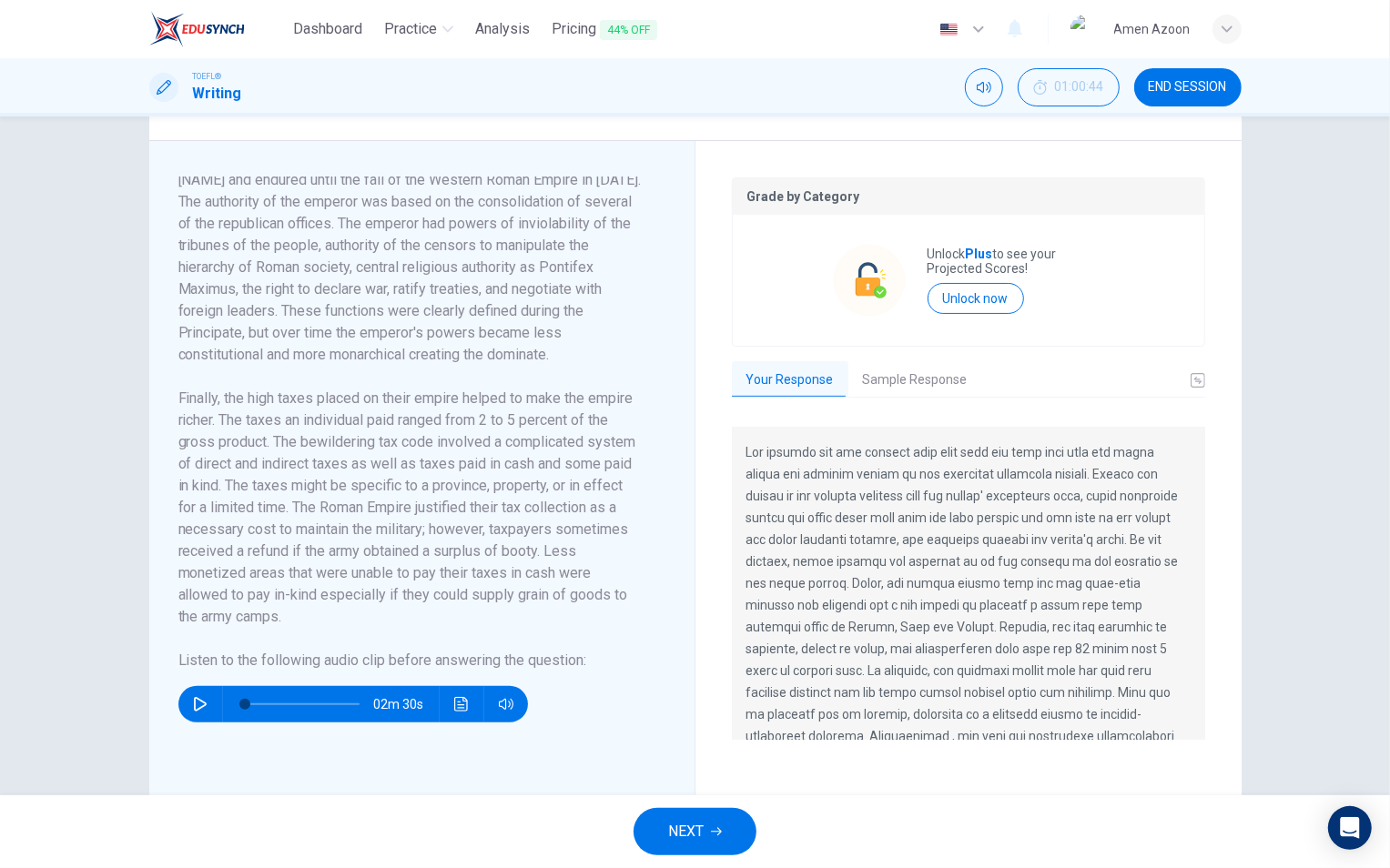 scroll, scrollTop: 392, scrollLeft: 0, axis: vertical 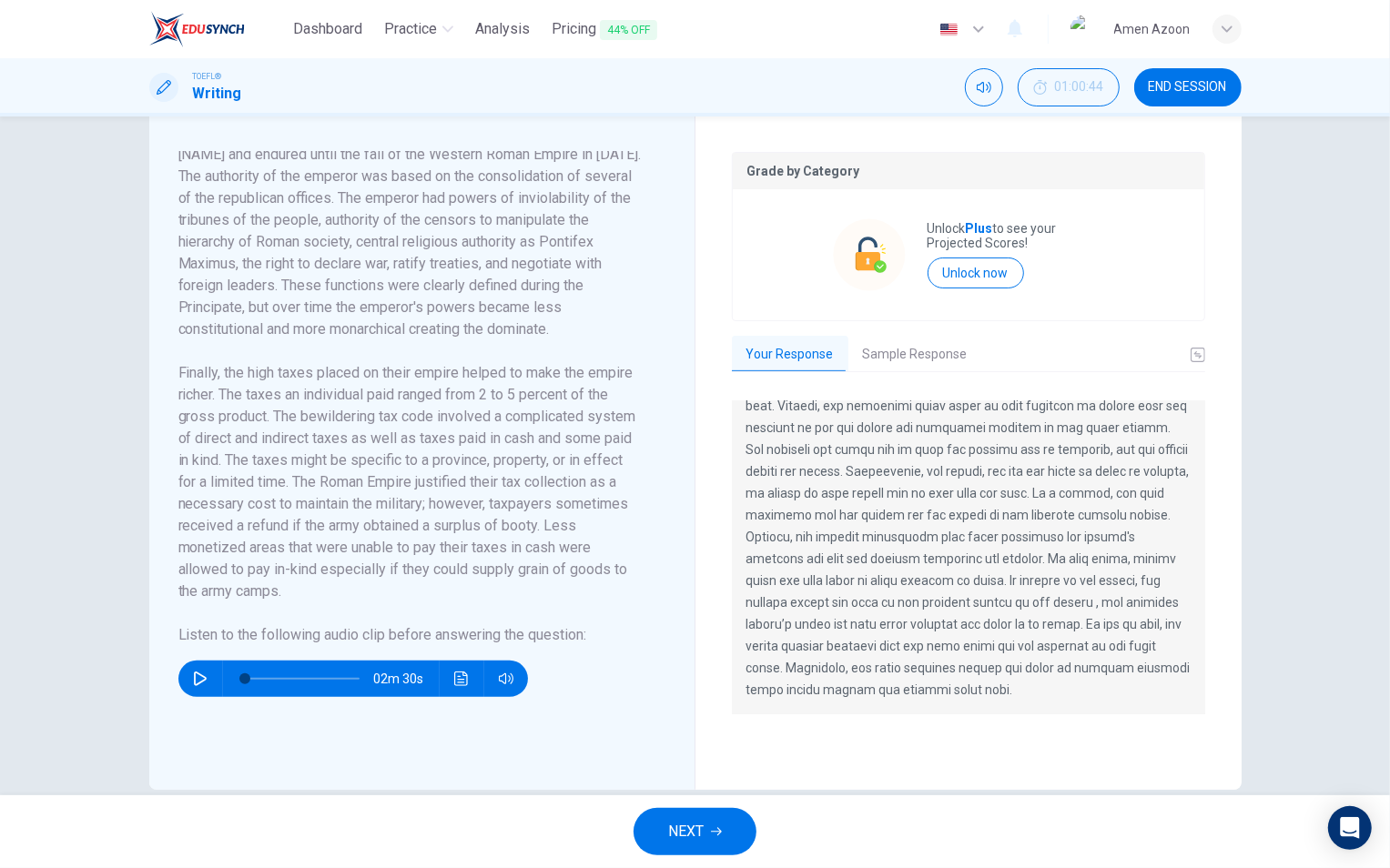 click on "Grade by Category Unlock  Plus  to see your Projected Scores! Unlock now Your Response Sample Response The reading passage explains in detail three reasons why the Roman Empire was so powerful and has remained the largest empire in history. The reading suggests that the powerful army, absolute monarchy, and high taxes were all reasons for the empire's strength. The speaker of the lecture provides information that contradicts these three points.
The speaker of the lecture agrees that the armies were large, but he also says that these armies were not always made up of loyal participants. Many of the soldiers were of different races and forced to fight for the empire, so there was definitely a possibility of upheaval or disloyalty from the soldiers. The speaker argues that while these armies were large, their strength was superficial. In order for the military to be truly strong, the leaders would need to disband the disloyal units." at bounding box center (969, 434) 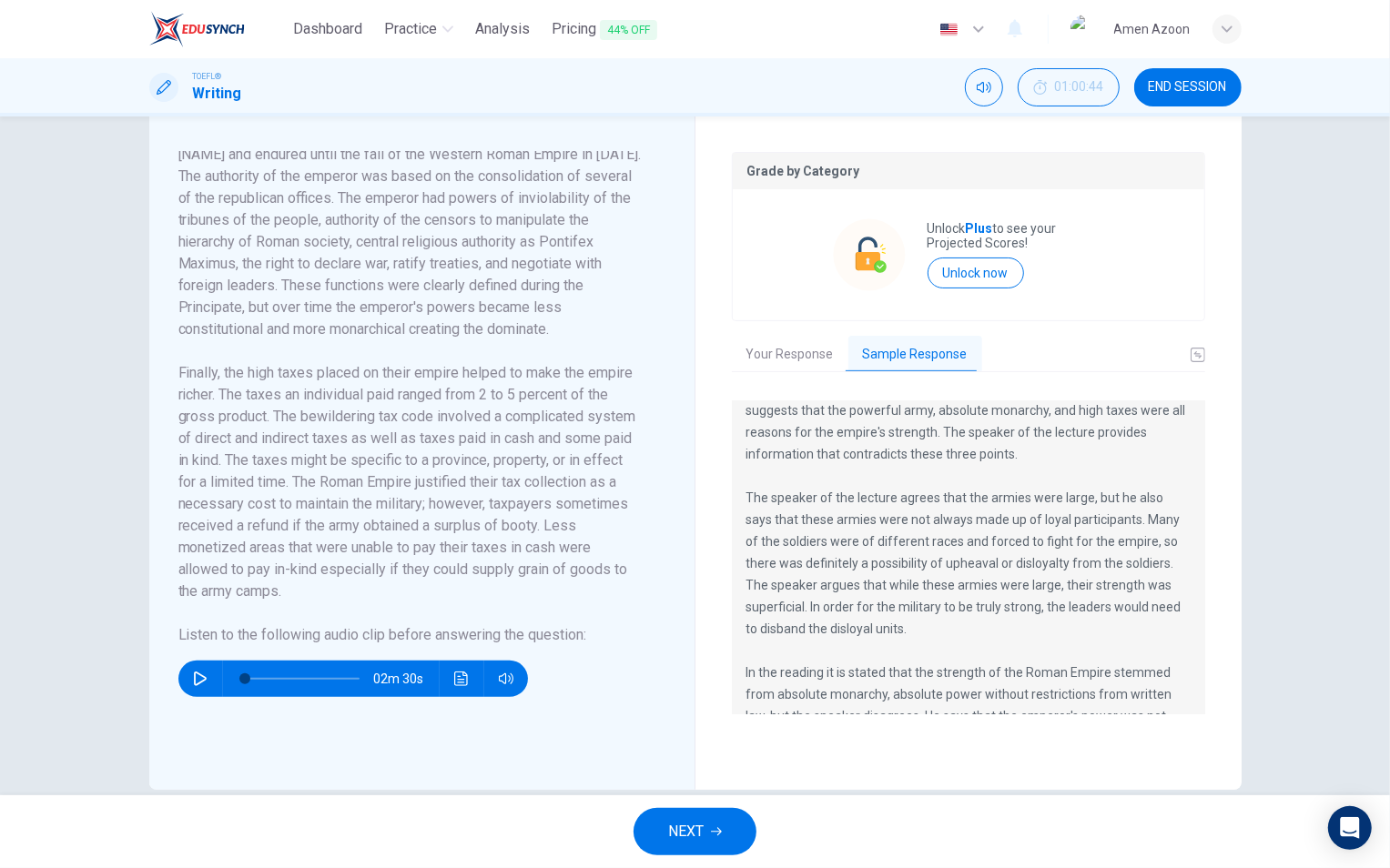 scroll, scrollTop: 0, scrollLeft: 0, axis: both 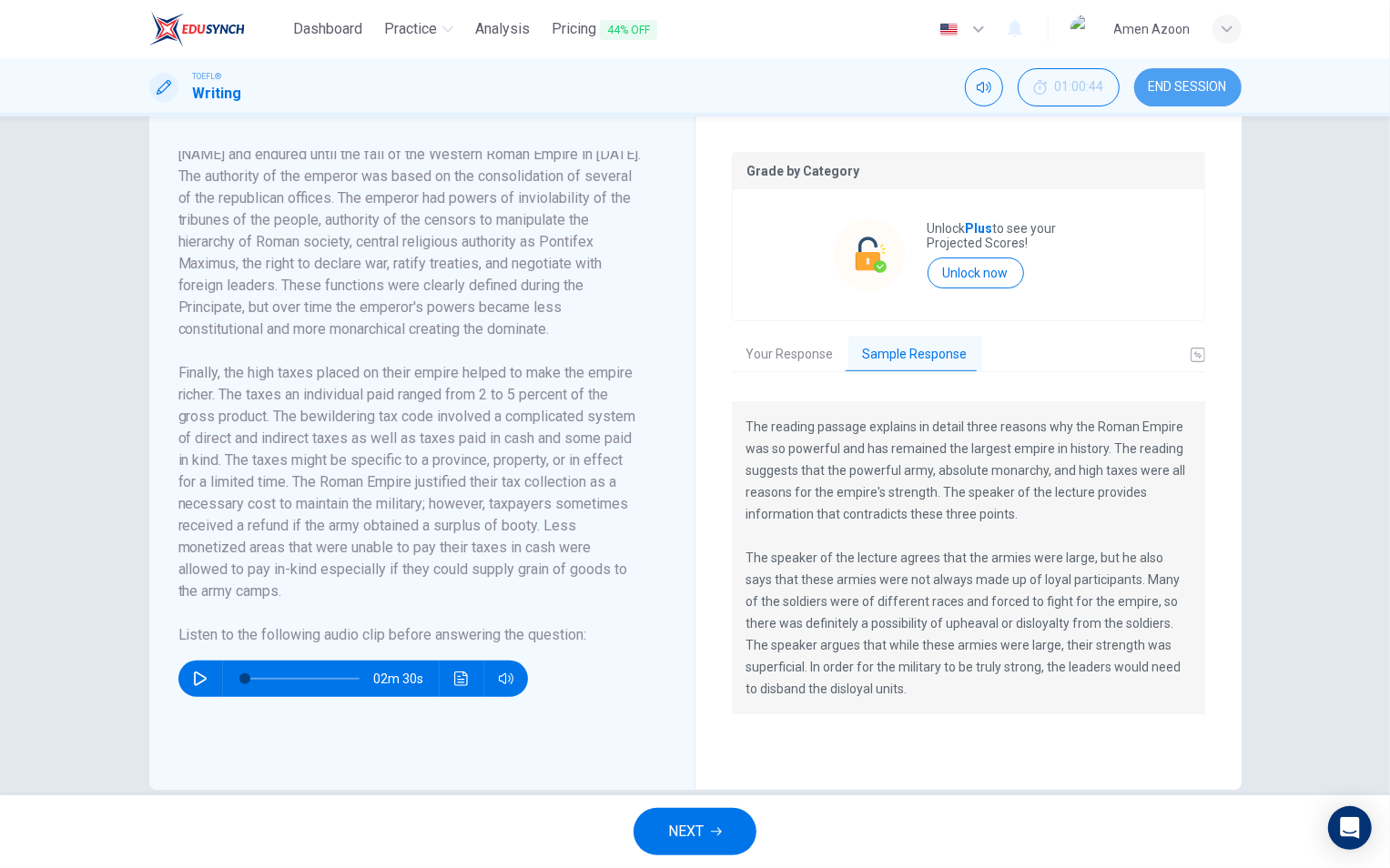 click on "END SESSION" at bounding box center (1188, 87) 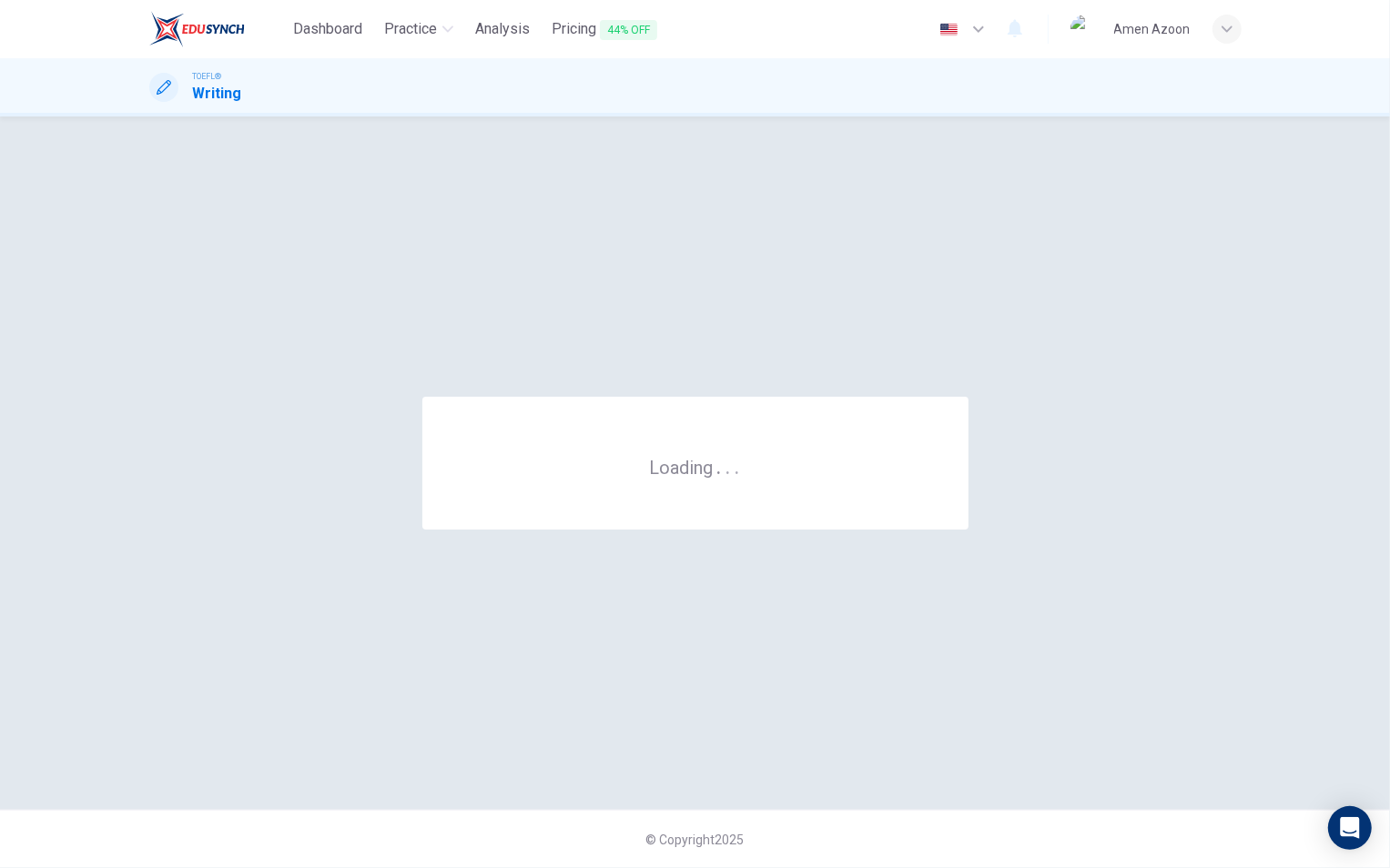 scroll, scrollTop: 0, scrollLeft: 0, axis: both 